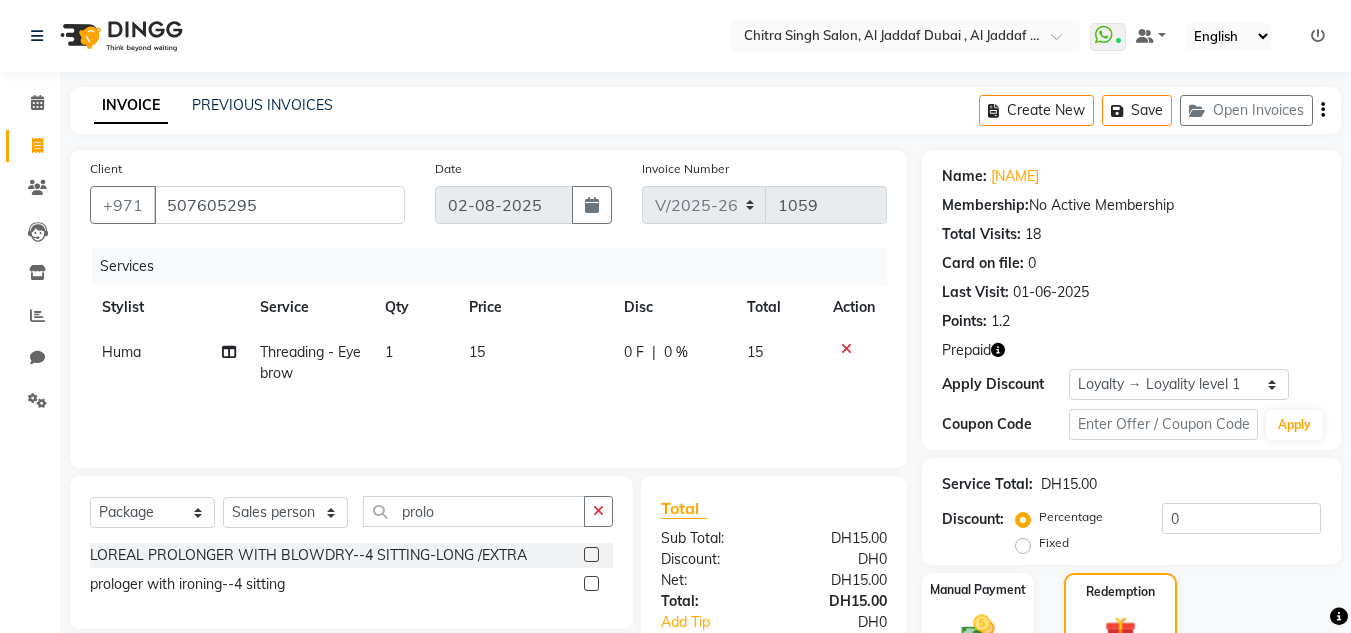 select on "4069" 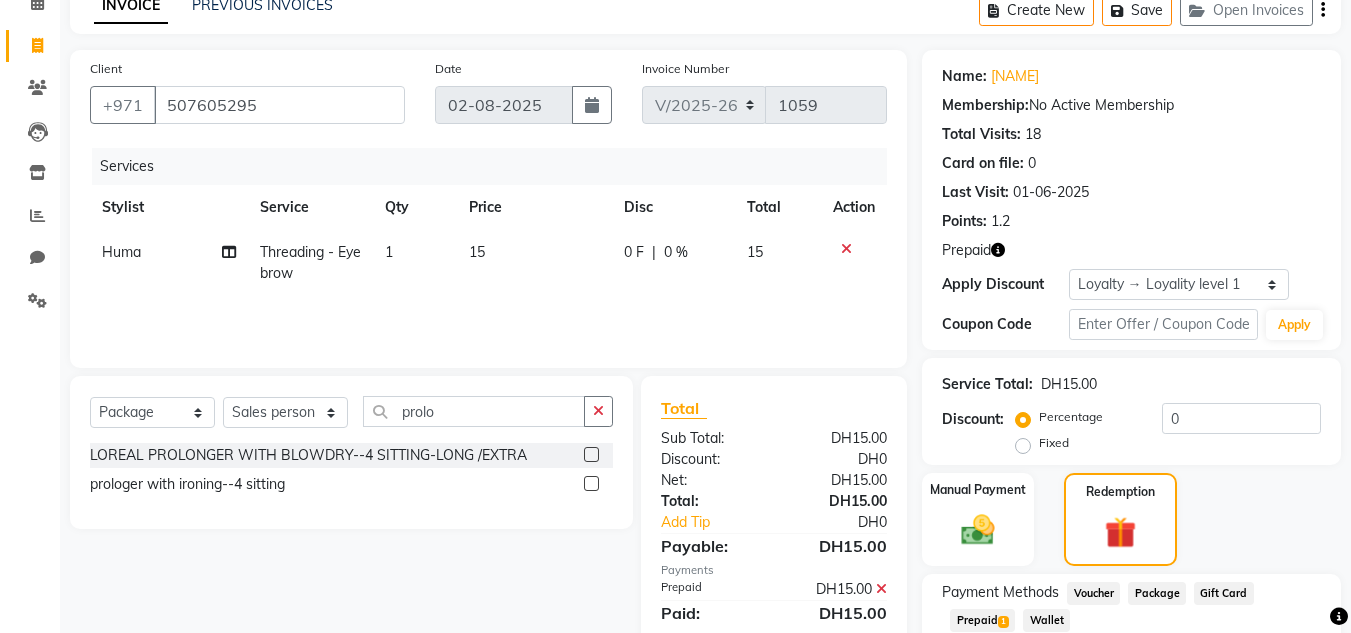 scroll, scrollTop: 0, scrollLeft: 0, axis: both 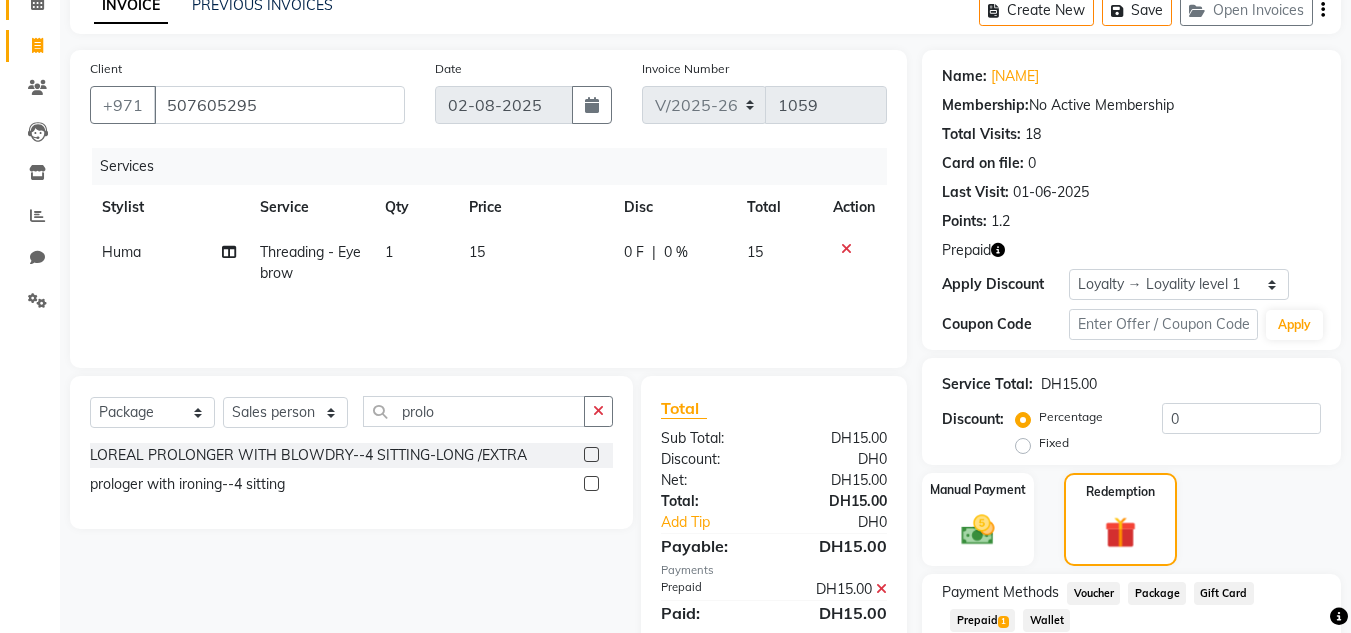 type on "prolo" 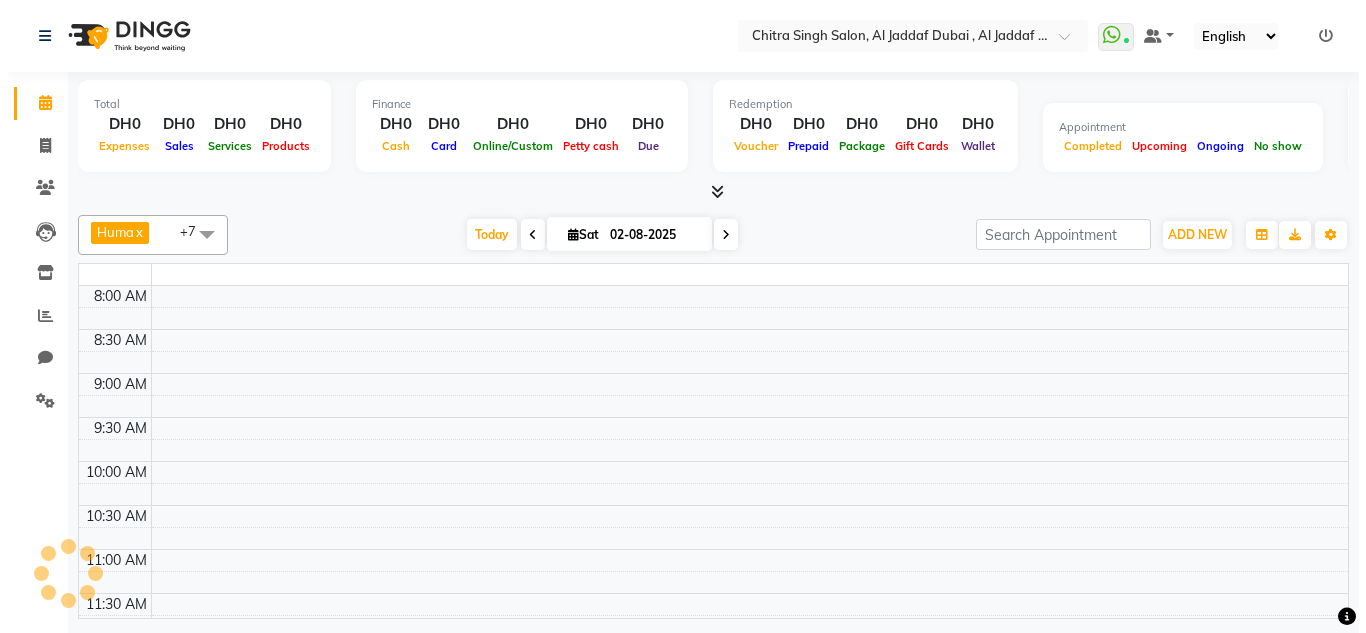 scroll, scrollTop: 0, scrollLeft: 0, axis: both 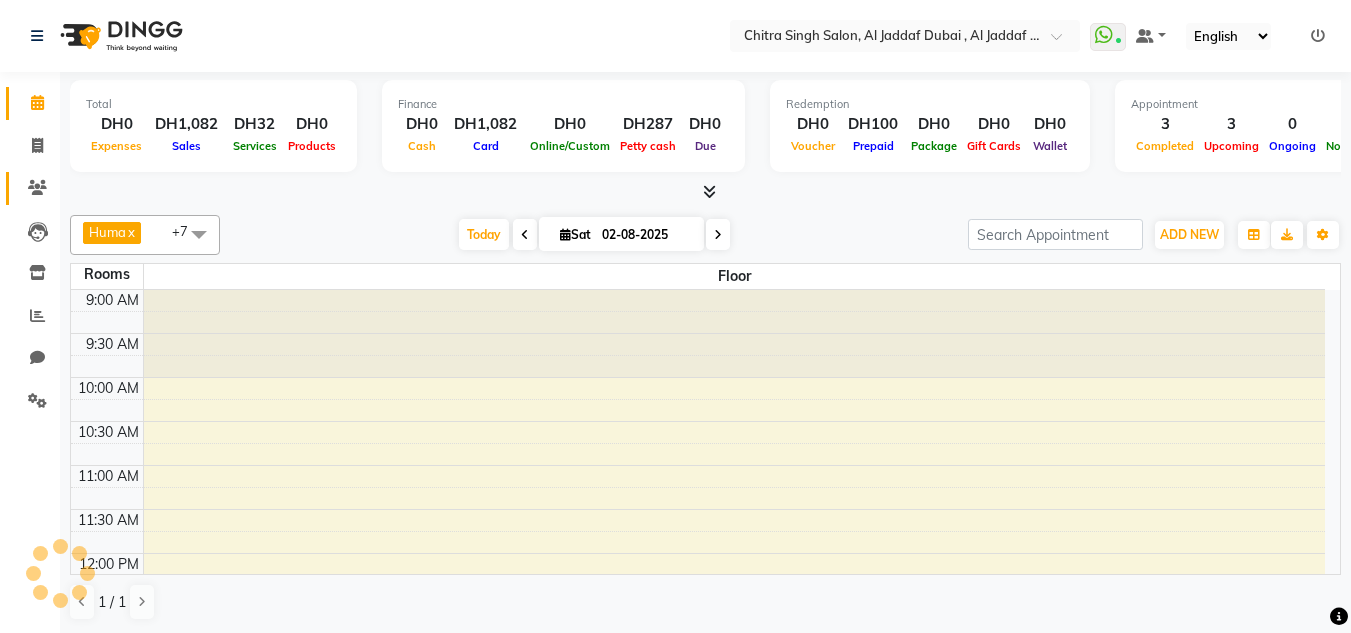 click 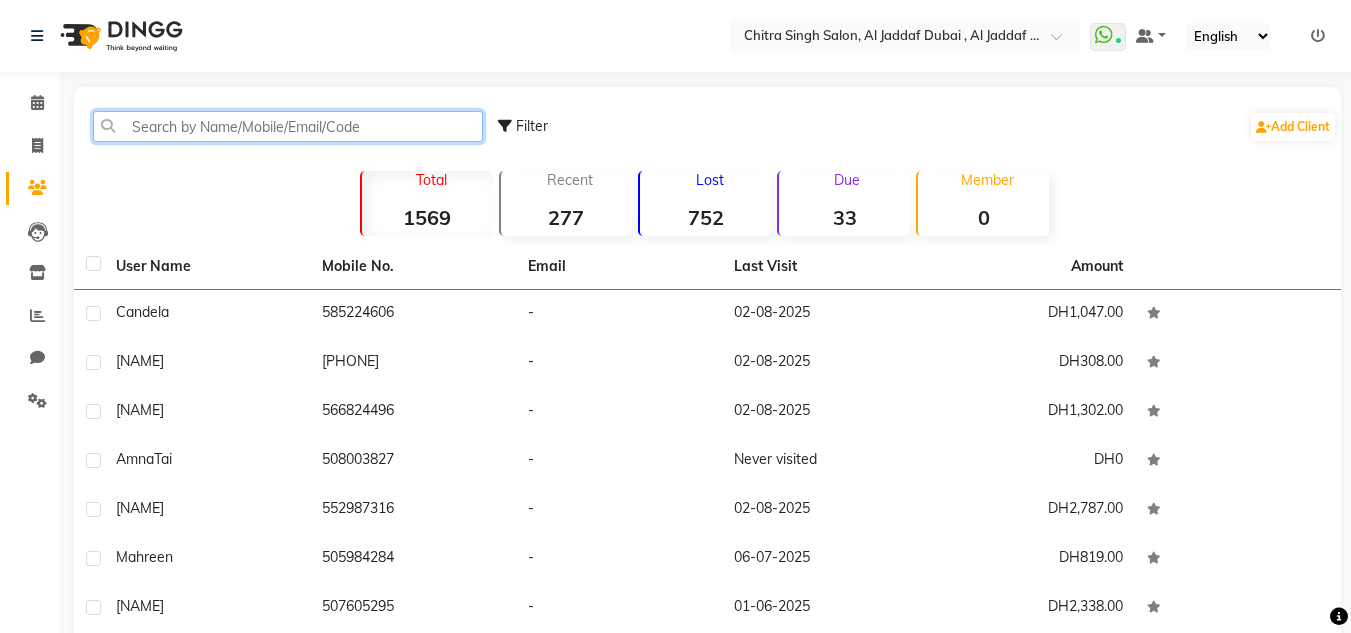 click 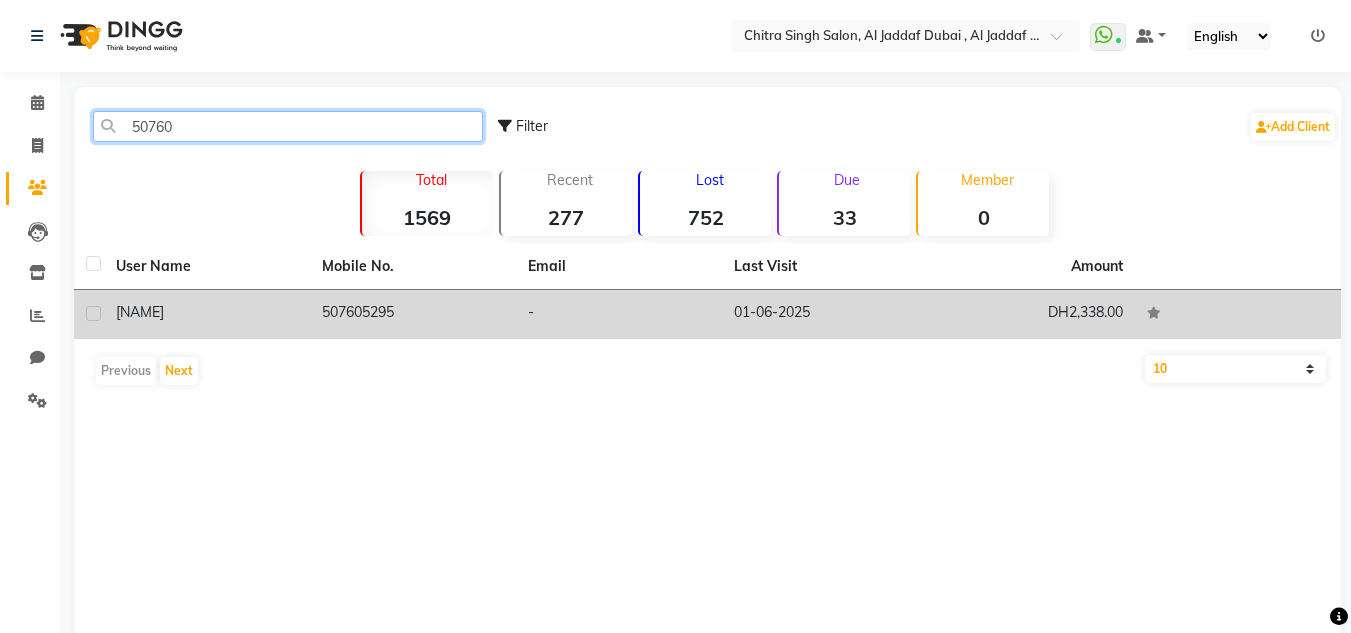 type on "50760" 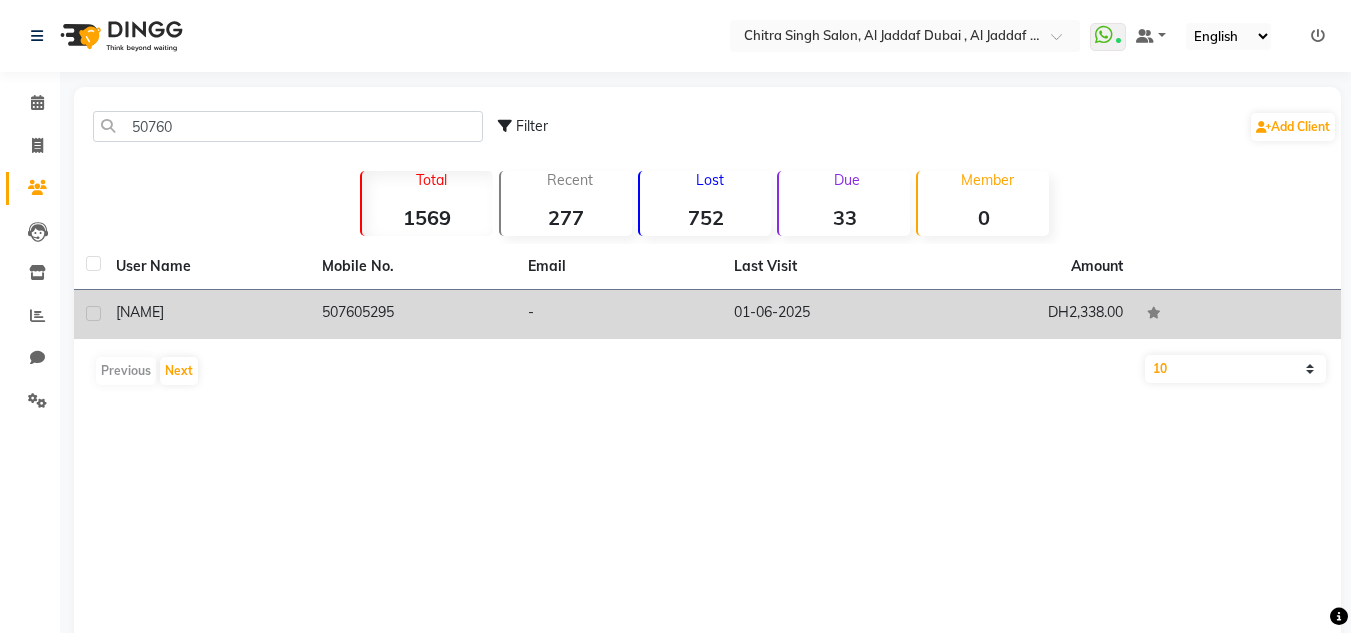 click on "DH2,338.00" 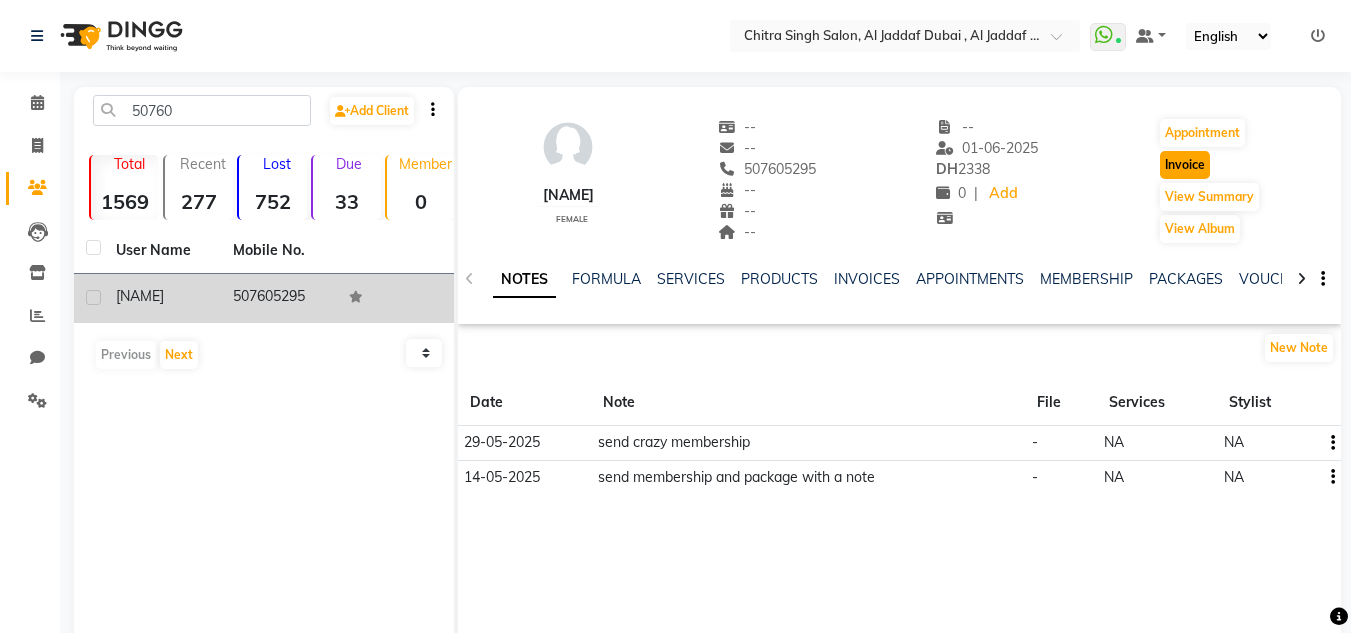 click on "Invoice" 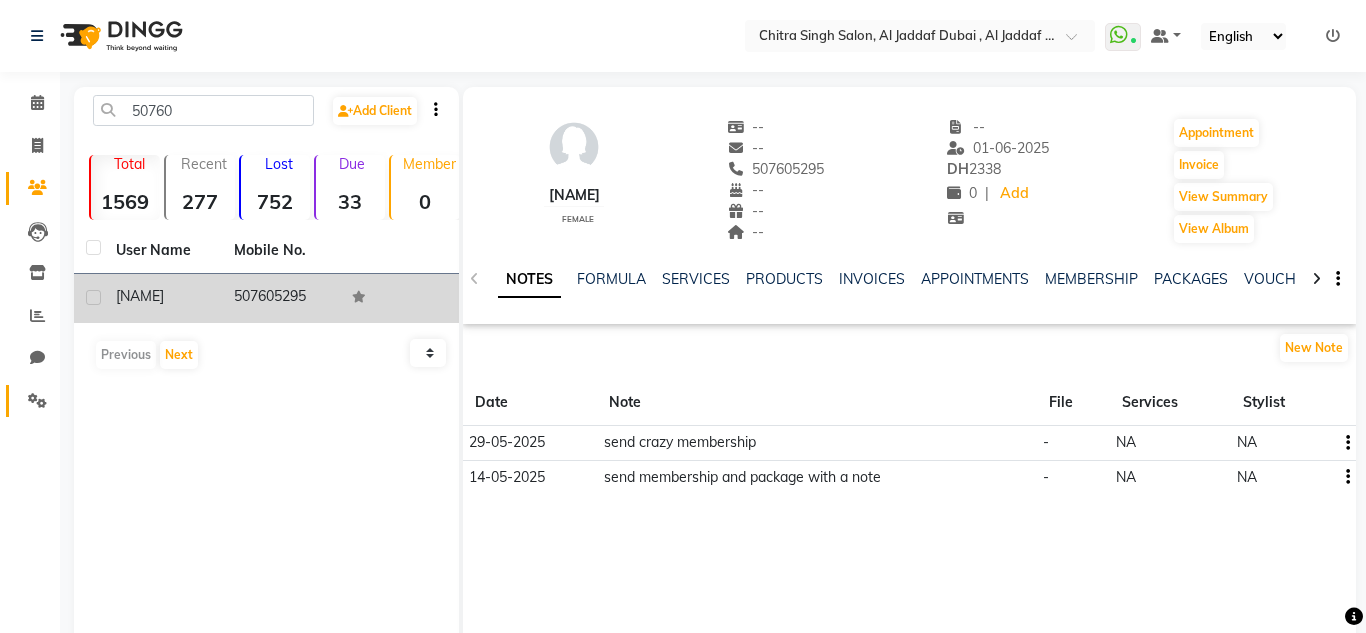 select on "4069" 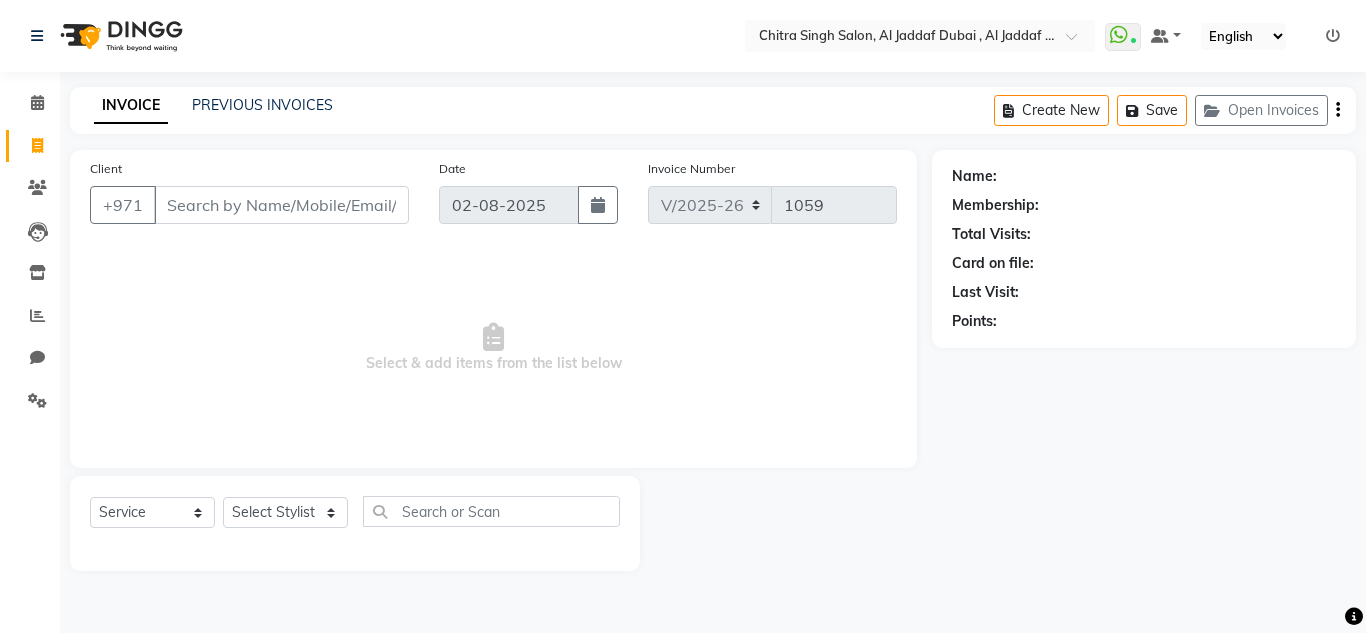 click on "Select  Service  Product  Membership  Package Voucher Prepaid Gift Card  Select Stylist" 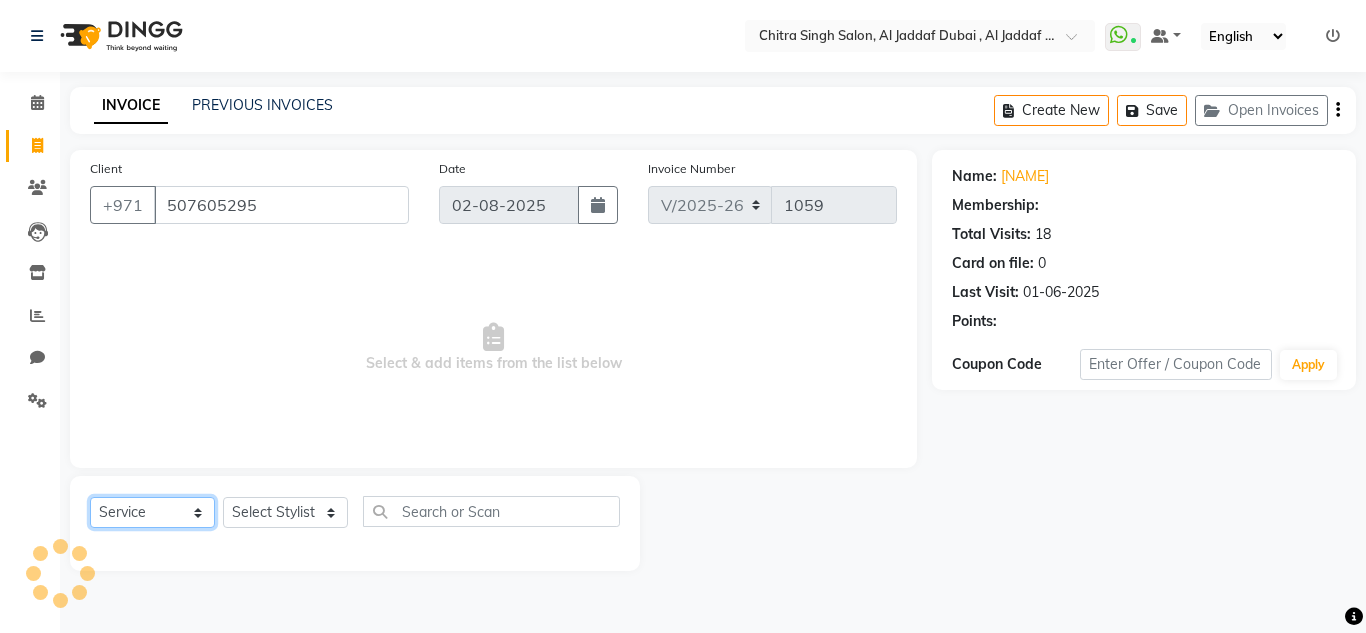 click on "Select  Service  Product  Membership  Package Voucher Prepaid Gift Card" 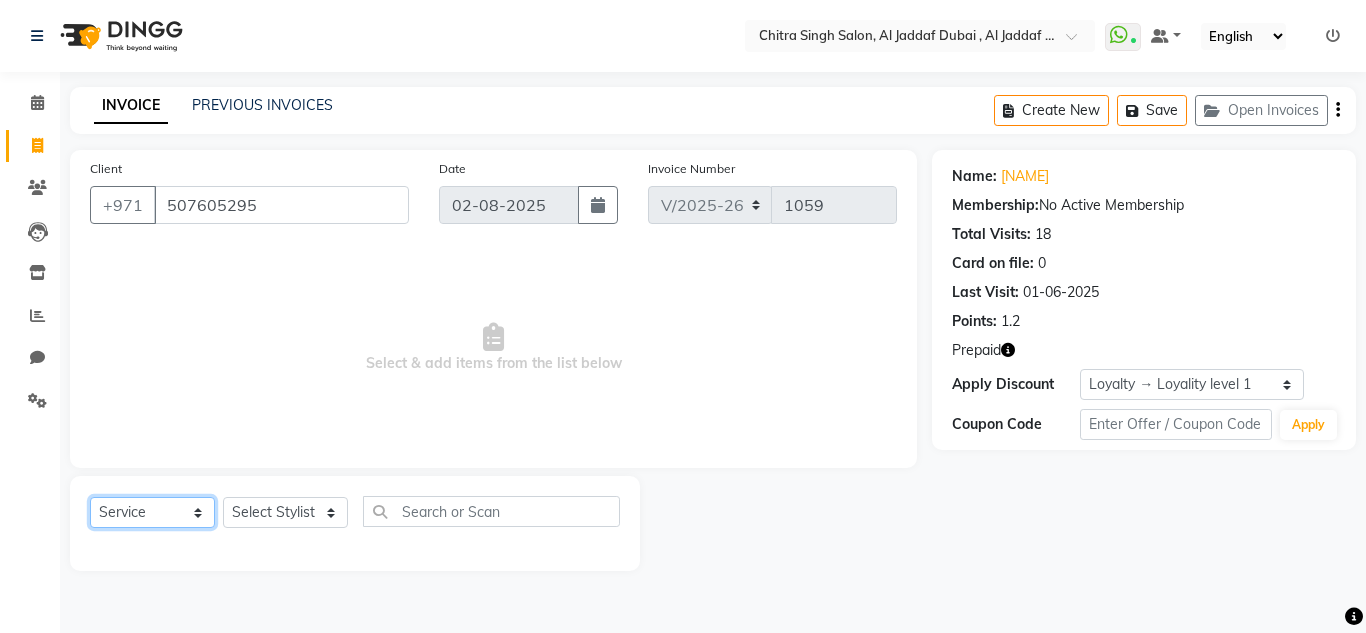 select on "package" 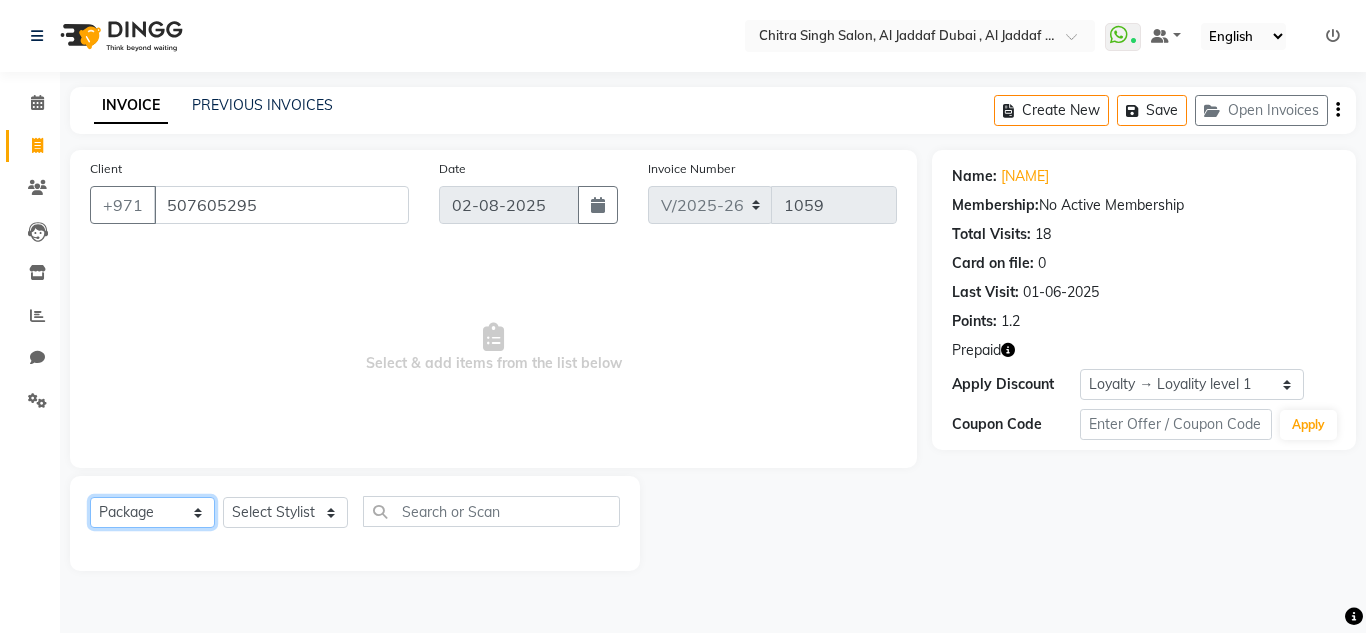 click on "Select  Service  Product  Membership  Package Voucher Prepaid Gift Card" 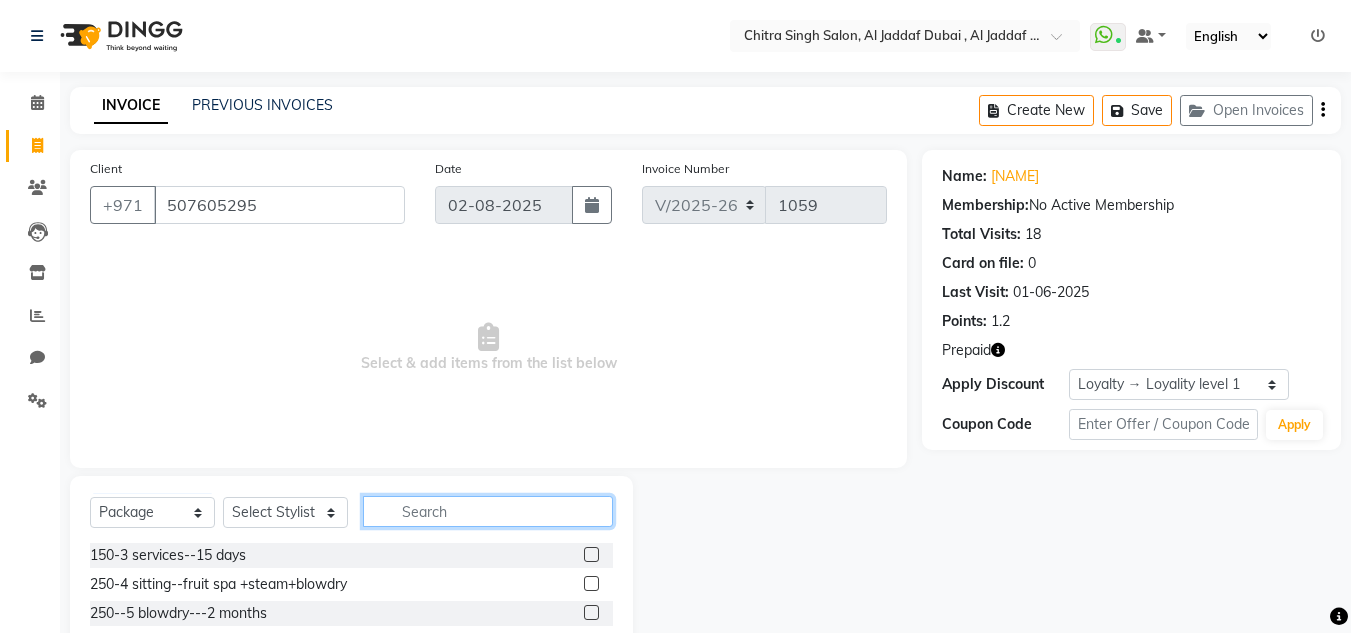 click 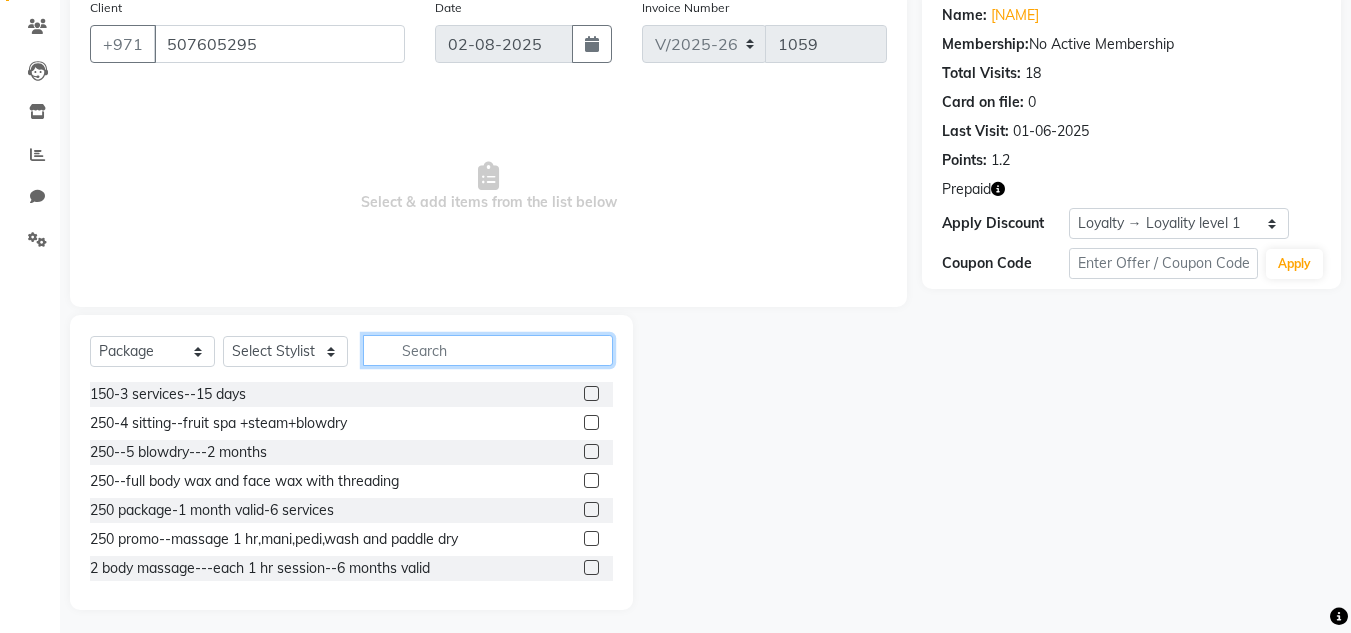 scroll, scrollTop: 168, scrollLeft: 0, axis: vertical 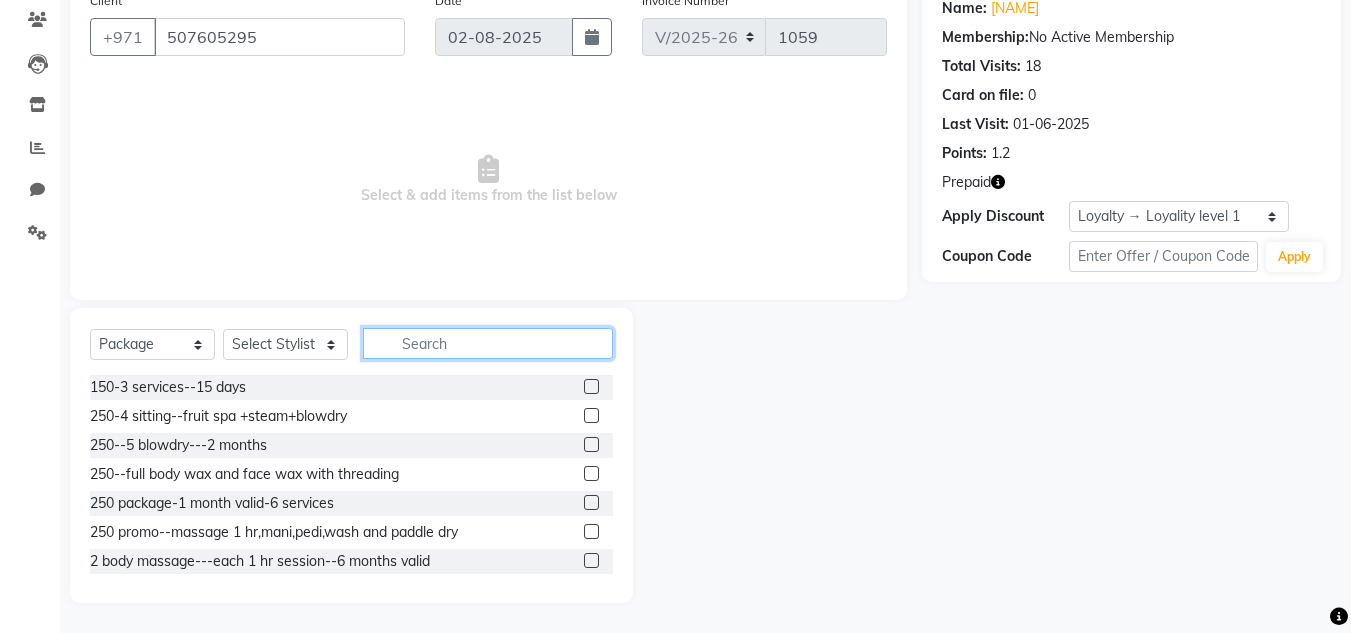 click 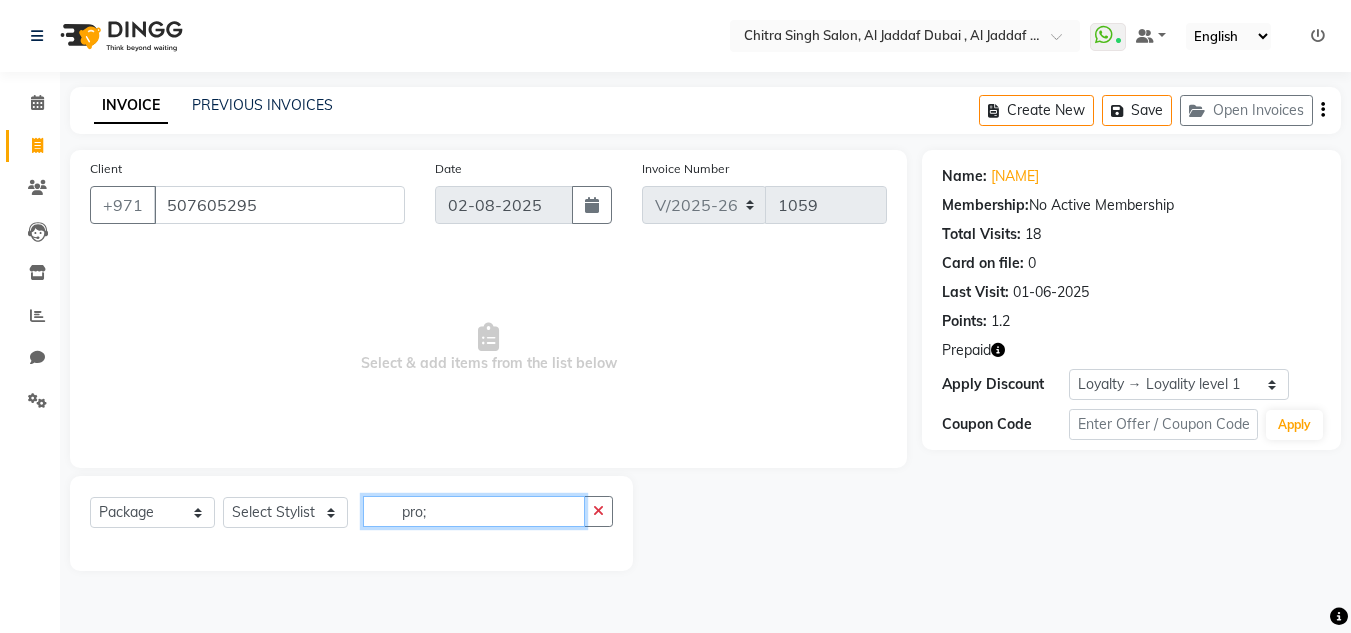 scroll, scrollTop: 0, scrollLeft: 0, axis: both 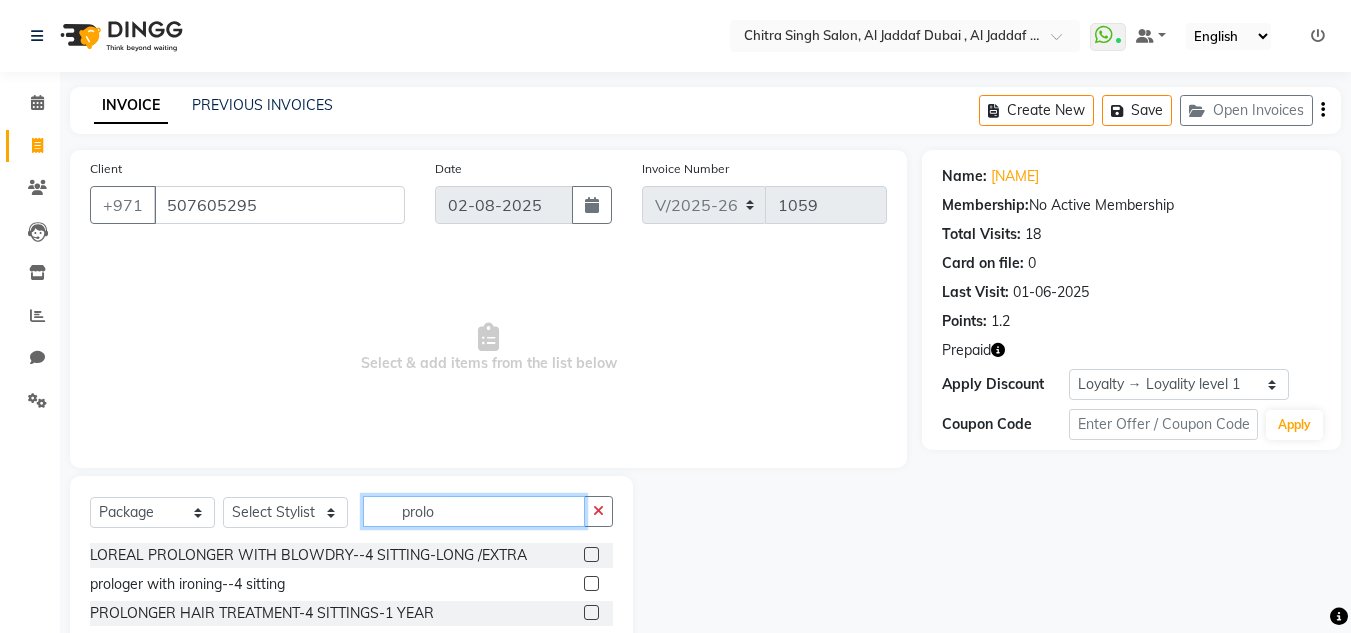 type on "prolo" 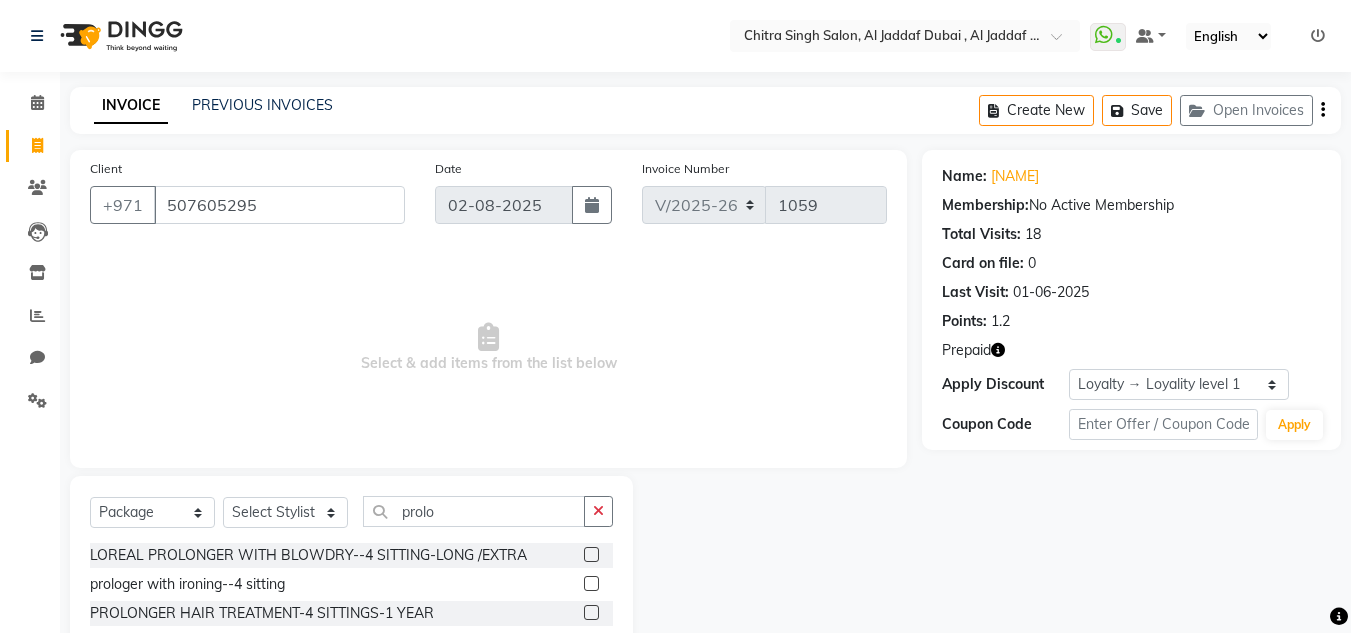 click 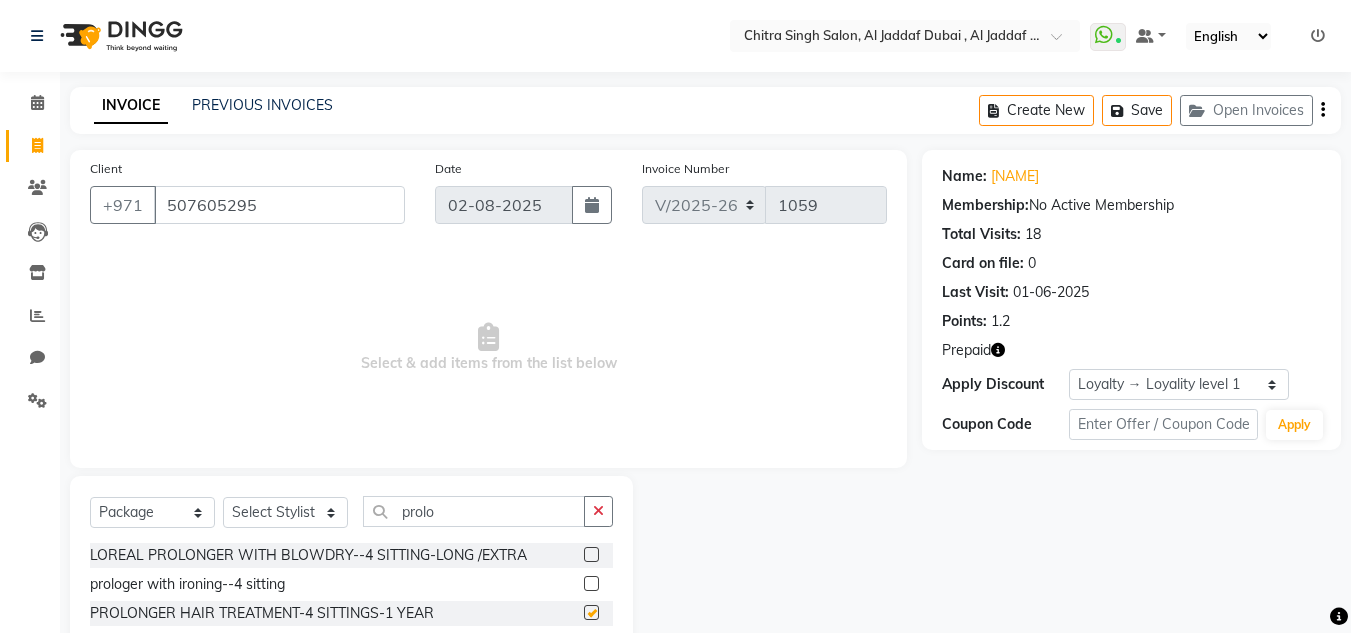 checkbox on "false" 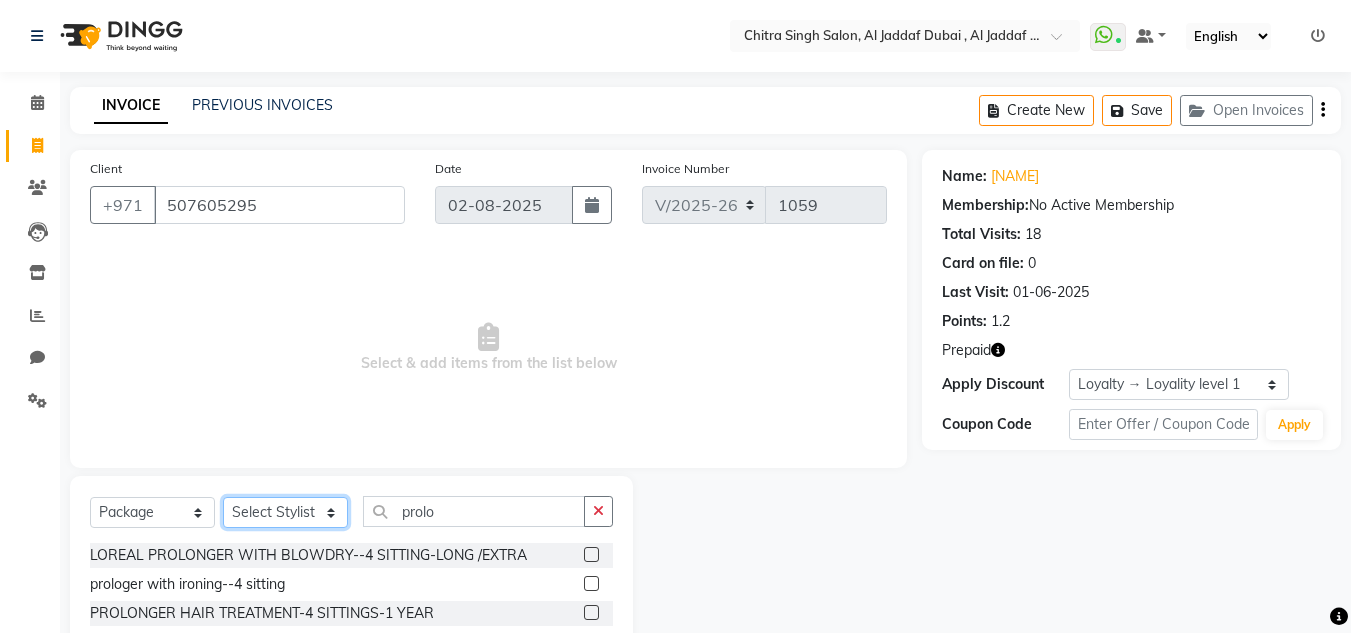 drag, startPoint x: 310, startPoint y: 518, endPoint x: 301, endPoint y: 502, distance: 18.35756 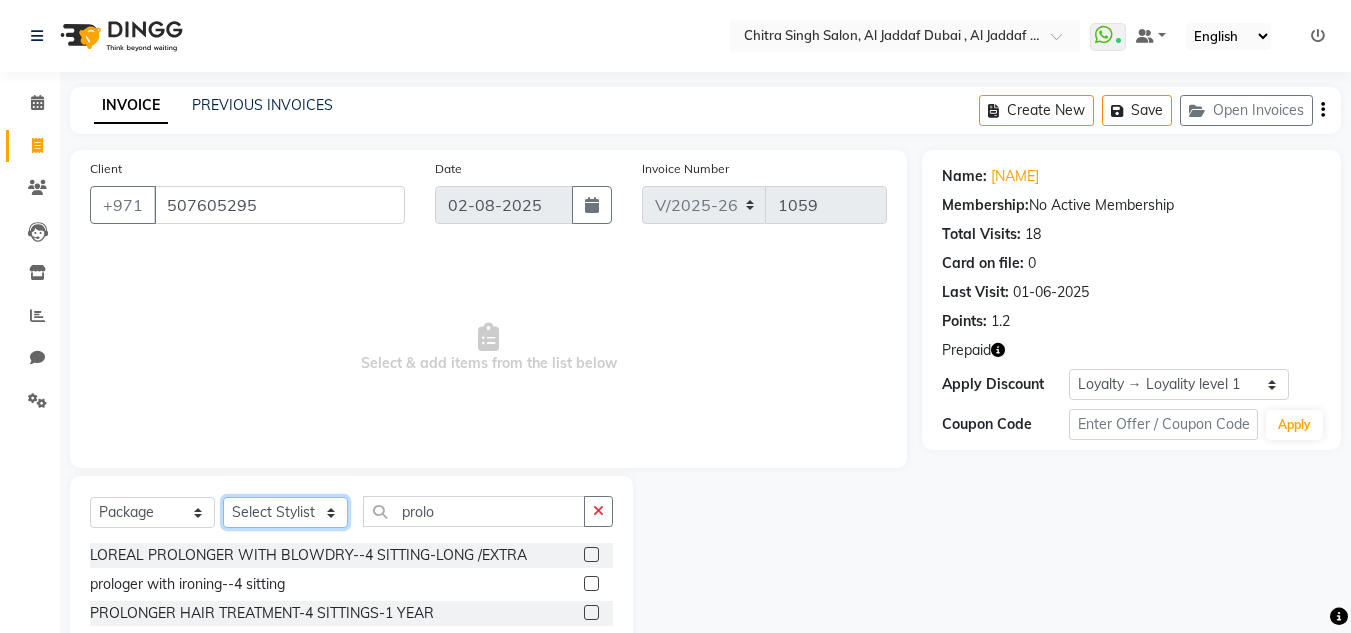 click on "Select Stylist Huma Iqbal Kabita Management Riba Sales person [NAME] trial lady" 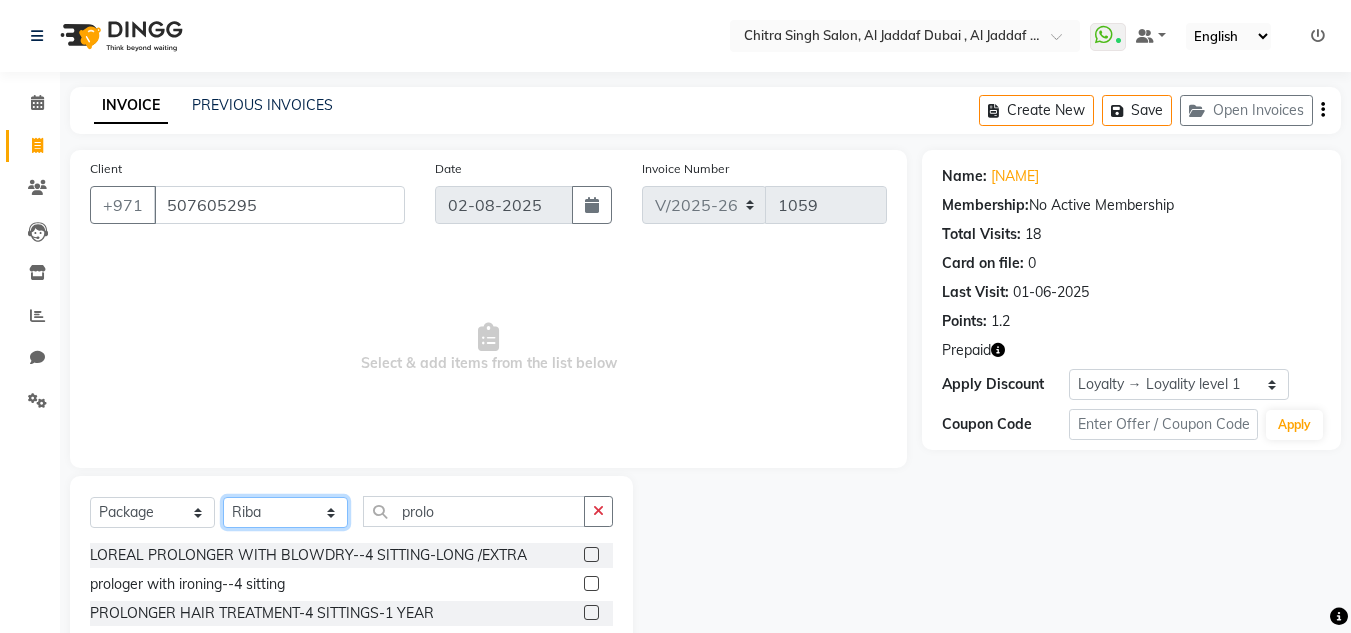 click on "Select Stylist Huma Iqbal Kabita Management Riba Sales person [NAME] trial lady" 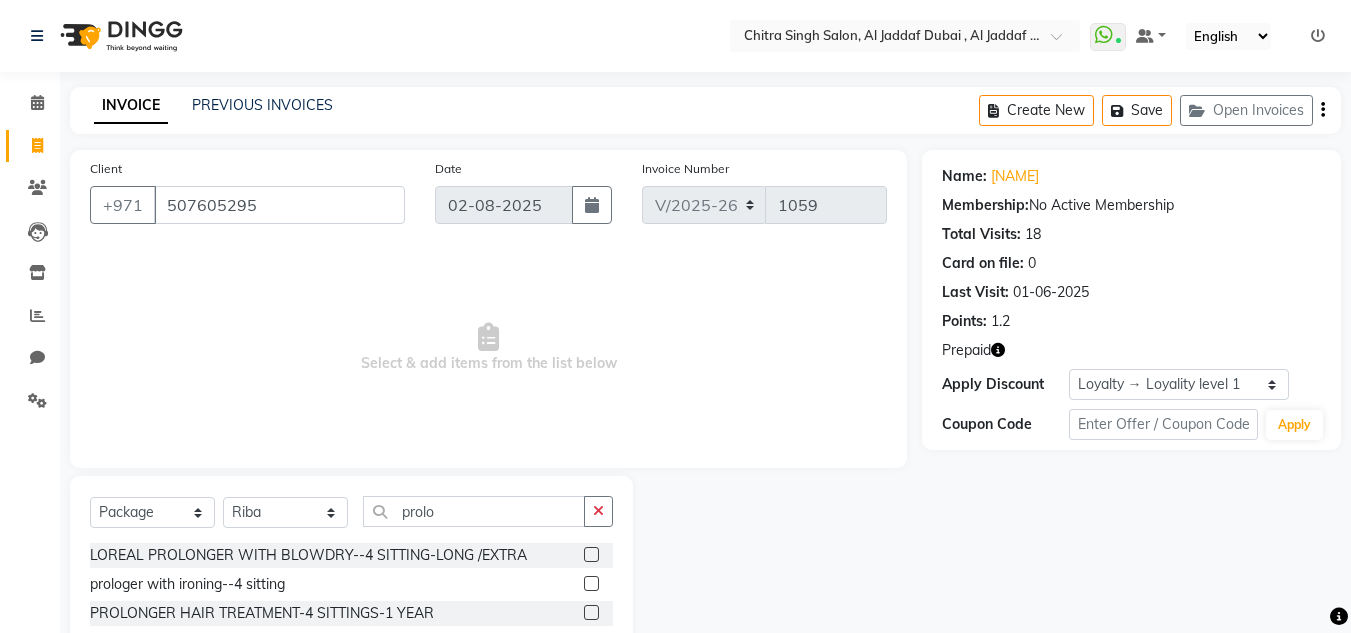 click 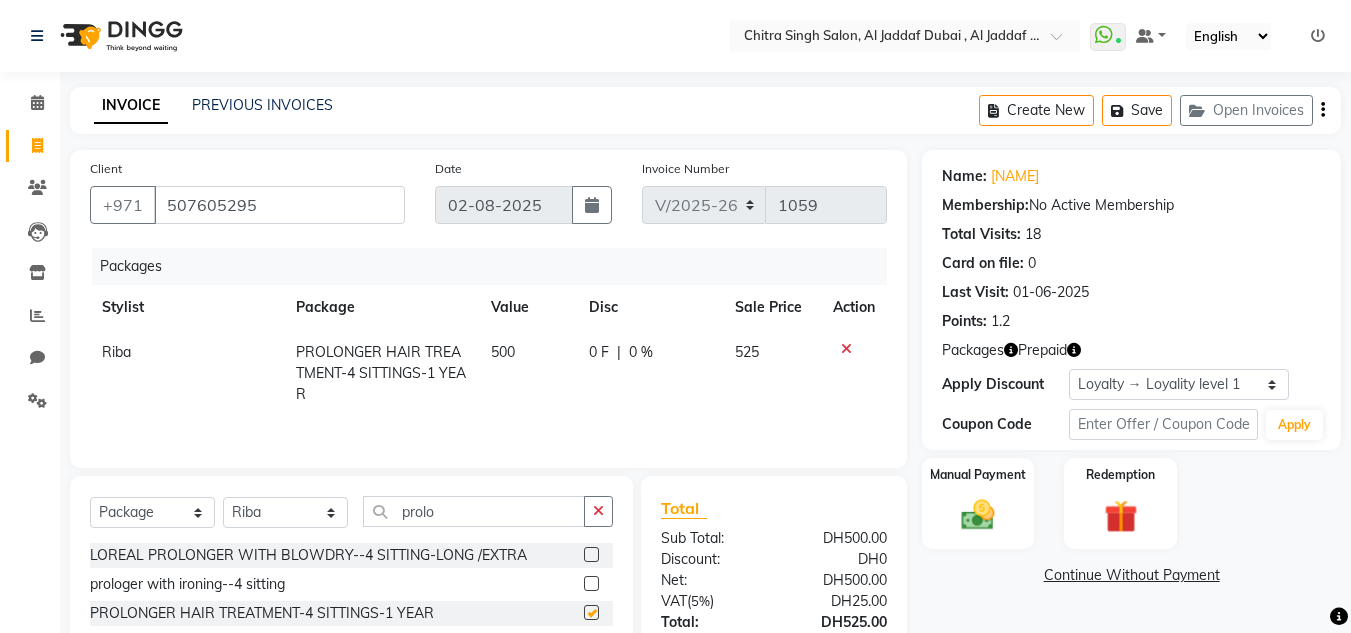 checkbox on "false" 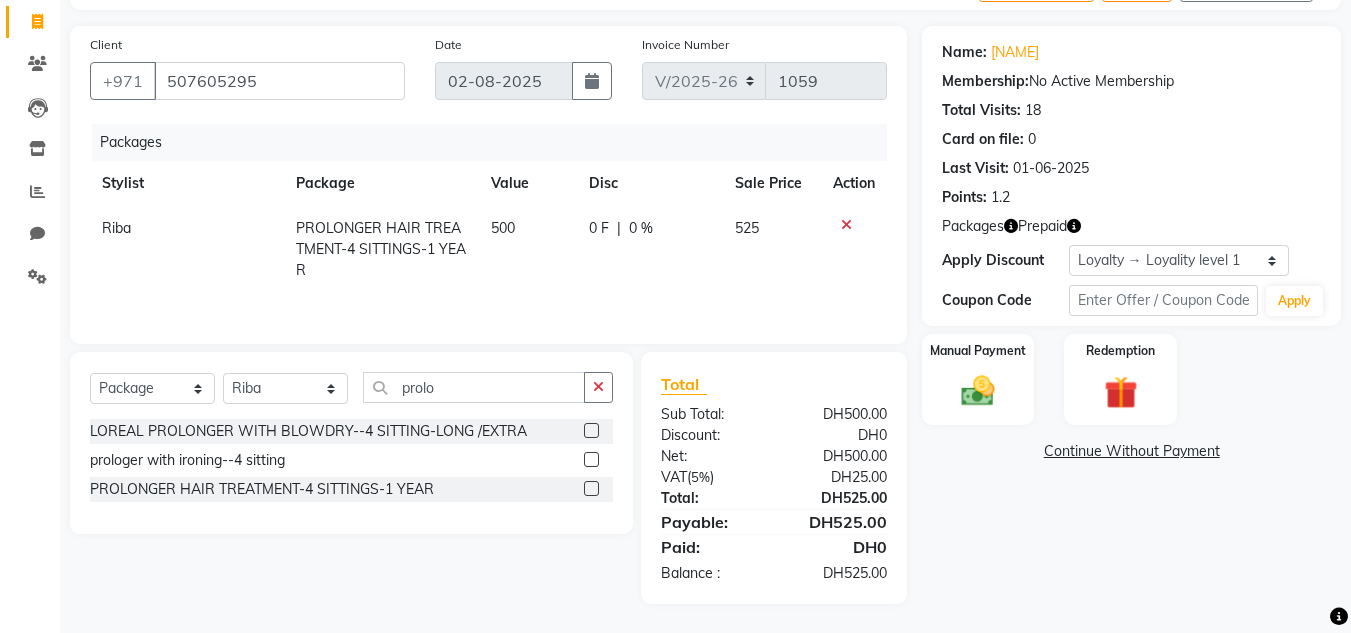 scroll, scrollTop: 125, scrollLeft: 0, axis: vertical 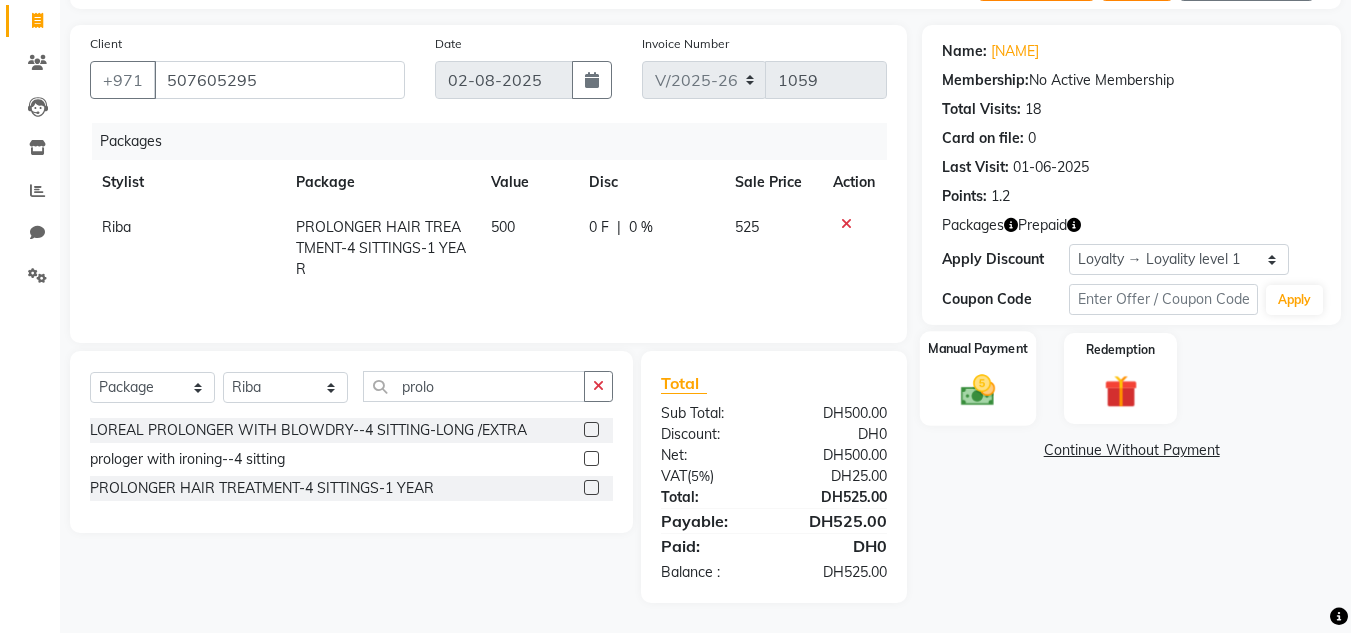 click 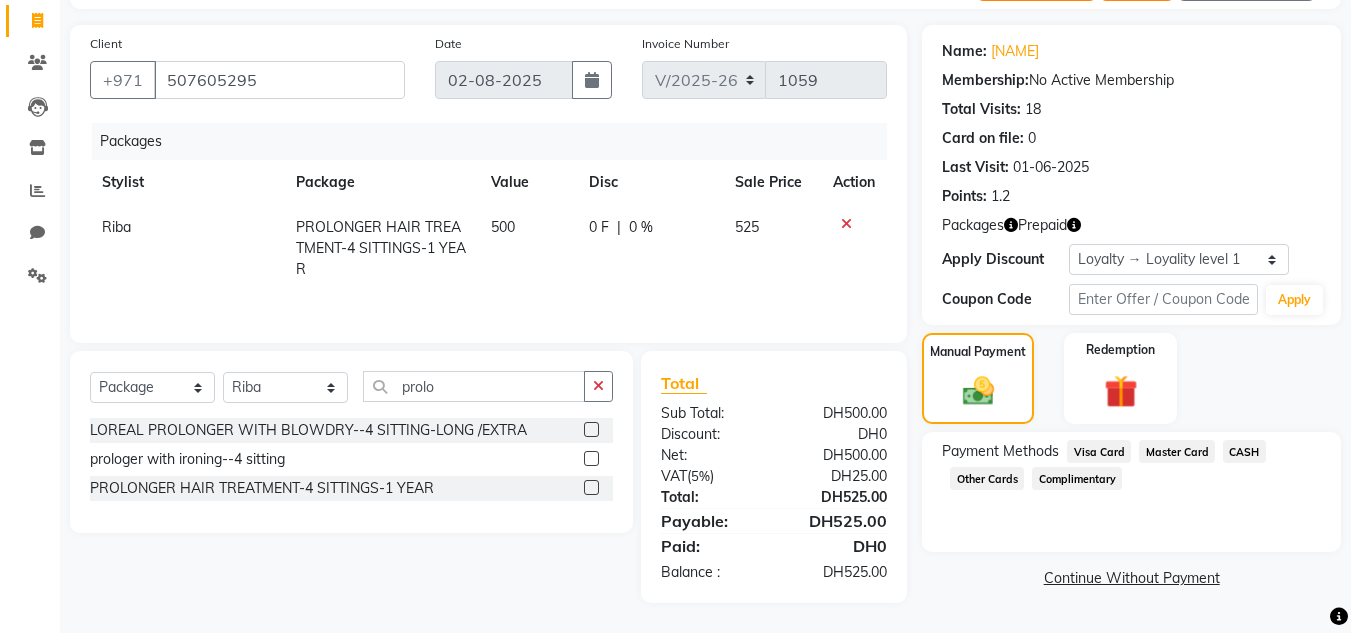 click on "Master Card" 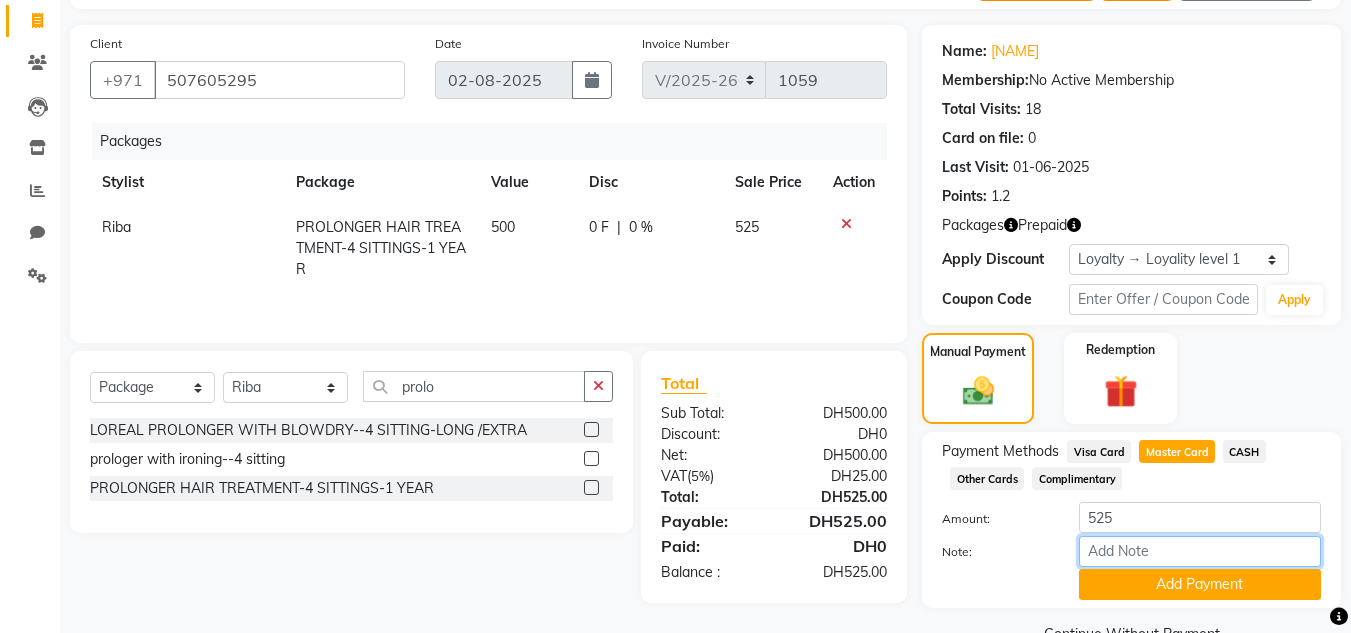 click on "Note:" at bounding box center (1200, 551) 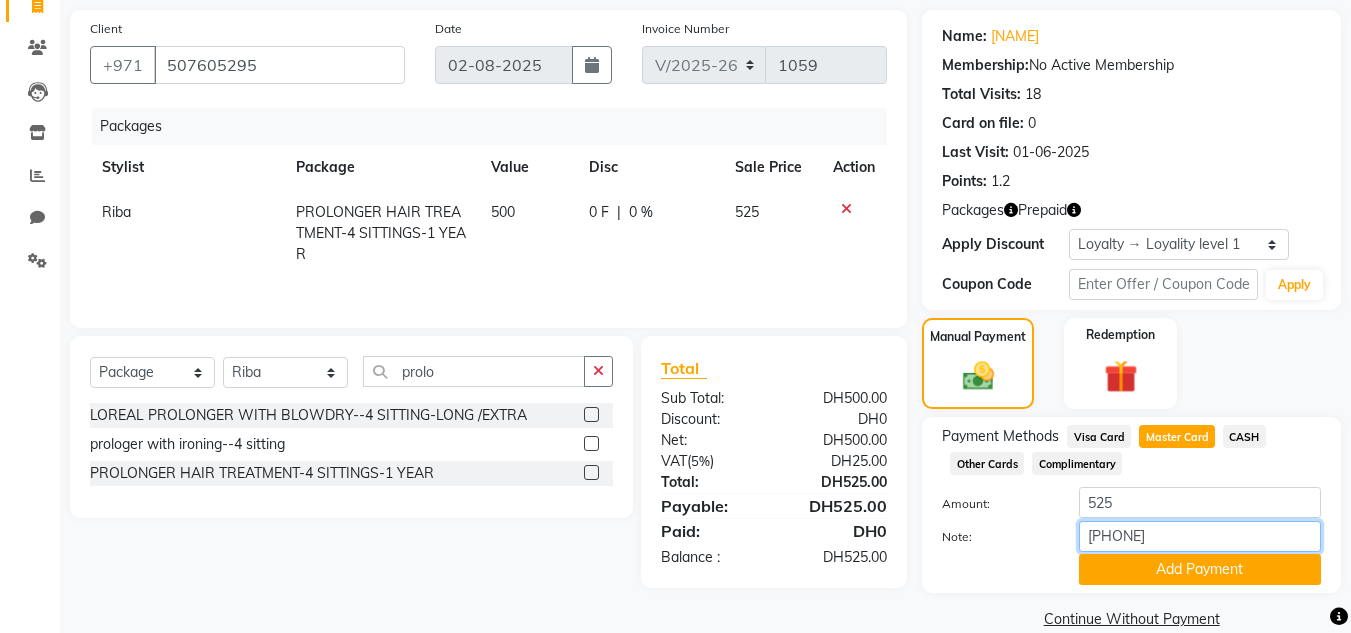 scroll, scrollTop: 171, scrollLeft: 0, axis: vertical 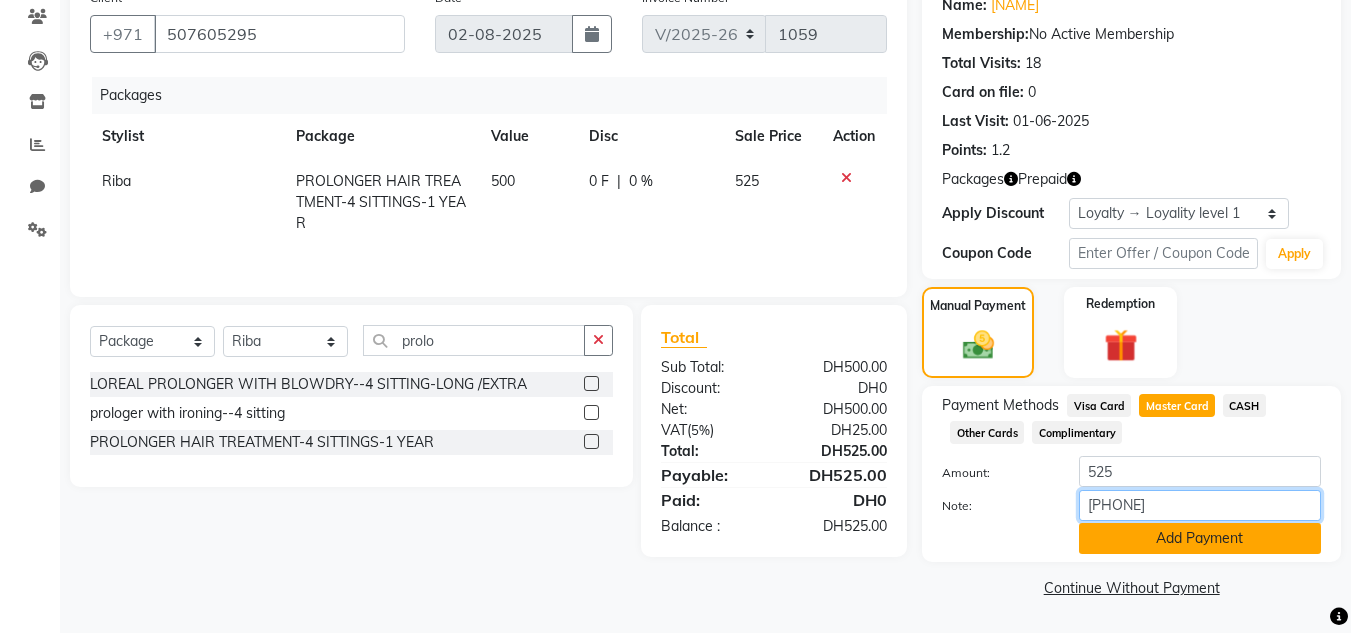 type on "[PHONE]" 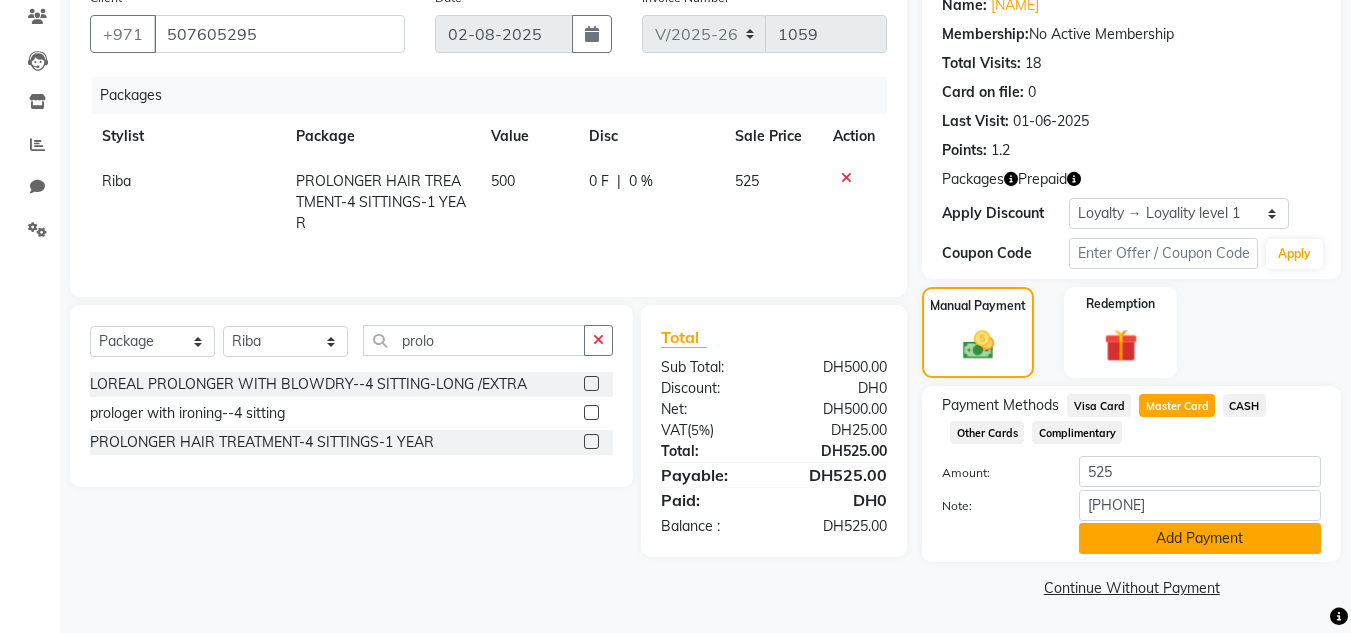 click on "Add Payment" 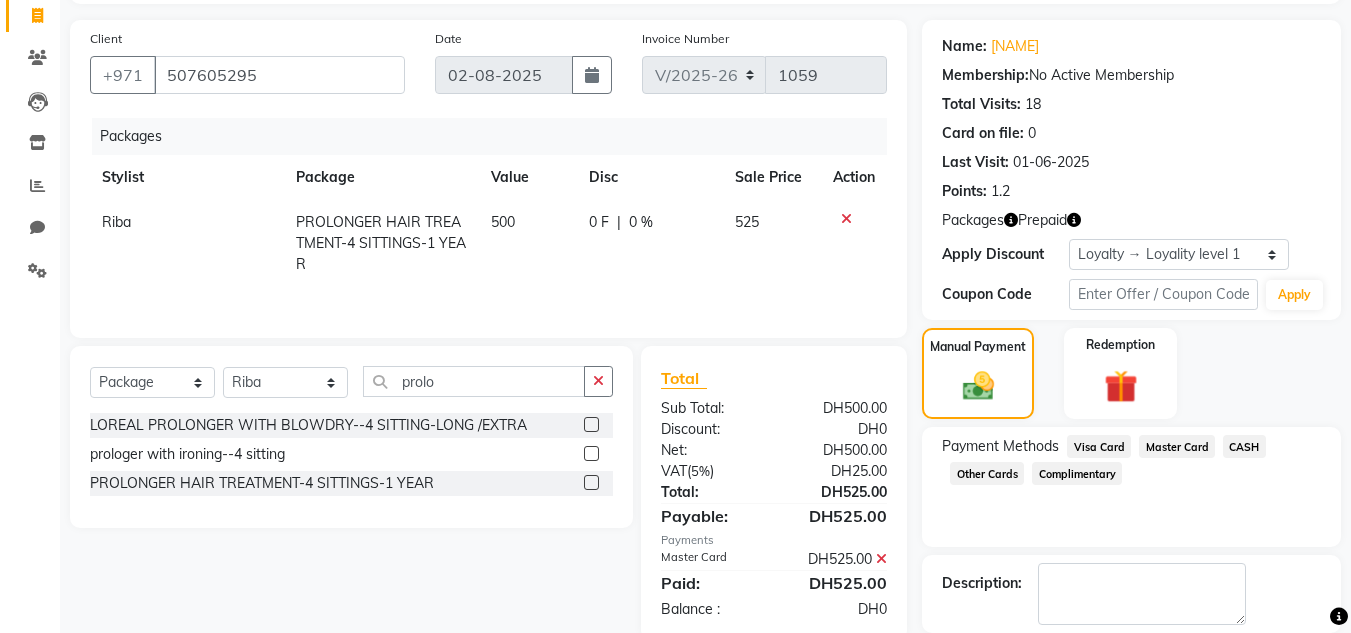 scroll, scrollTop: 266, scrollLeft: 0, axis: vertical 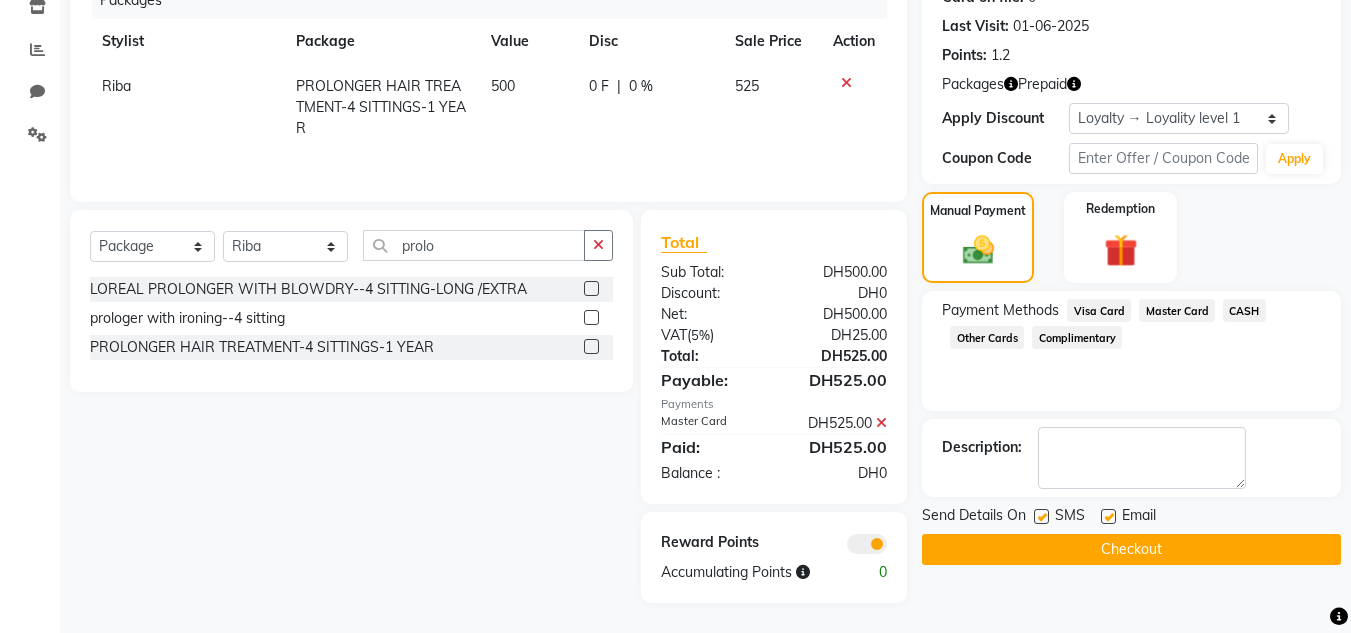 click on "Checkout" 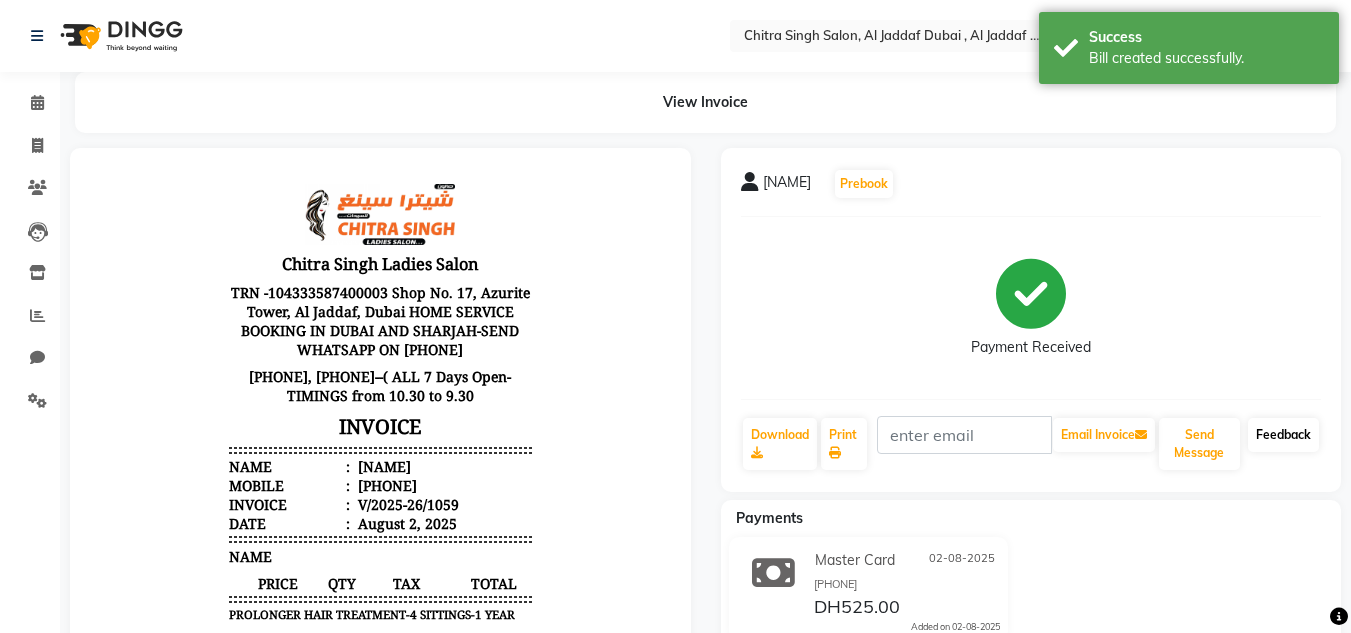 scroll, scrollTop: 0, scrollLeft: 0, axis: both 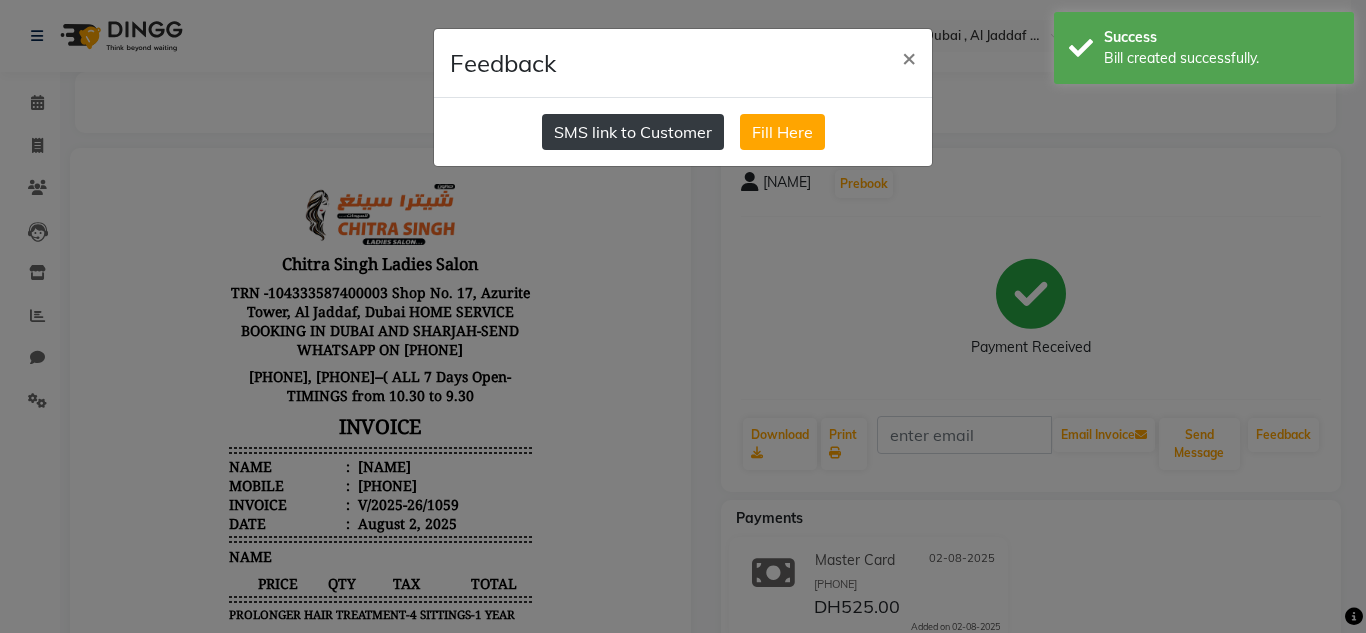 click on "SMS link to Customer" 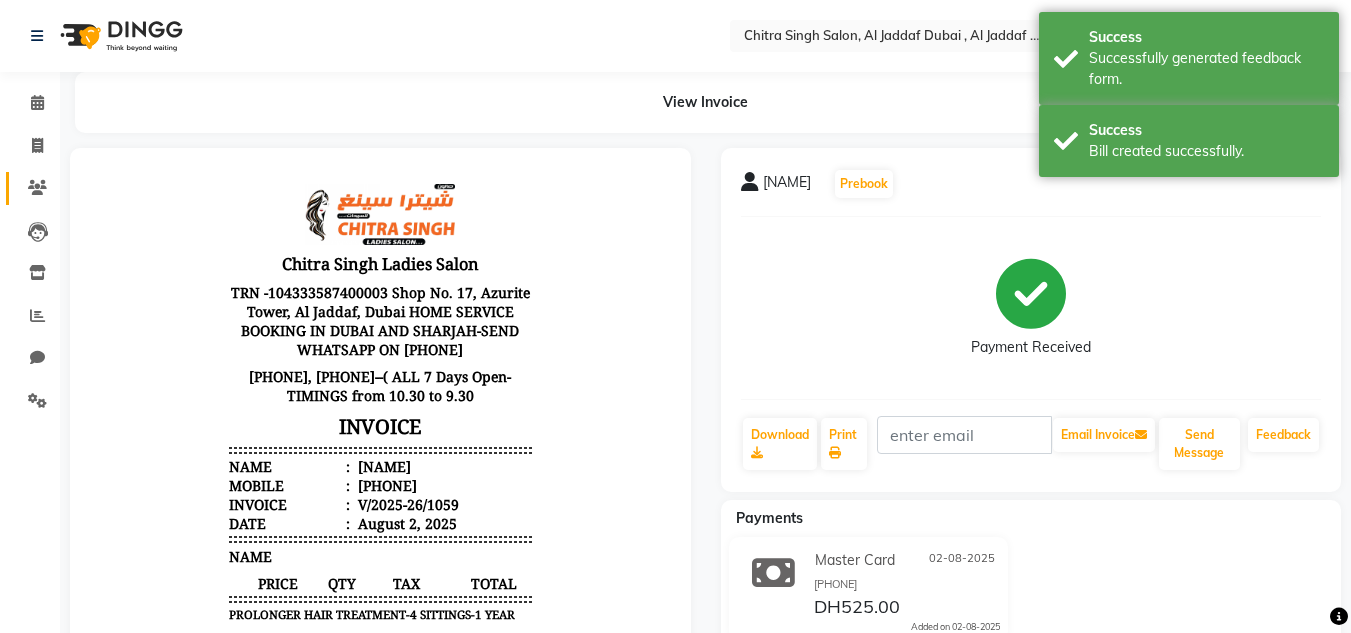 click on "Clients" 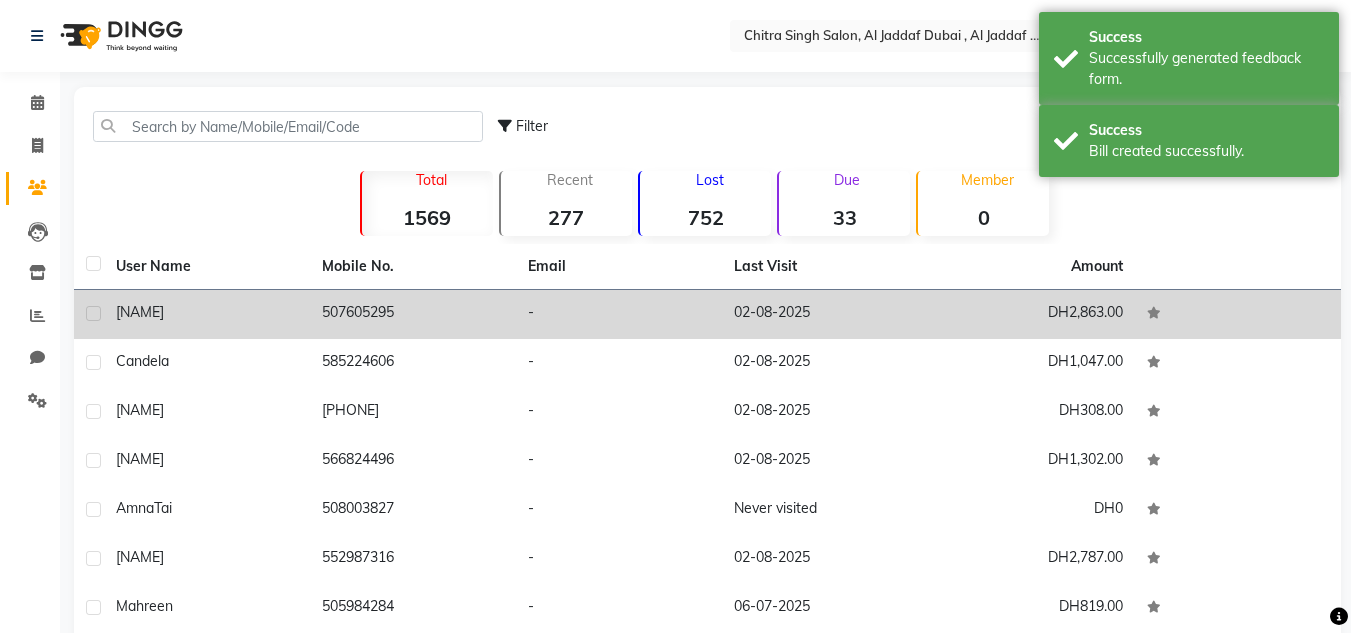 click on "DH2,863.00" 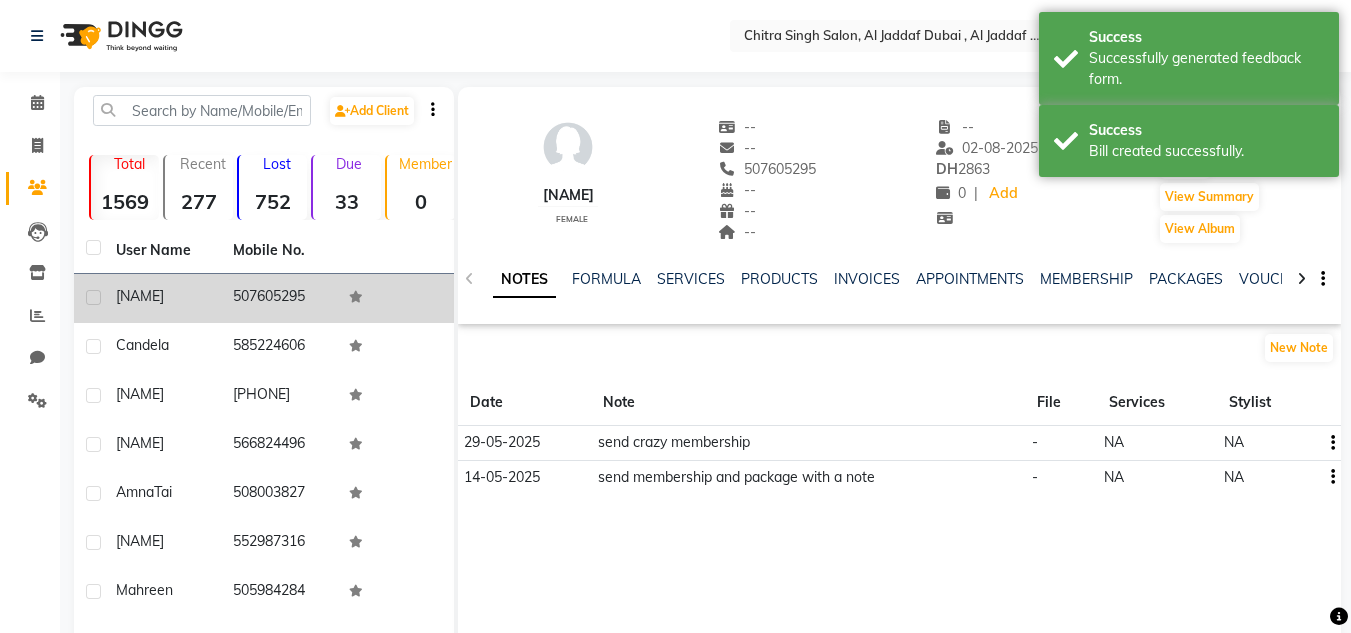 click on "View Summary" 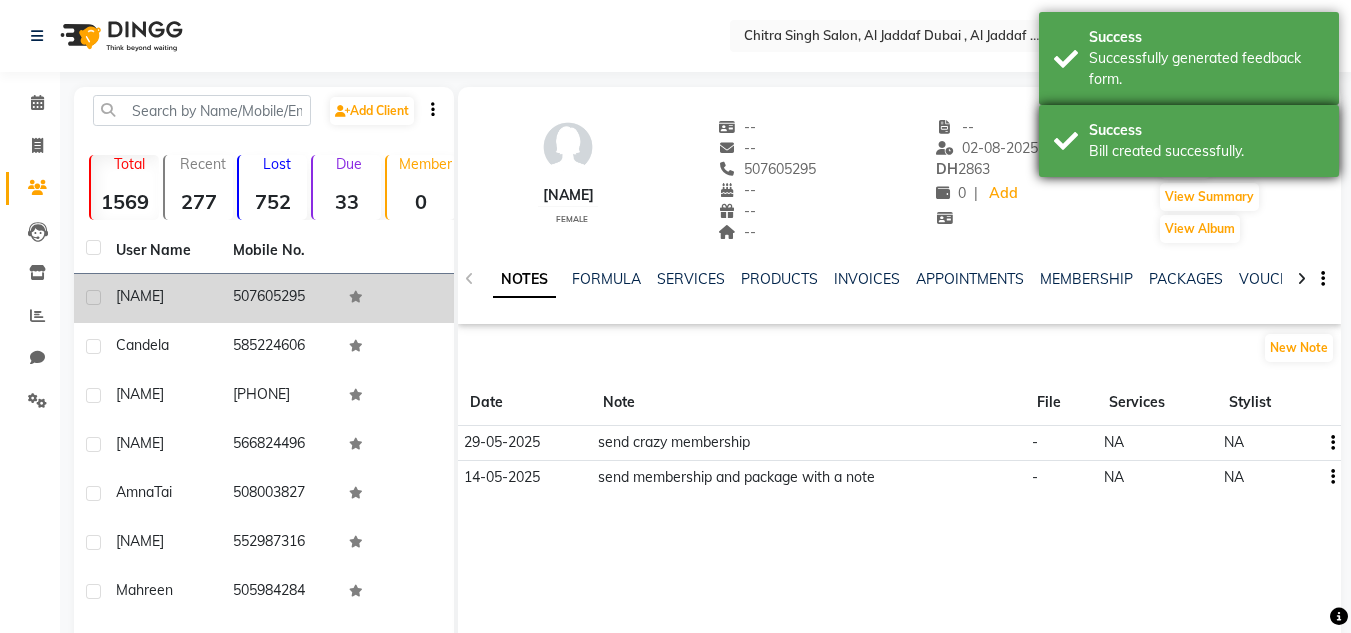 click on "Success   Bill created successfully." at bounding box center [1189, 141] 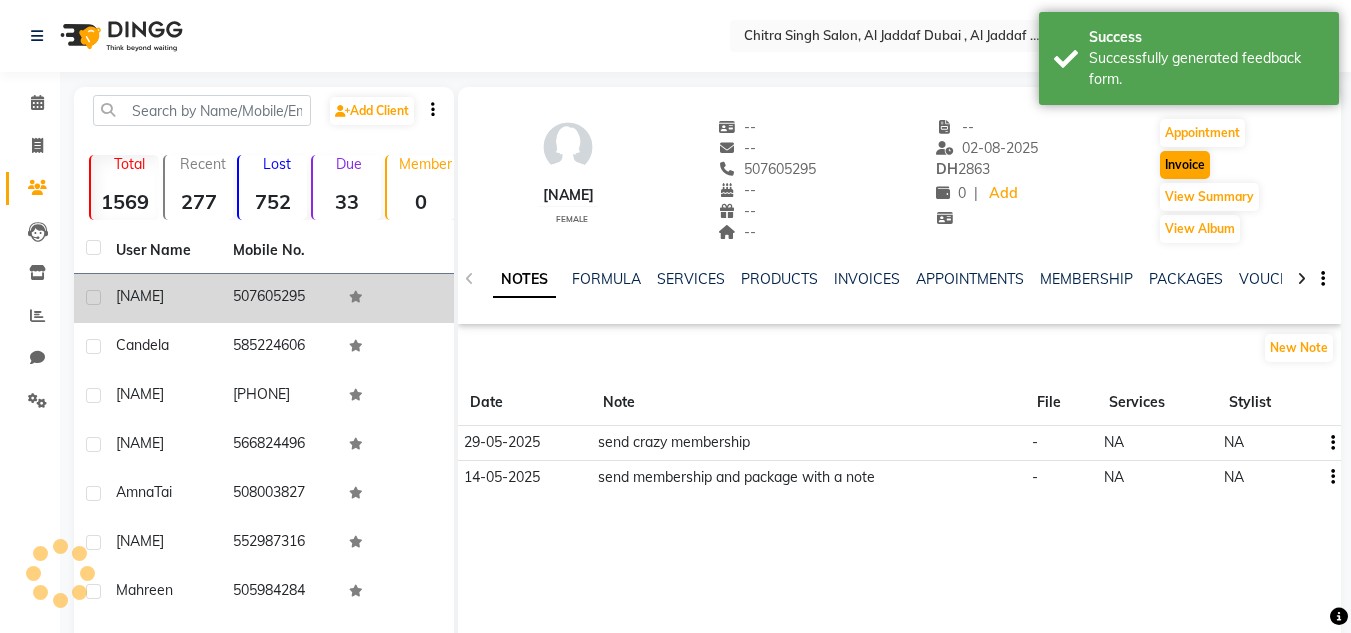 click on "Invoice" 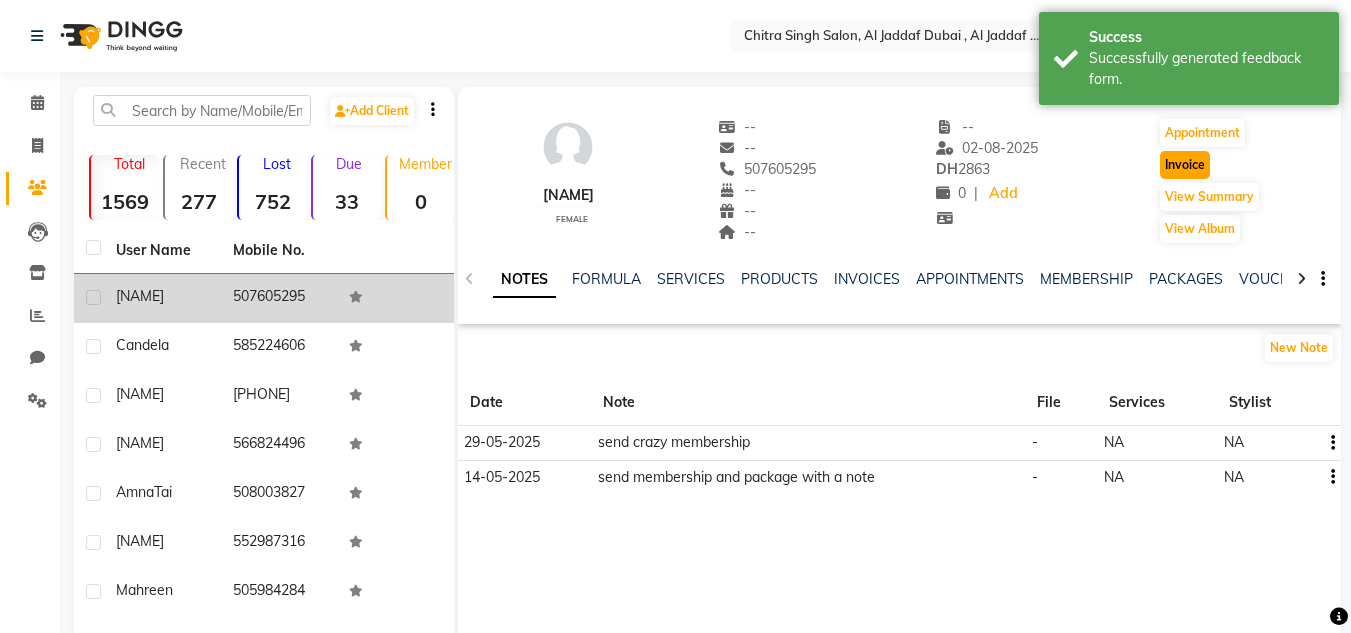 click on "Invoice" 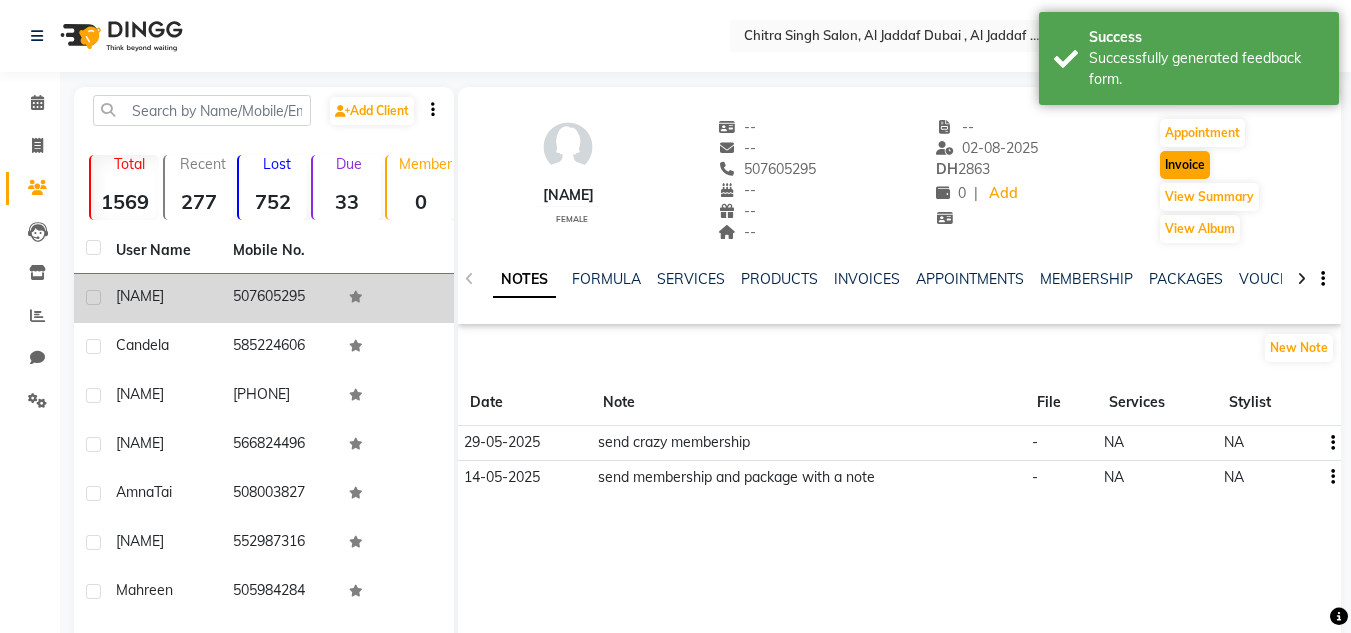 select on "service" 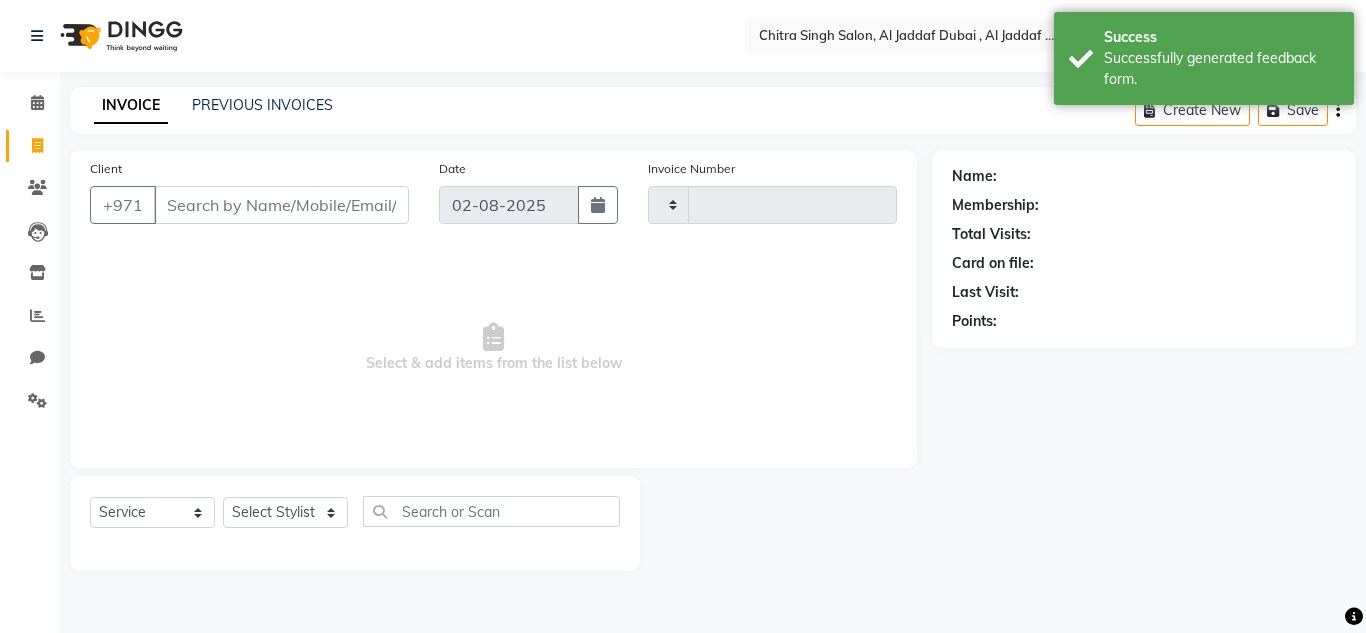 type on "1060" 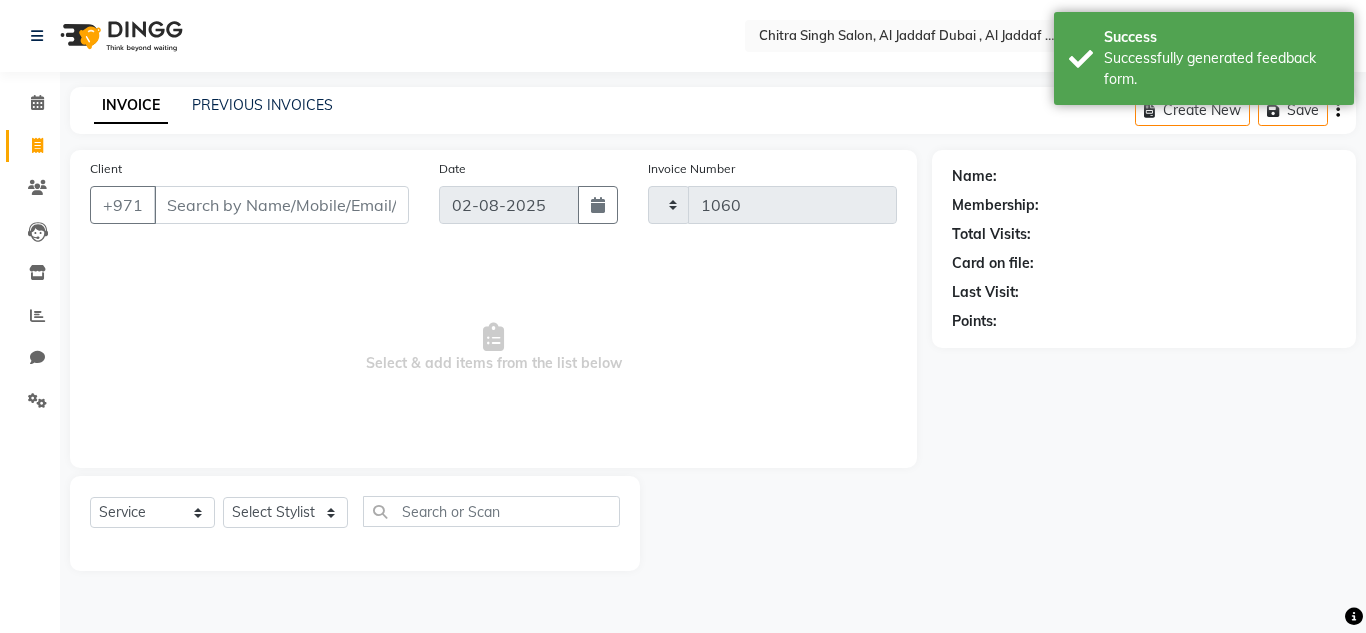 select on "4069" 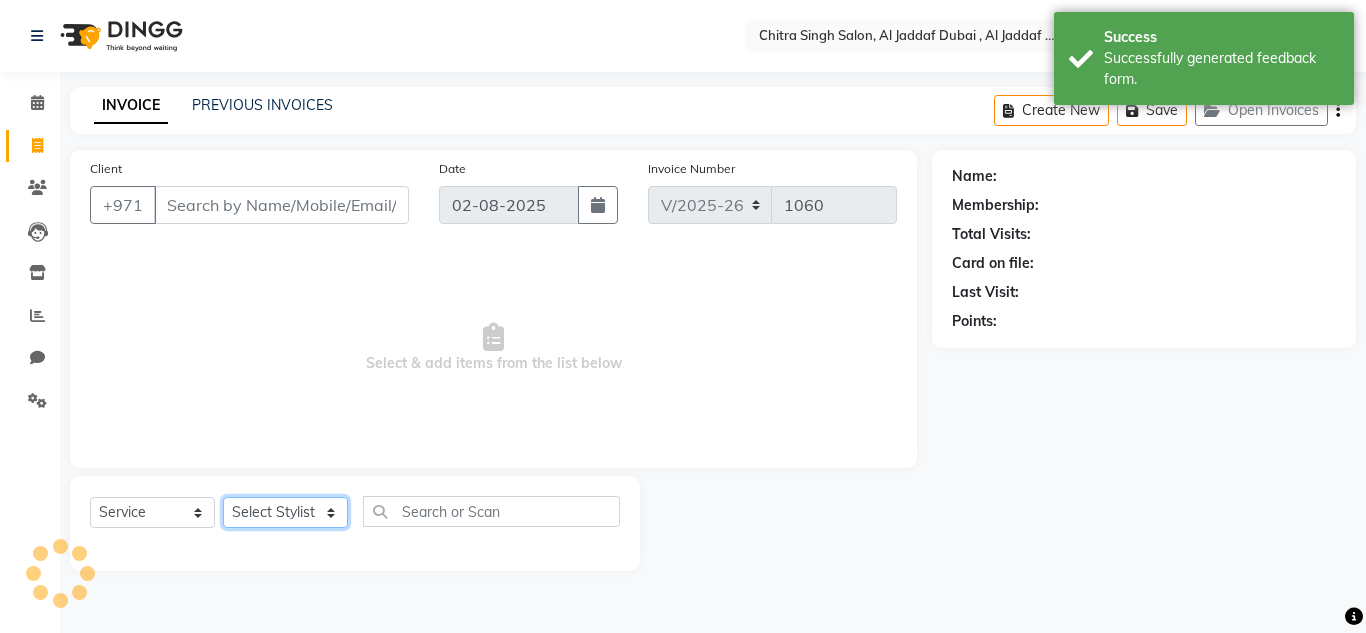 click on "Select Stylist" 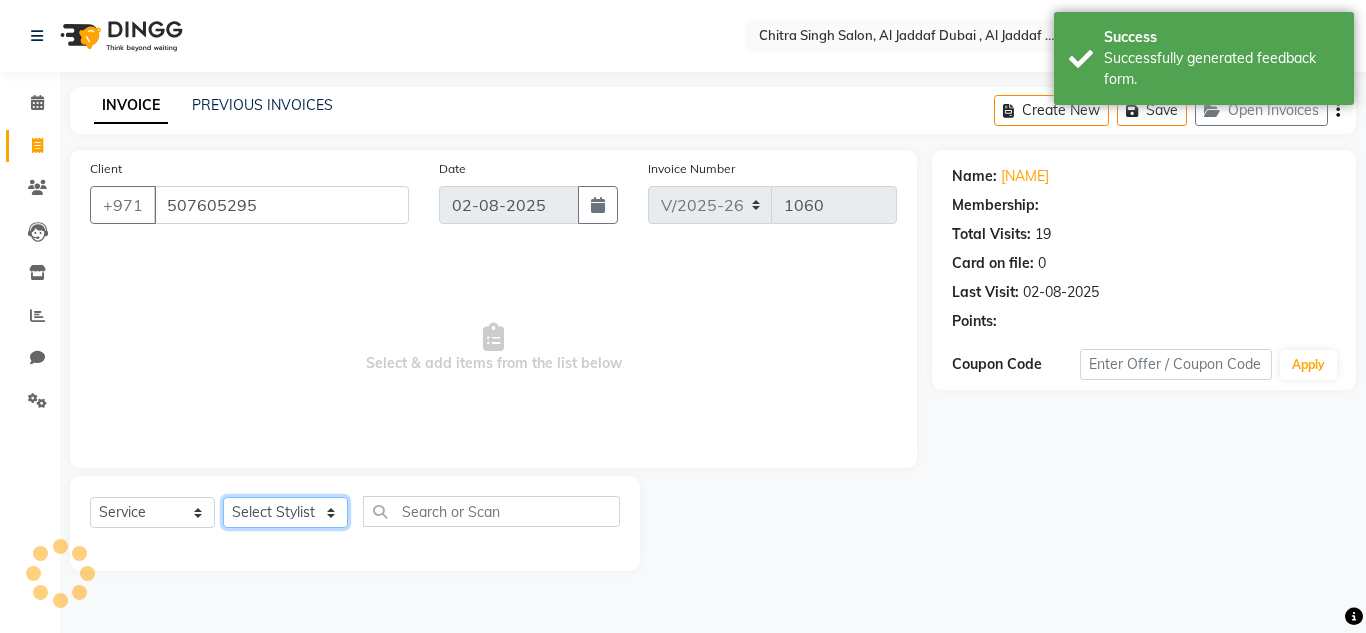 select on "1: Object" 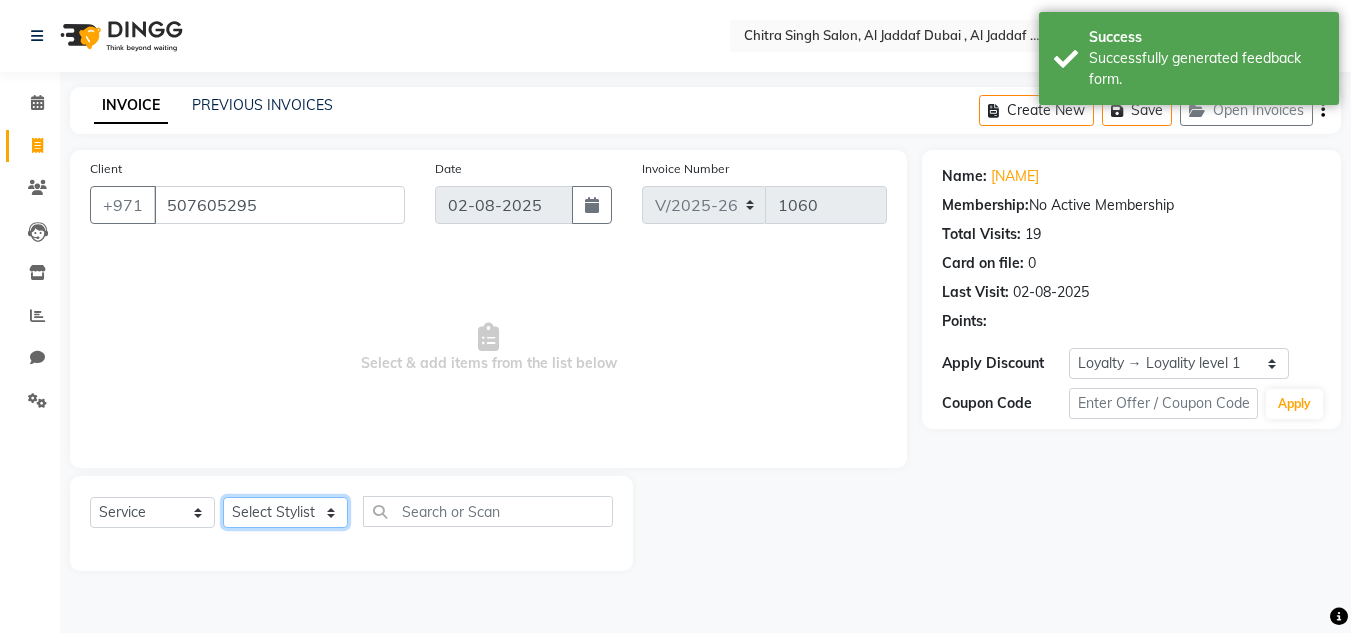 select on "62704" 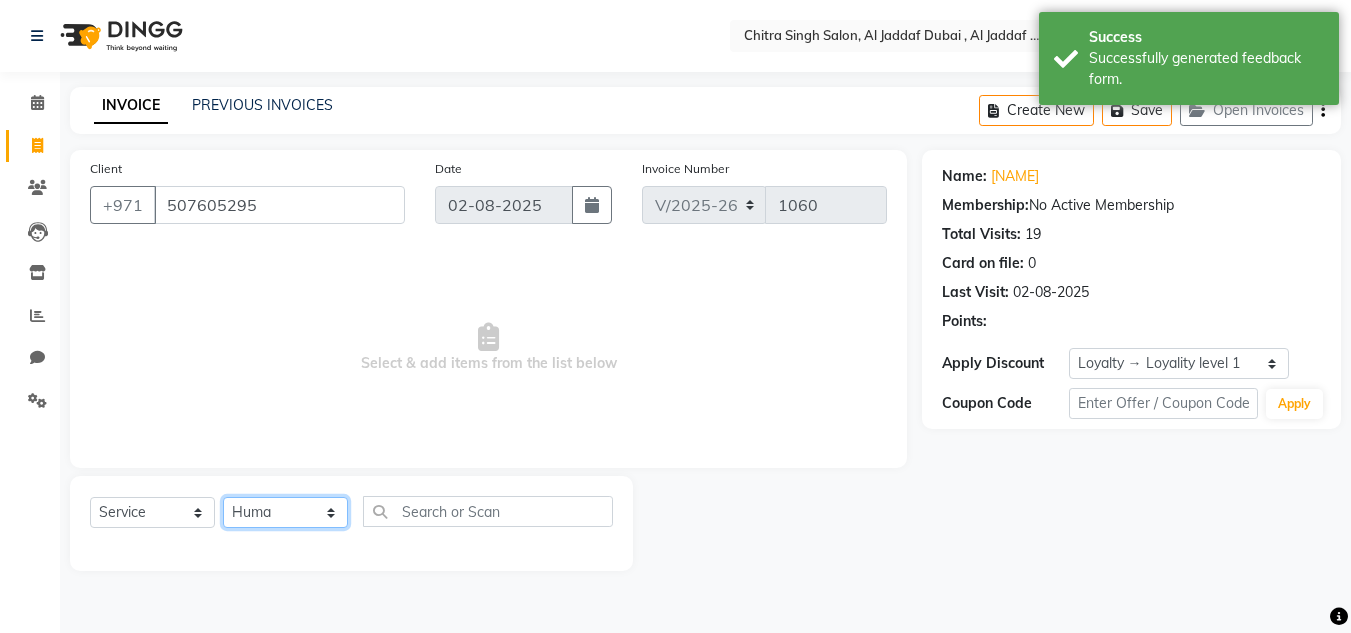 click on "Select Stylist Huma Iqbal Kabita Management Riba Sales person [NAME] trial lady" 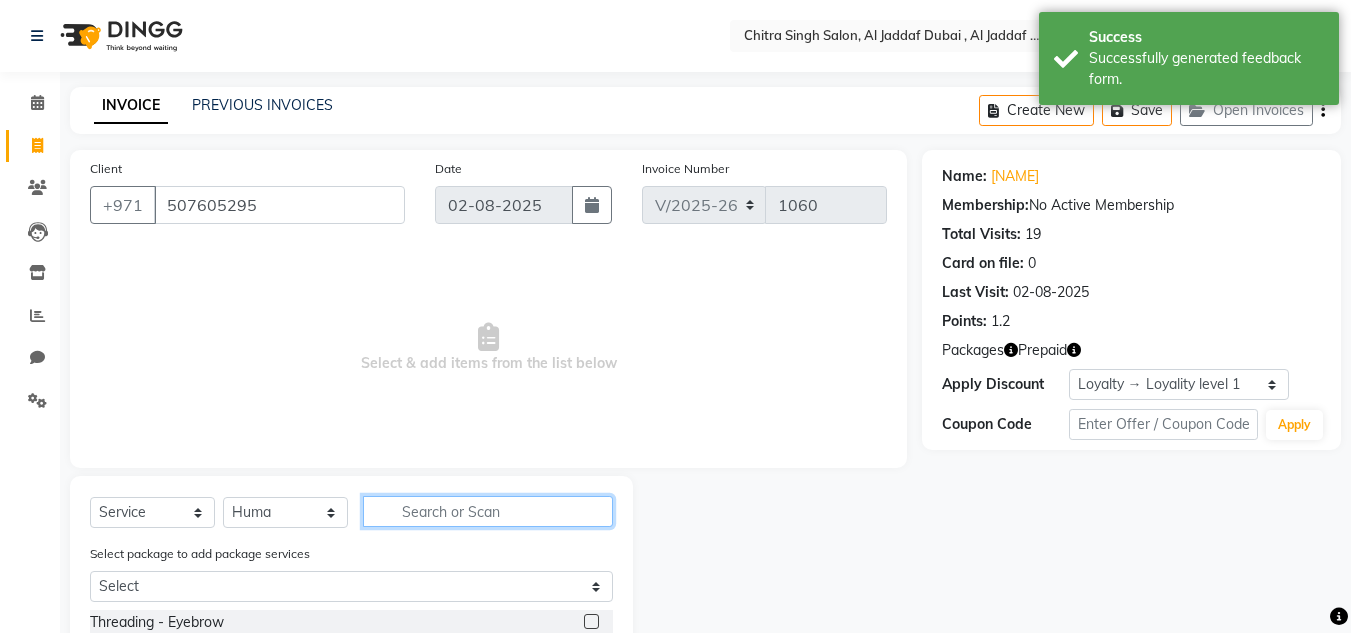 click 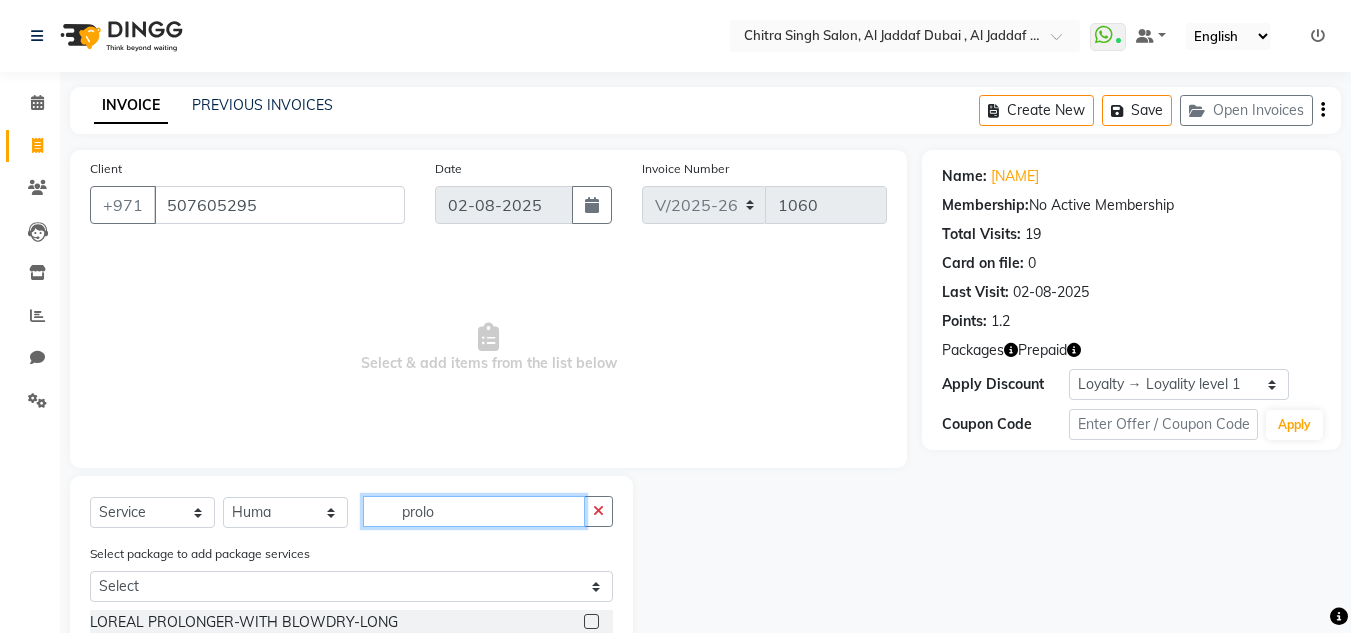 scroll, scrollTop: 180, scrollLeft: 0, axis: vertical 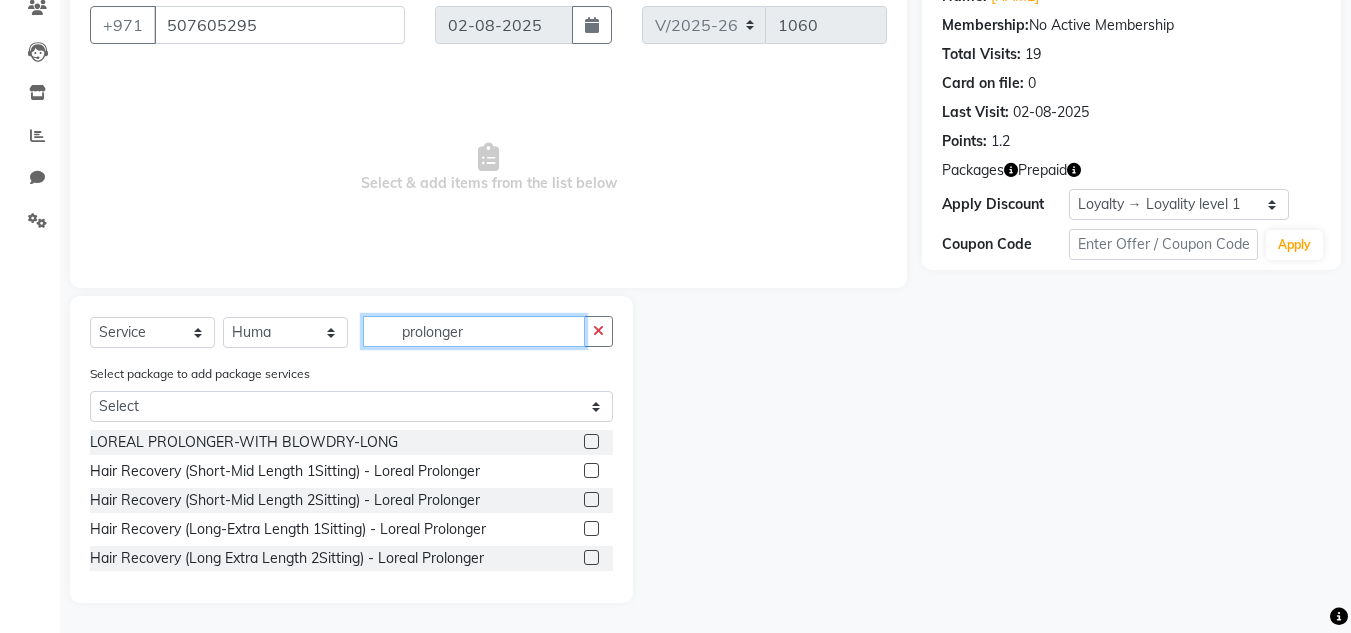 type on "prolonger" 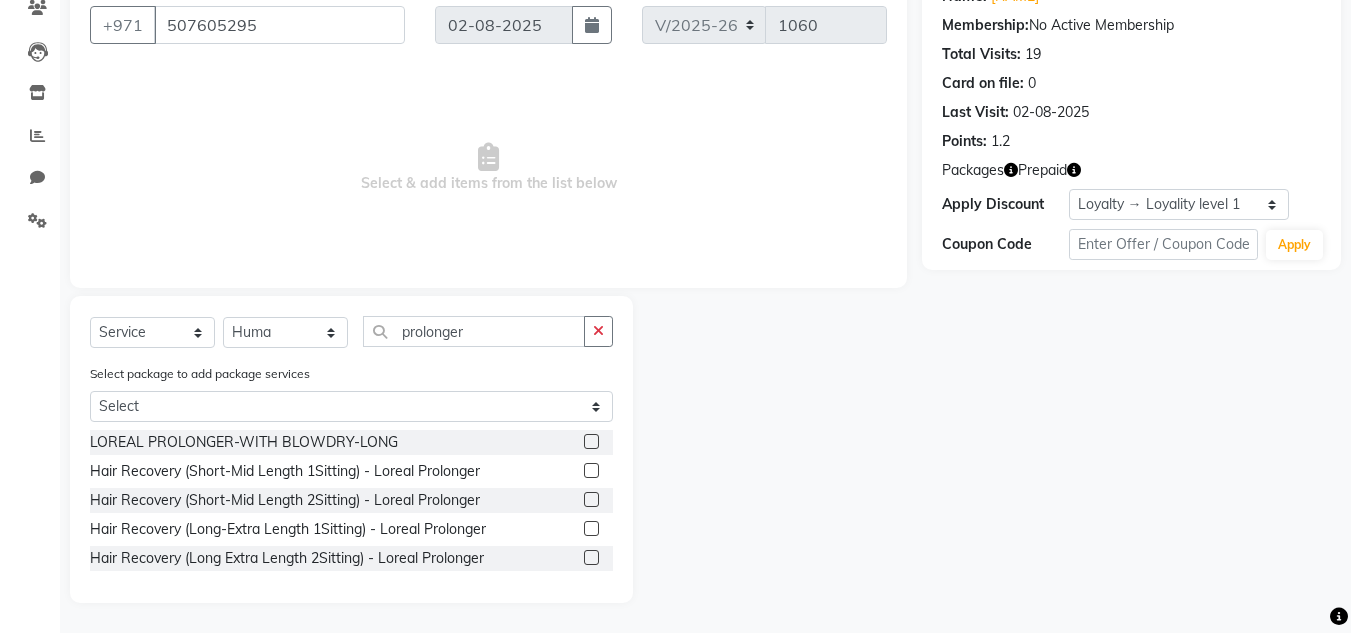 click 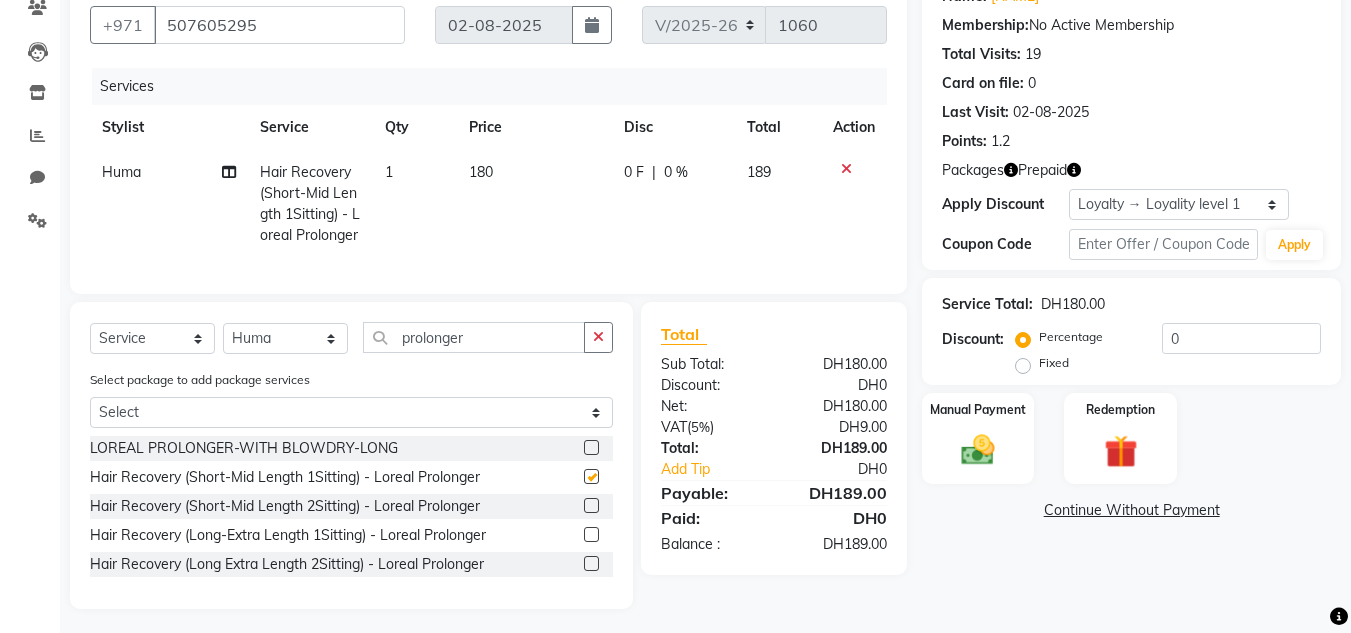 checkbox on "false" 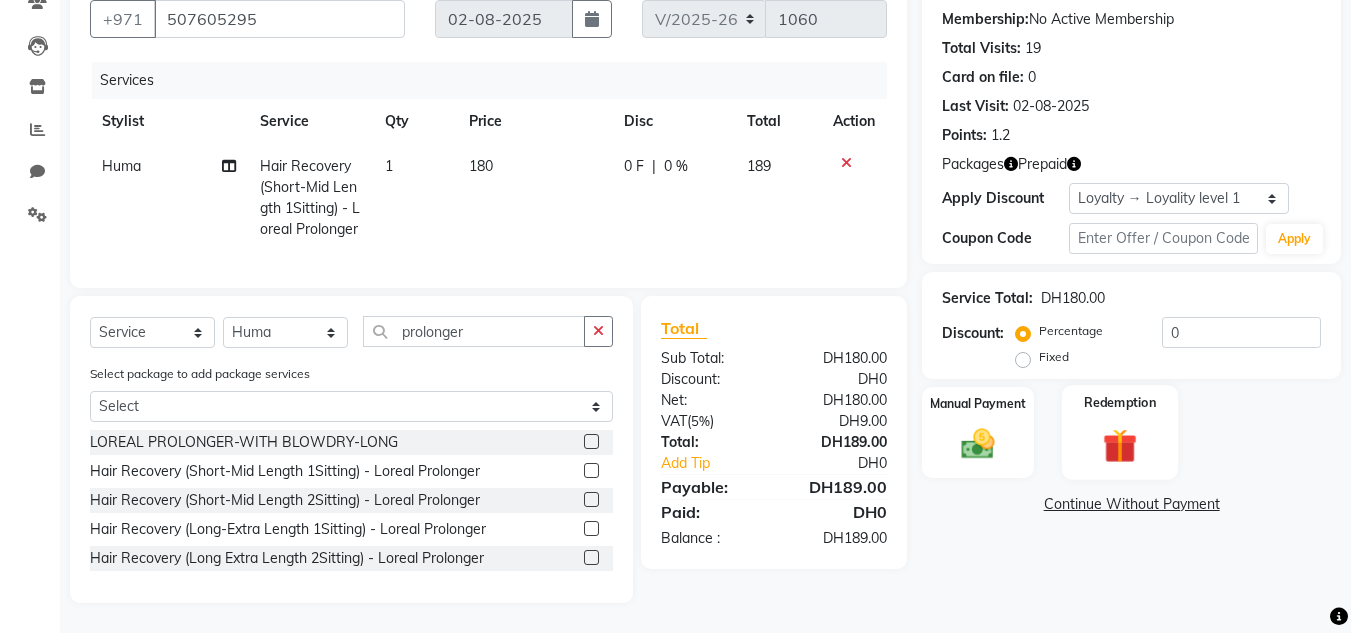 click on "Redemption" 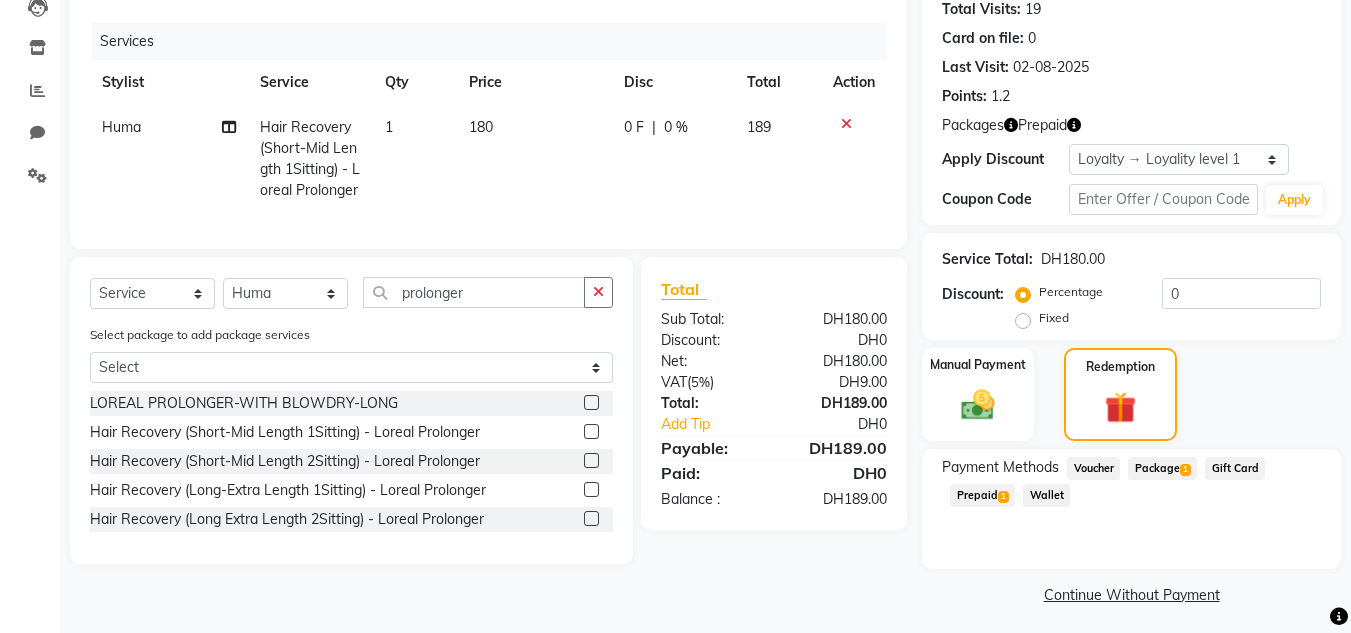 scroll, scrollTop: 232, scrollLeft: 0, axis: vertical 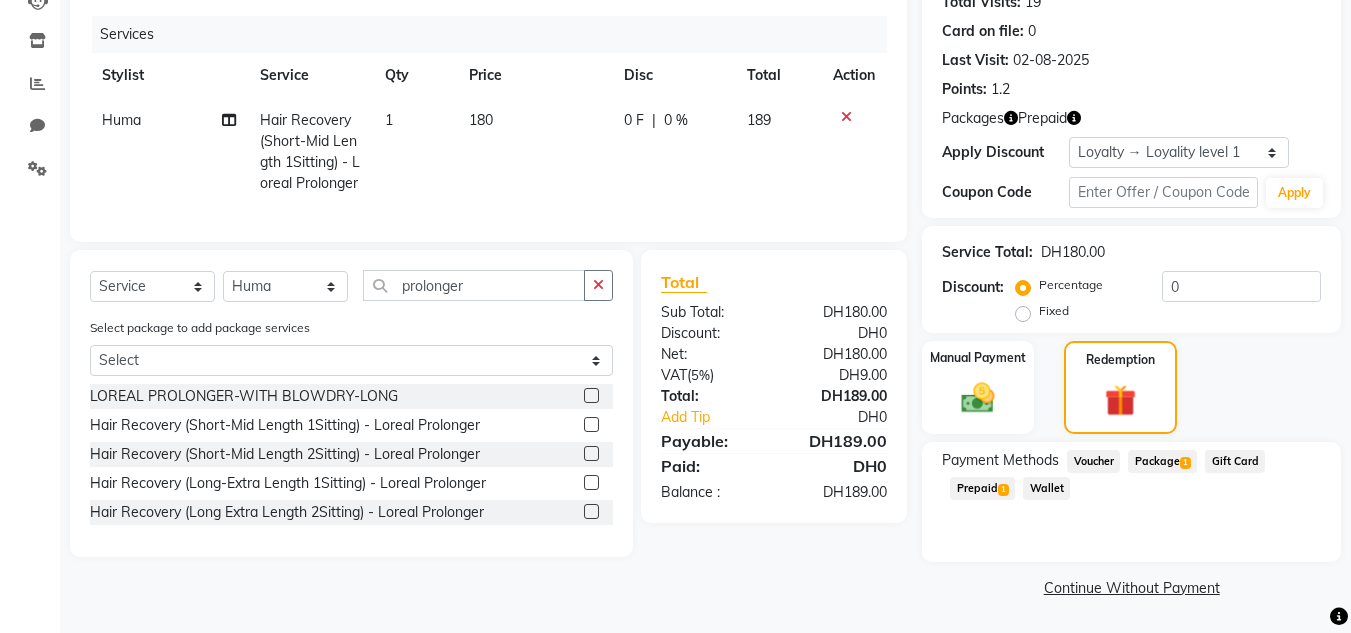 click on "Package  1" 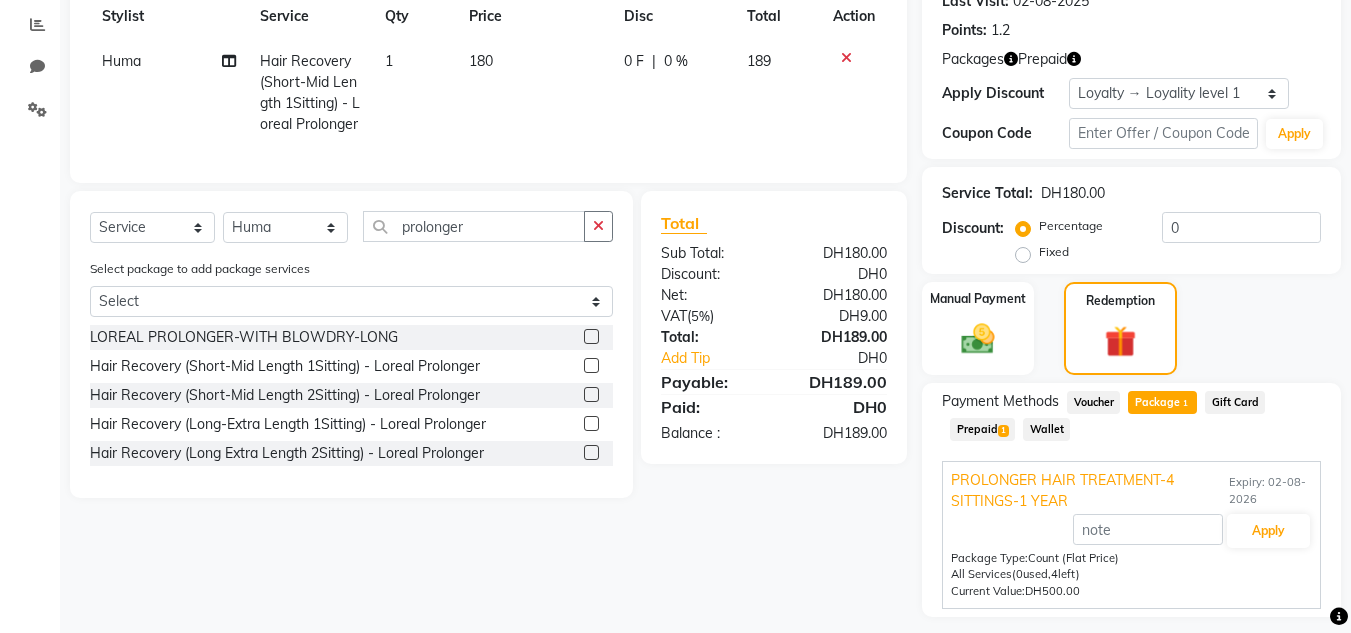 scroll, scrollTop: 346, scrollLeft: 0, axis: vertical 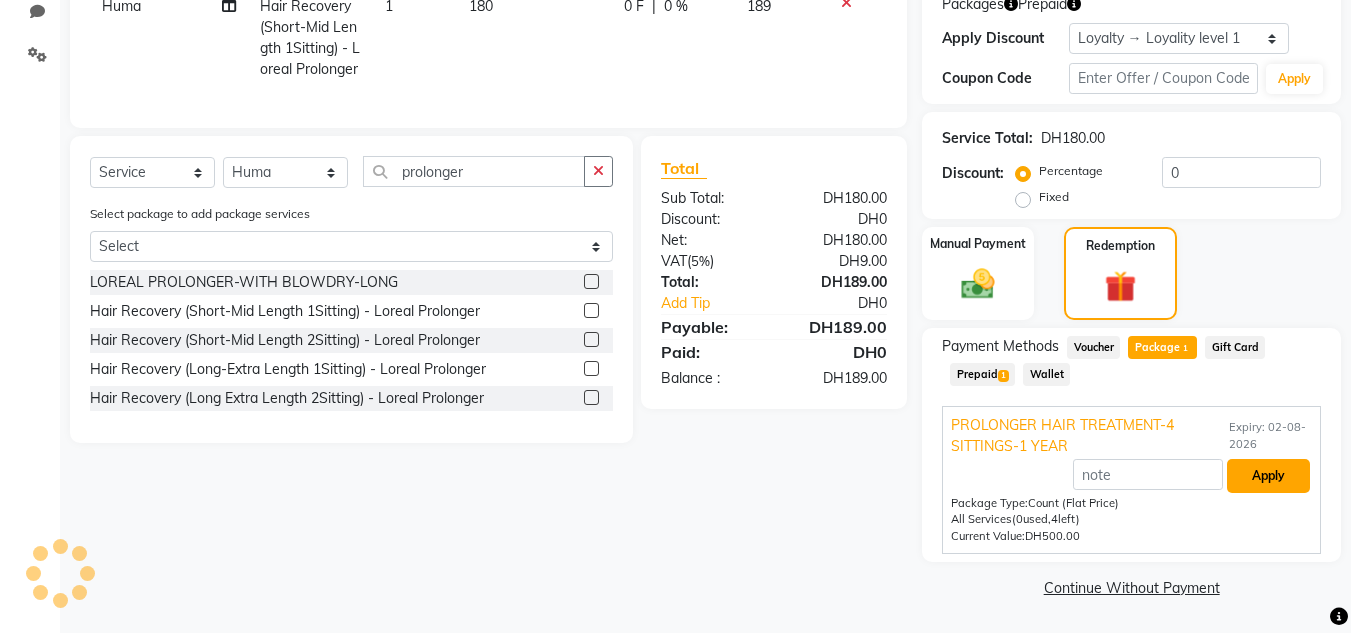 click on "Apply" at bounding box center [1268, 476] 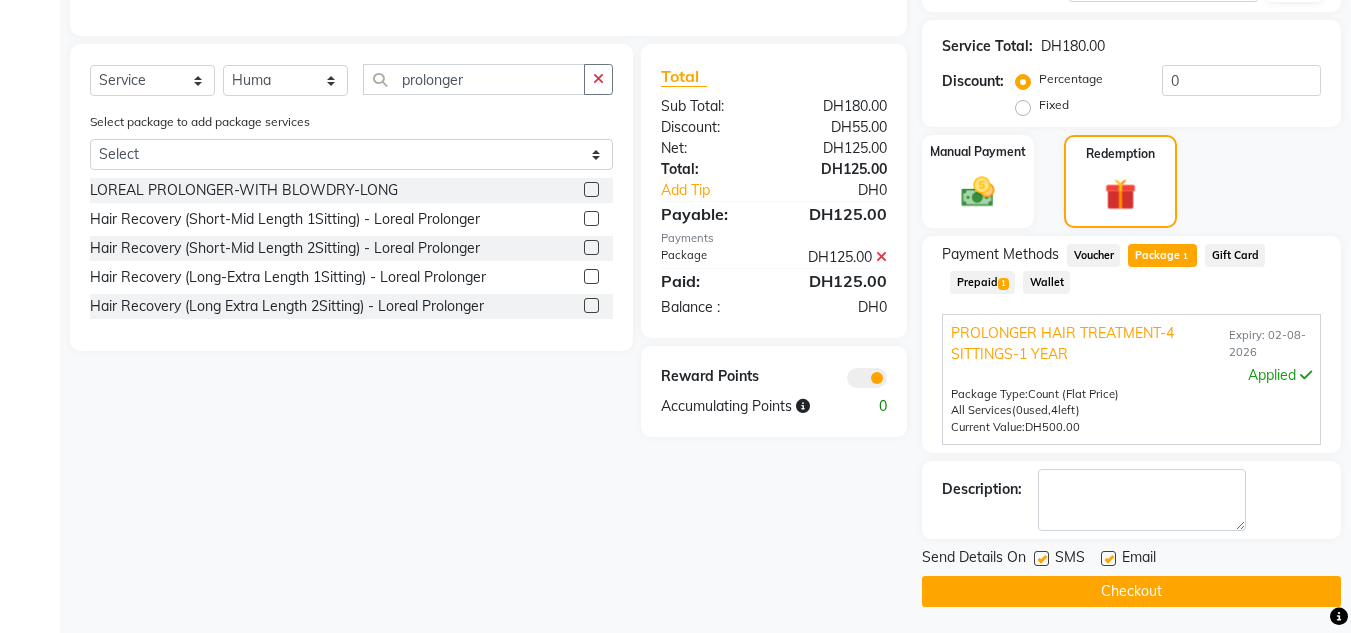 scroll, scrollTop: 442, scrollLeft: 0, axis: vertical 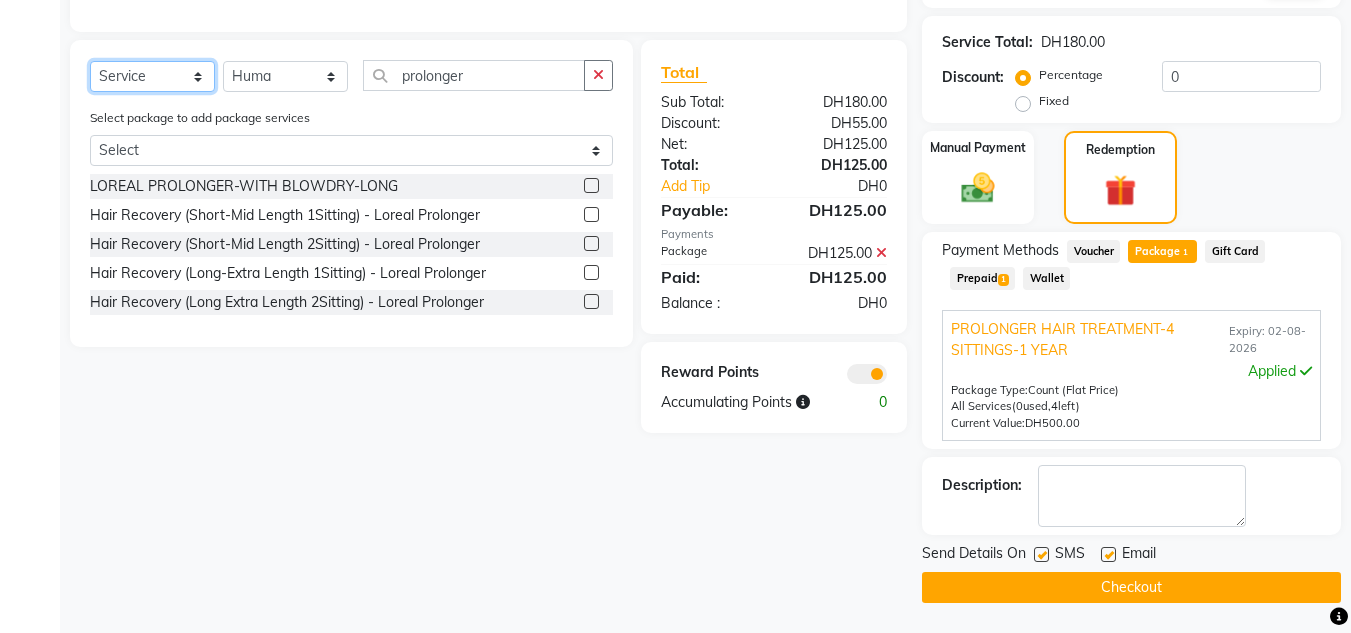 click on "Select  Service  Product  Membership  Package Voucher Prepaid Gift Card" 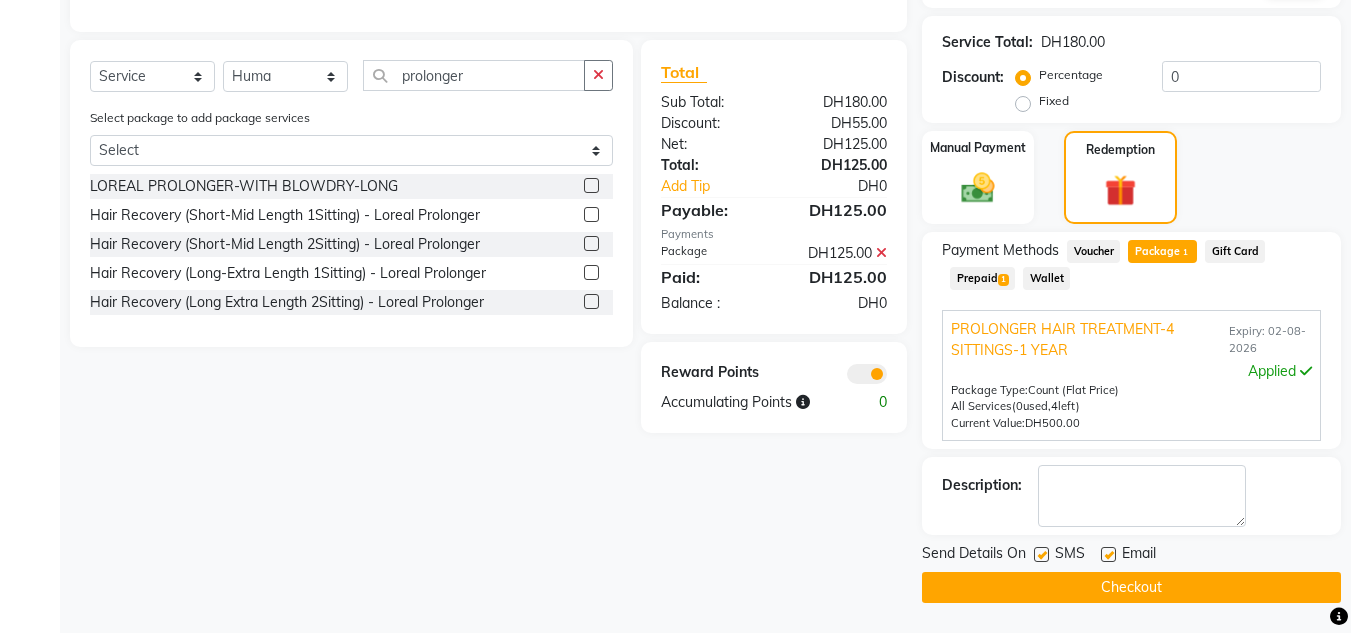 click on "Select  Service  Product  Membership  Package Voucher Prepaid Gift Card  Select Stylist Huma Iqbal Kabita Management Riba Sales person [NAME] trial lady prolonger" 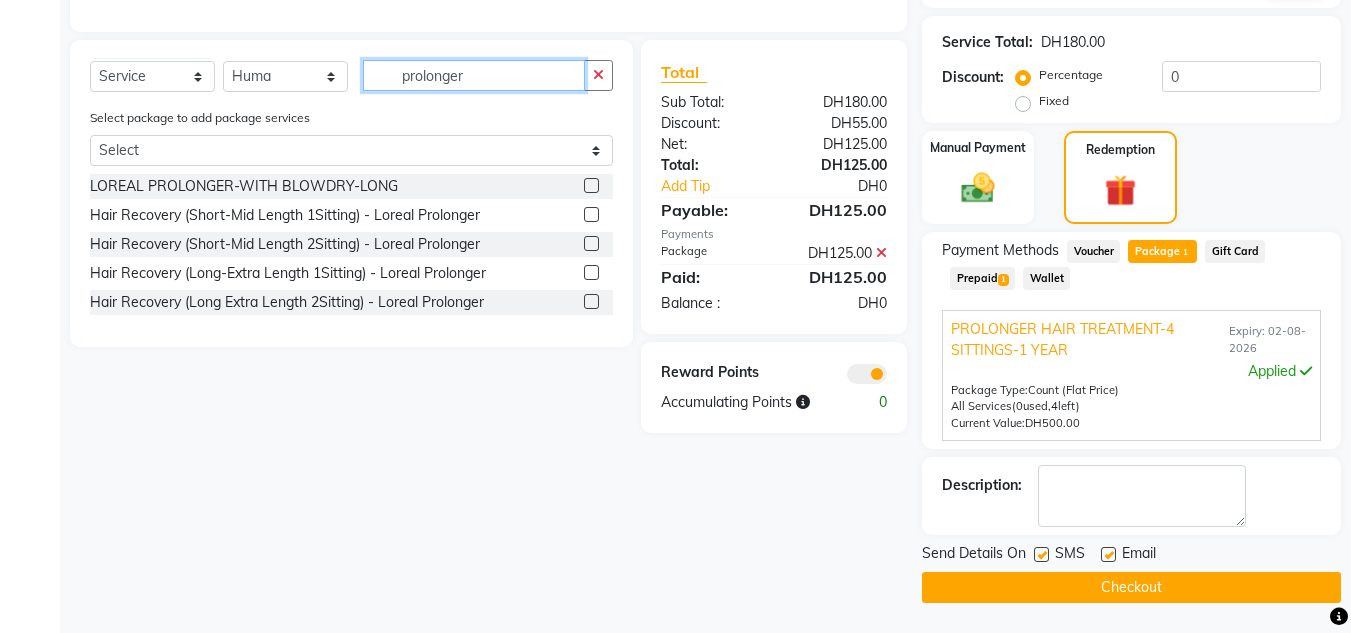 drag, startPoint x: 508, startPoint y: 101, endPoint x: 273, endPoint y: 95, distance: 235.07658 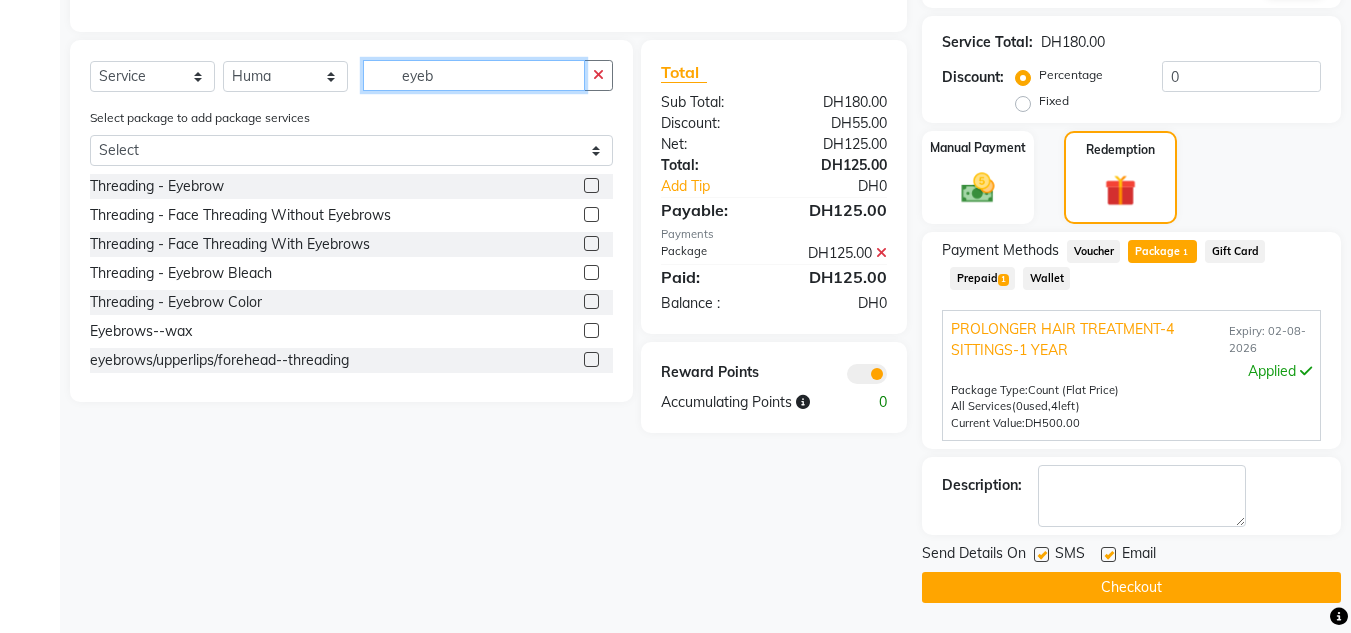 type on "eyeb" 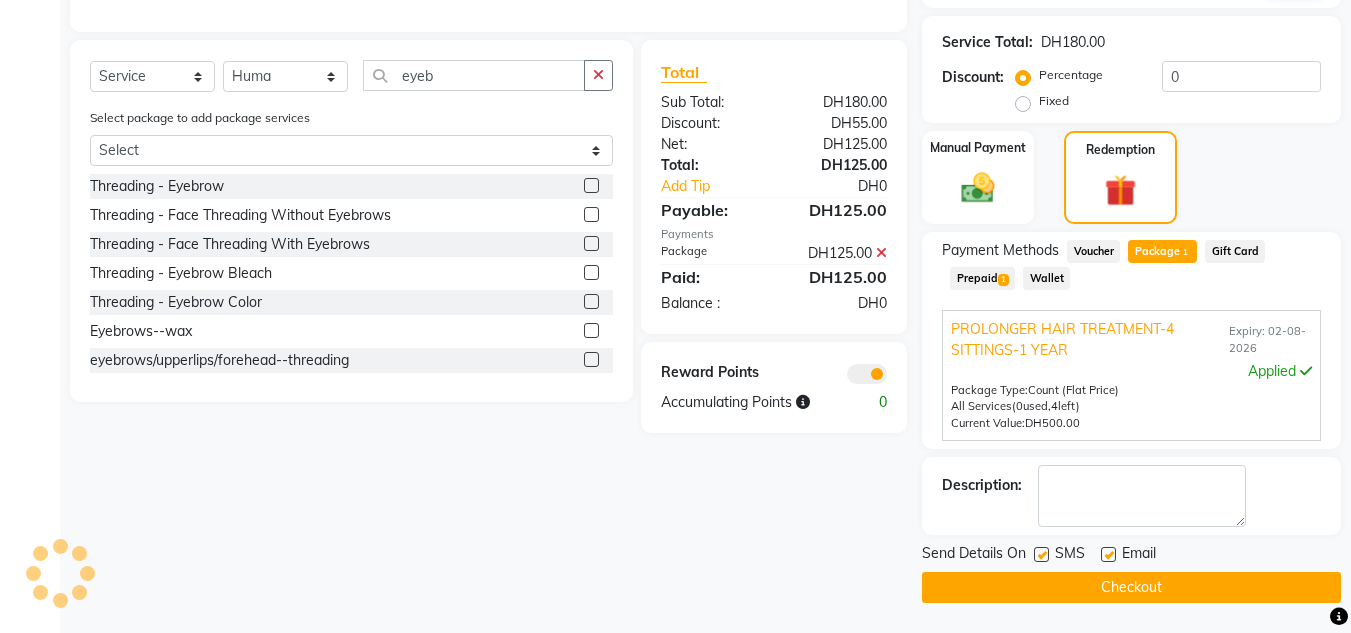 click 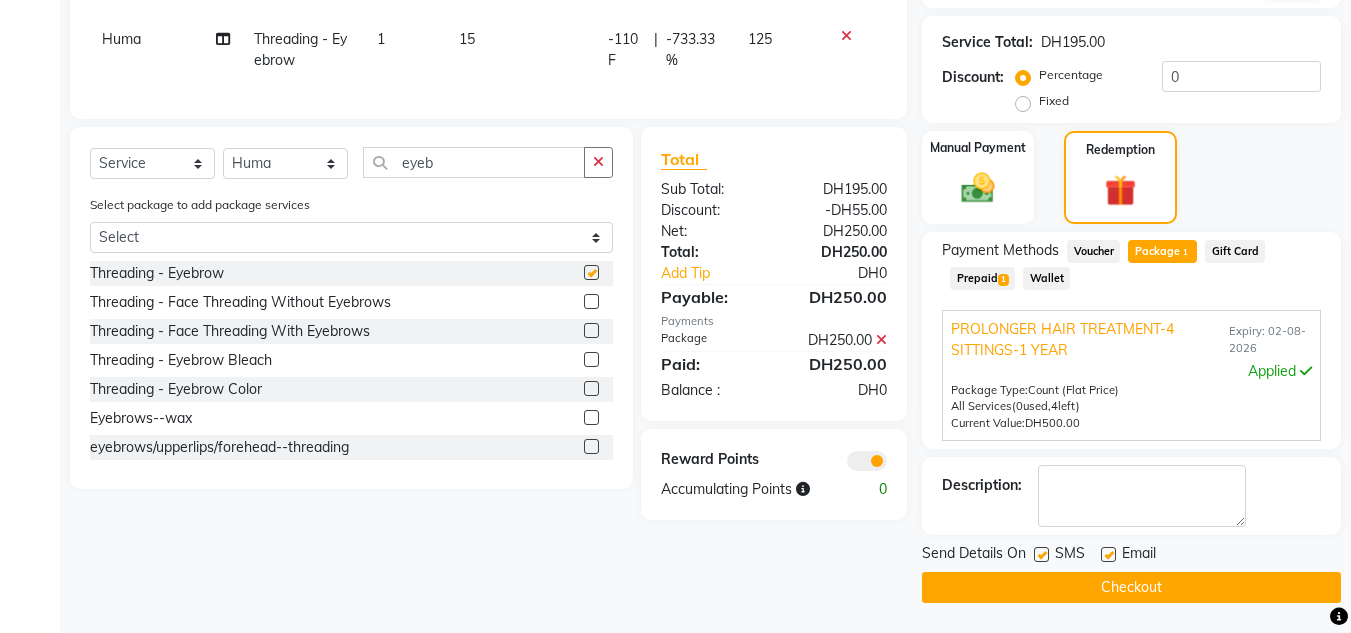 checkbox on "false" 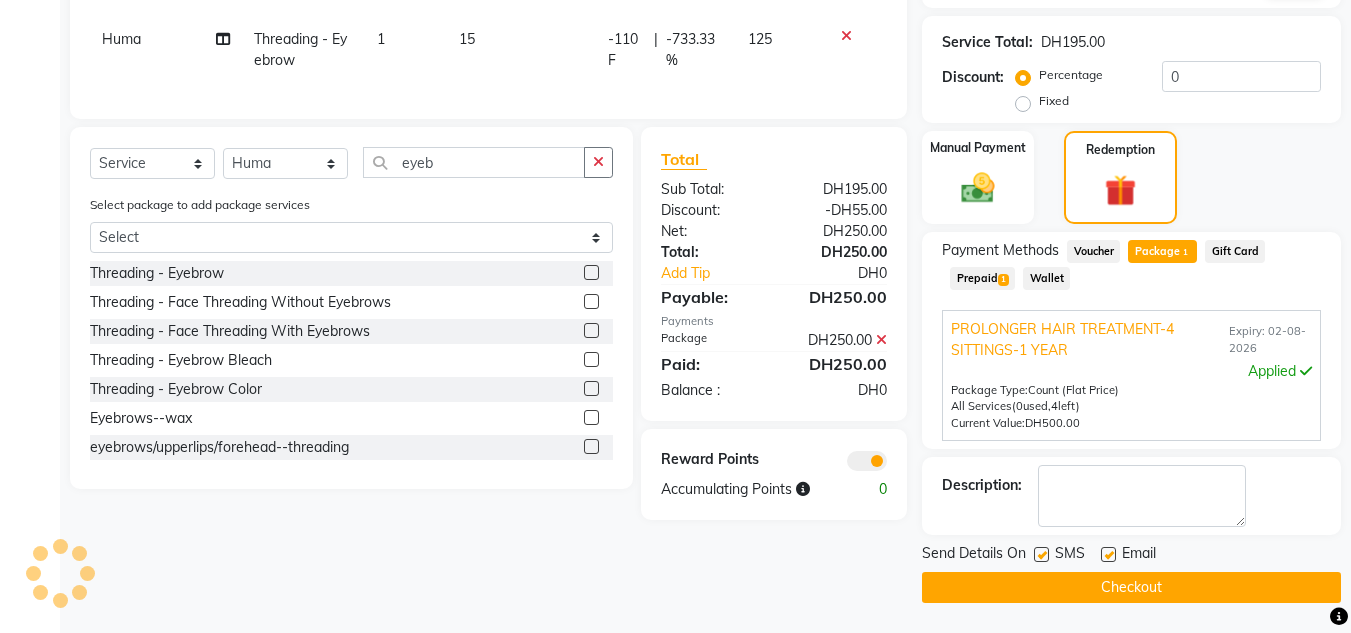 click 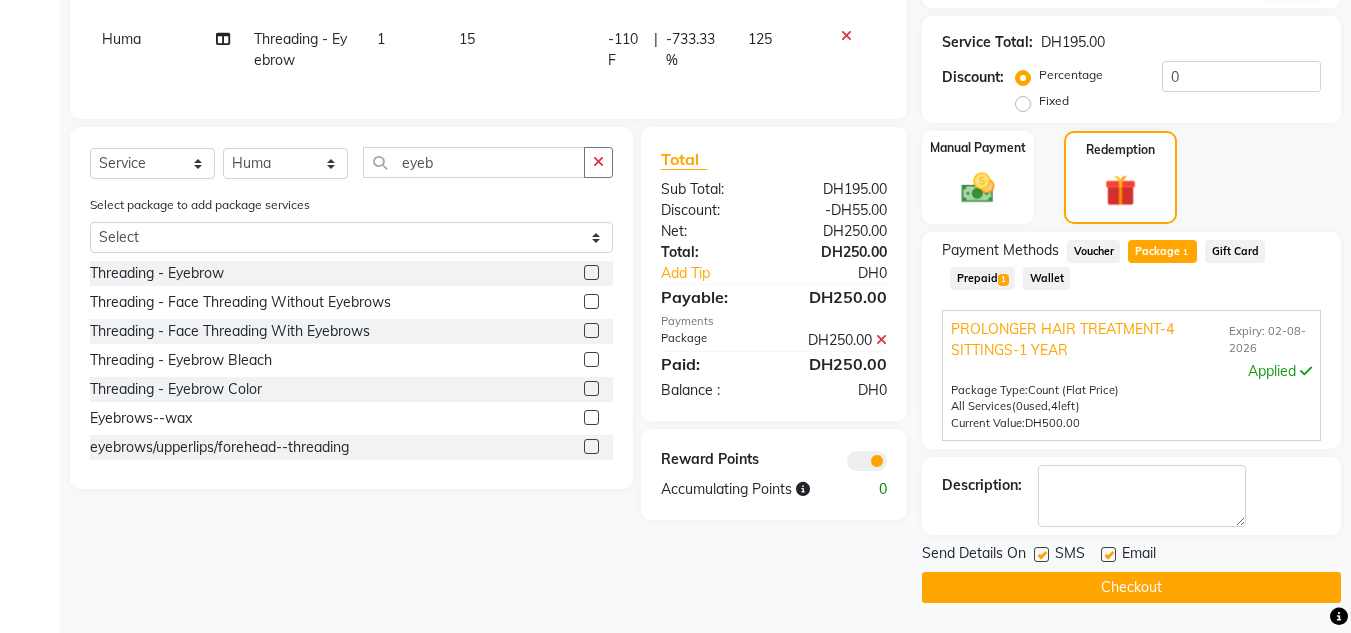 click on "1" 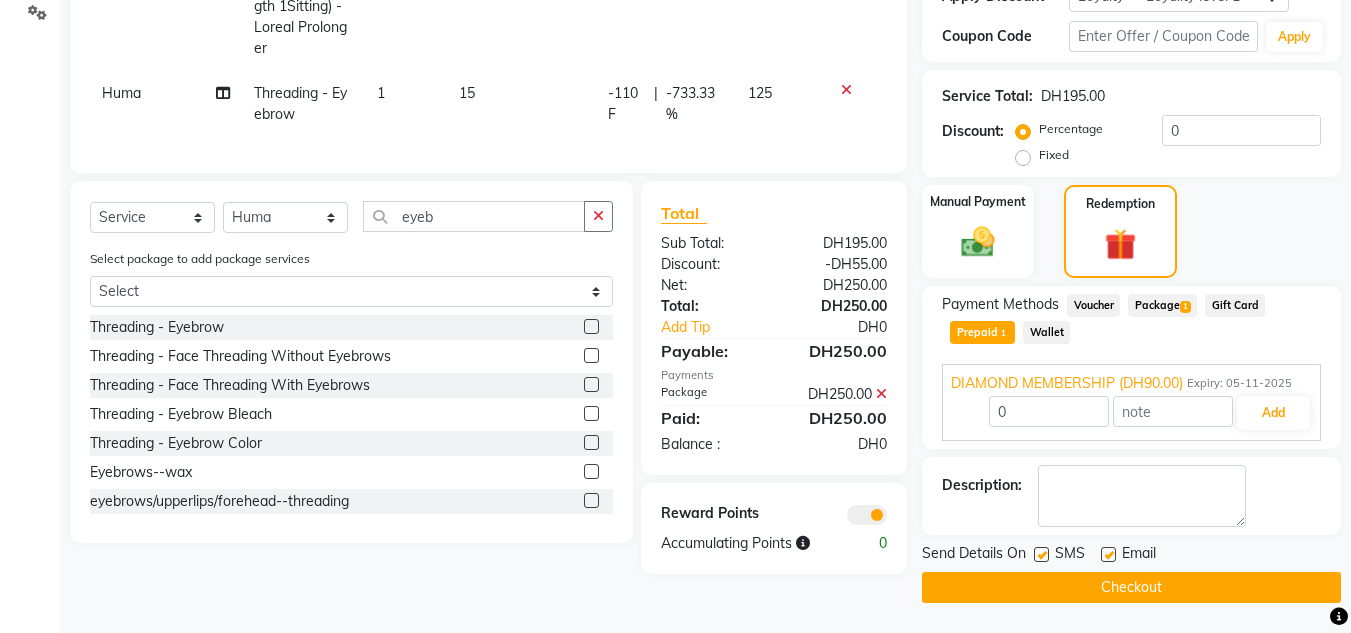click on "Package  1" 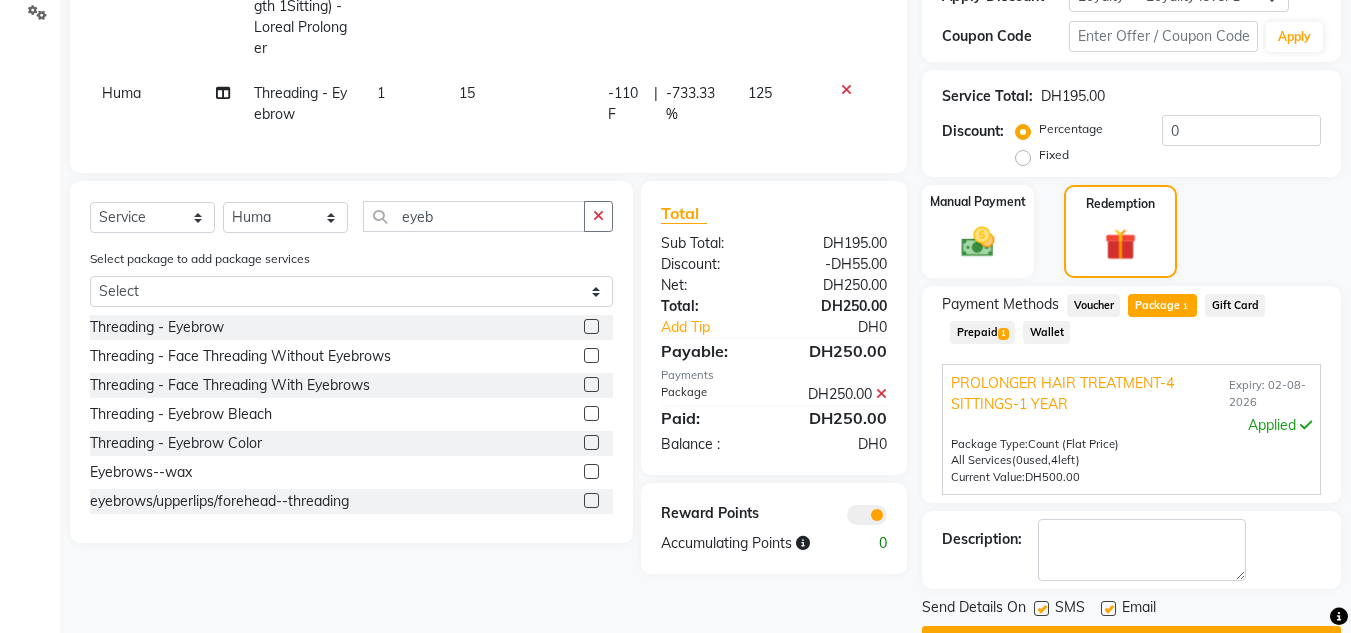 scroll, scrollTop: 442, scrollLeft: 0, axis: vertical 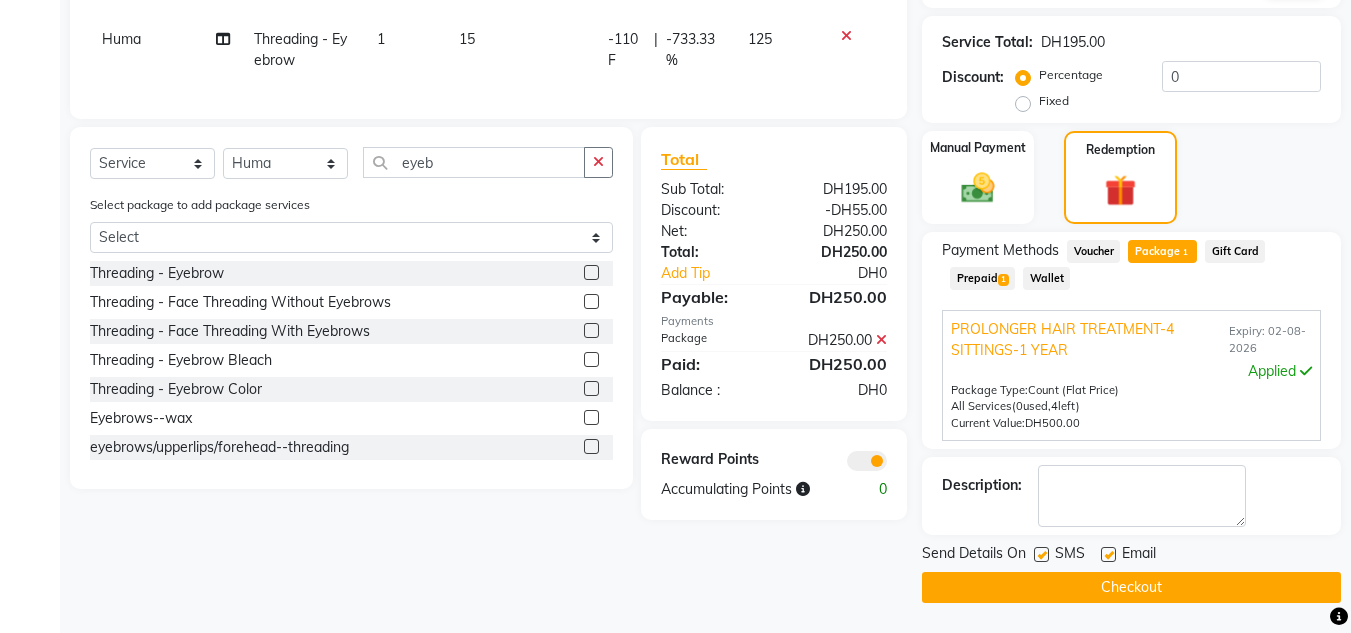 click 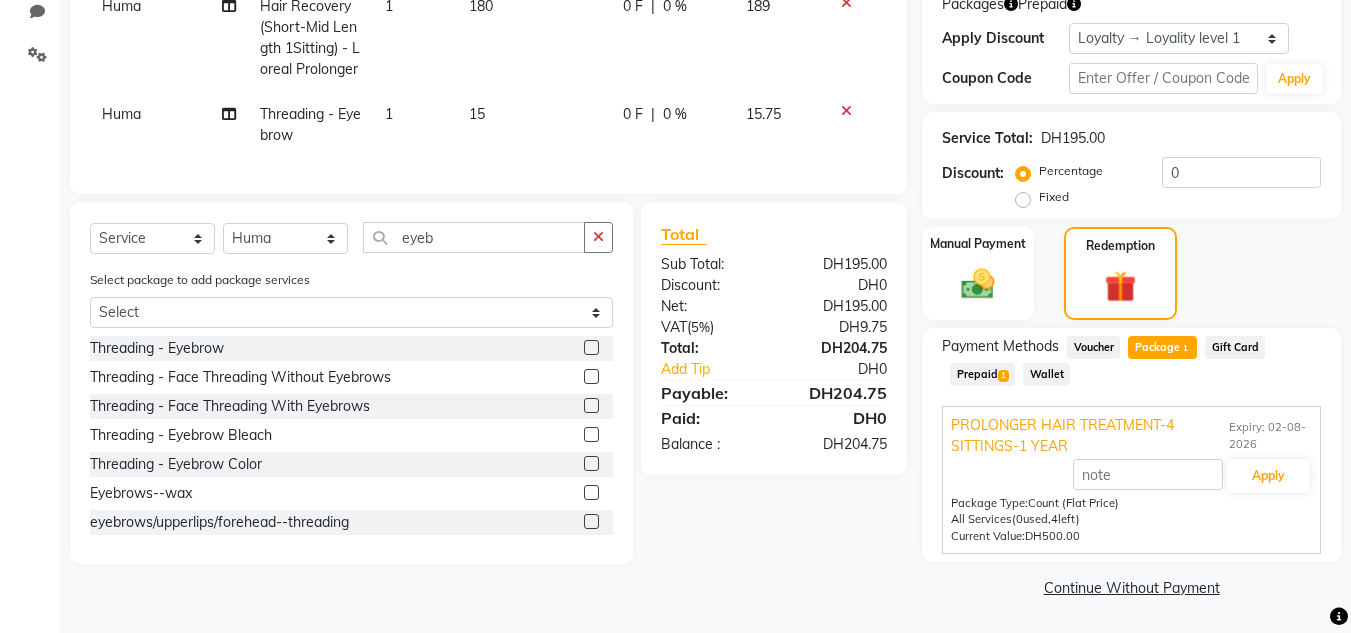 click 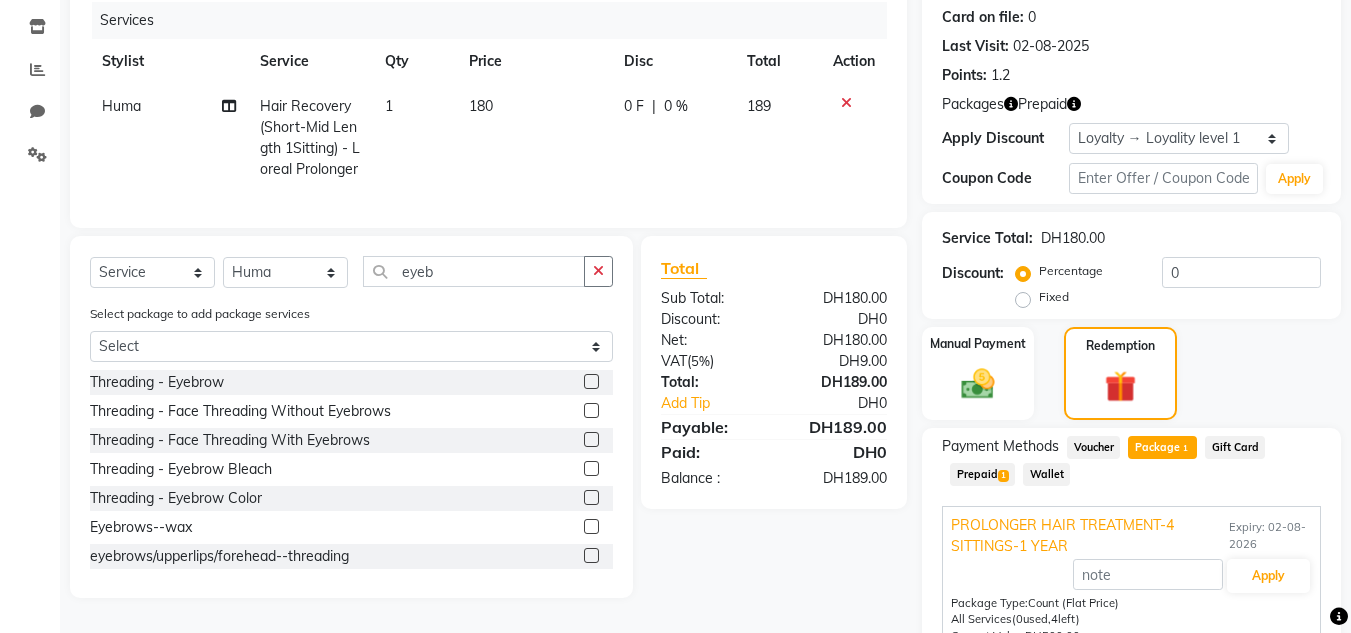 click 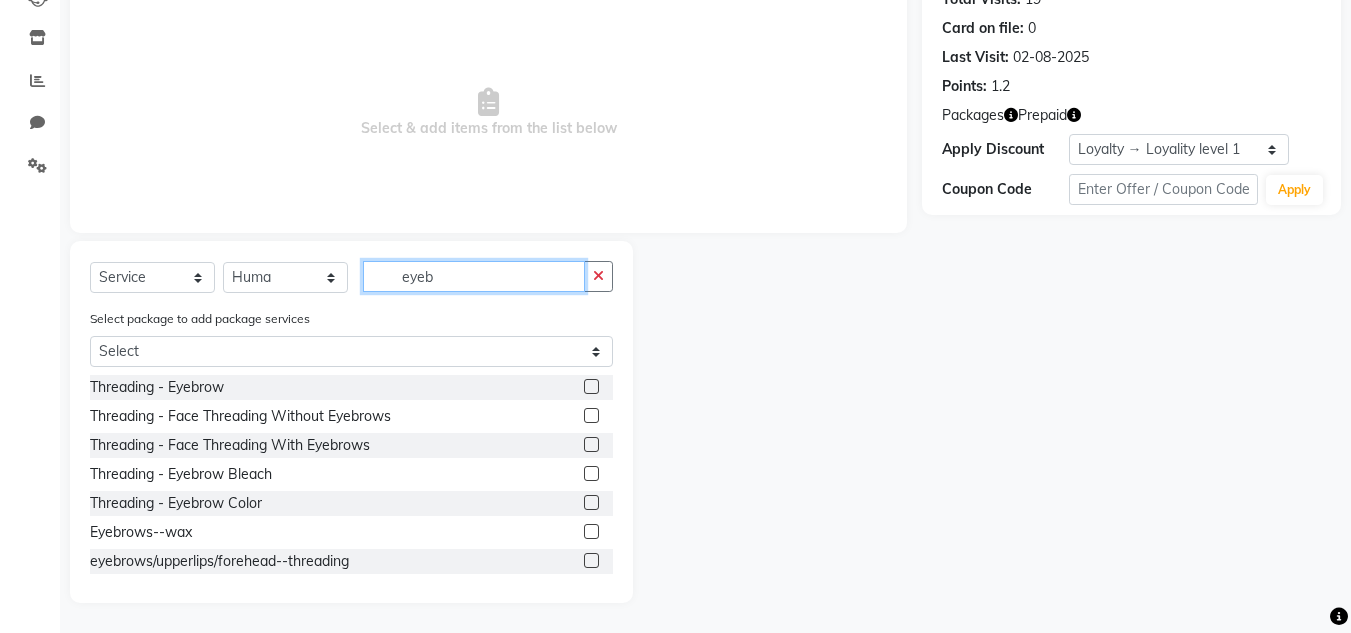 drag, startPoint x: 504, startPoint y: 277, endPoint x: 316, endPoint y: 277, distance: 188 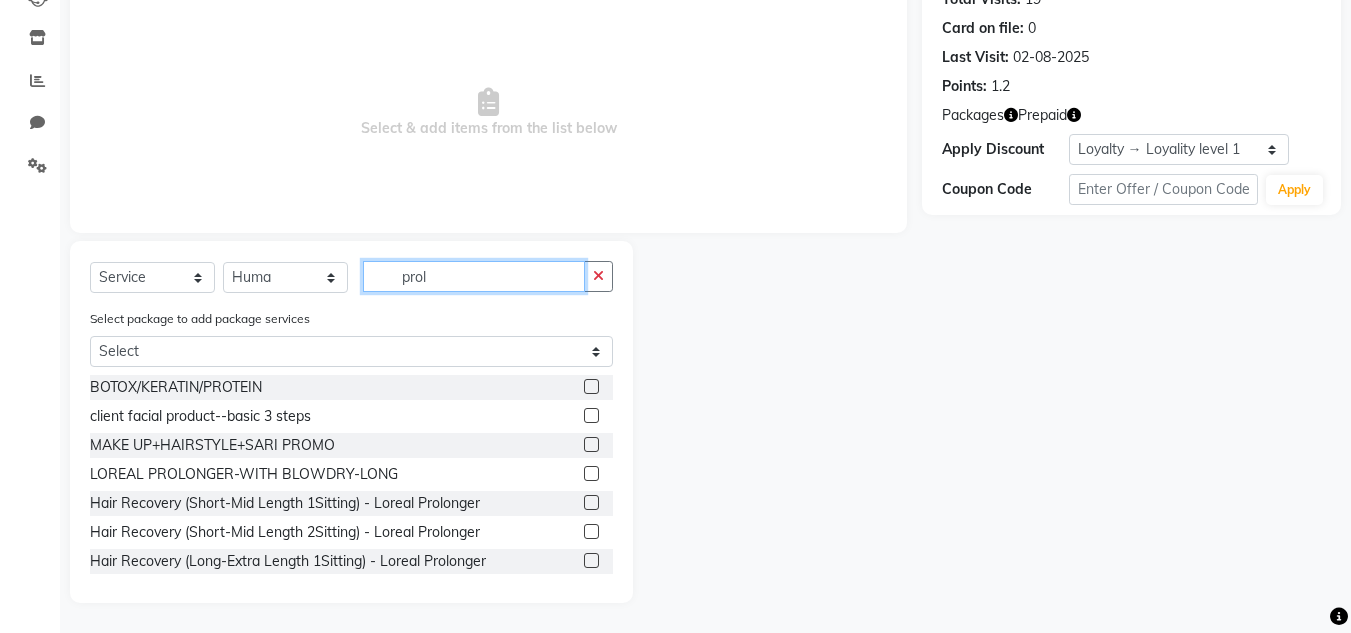 scroll, scrollTop: 180, scrollLeft: 0, axis: vertical 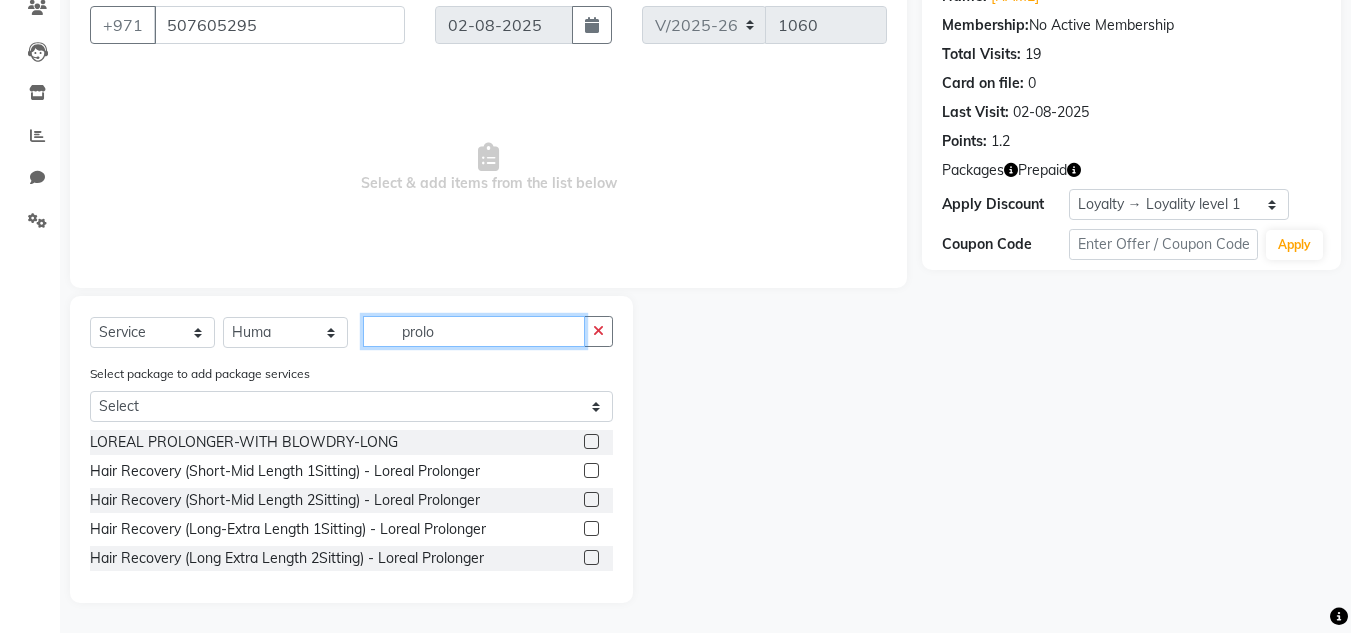type on "prolo" 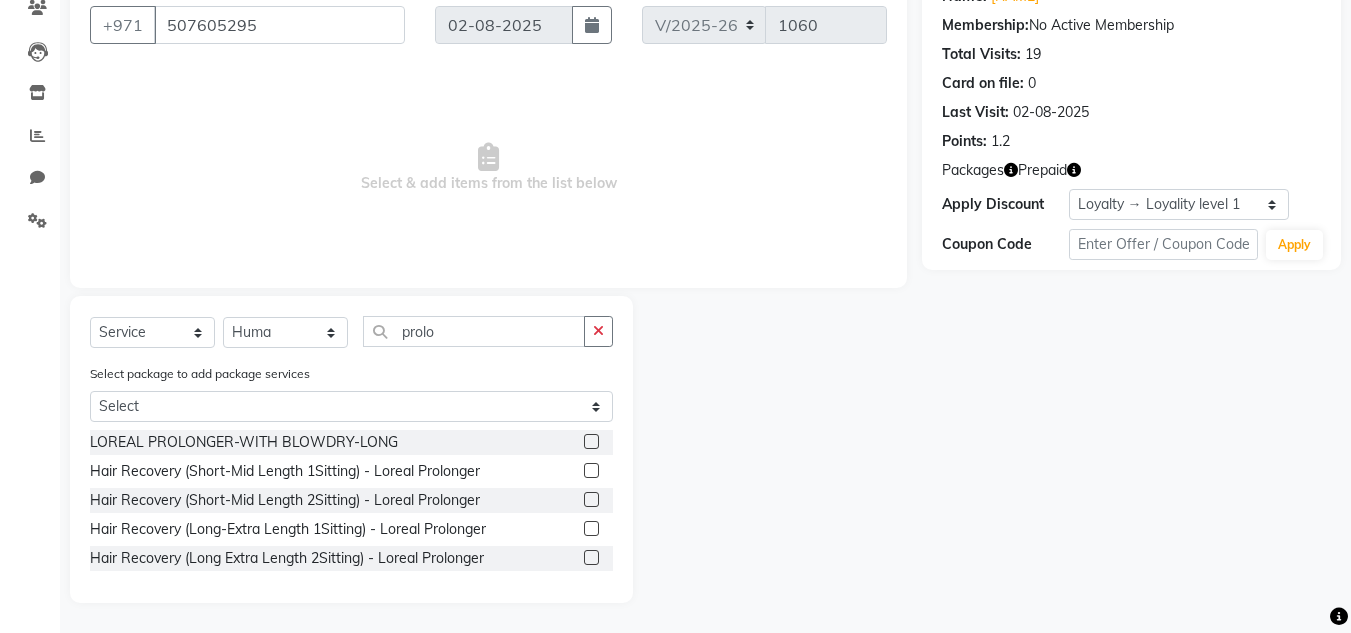 click 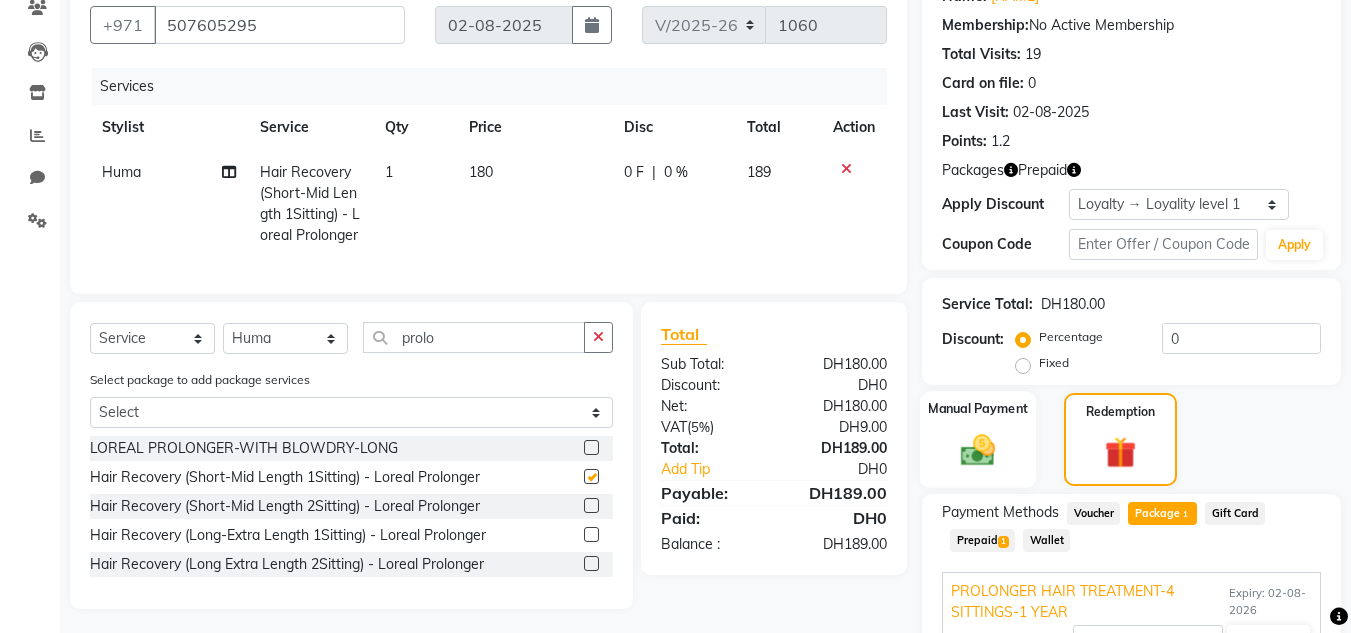 checkbox on "false" 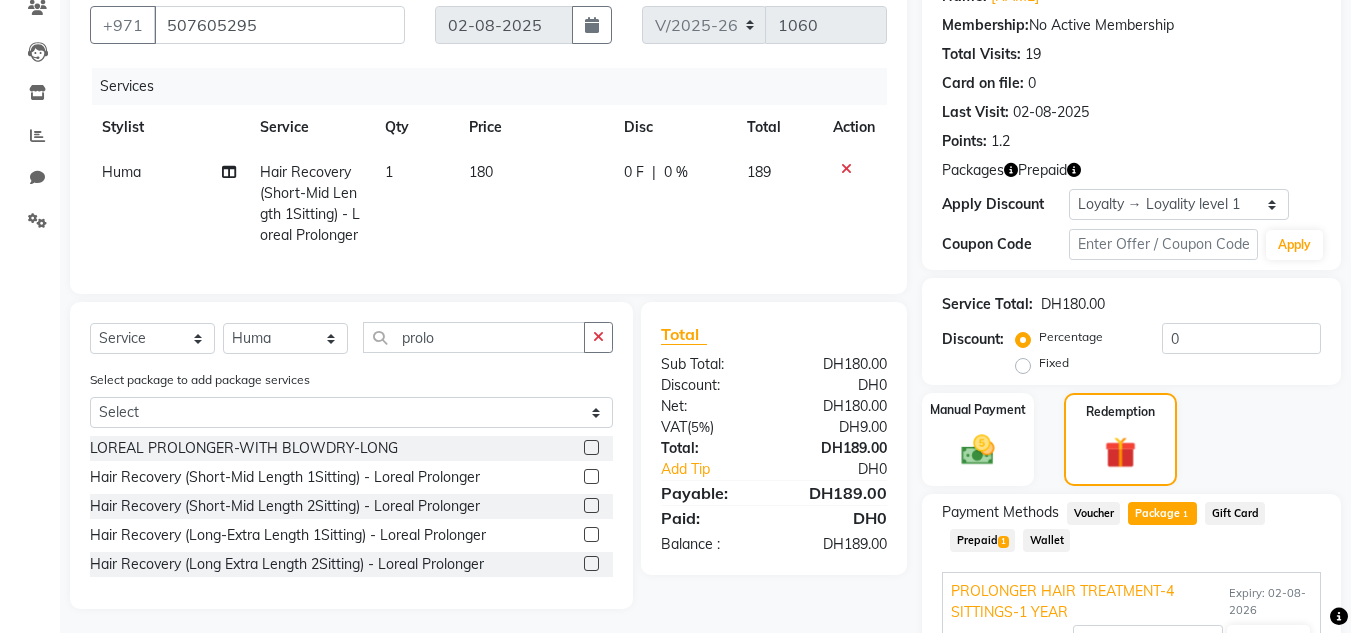 scroll, scrollTop: 346, scrollLeft: 0, axis: vertical 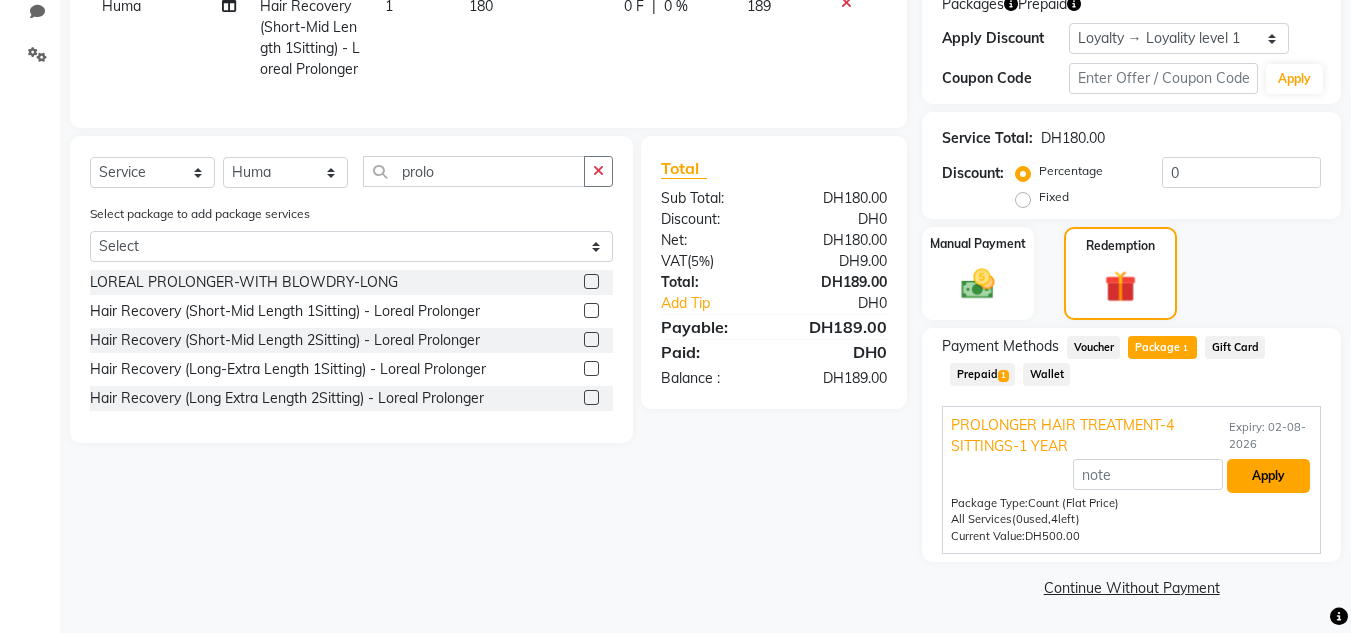 drag, startPoint x: 1280, startPoint y: 474, endPoint x: 1257, endPoint y: 480, distance: 23.769728 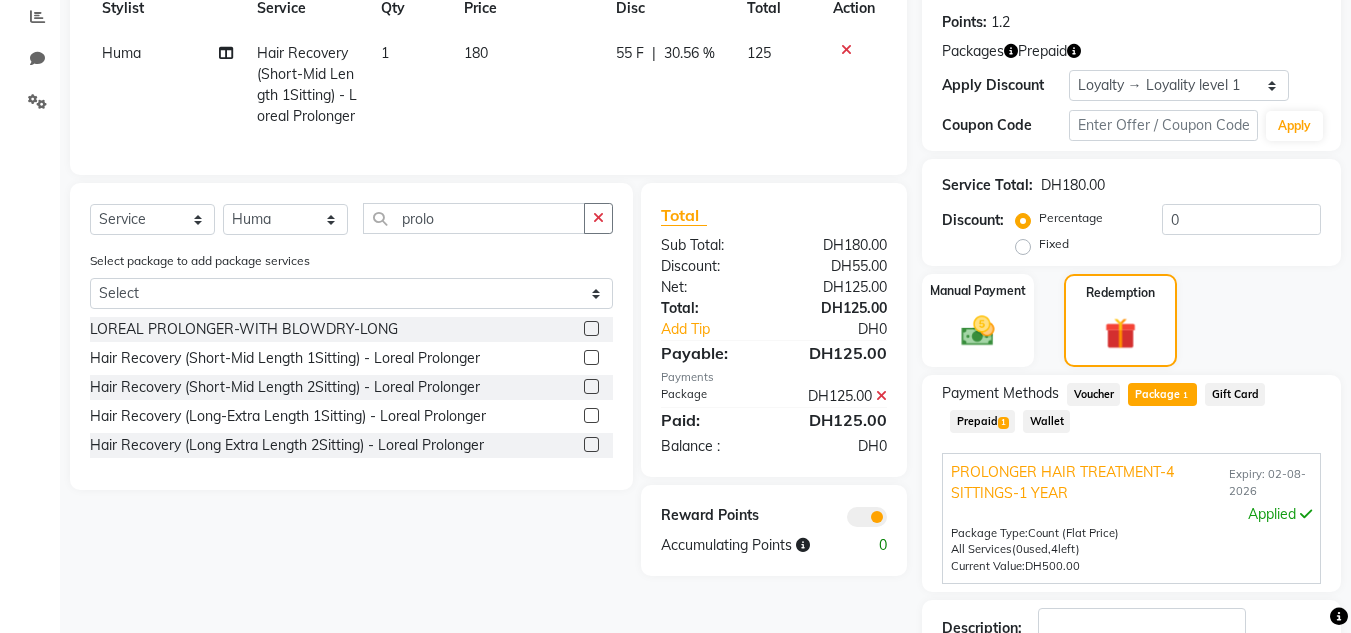 scroll, scrollTop: 442, scrollLeft: 0, axis: vertical 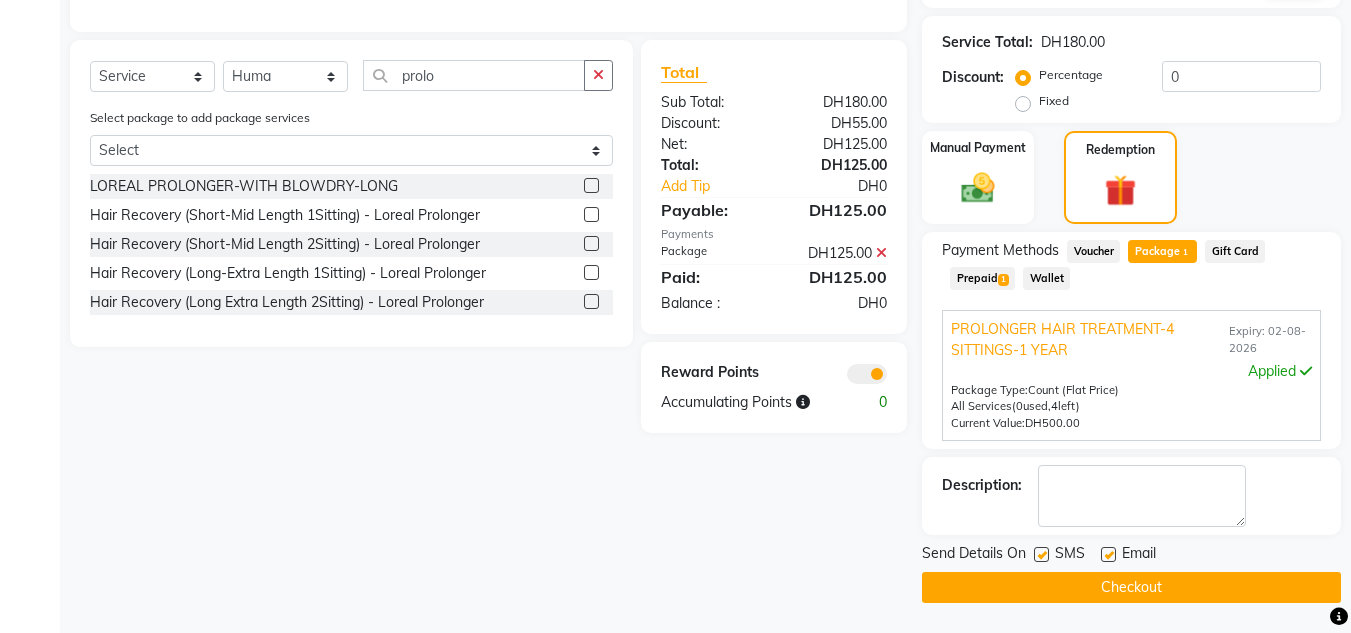 click on "Checkout" 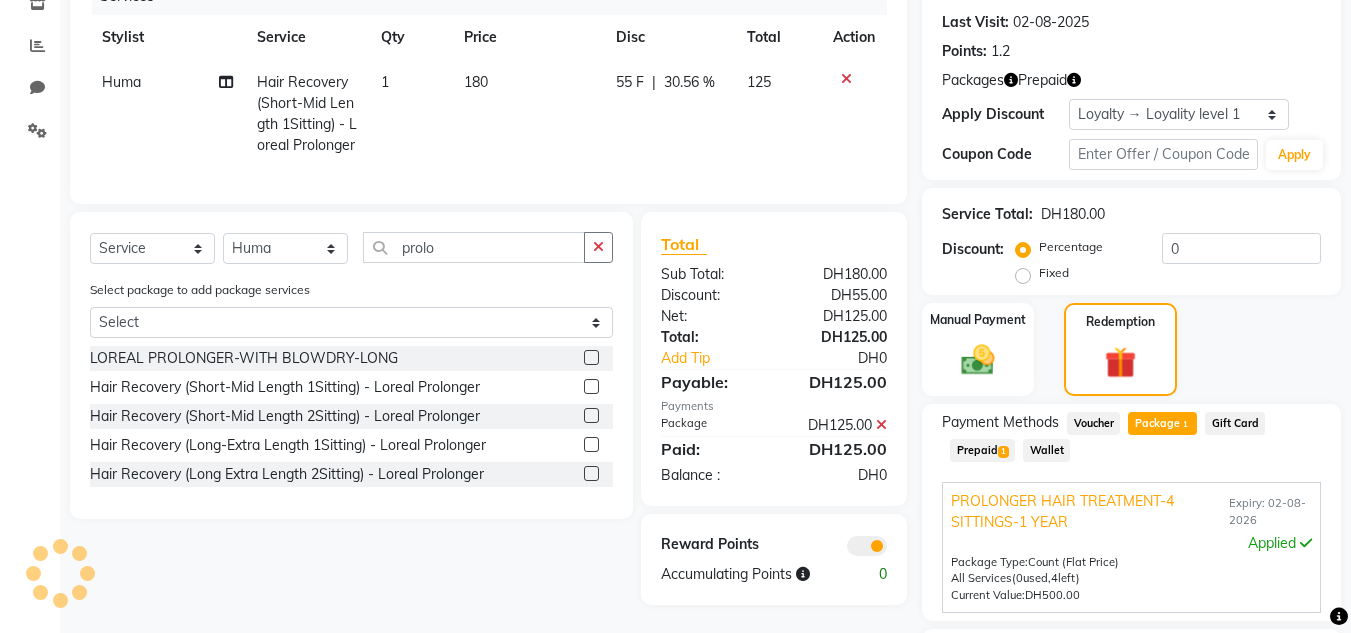 scroll, scrollTop: 42, scrollLeft: 0, axis: vertical 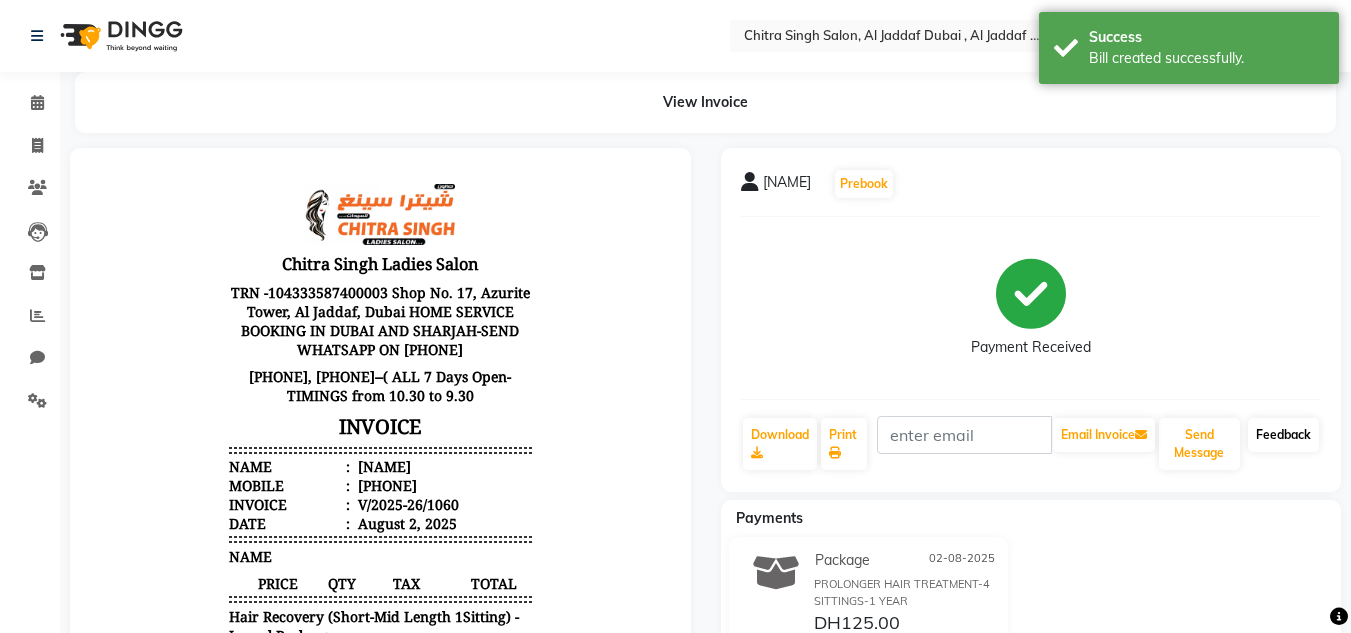 click on "Feedback" 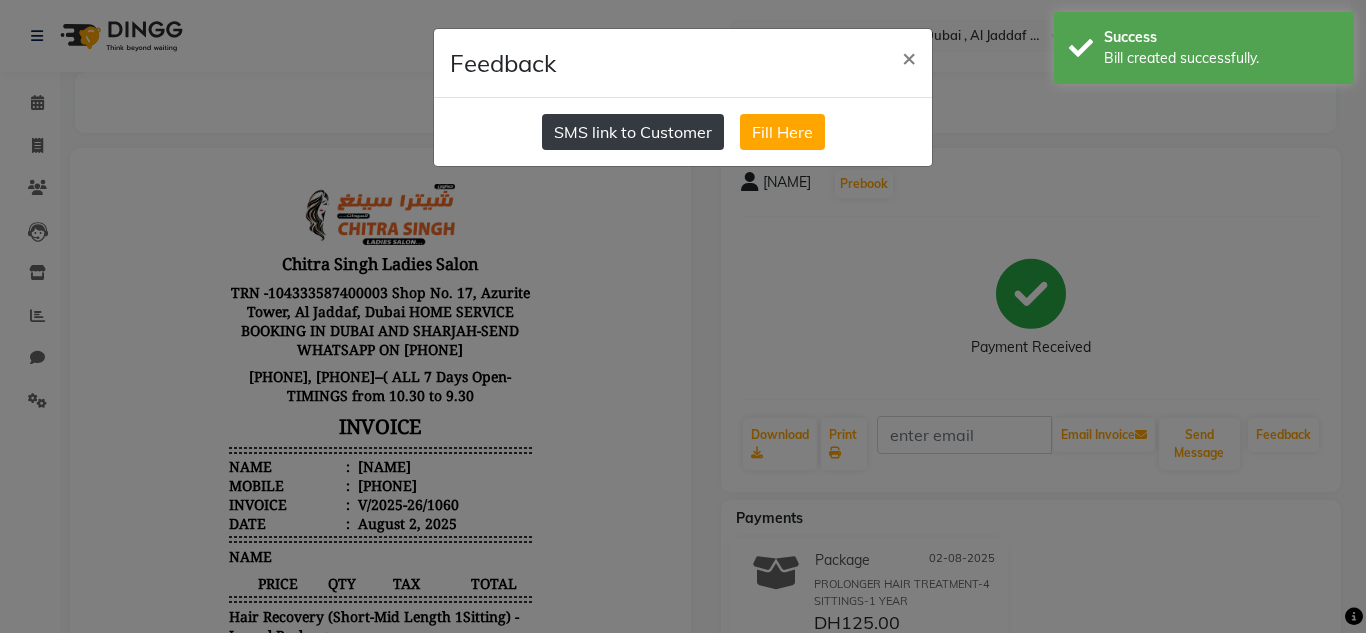 drag, startPoint x: 683, startPoint y: 137, endPoint x: 590, endPoint y: 139, distance: 93.0215 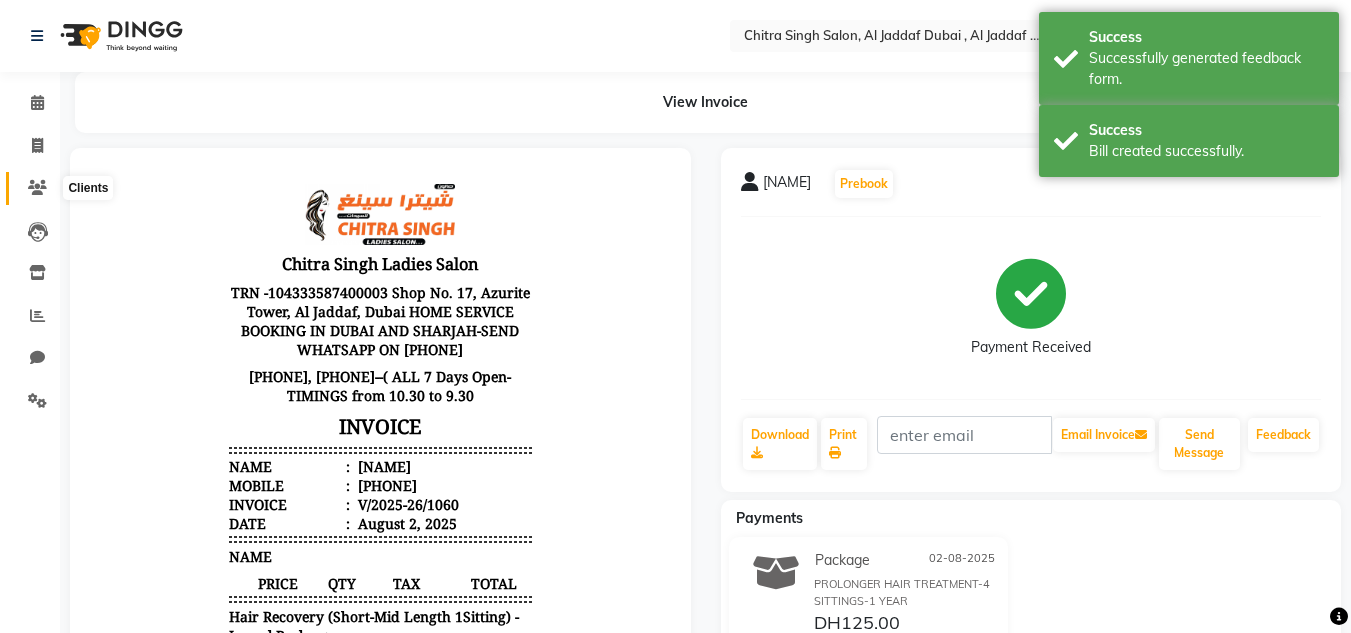 click on "Clients" 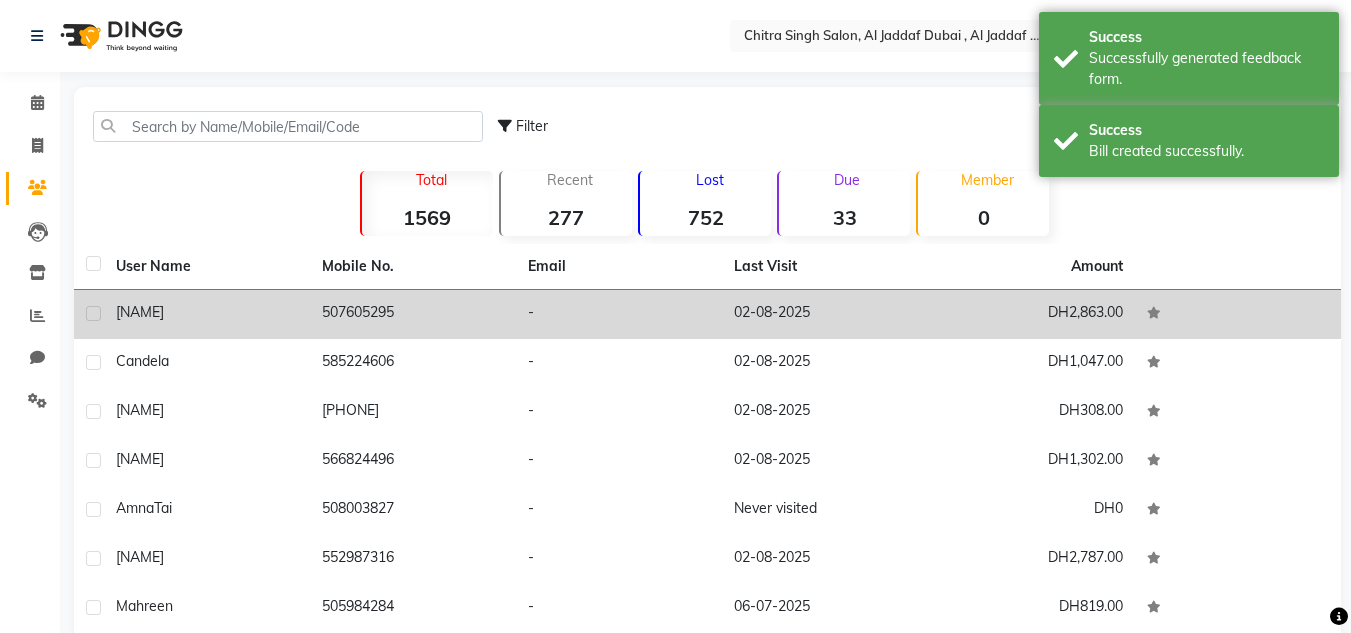 drag, startPoint x: 266, startPoint y: 316, endPoint x: 390, endPoint y: 330, distance: 124.78782 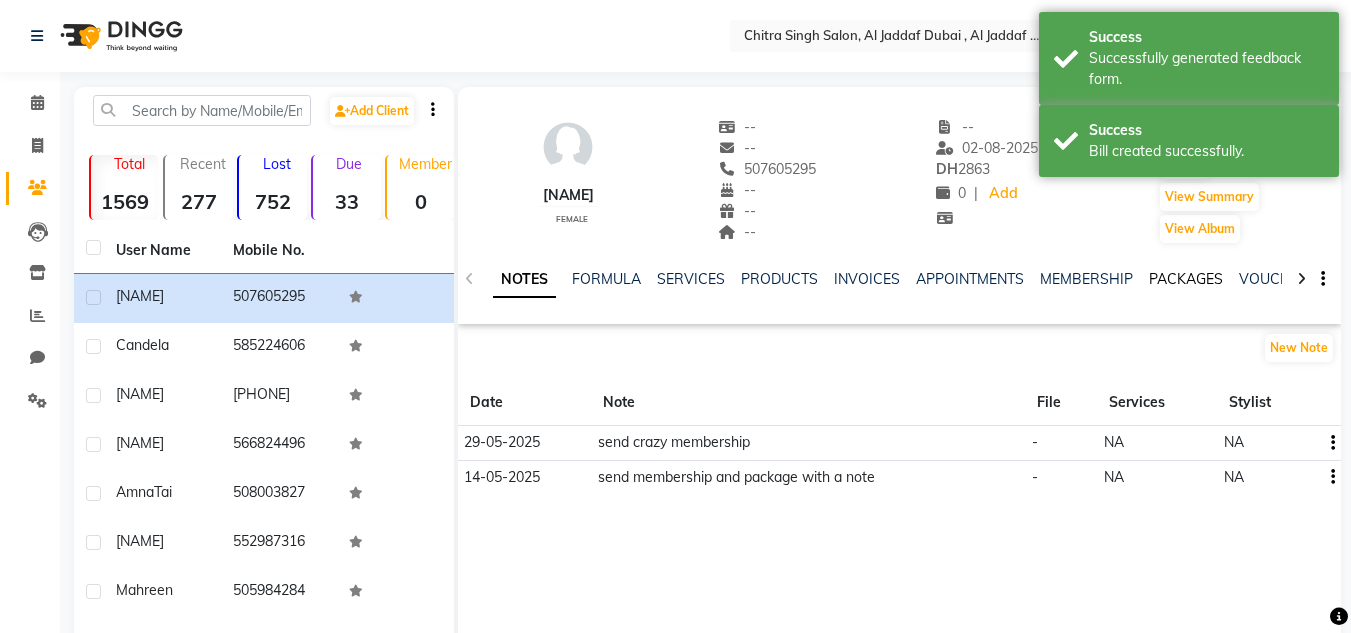 click on "PACKAGES" 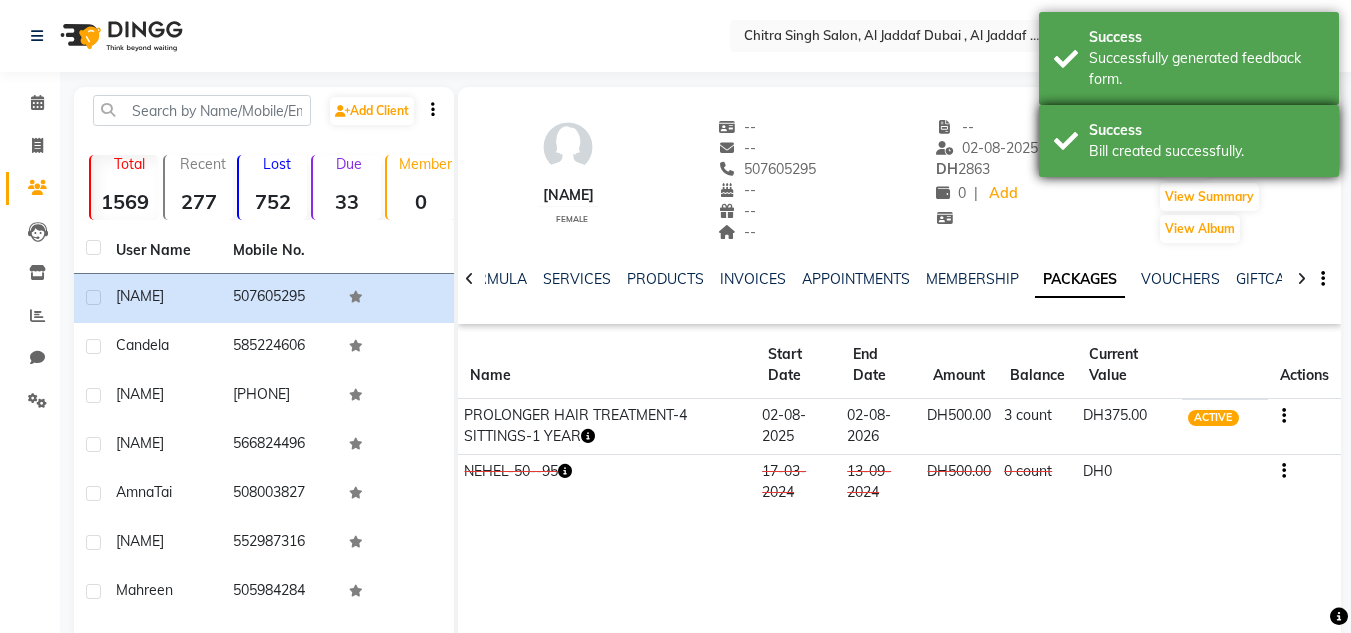 click on "Success   Bill created successfully." at bounding box center [1189, 141] 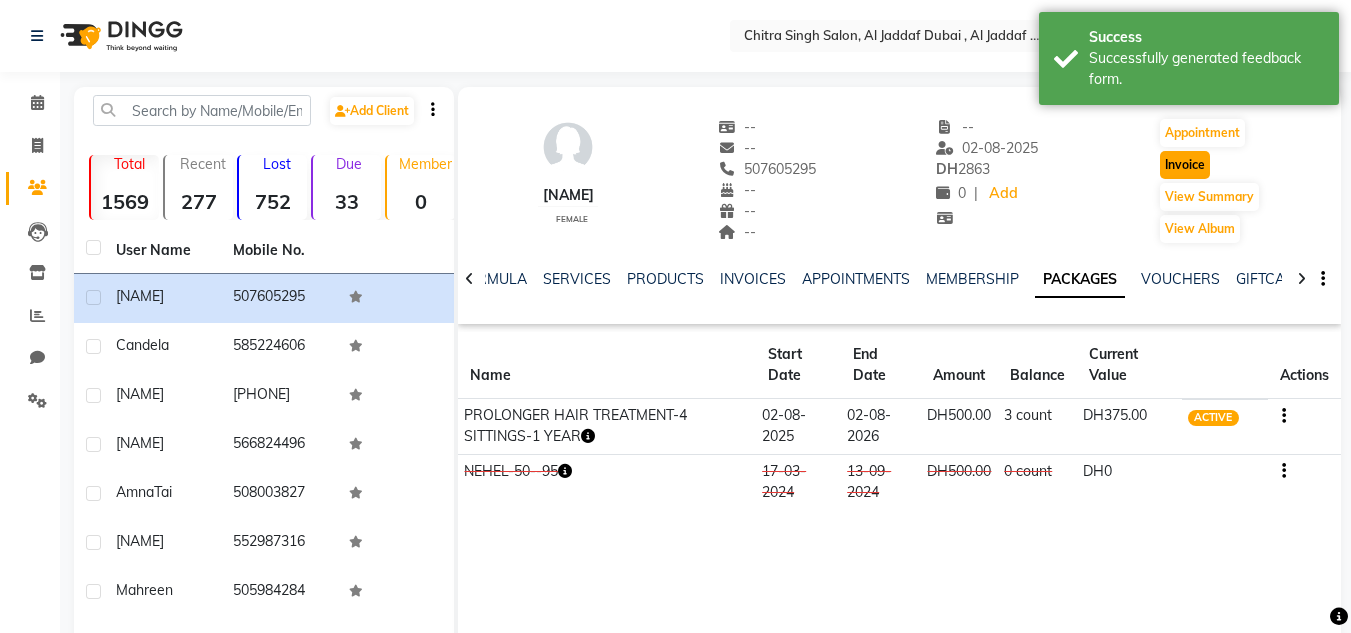 click on "Invoice" 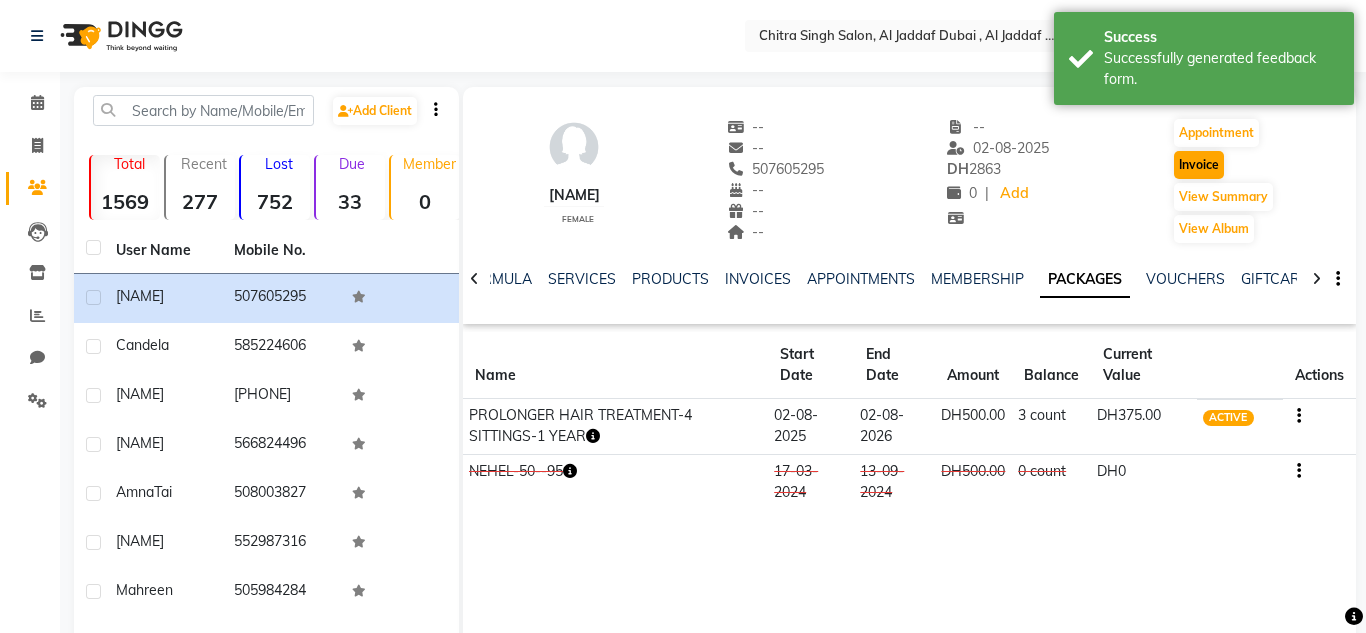 select on "4069" 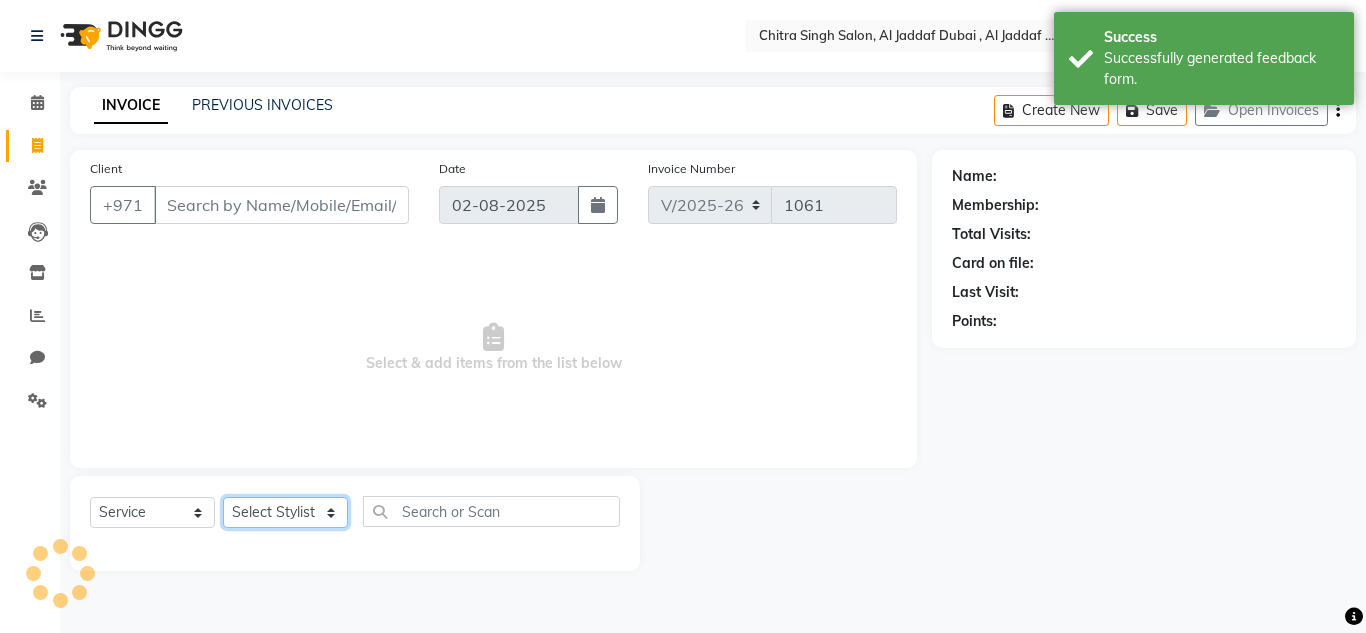 click on "Select Stylist" 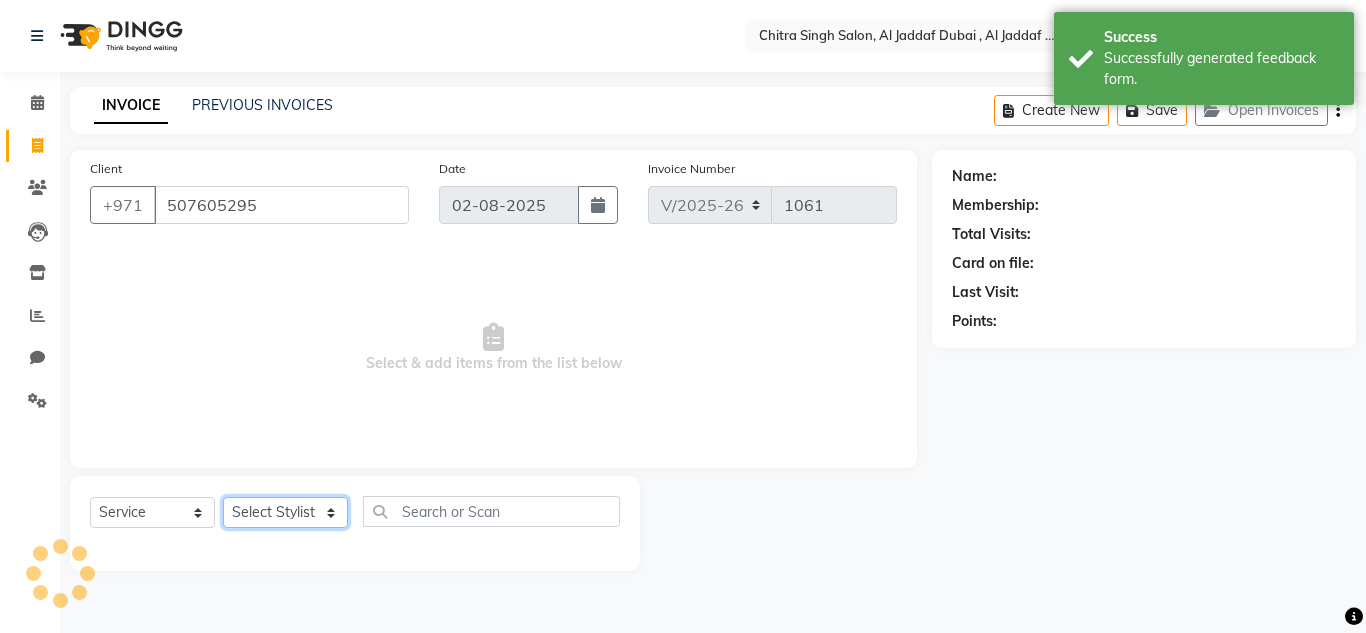 select on "1: Object" 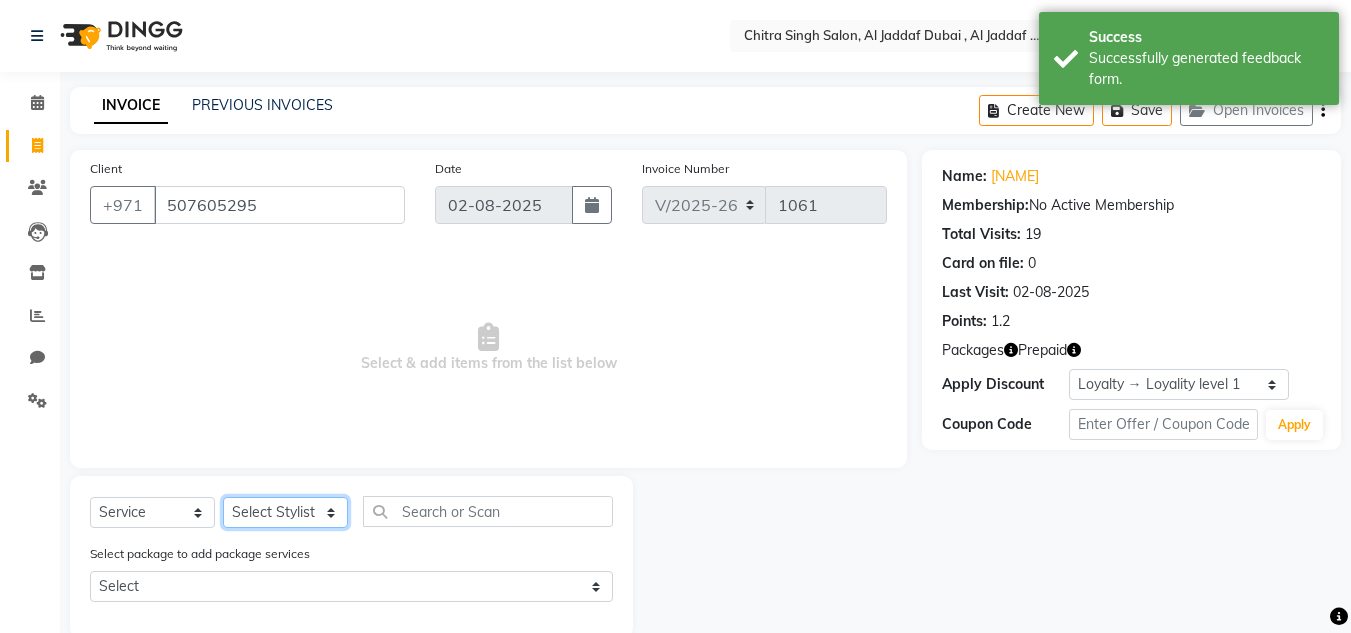 select on "62704" 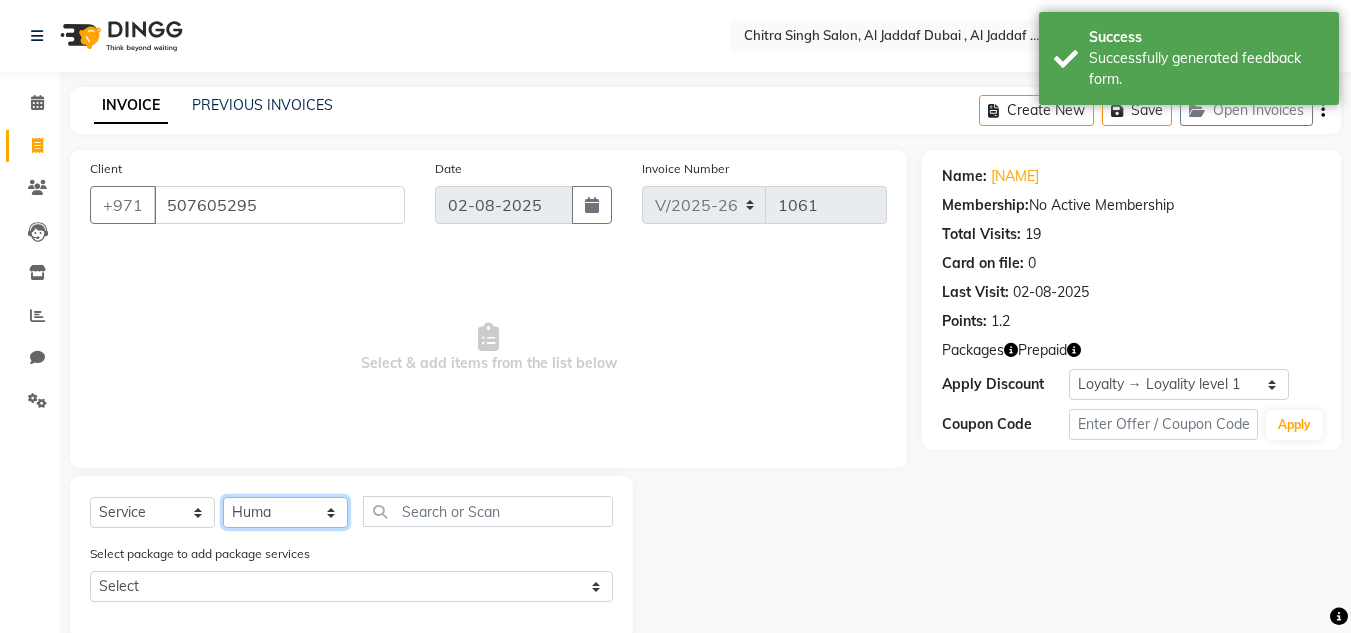 click on "Select Stylist Huma Iqbal Kabita Management Riba Sales person [NAME] trial lady" 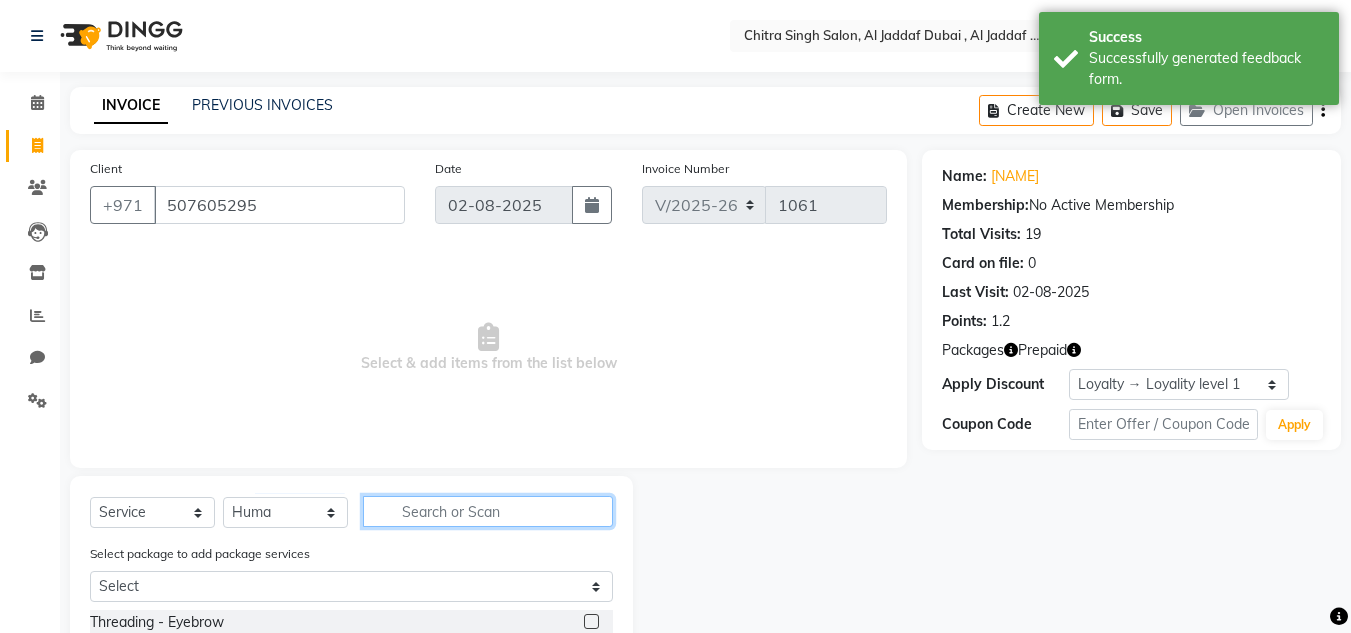 click 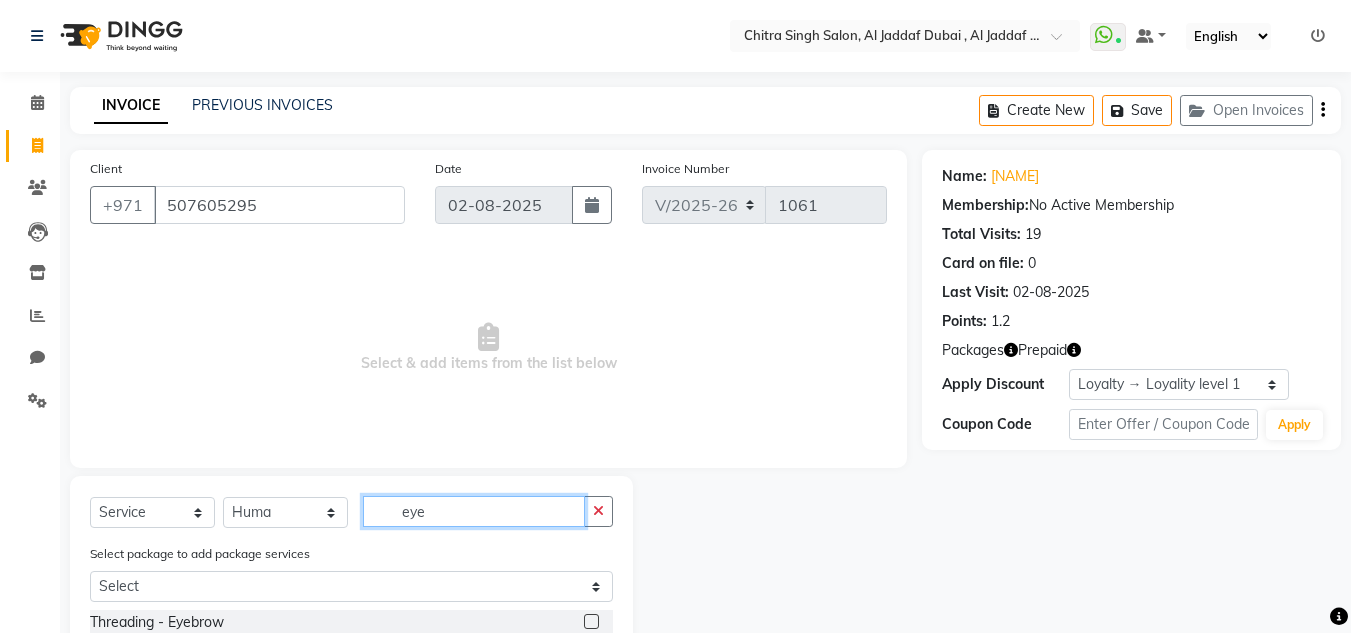 type on "eye" 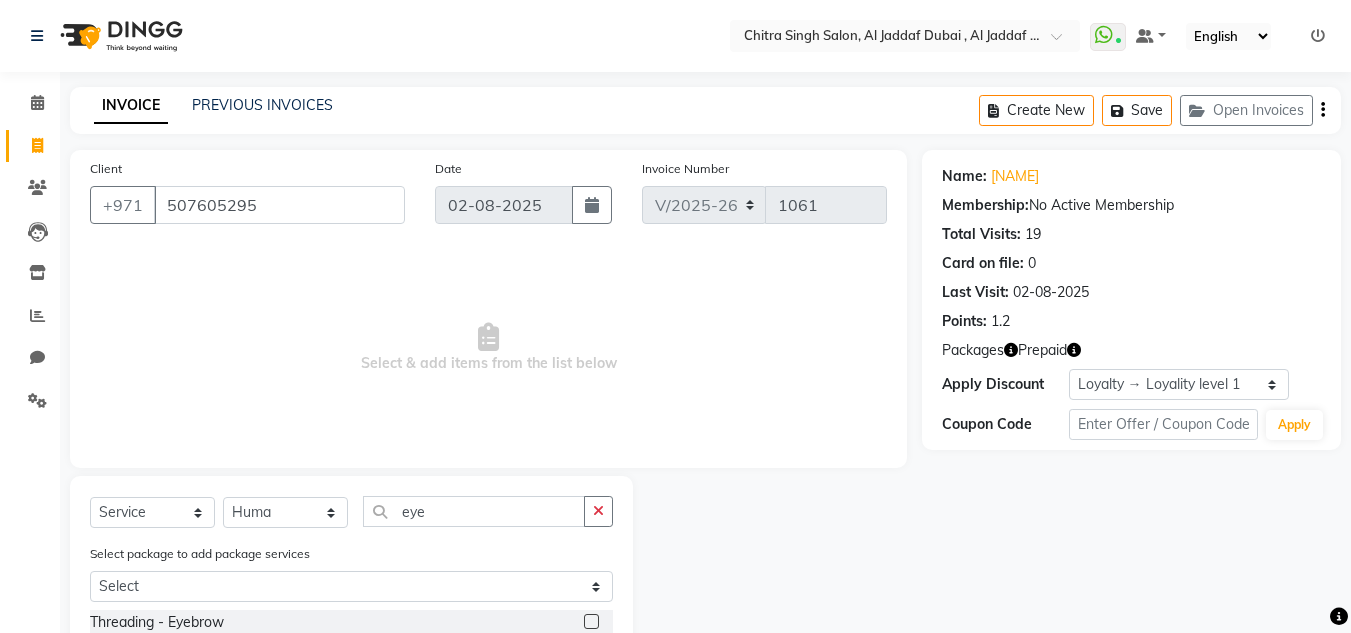 click 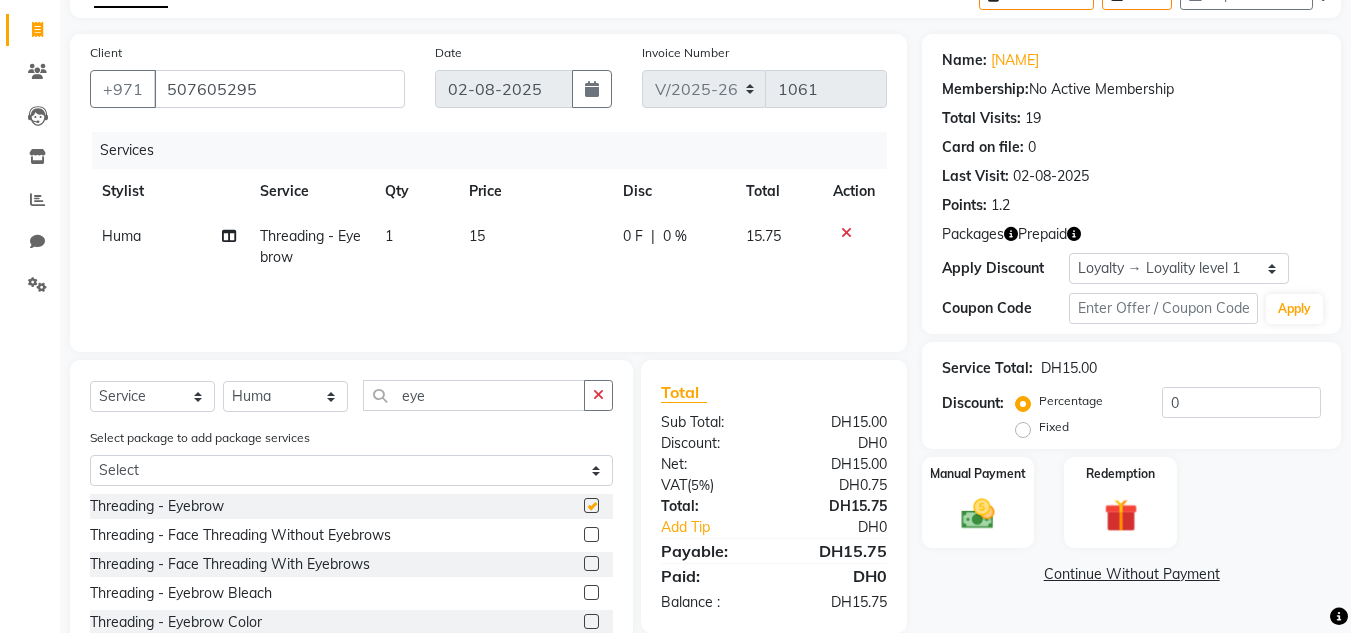 scroll, scrollTop: 235, scrollLeft: 0, axis: vertical 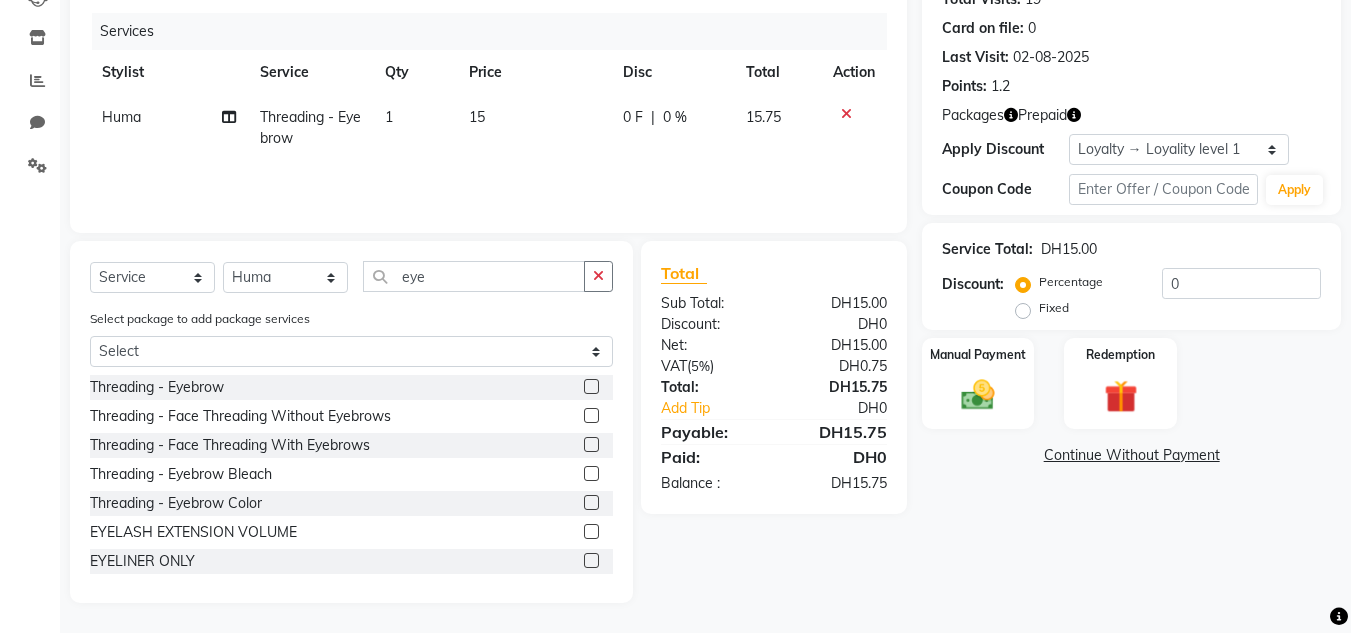 checkbox on "false" 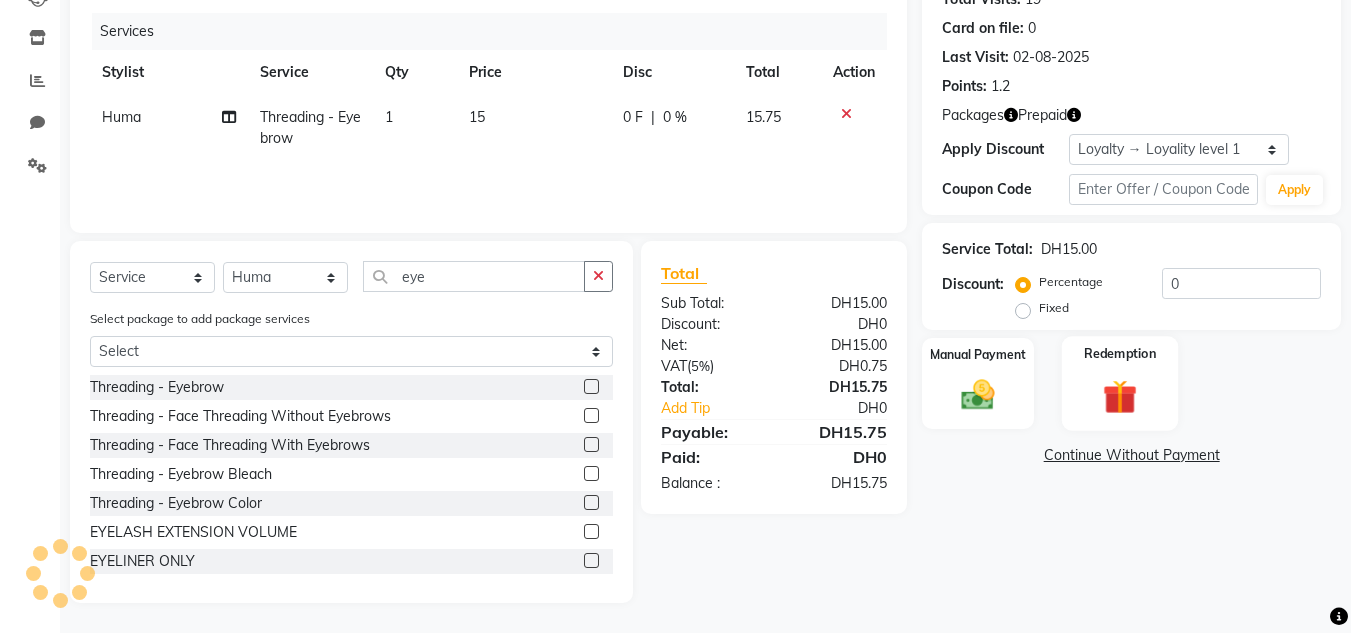 click 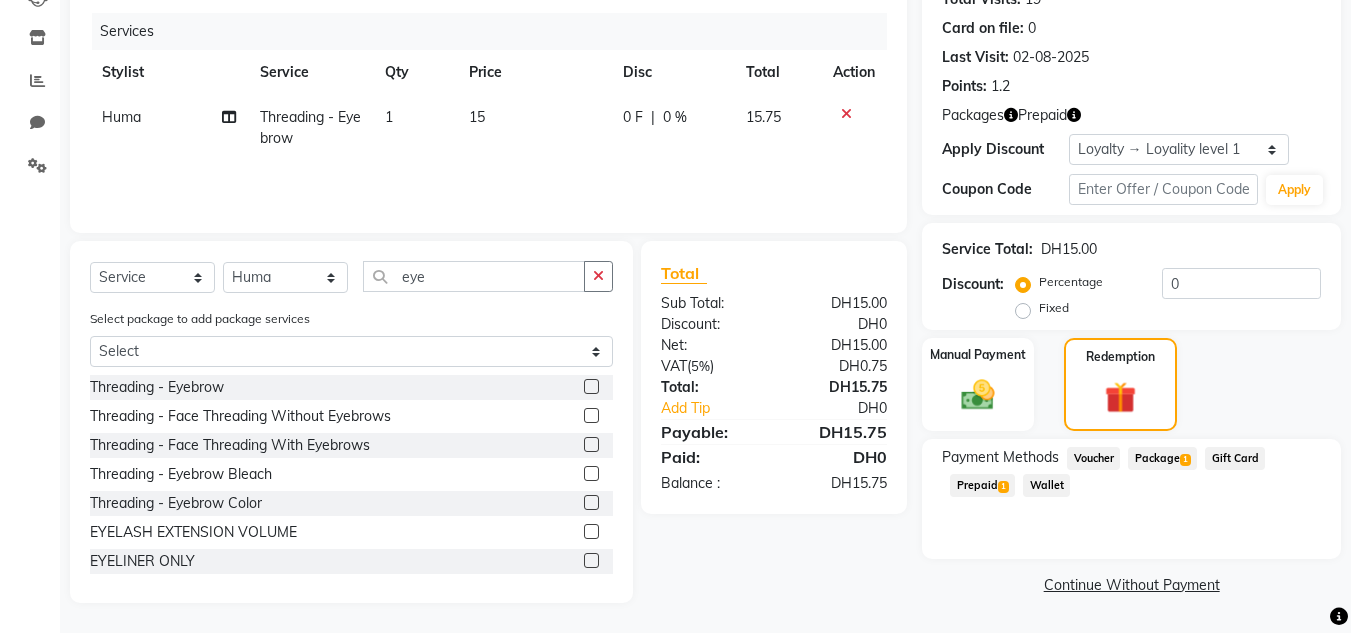click on "Prepaid  1" 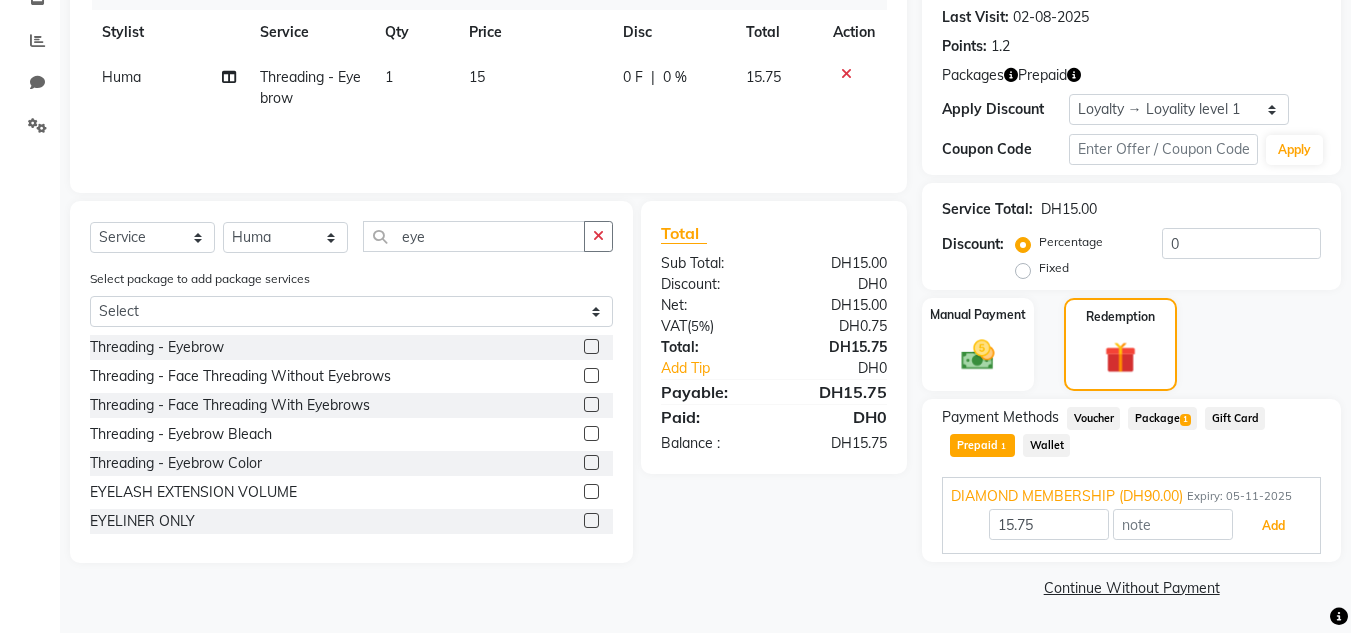drag, startPoint x: 1308, startPoint y: 535, endPoint x: 1189, endPoint y: 508, distance: 122.02459 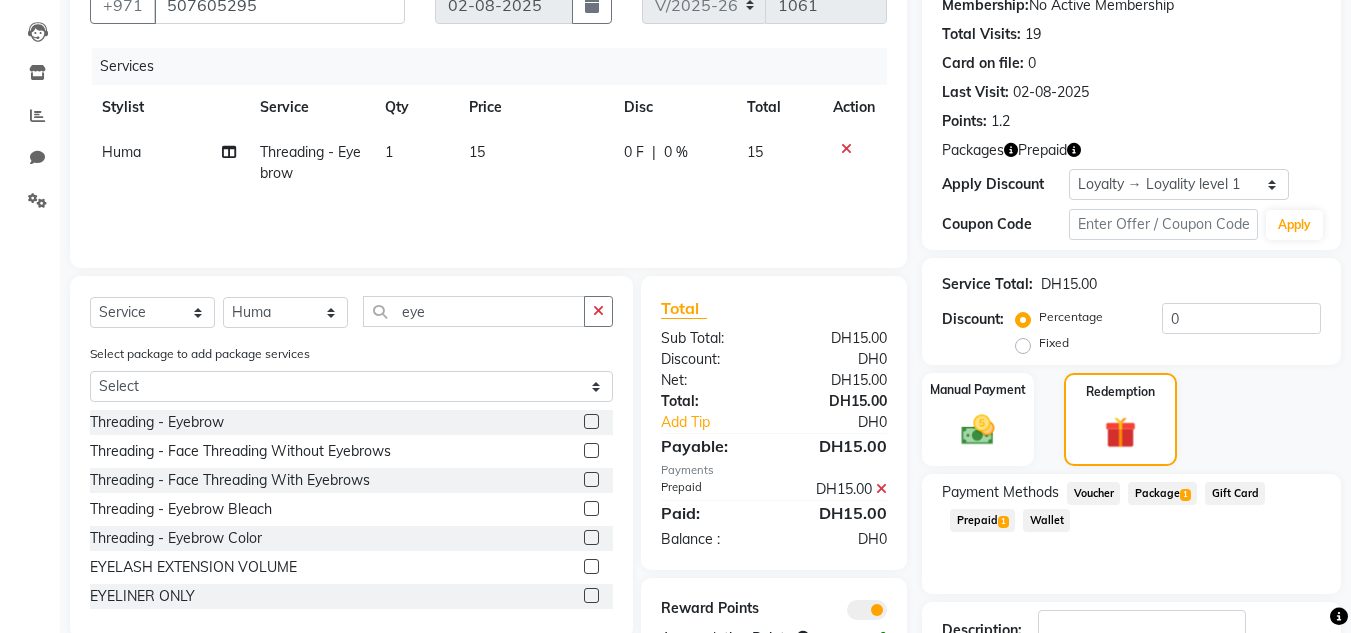 scroll, scrollTop: 345, scrollLeft: 0, axis: vertical 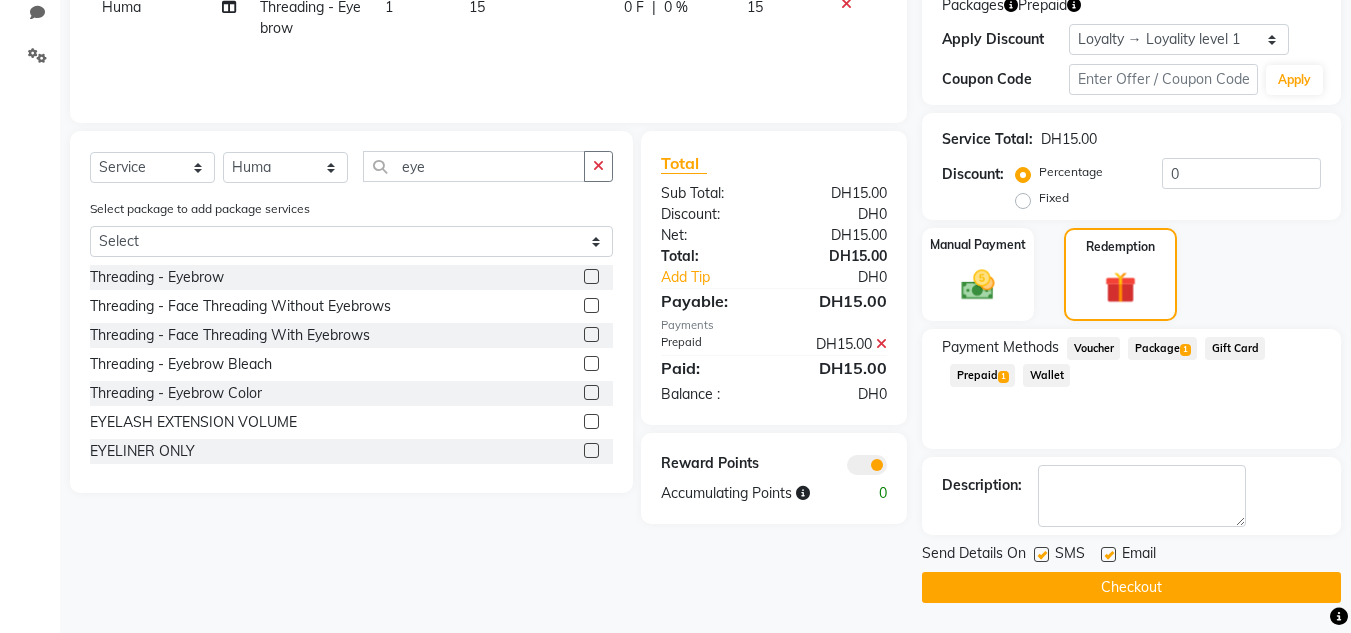 click on "Checkout" 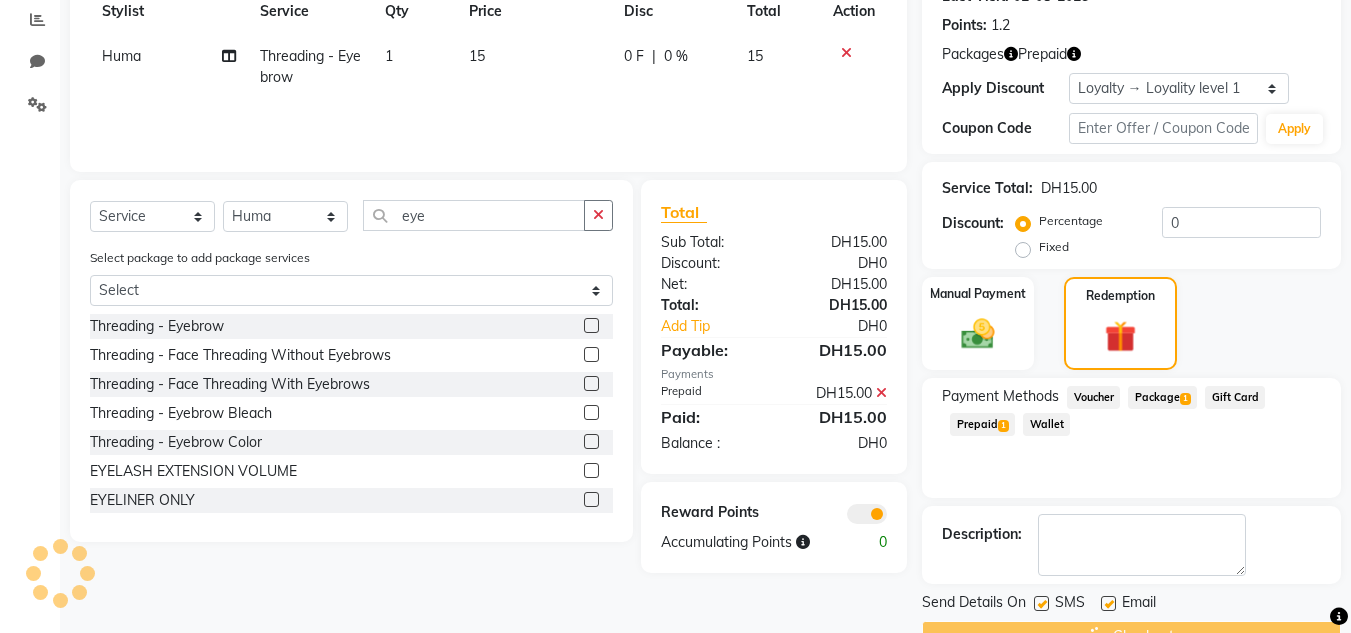 scroll, scrollTop: 147, scrollLeft: 0, axis: vertical 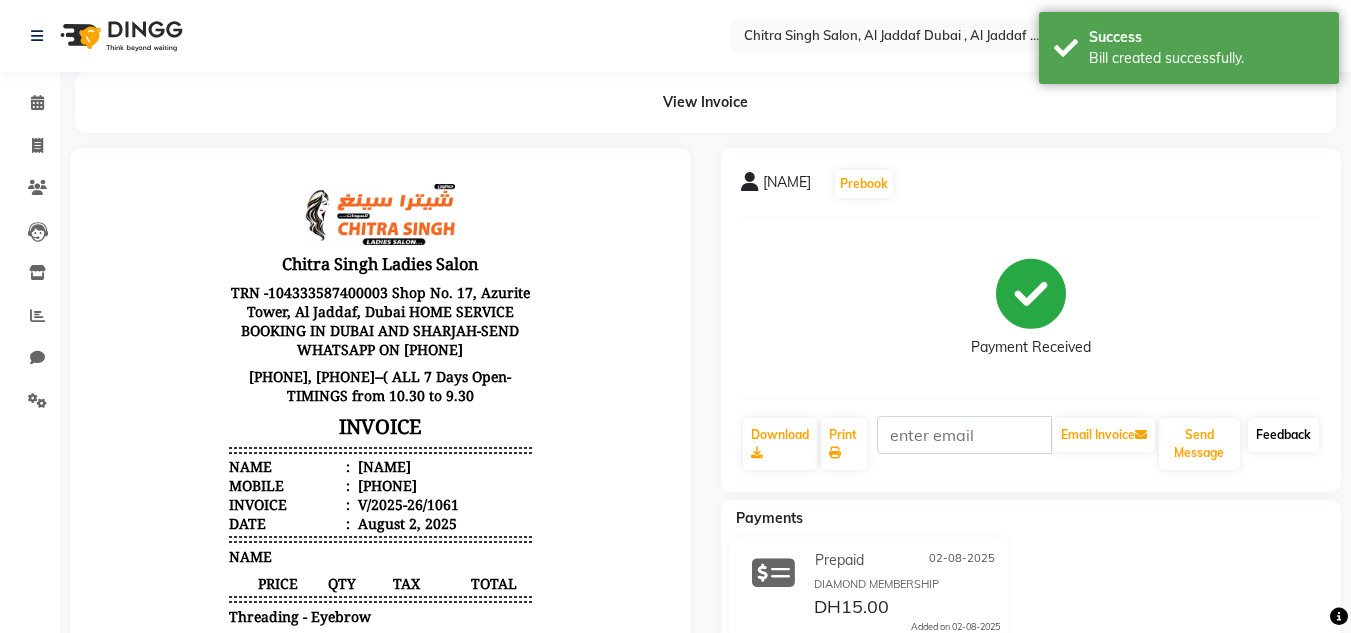 click on "Feedback" 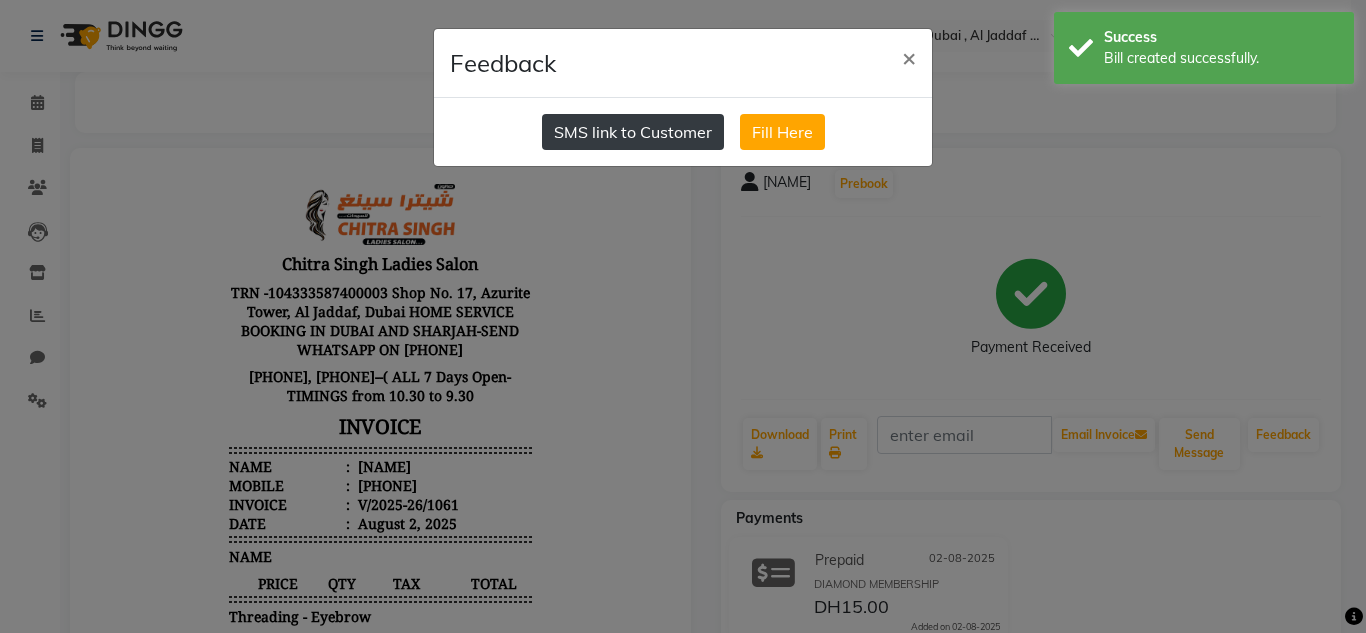 click on "SMS link to Customer" 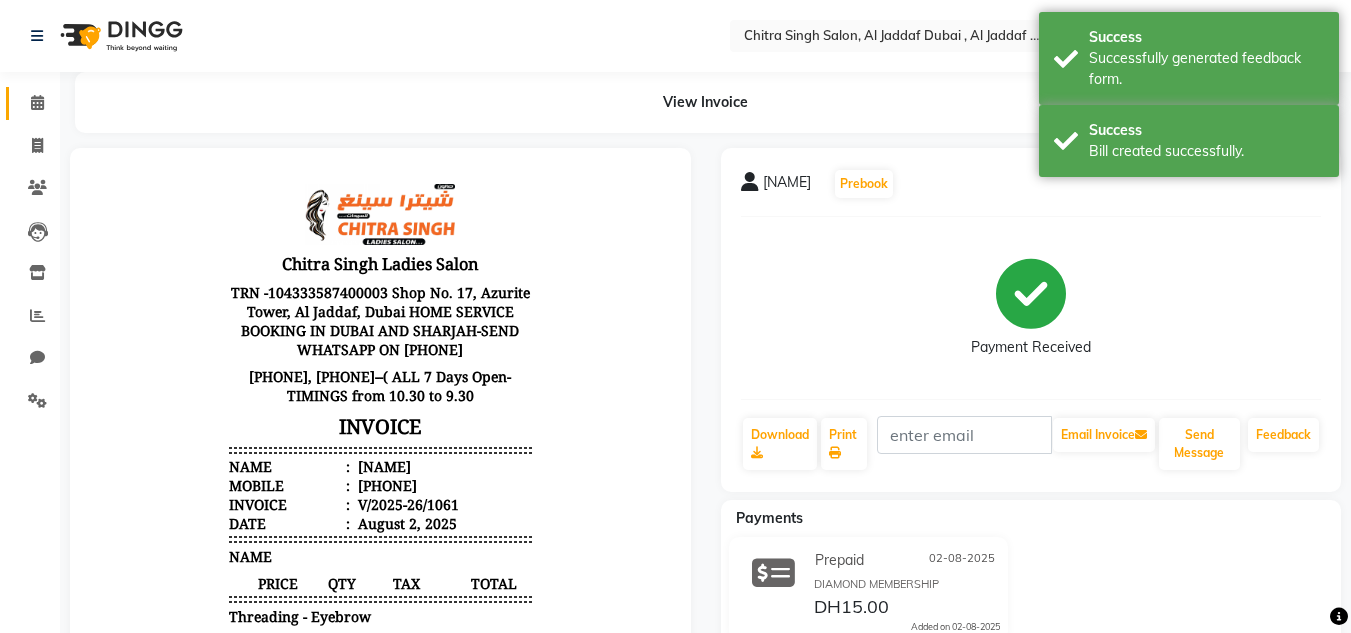 click on "Calendar" 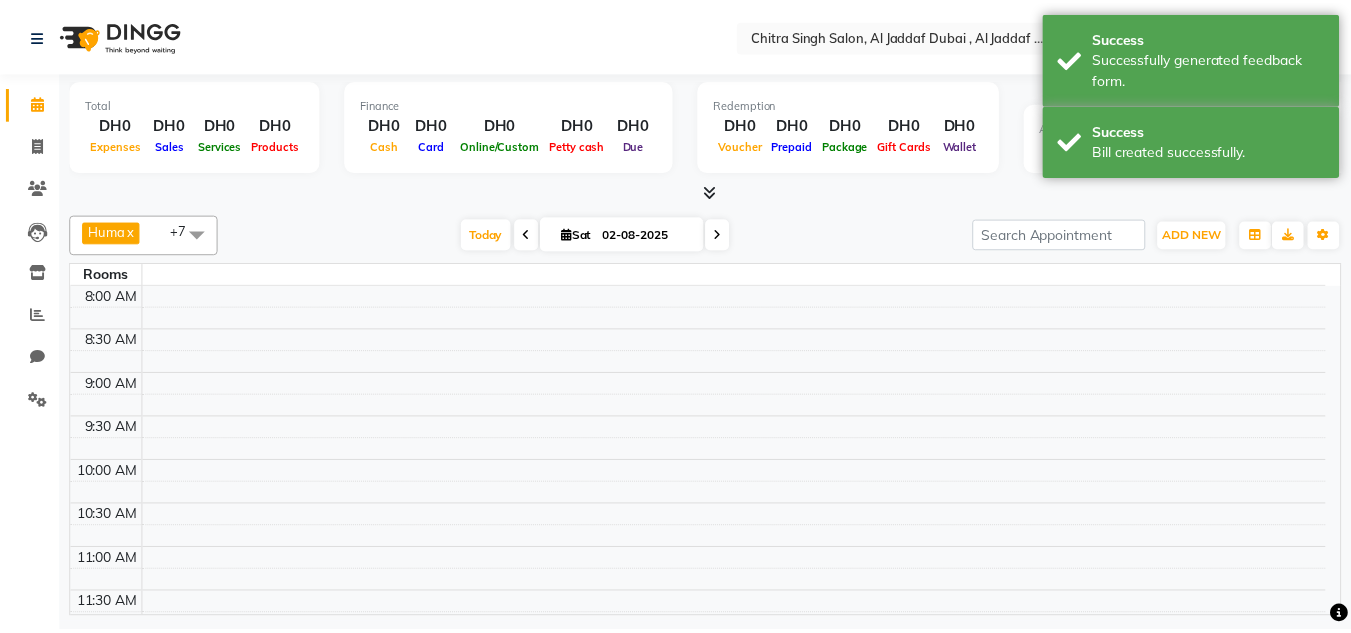 scroll, scrollTop: 0, scrollLeft: 0, axis: both 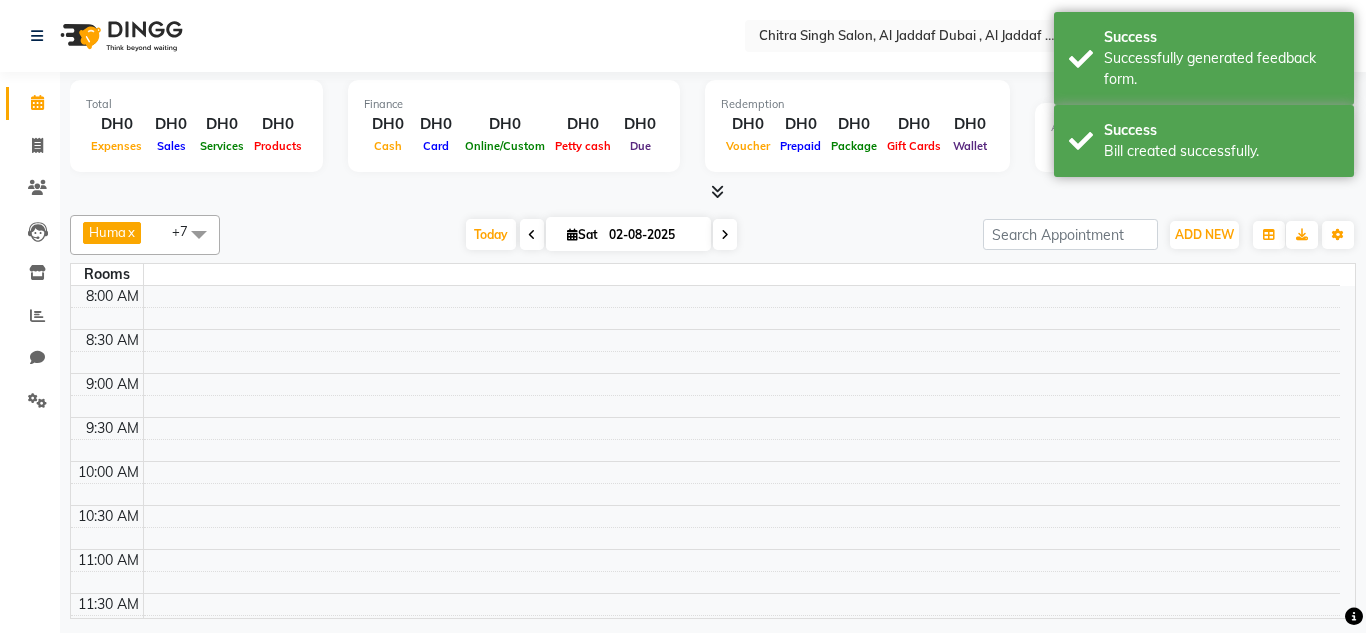 click 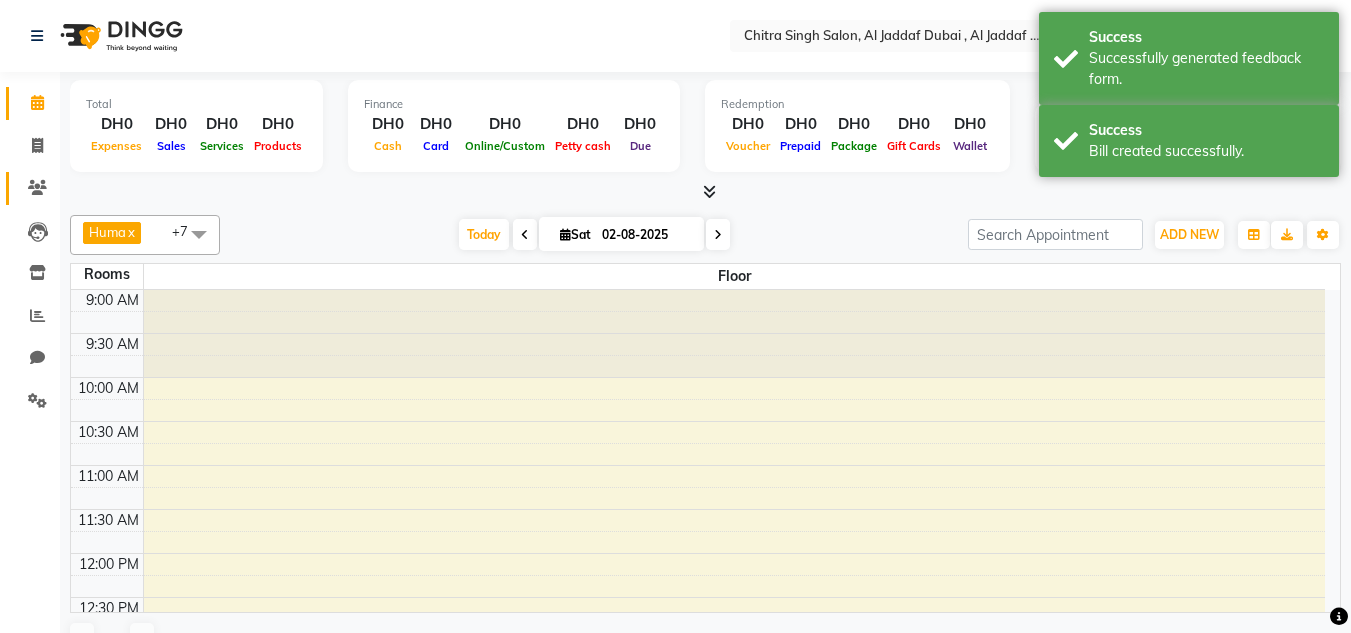 scroll, scrollTop: 905, scrollLeft: 0, axis: vertical 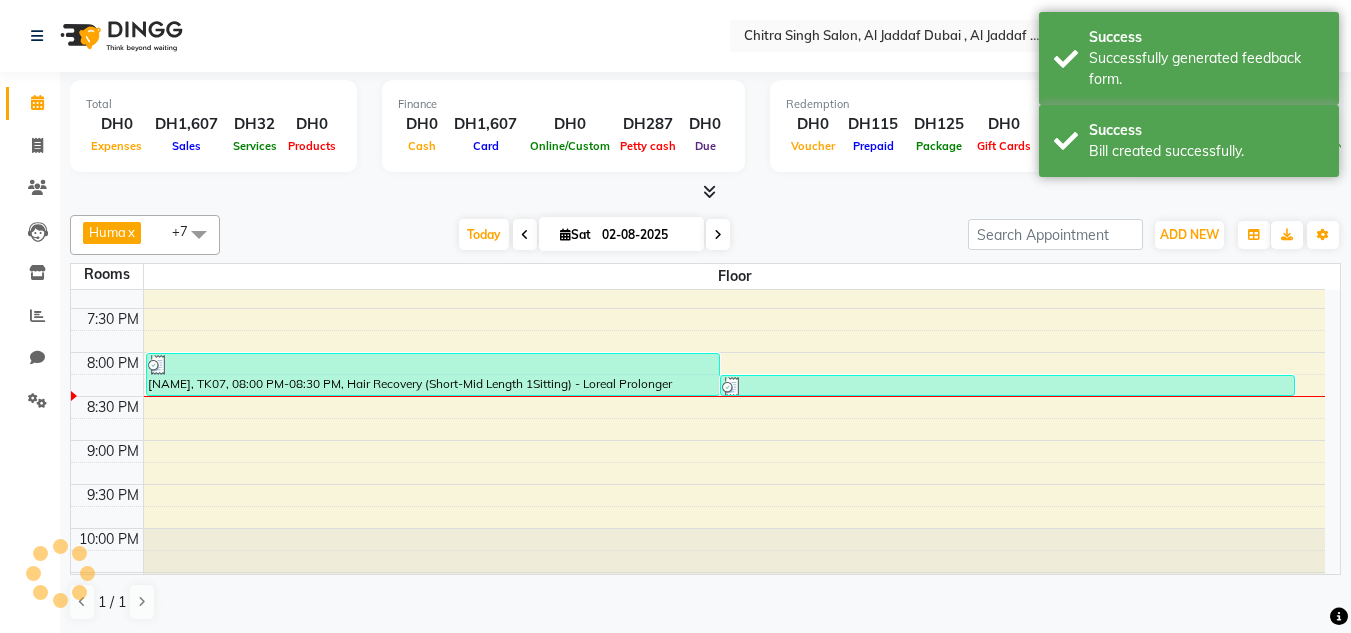 click on "Calendar  Invoice  Clients  Leads   Inventory  Reports  Chat  Settings Completed InProgress Upcoming Dropped Tentative Check-In Confirm Bookings Segments Page Builder" 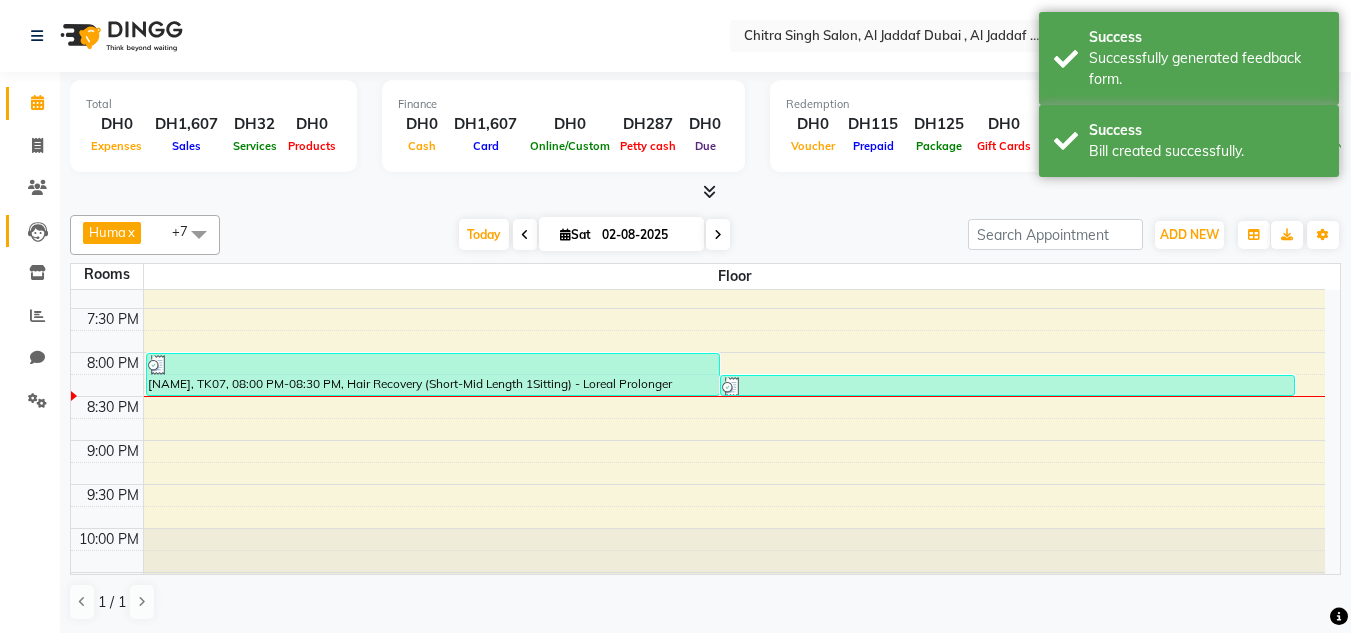 click 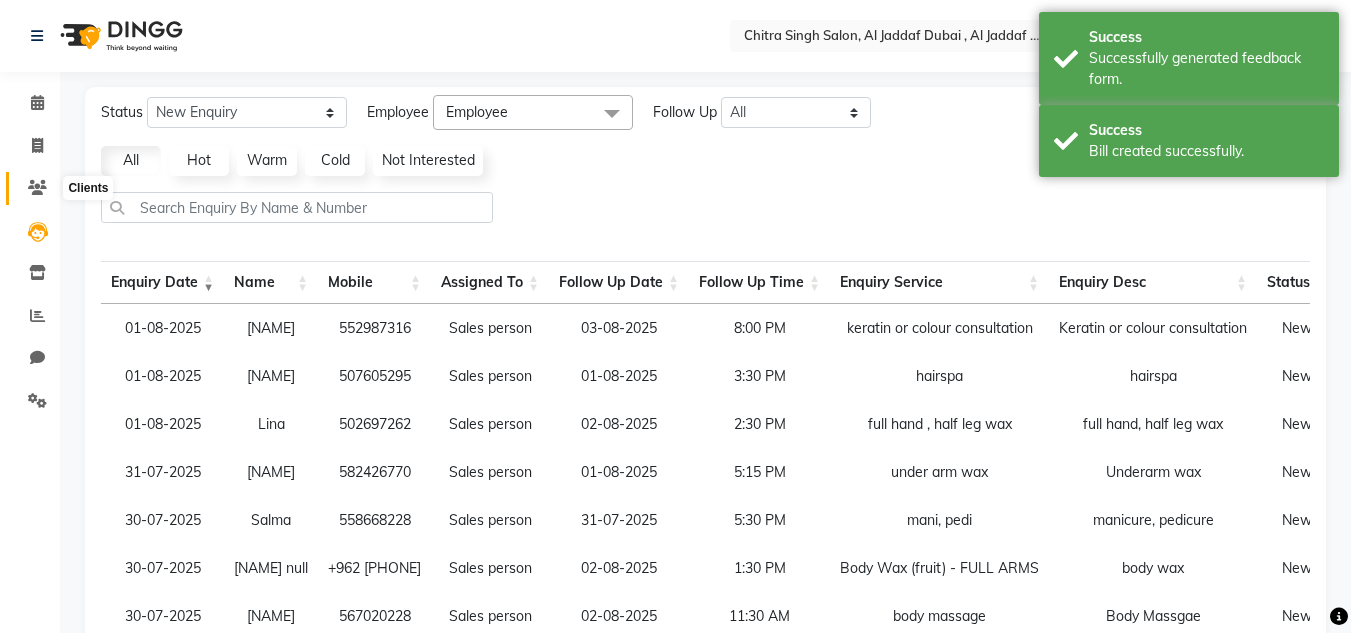 click 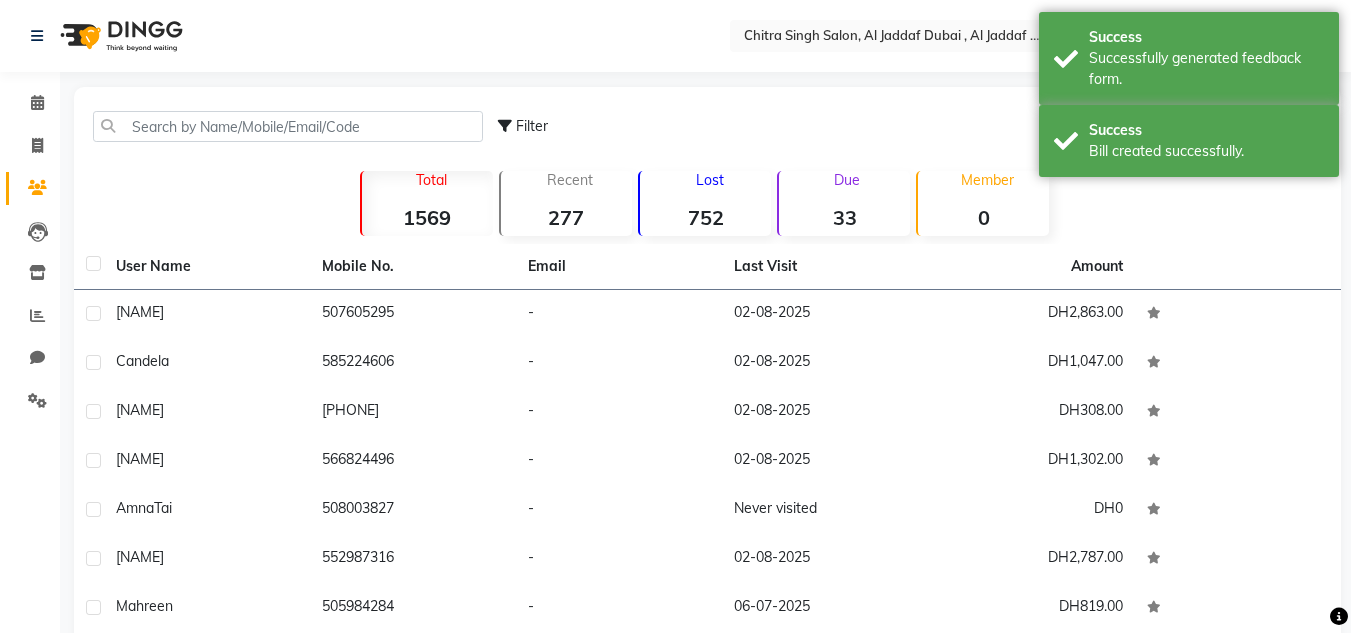 click on "507605295" 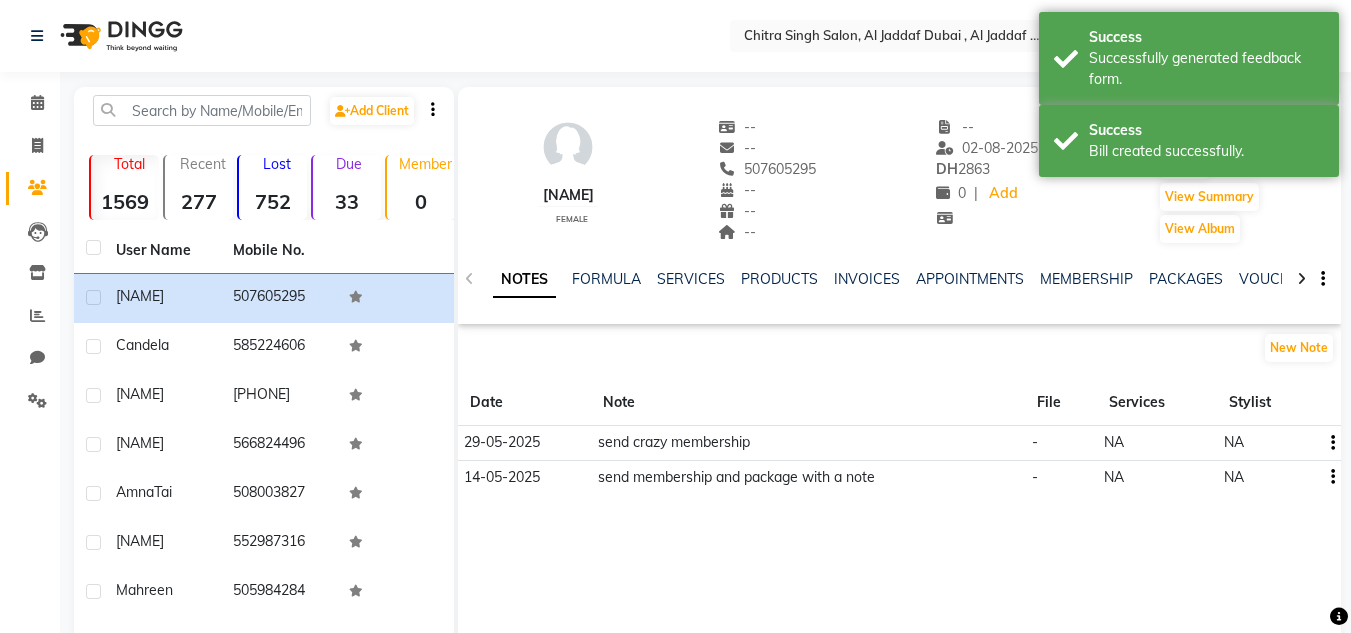 click on "NOTES FORMULA SERVICES PRODUCTS INVOICES APPOINTMENTS MEMBERSHIP PACKAGES VOUCHERS GIFTCARDS POINTS FORMS FAMILY CARDS WALLET" 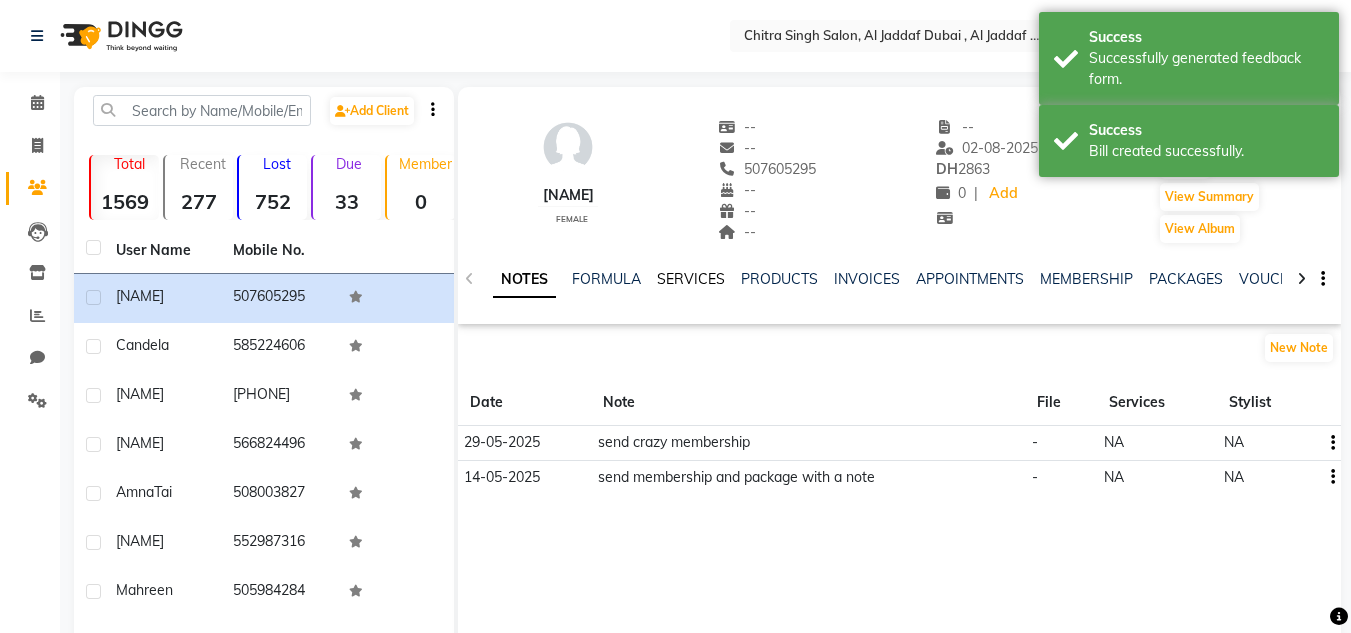 click on "SERVICES" 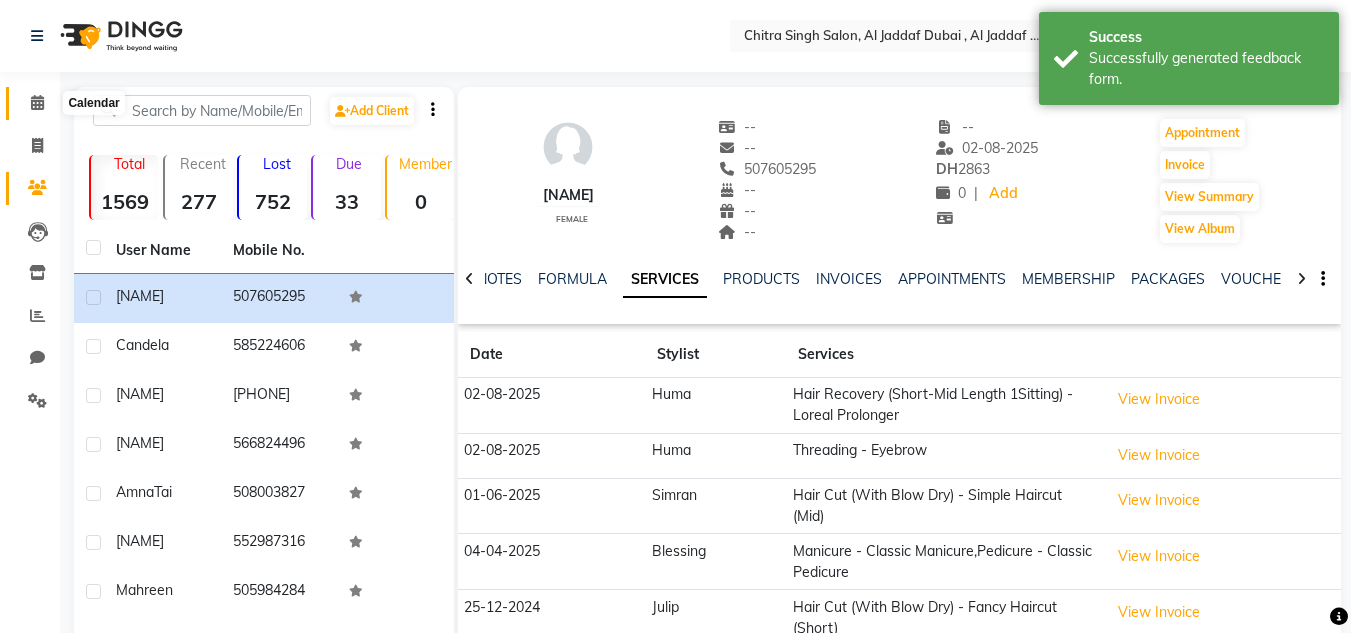 click 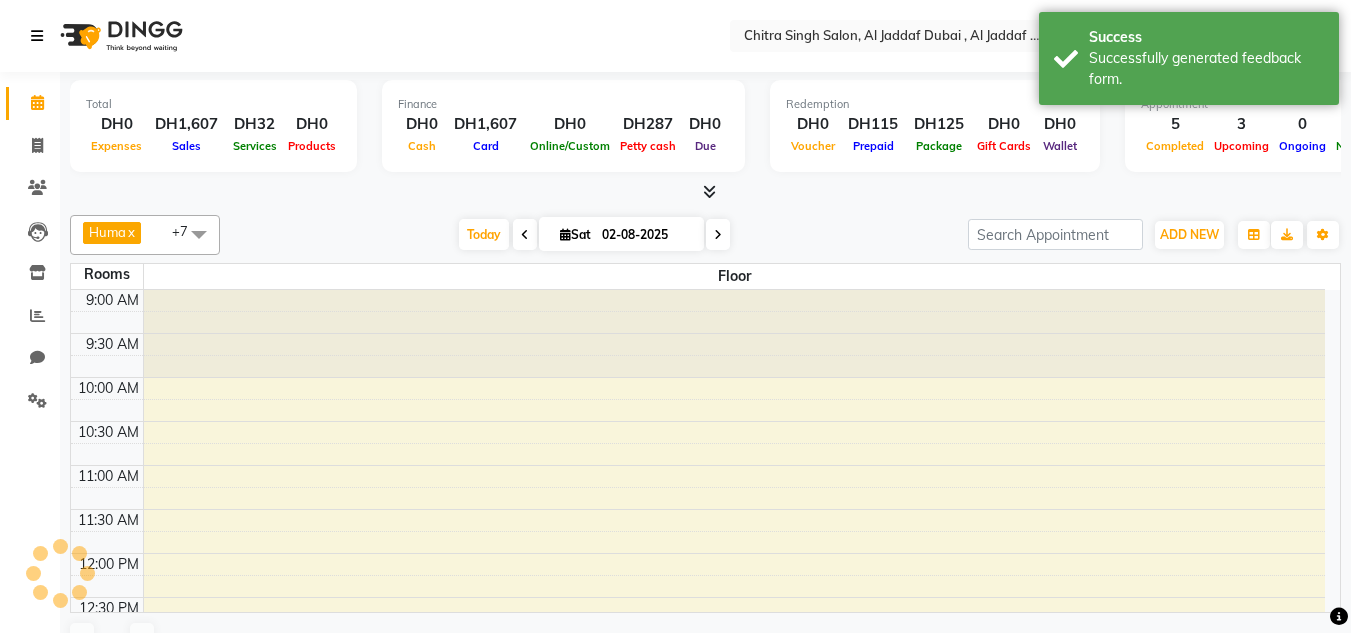scroll, scrollTop: 0, scrollLeft: 0, axis: both 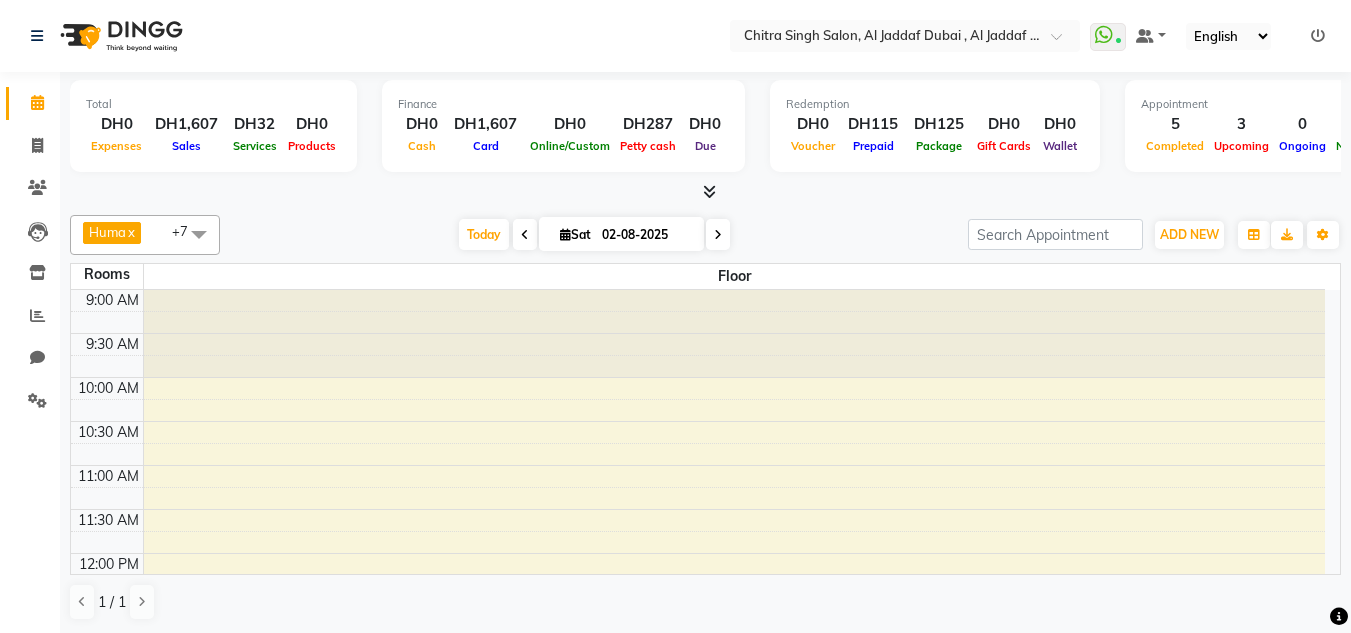 click at bounding box center (709, 191) 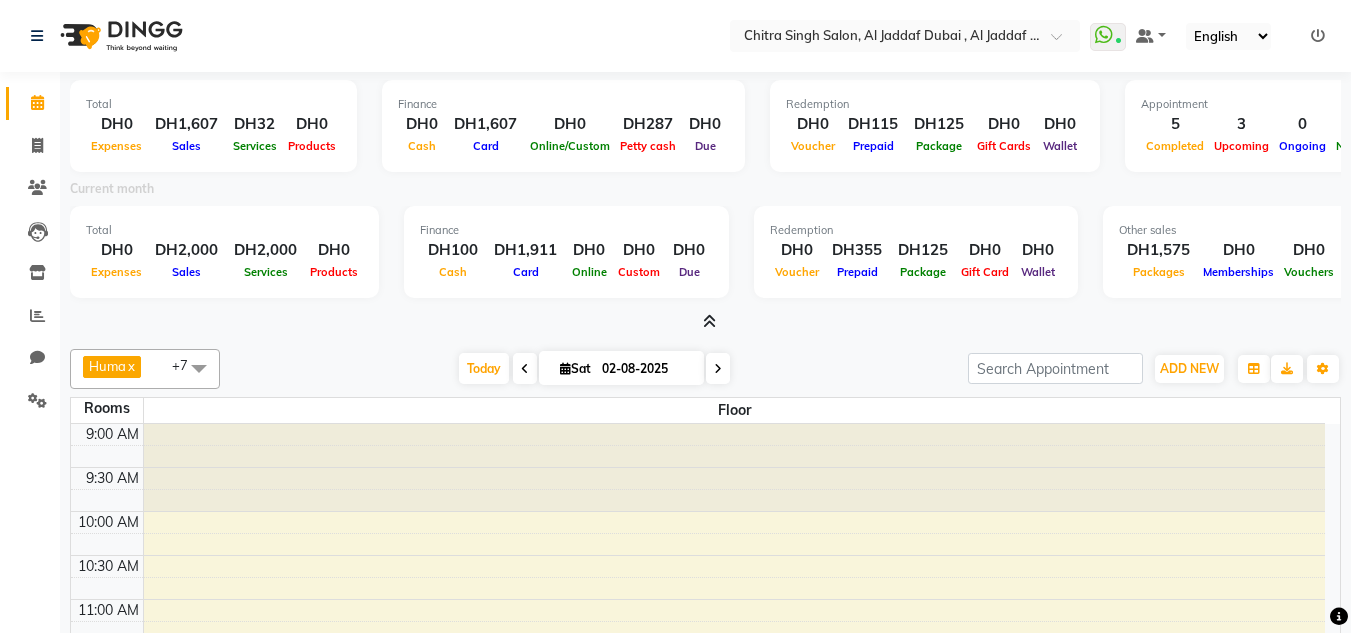 click at bounding box center [709, 321] 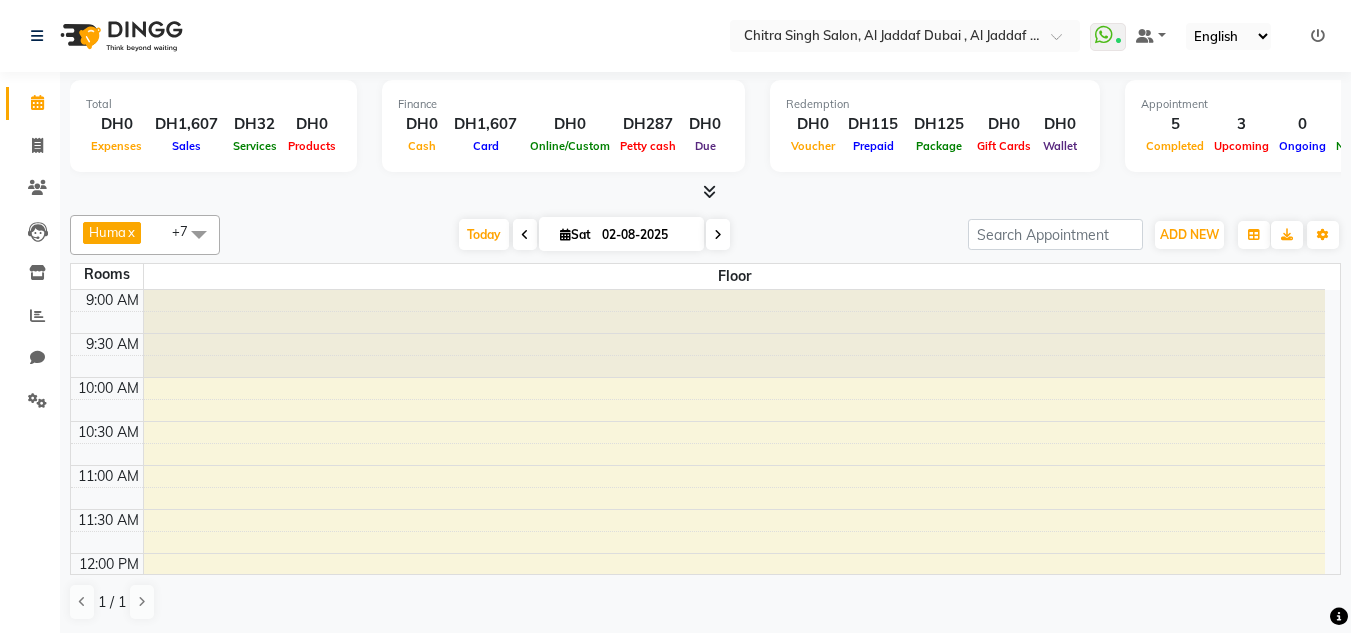 drag, startPoint x: 45, startPoint y: 211, endPoint x: 42, endPoint y: 223, distance: 12.369317 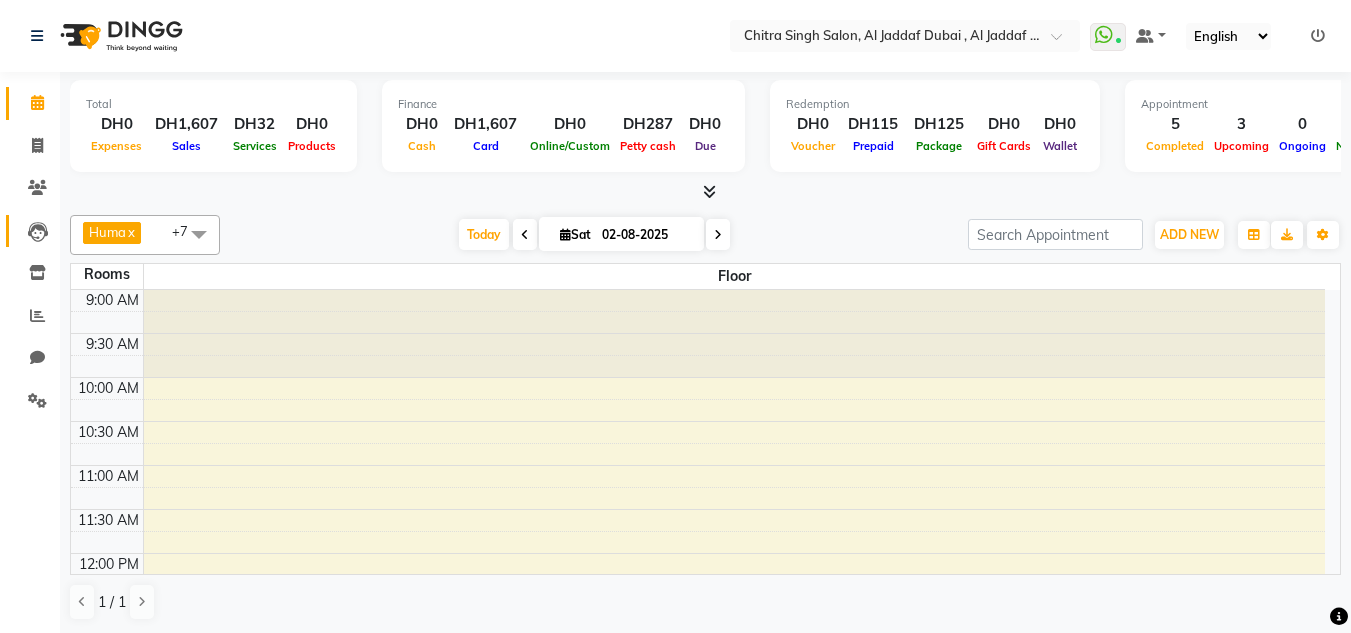 click on "Leads" 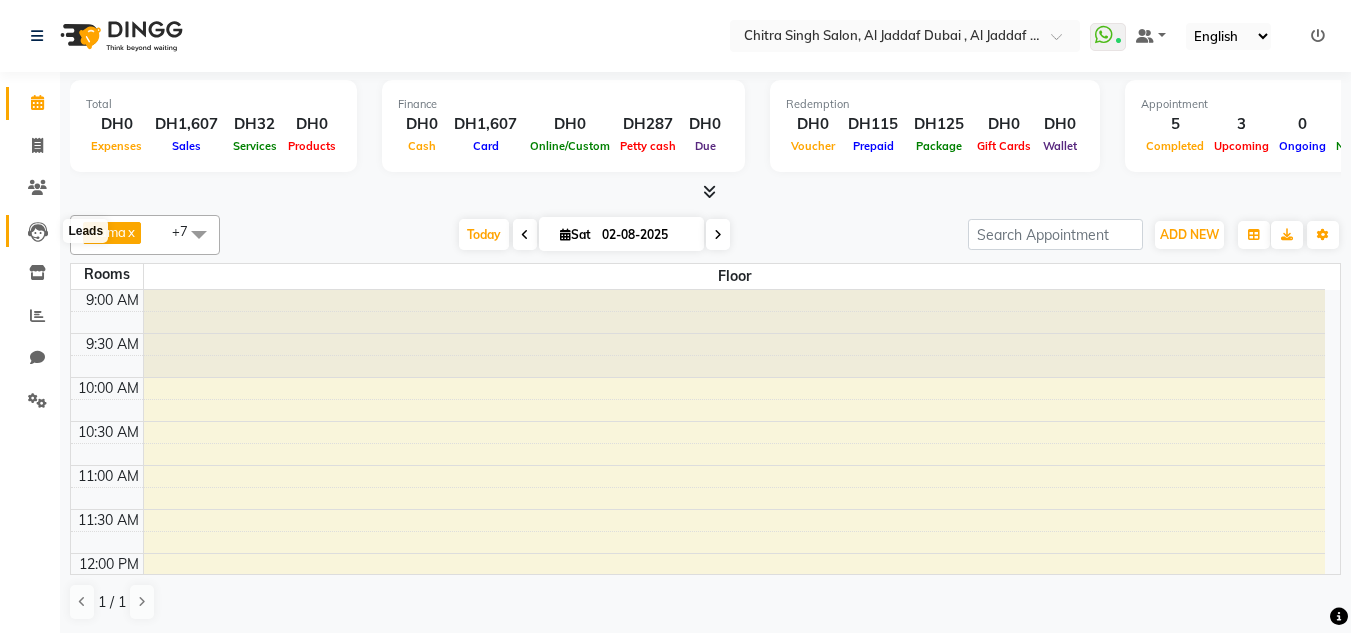 click 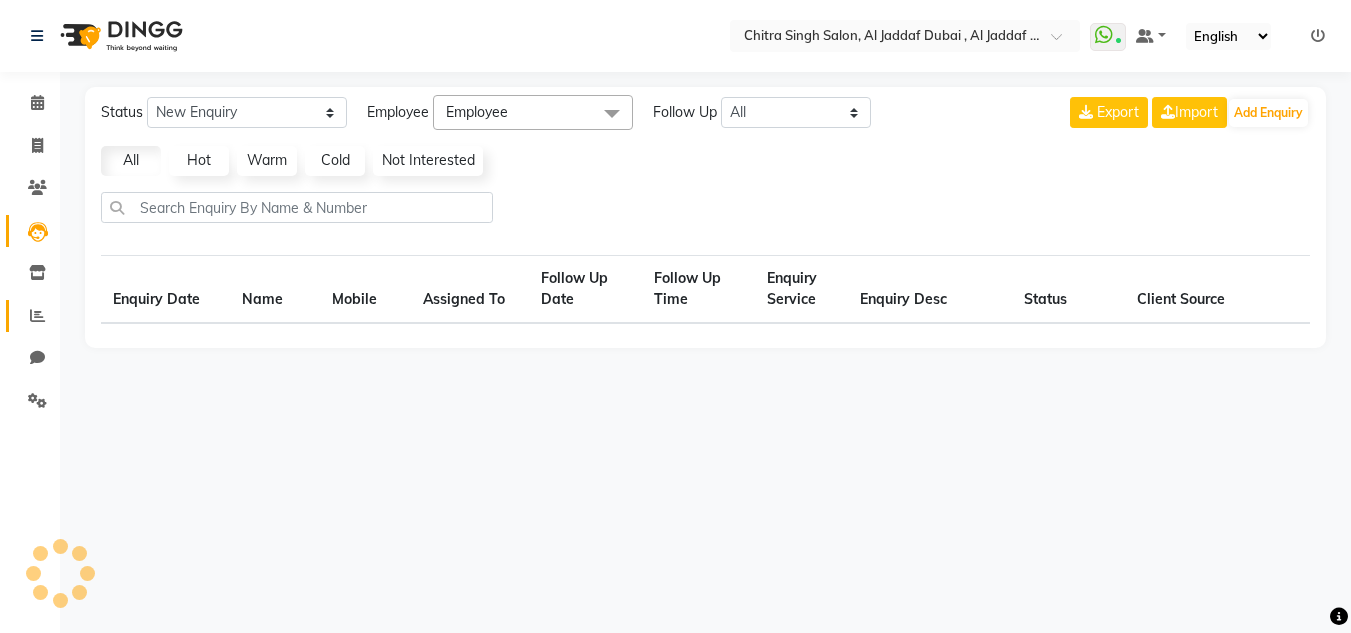 select on "10" 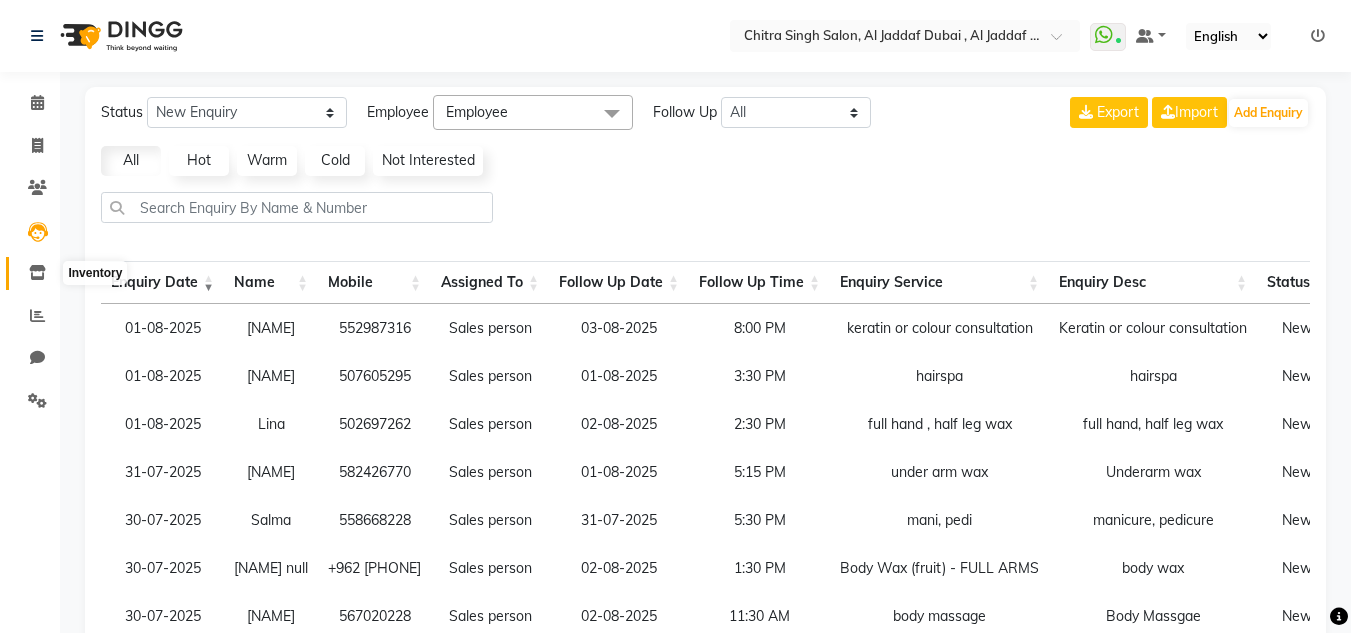 click 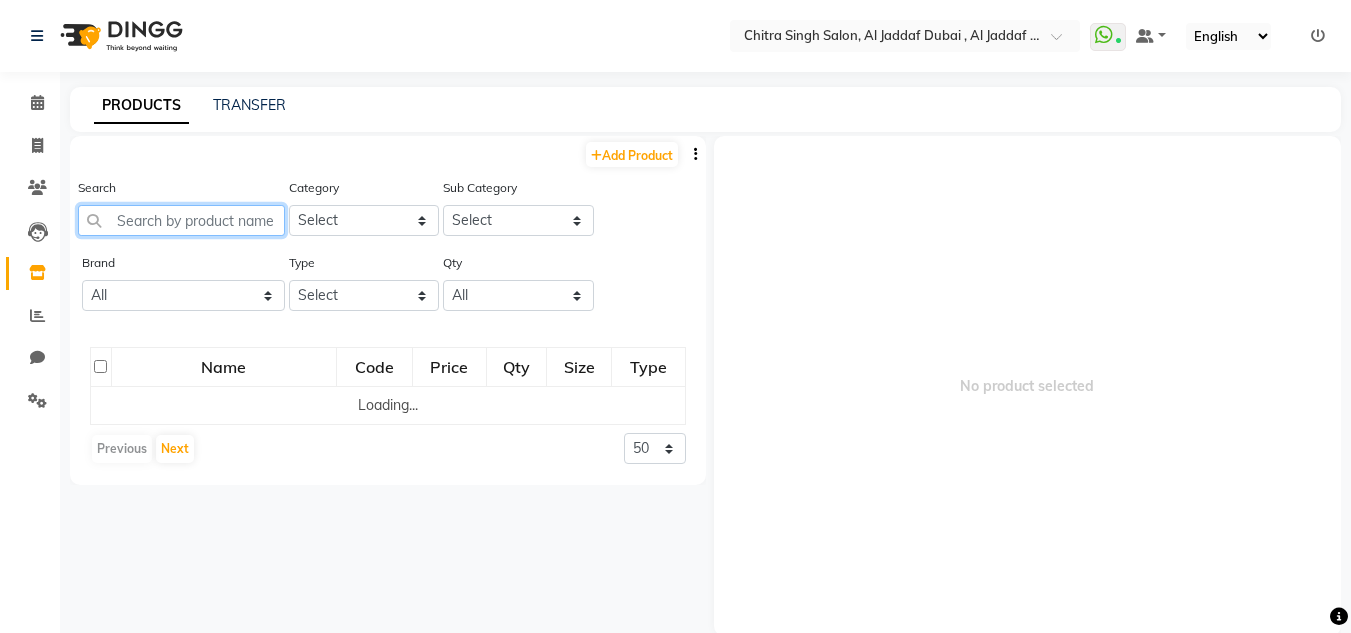 click 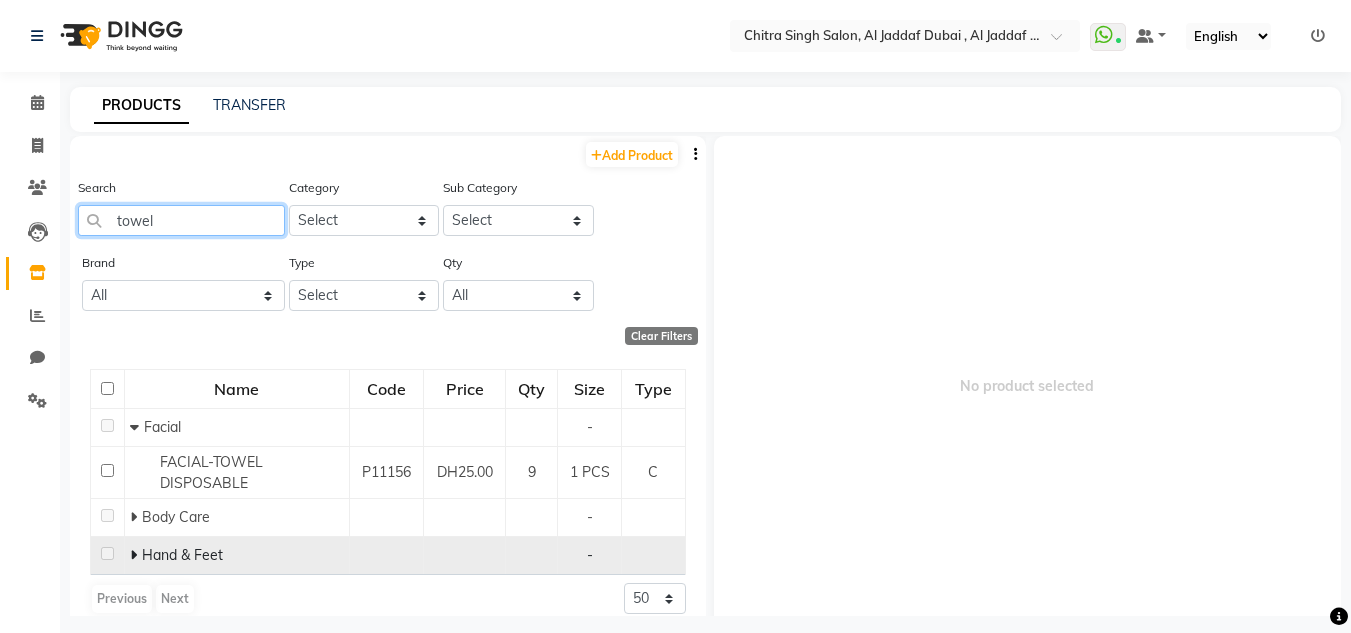 type on "towel" 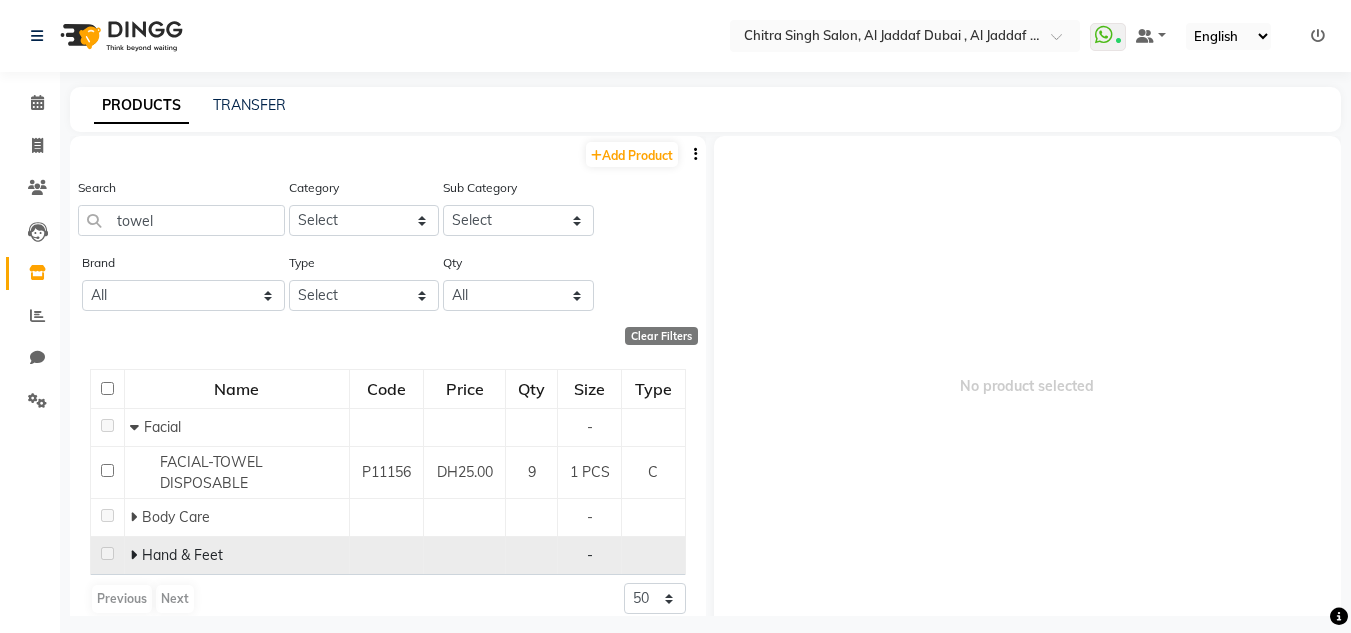 click 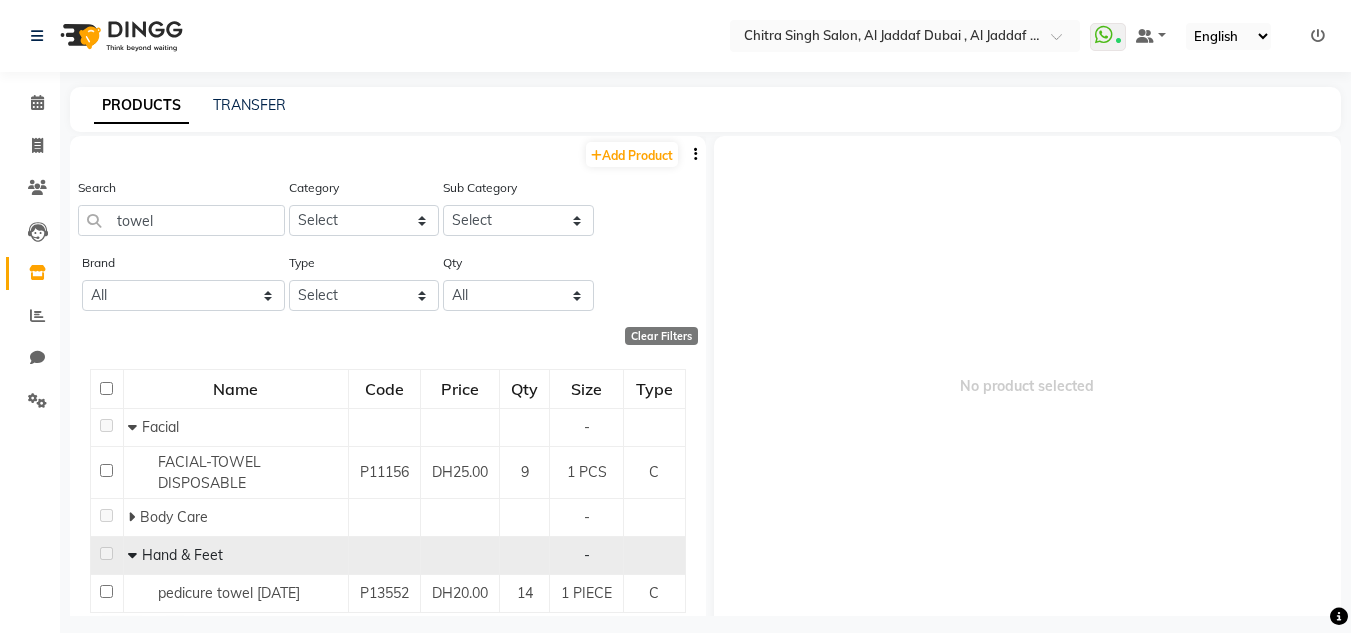 scroll, scrollTop: 57, scrollLeft: 0, axis: vertical 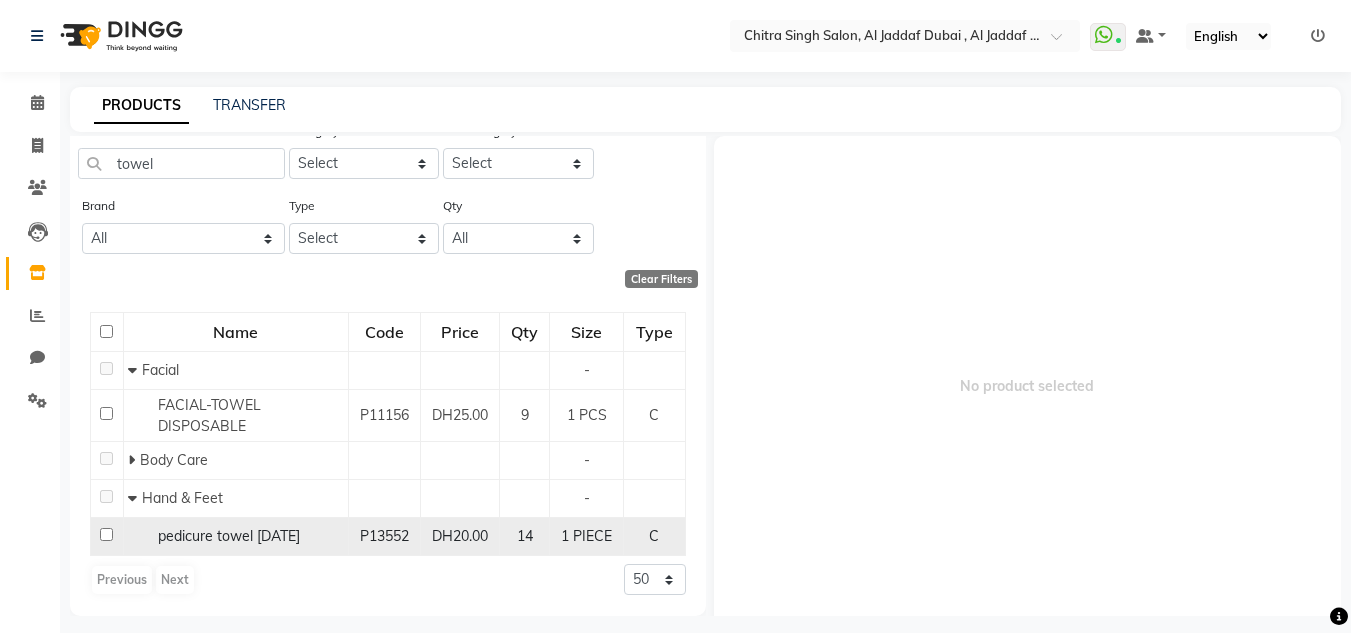 click 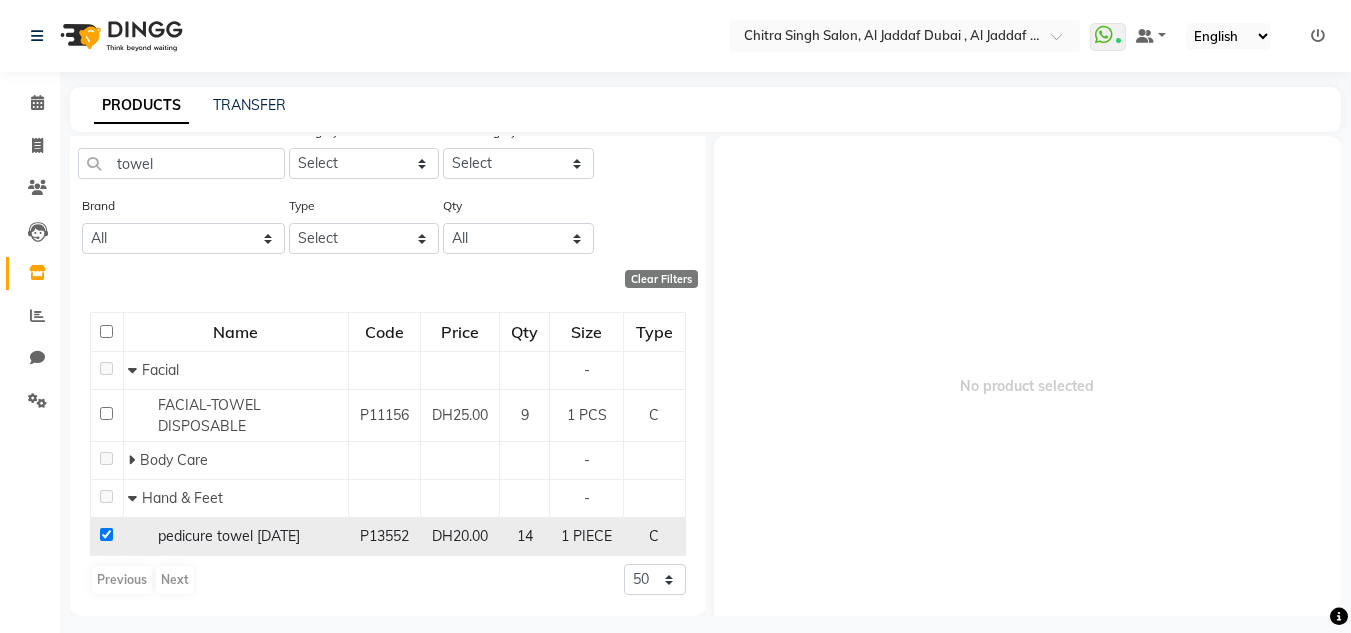 checkbox on "true" 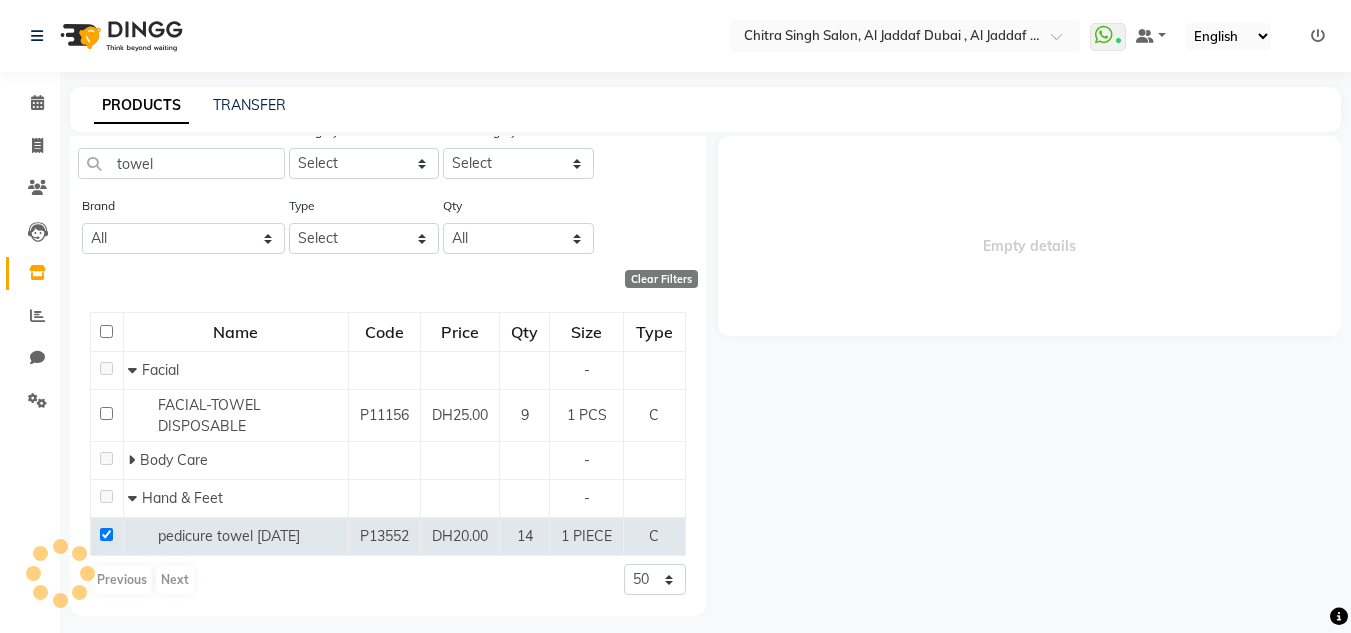 select 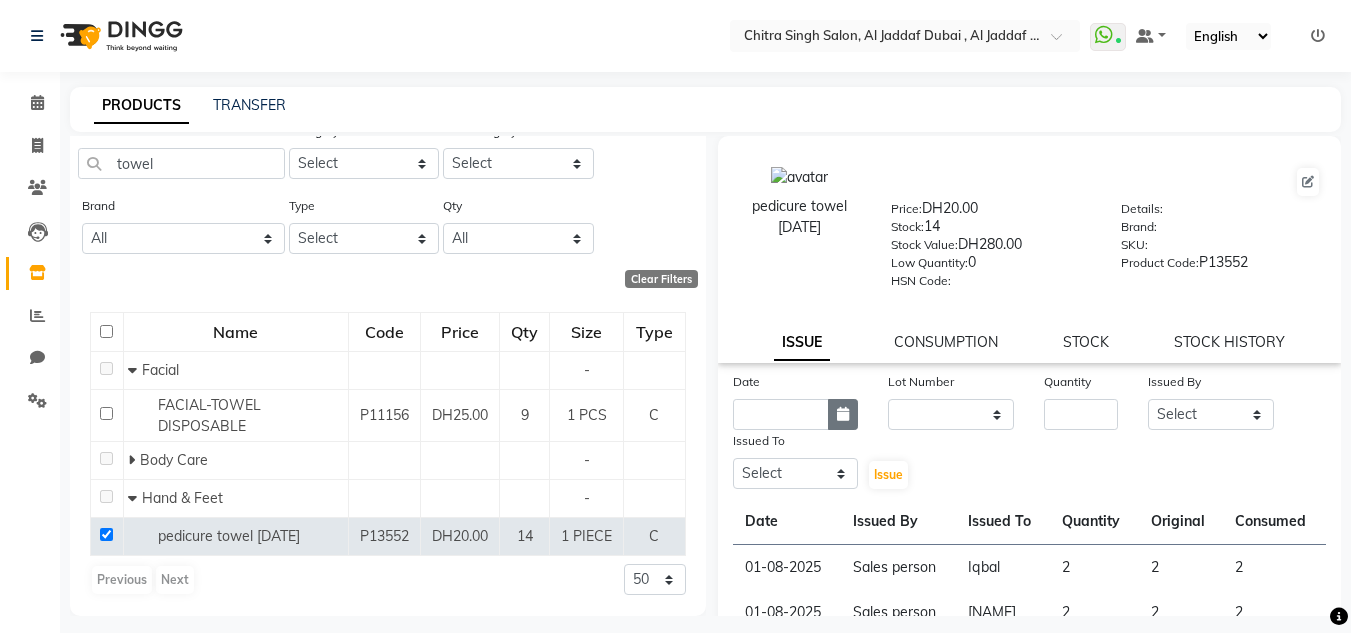 click 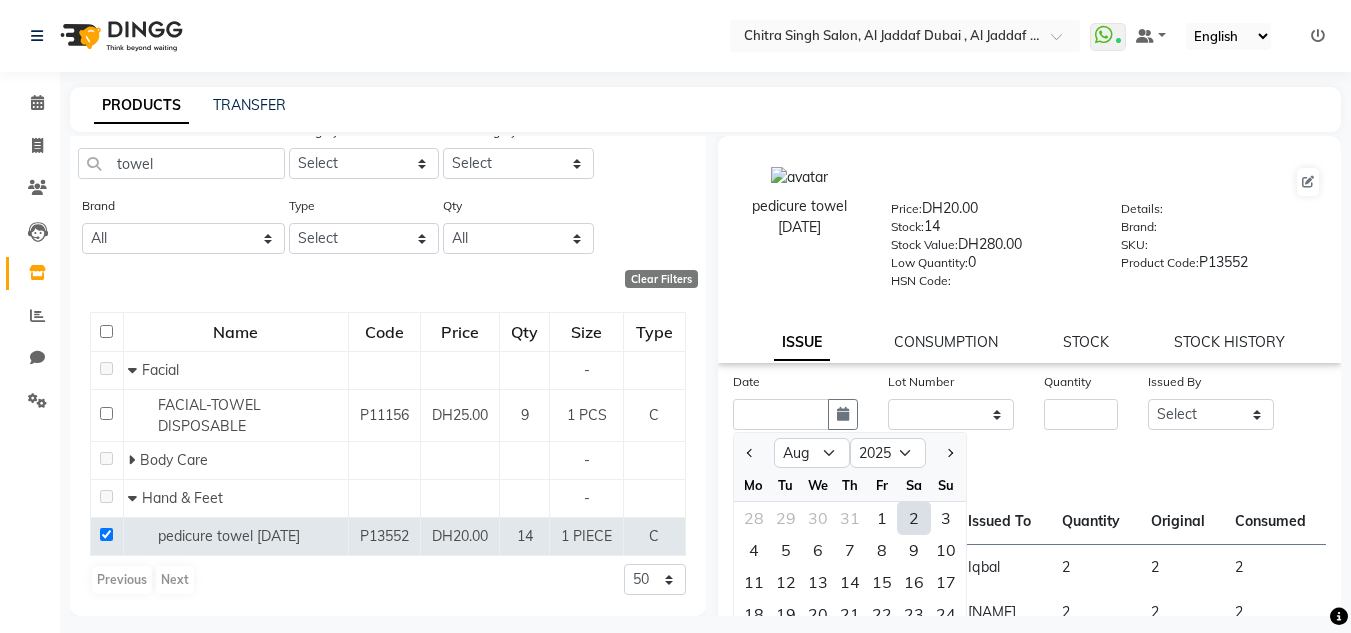 click on "2" 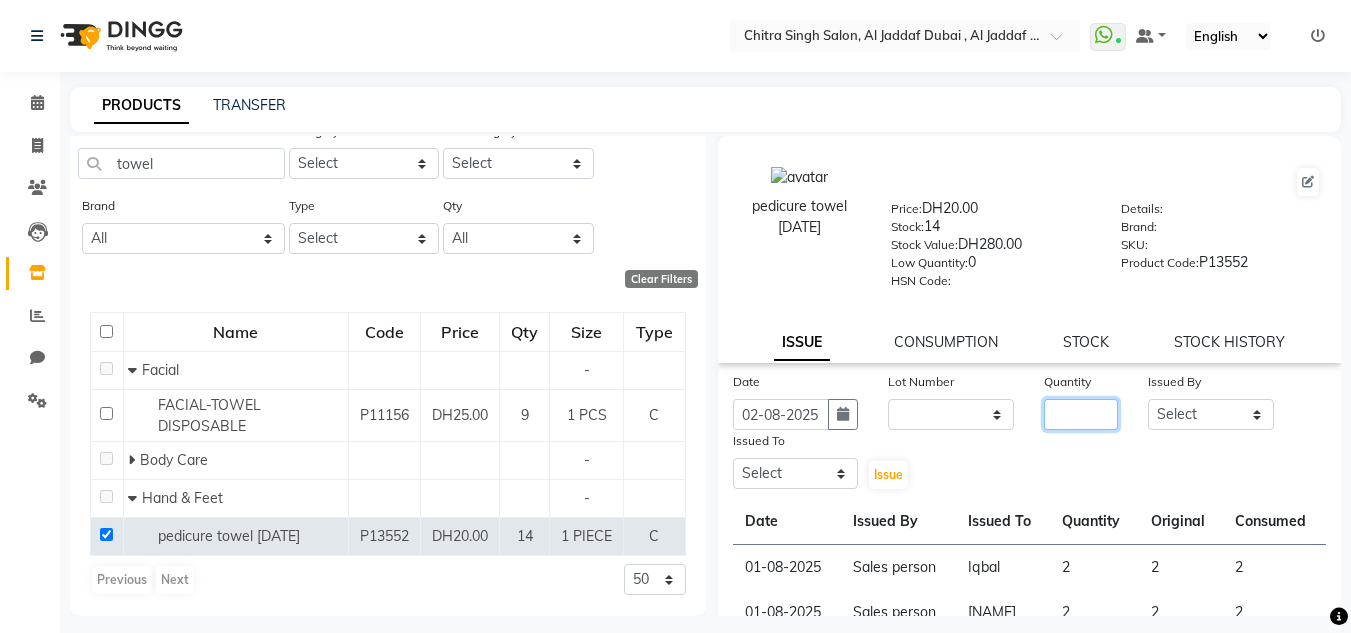 click 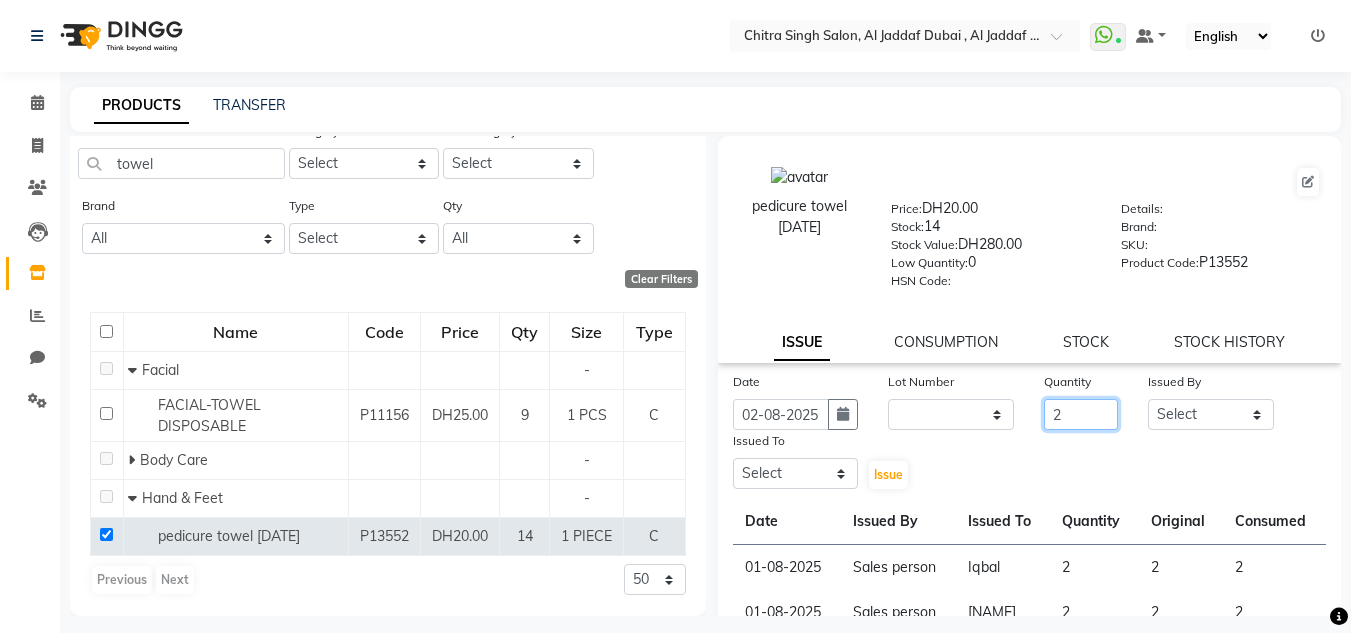 drag, startPoint x: 1067, startPoint y: 428, endPoint x: 930, endPoint y: 428, distance: 137 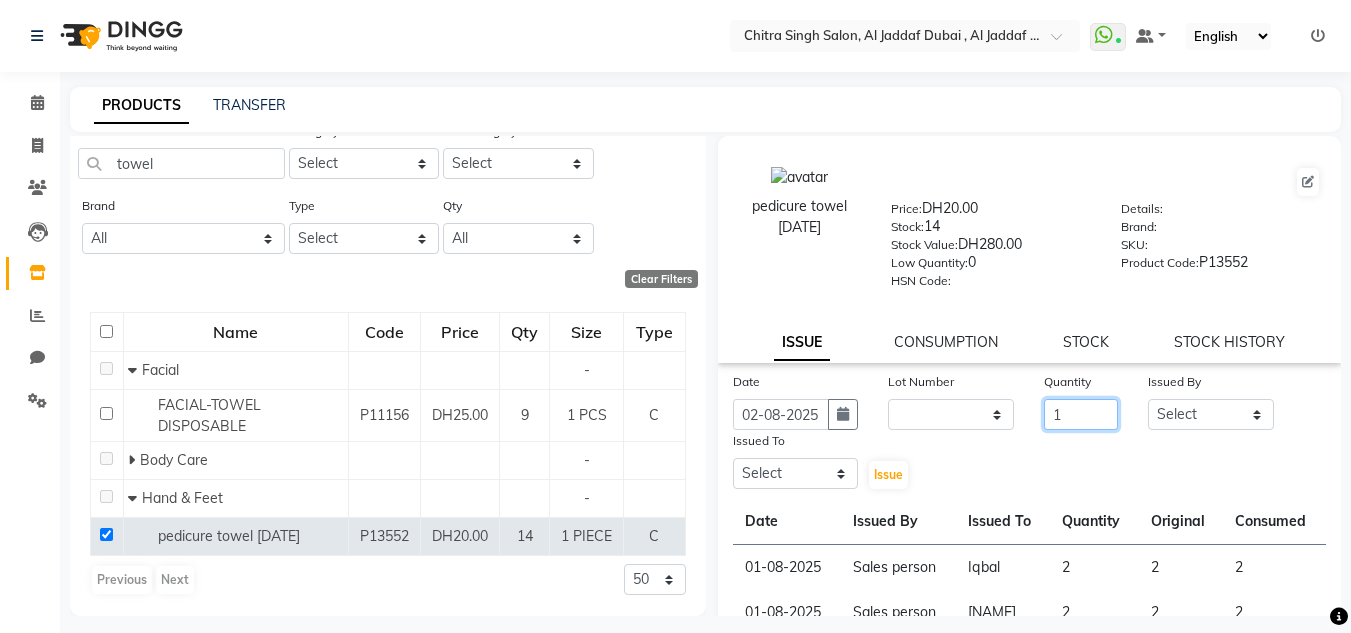 type on "1" 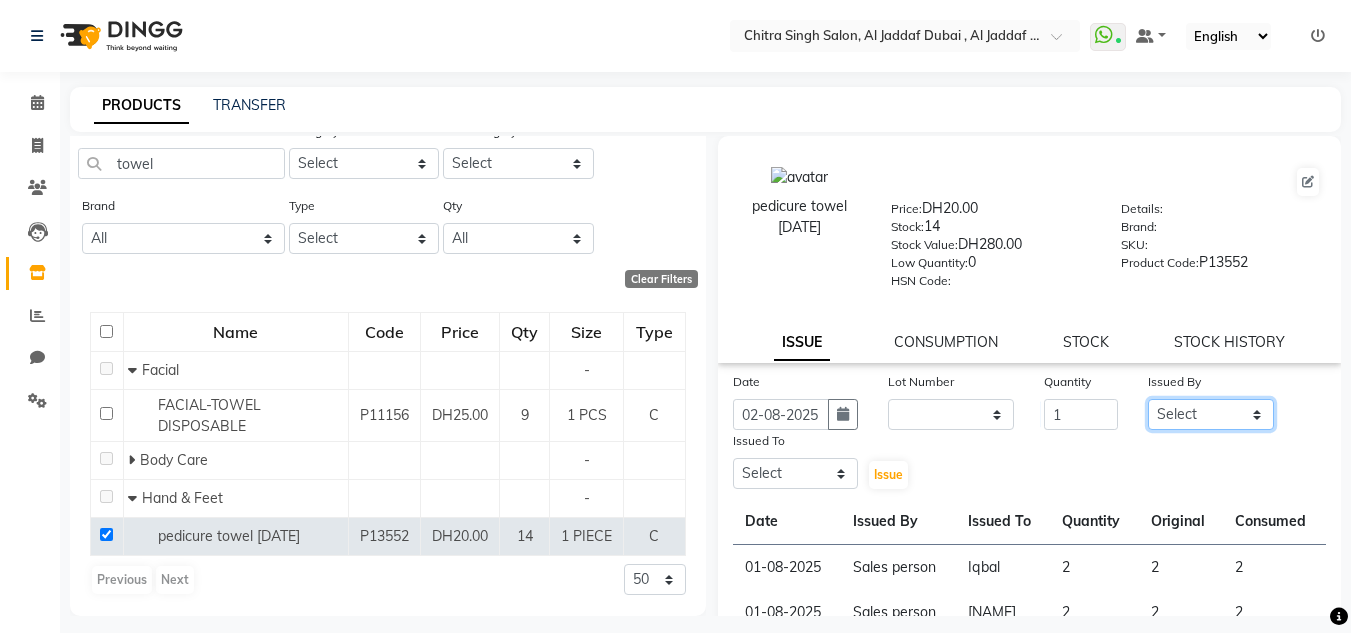 click on "Select Huma Iqbal Kabita Management Riba Sales person Srijana trial lady" 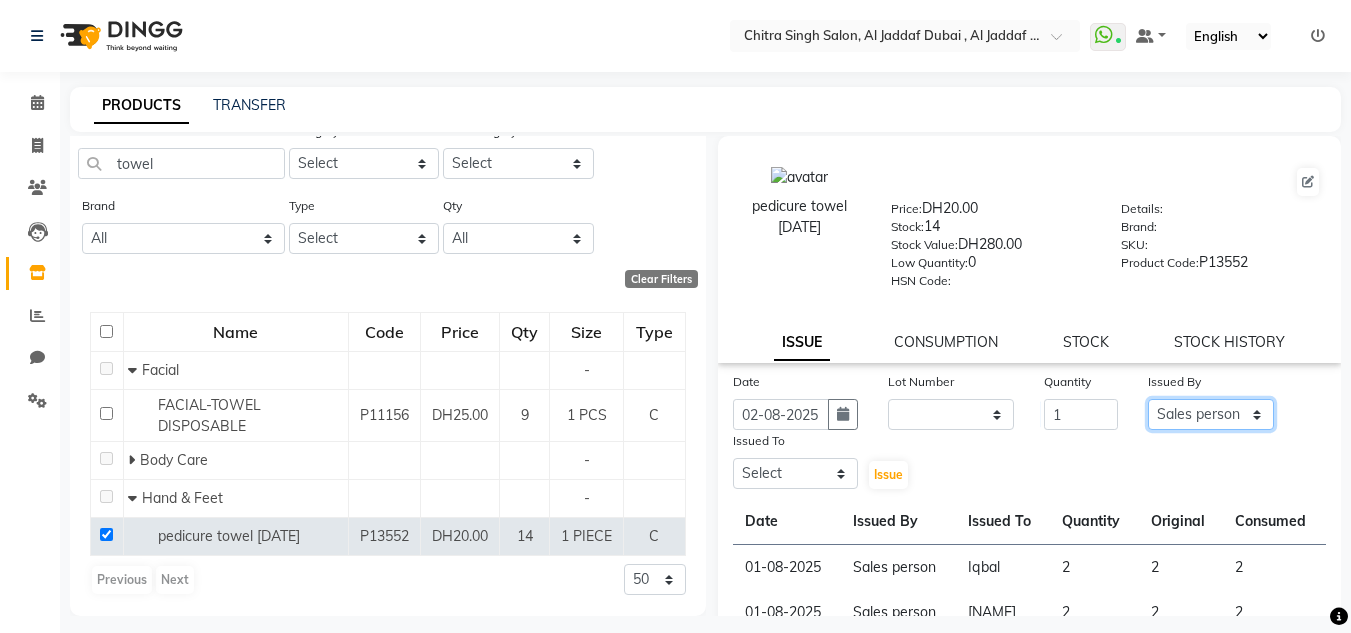 click on "Select Huma Iqbal Kabita Management Riba Sales person Srijana trial lady" 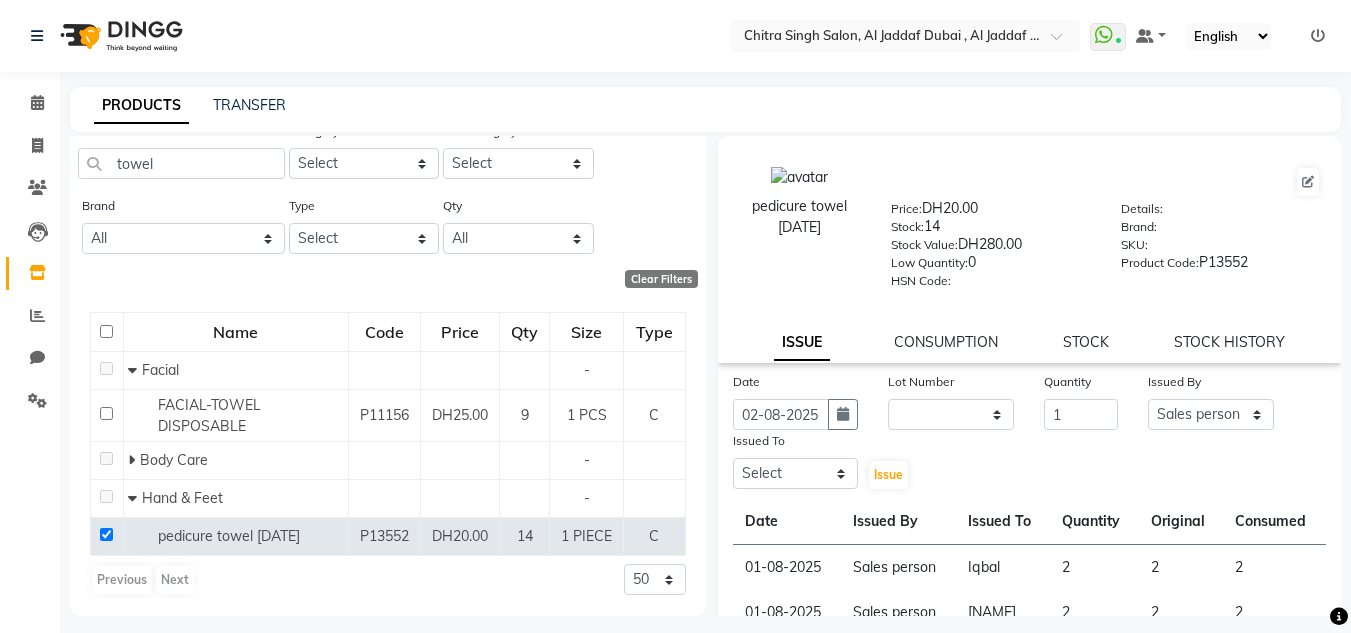 click on "Date [DATE] Lot Number None Quantity 1 Issued By Select [NAME] [NAME] Management [NAME] Sales person [NAME] trial lady Issued To Select [NAME] [NAME] Management [NAME] Sales person [NAME] trial lady  Issue  Date Issued By Issued To Quantity Original Consumed 01-[DATE] Sales person [NAME] 2  2  2 01-[DATE] Sales person [NAME] 2  2  2 30-07-[DATE] Sales person [NAME] 3  3  3 27-07-[DATE] Sales person [NAME] 6  6  6 27-07-[DATE] Sales person [NAME] 1  1  -- 27-07-[DATE] Sales person [NAME] 1  1  -- 26-07-[DATE] Sales person [NAME] 1  1  -- 26-07-[DATE] Sales person [NAME] 2  2  2 25-07-[DATE] Sales person [NAME] 1  1  1 25-07-[DATE] Sales person [NAME] 1  1  1  Previous  page  1 / 11  You're on page  1 page  2 page  3 page  4 page  5 page  ... page  11  Next  page" 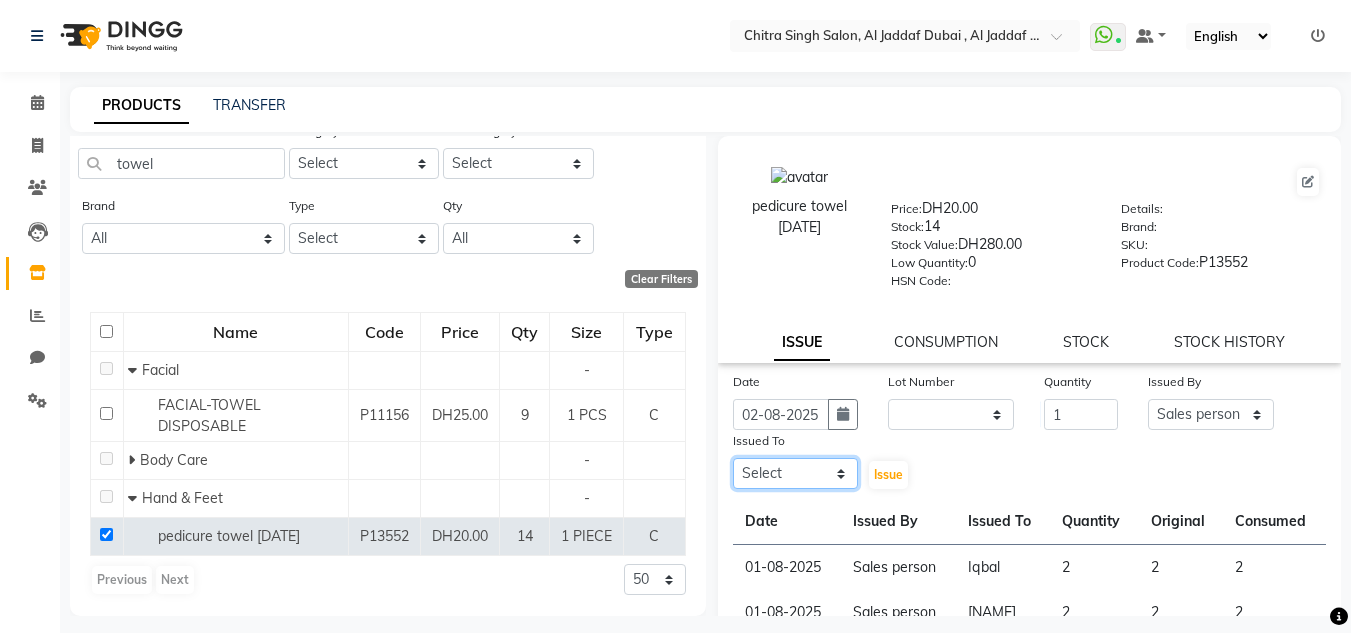 click on "Select Huma Iqbal Kabita Management Riba Sales person Srijana trial lady" 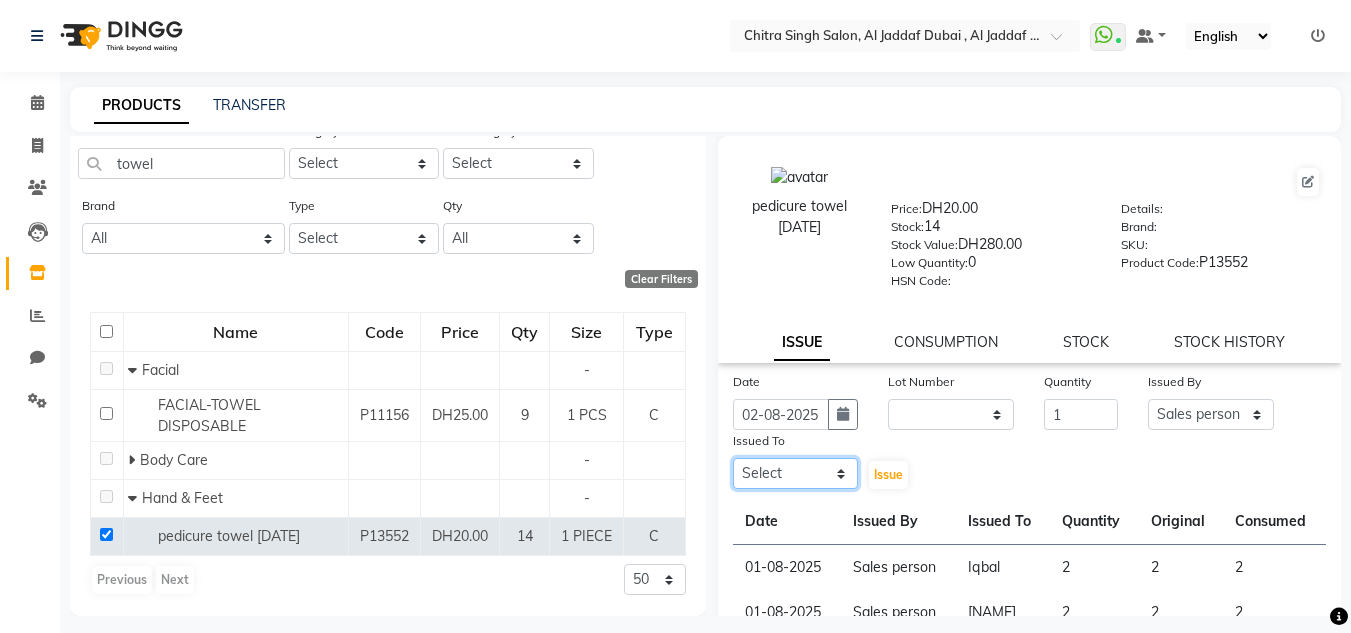 select on "86711" 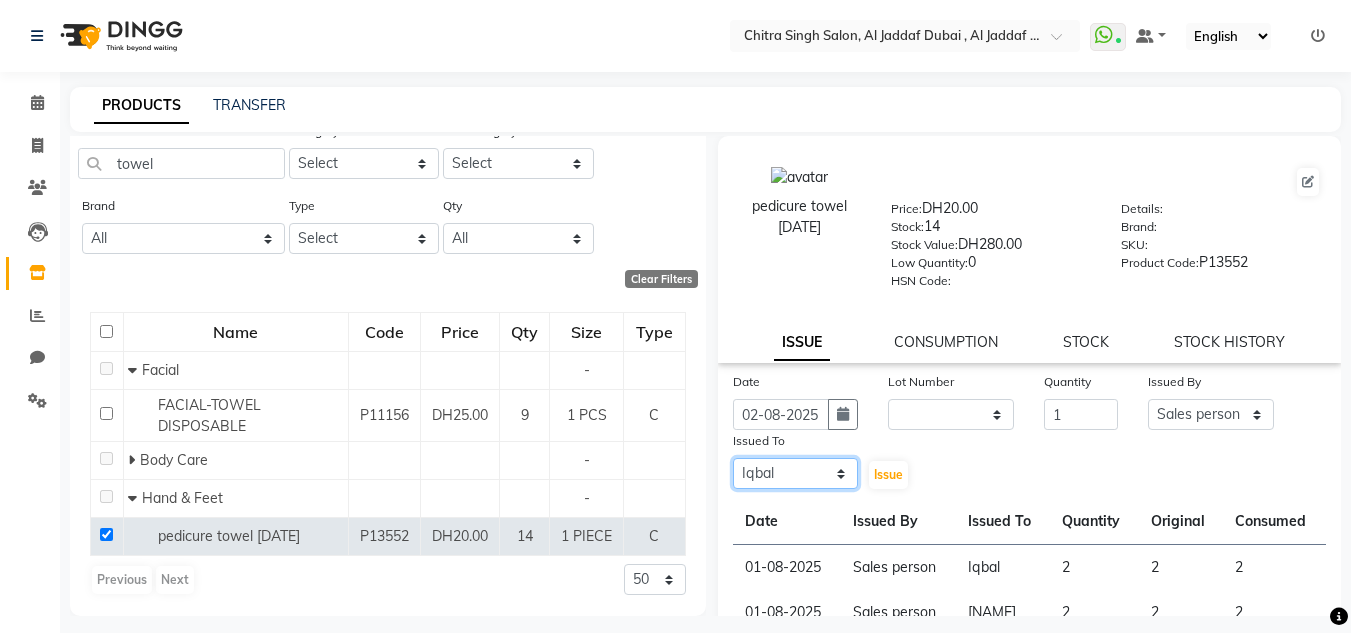 click on "Select Huma Iqbal Kabita Management Riba Sales person Srijana trial lady" 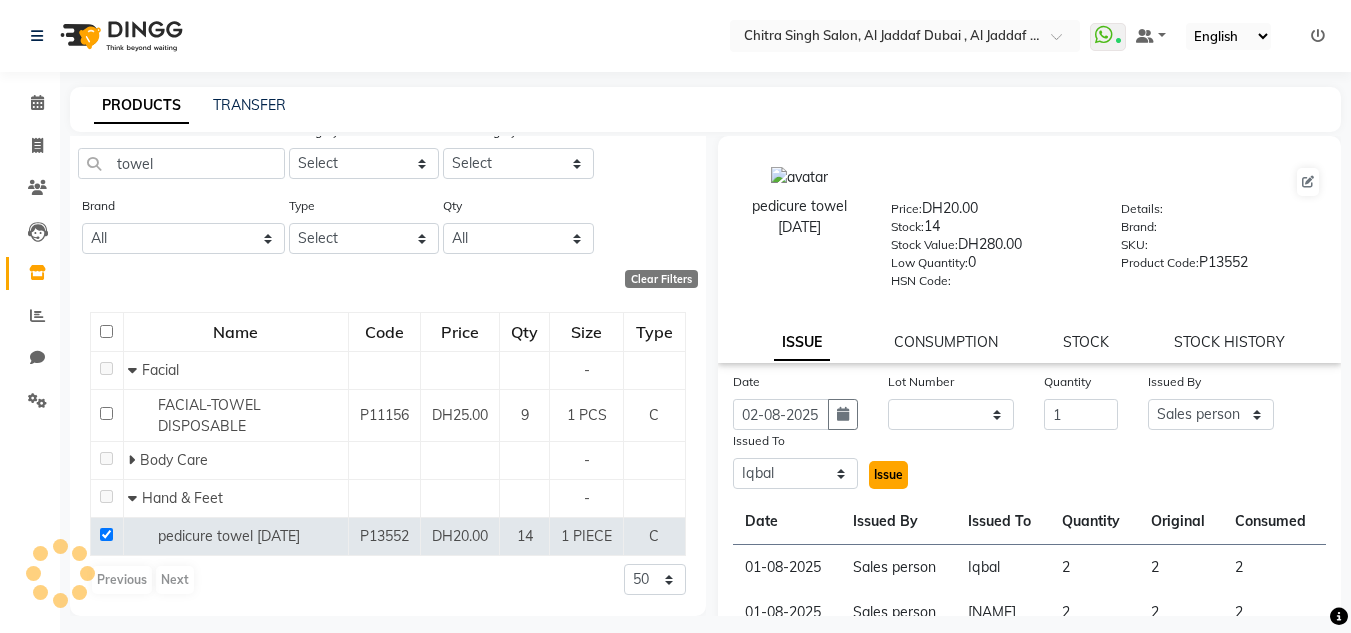 drag, startPoint x: 883, startPoint y: 469, endPoint x: 952, endPoint y: 451, distance: 71.30919 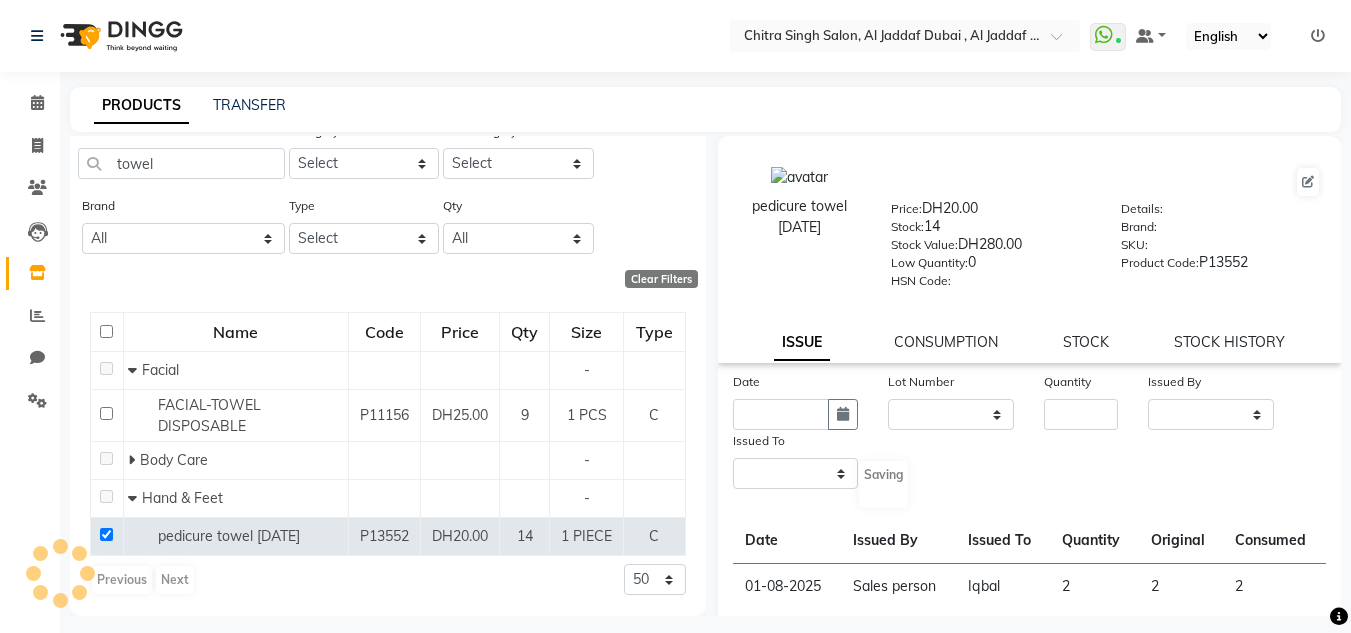 select 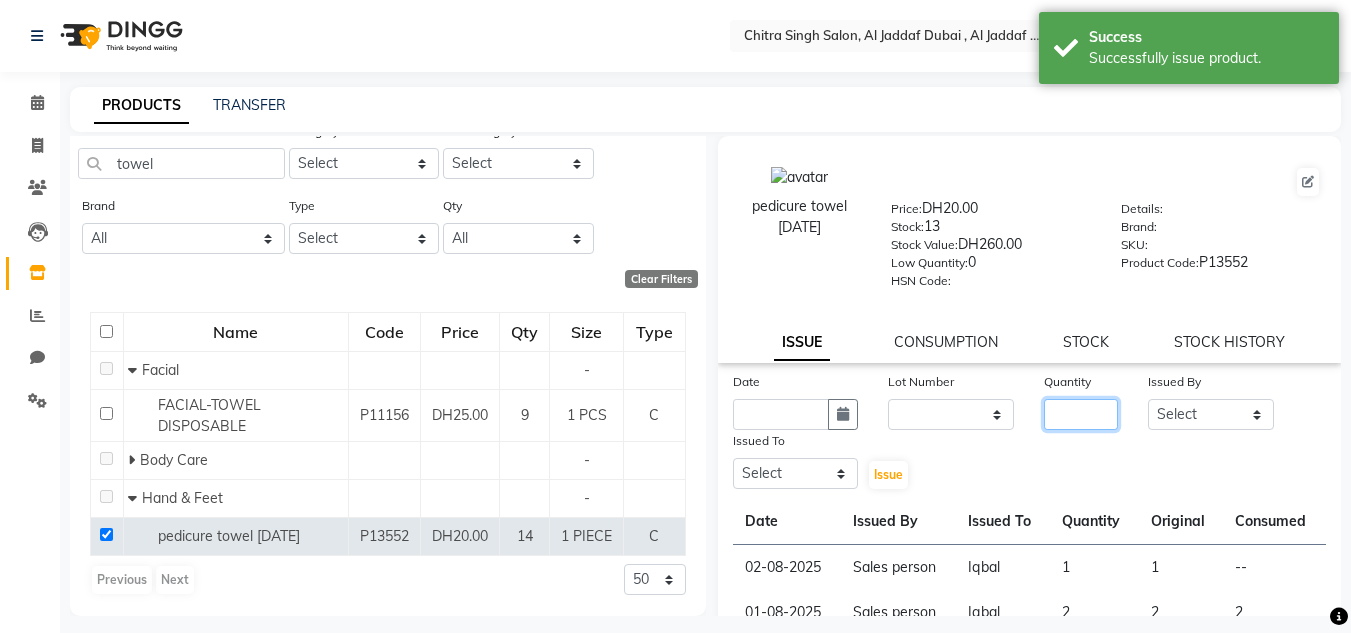 click 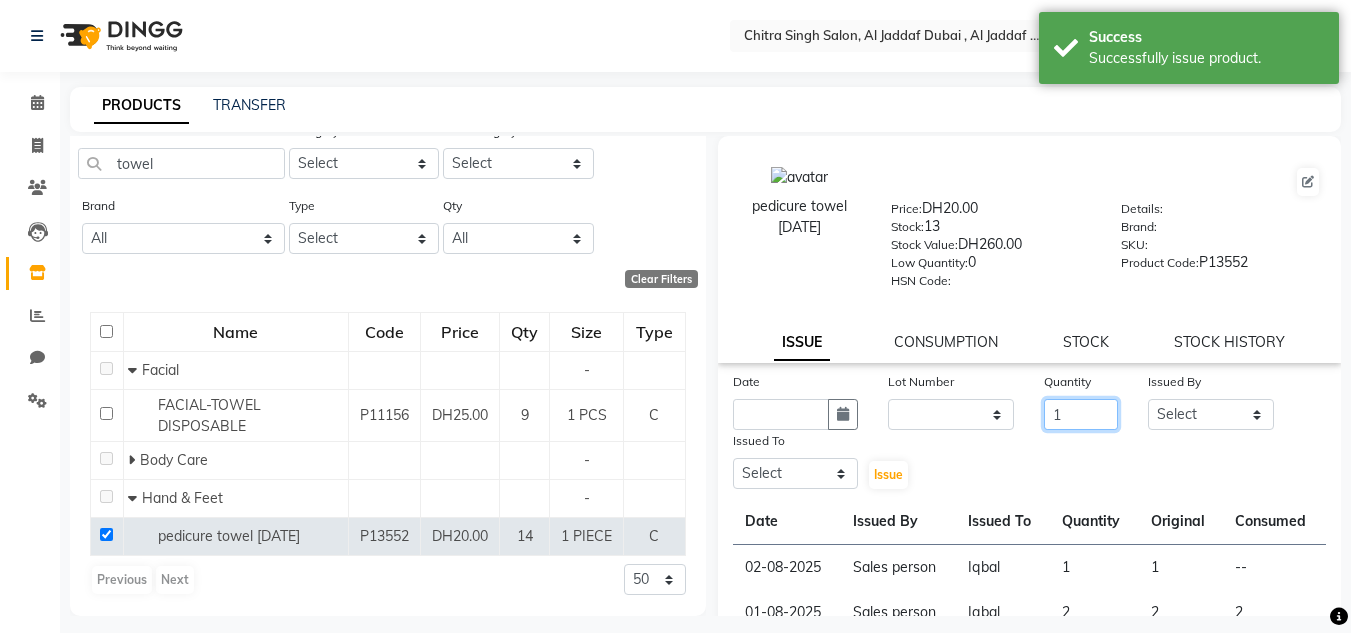 type on "1" 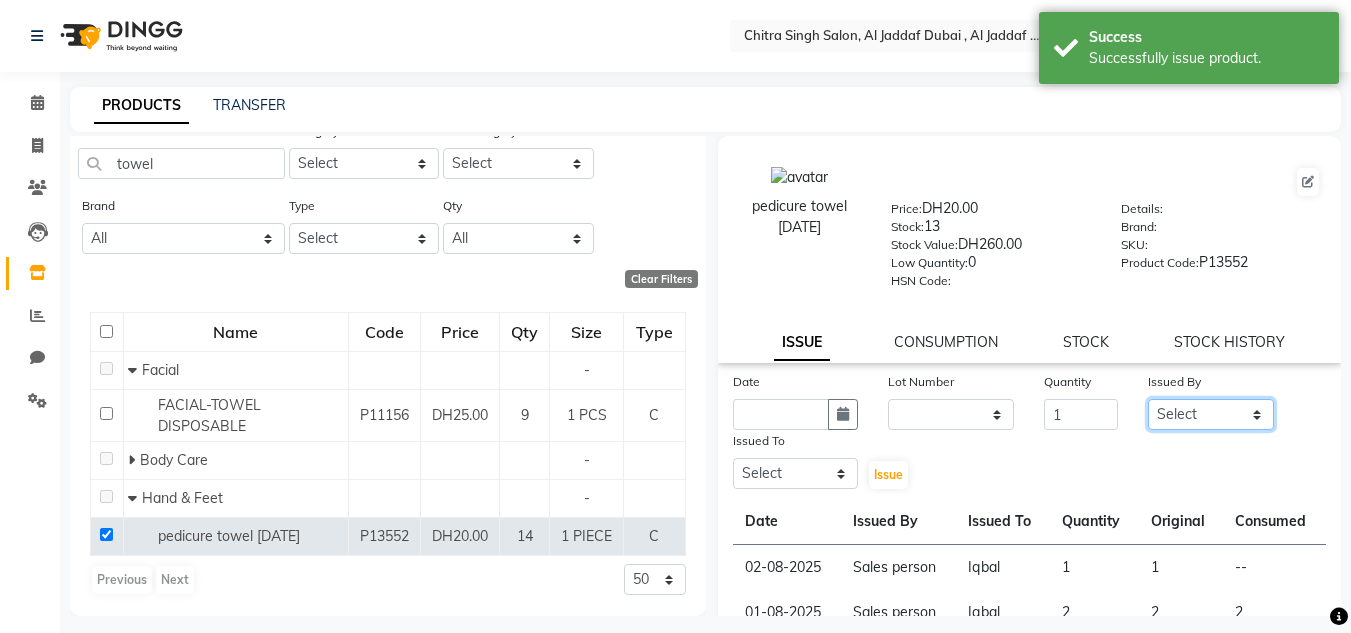 click on "Select Huma Iqbal Kabita Management Riba Sales person Srijana trial lady" 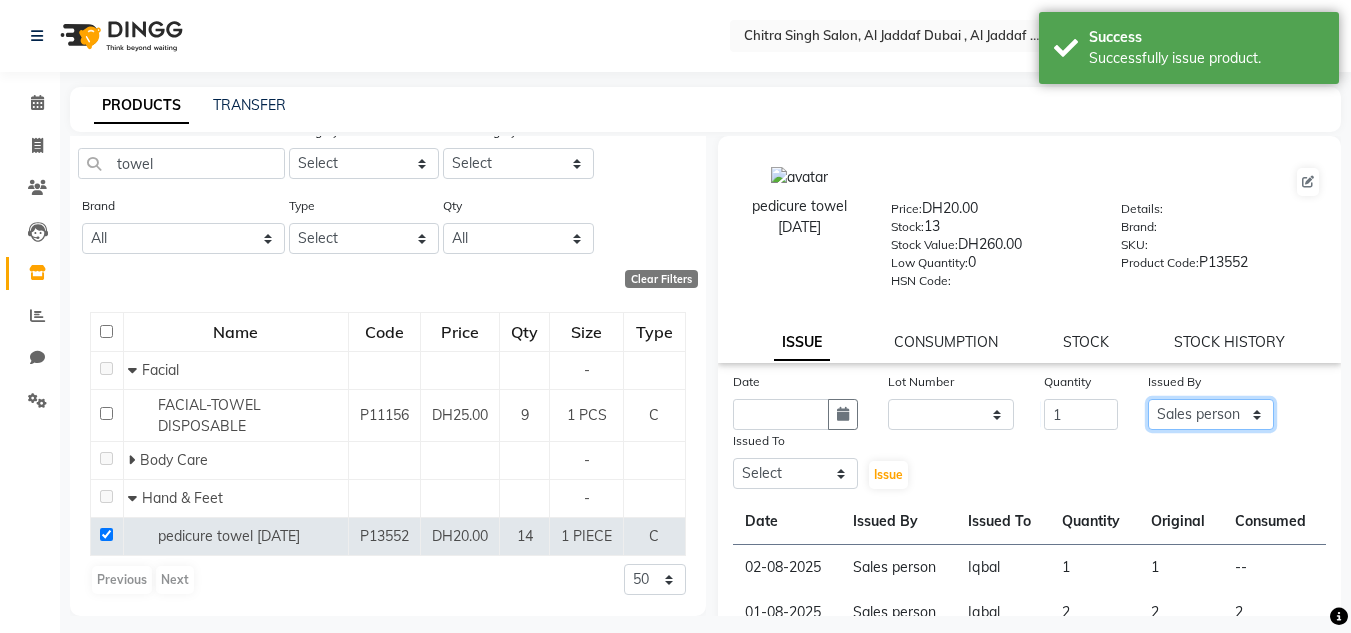 click on "Select Huma Iqbal Kabita Management Riba Sales person Srijana trial lady" 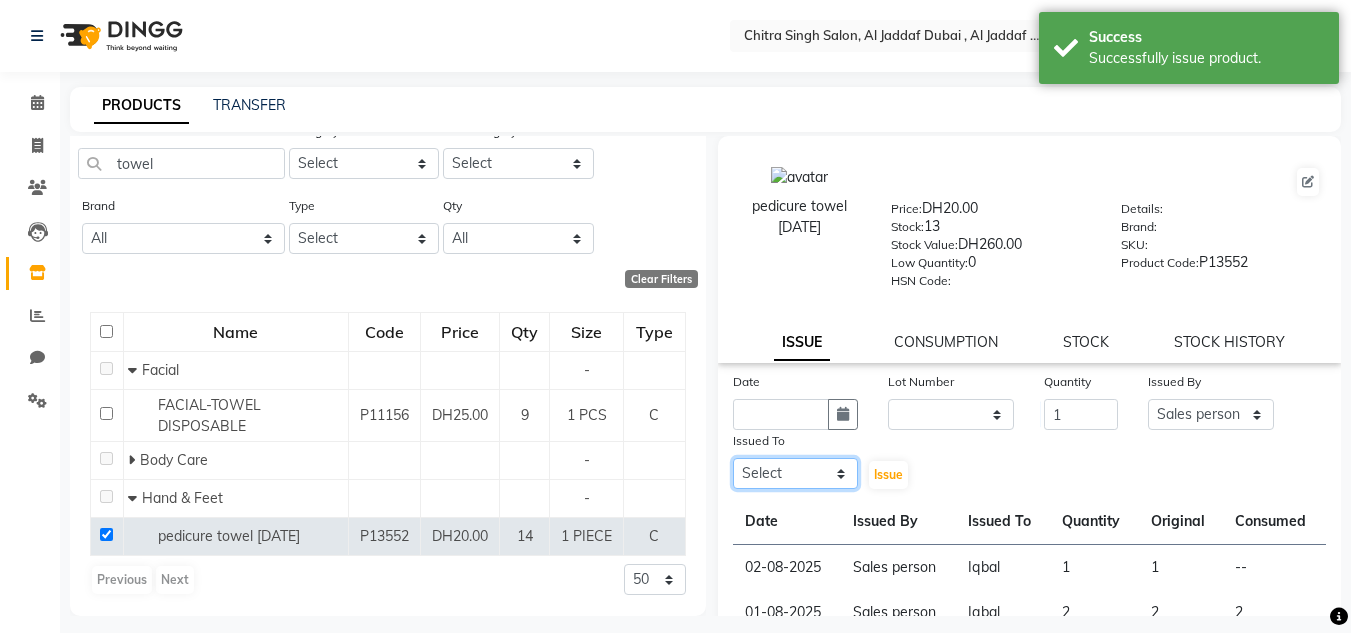 drag, startPoint x: 810, startPoint y: 464, endPoint x: 831, endPoint y: 481, distance: 27.018513 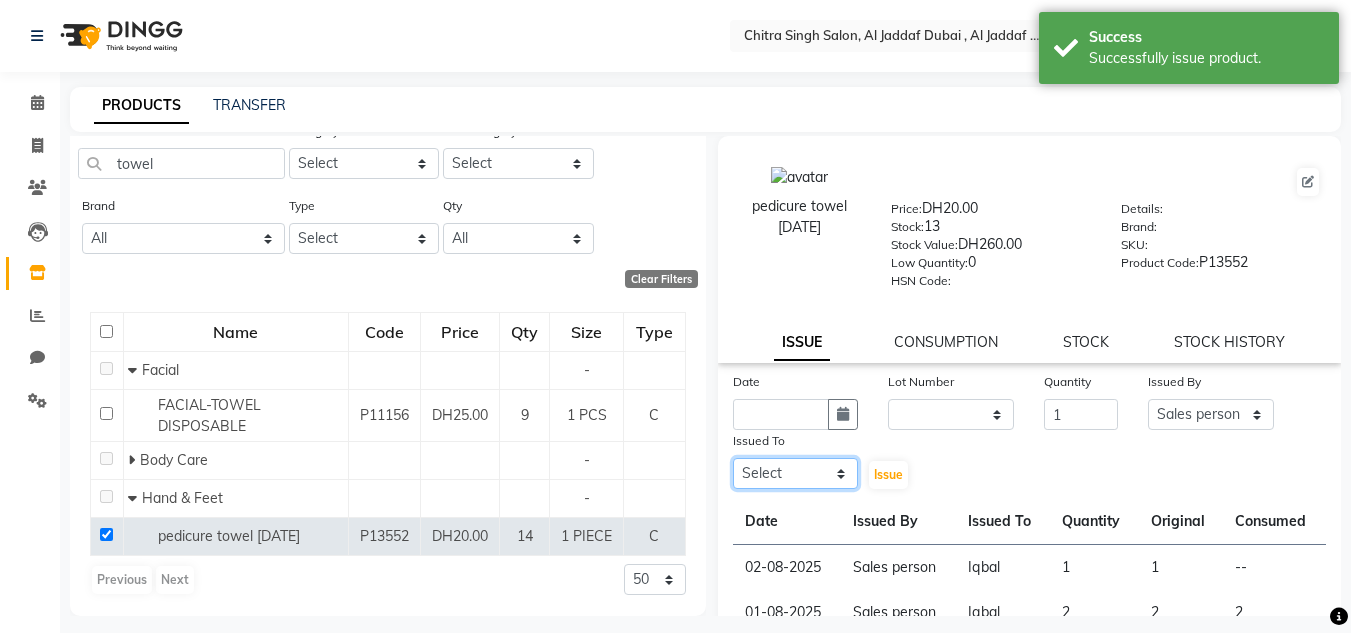 select on "45056" 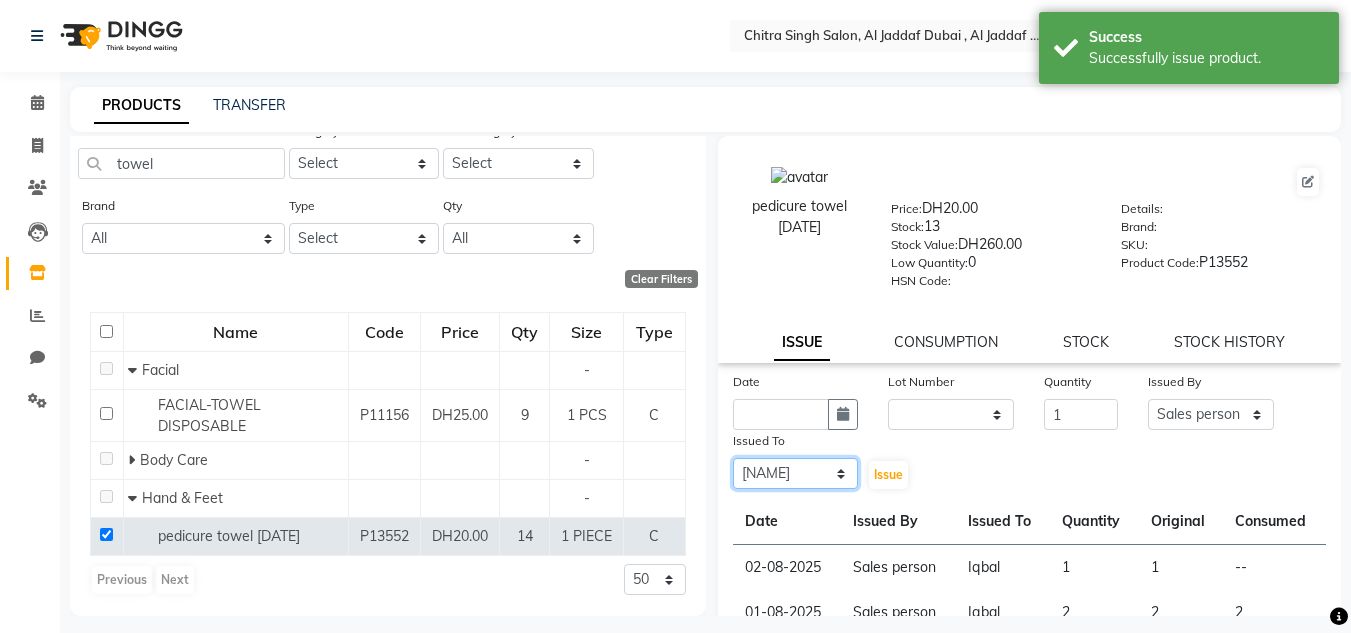 click on "Select Huma Iqbal Kabita Management Riba Sales person Srijana trial lady" 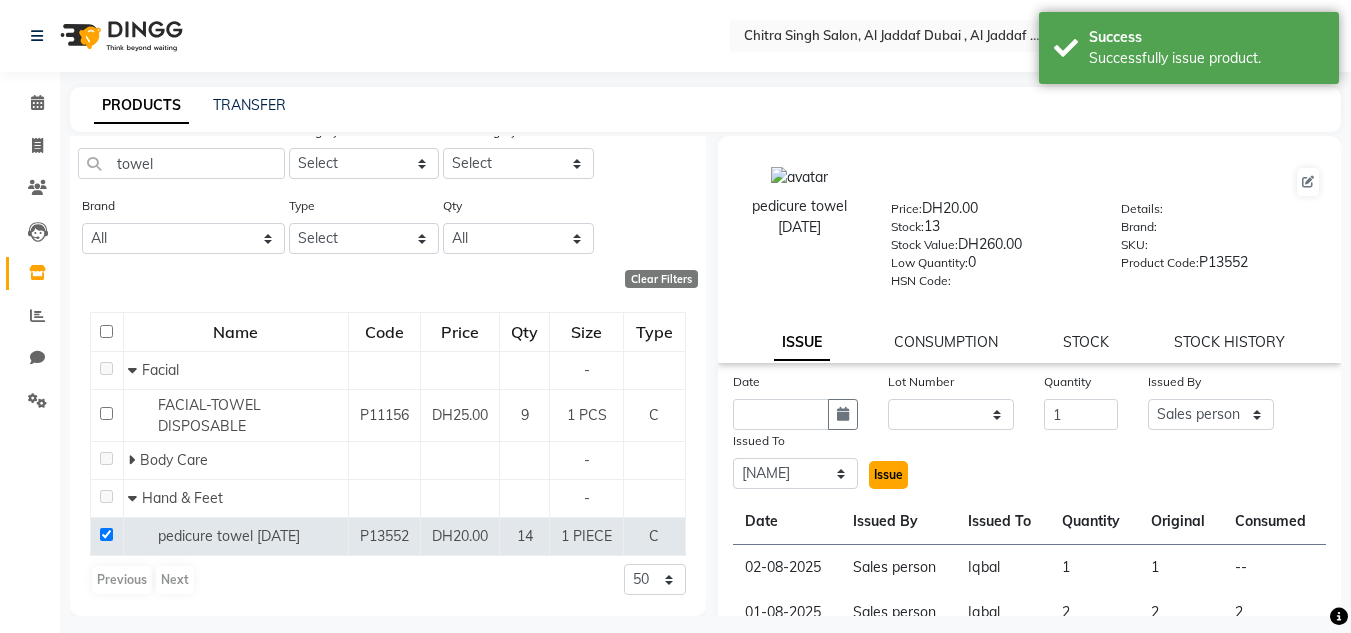 click on "Issue" 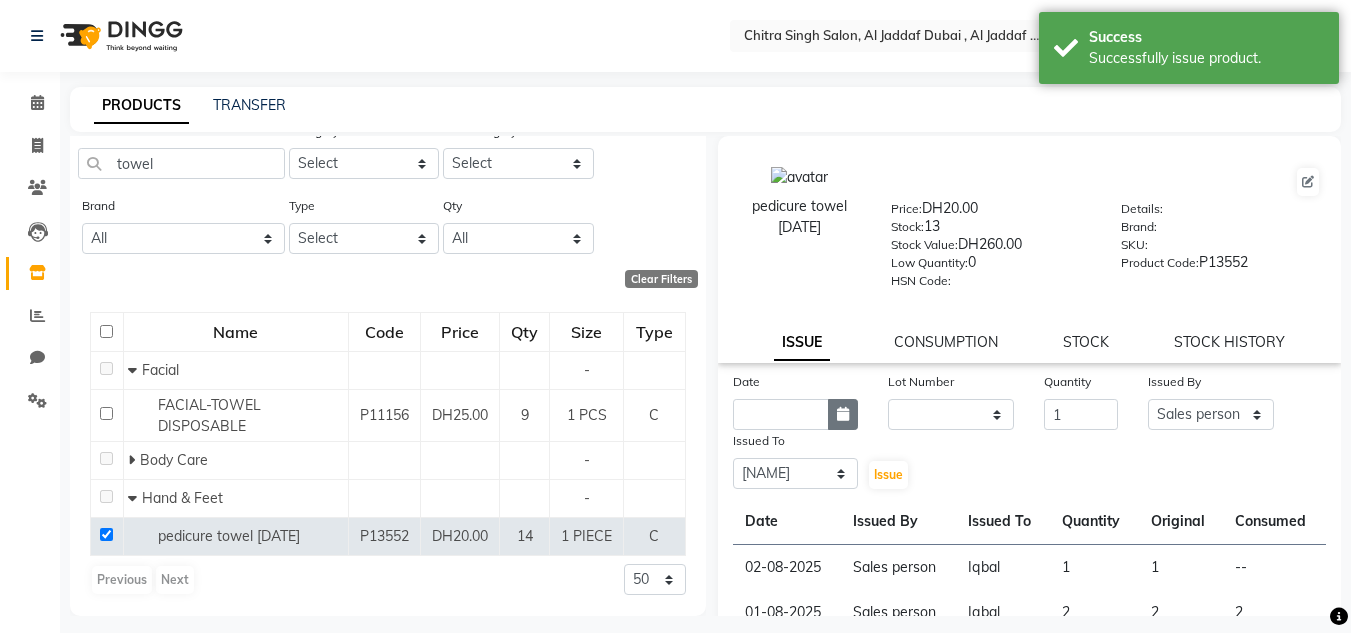 click 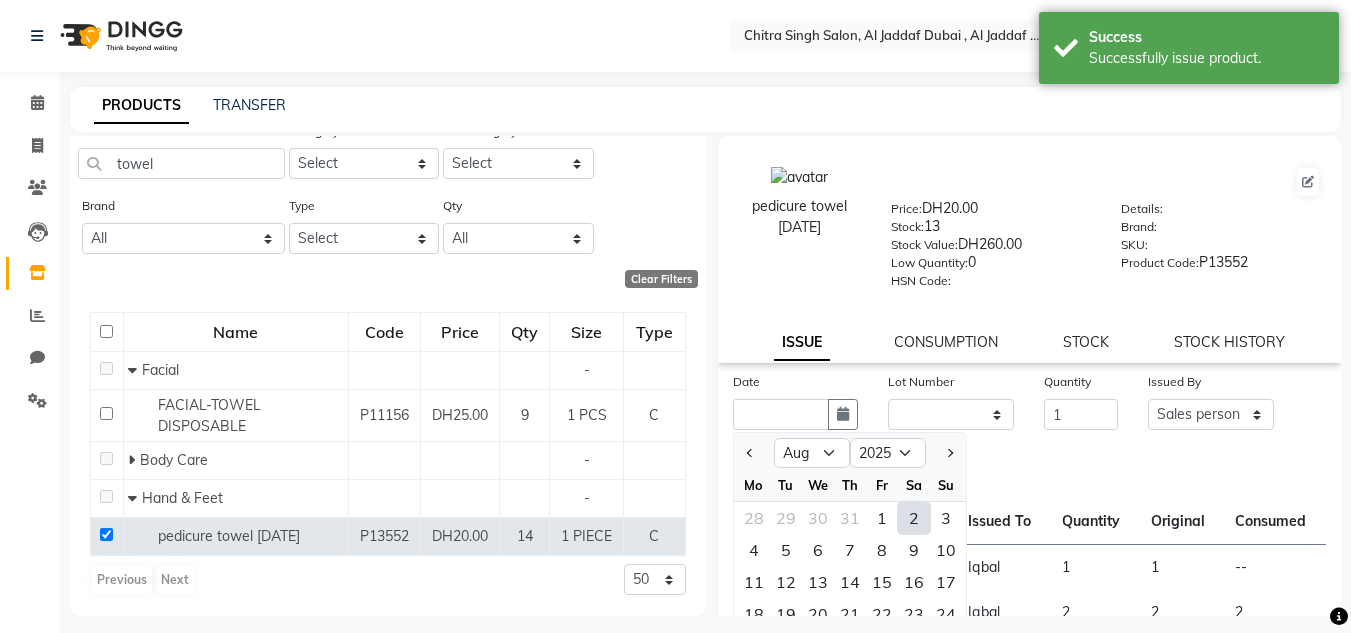 drag, startPoint x: 906, startPoint y: 506, endPoint x: 924, endPoint y: 487, distance: 26.172504 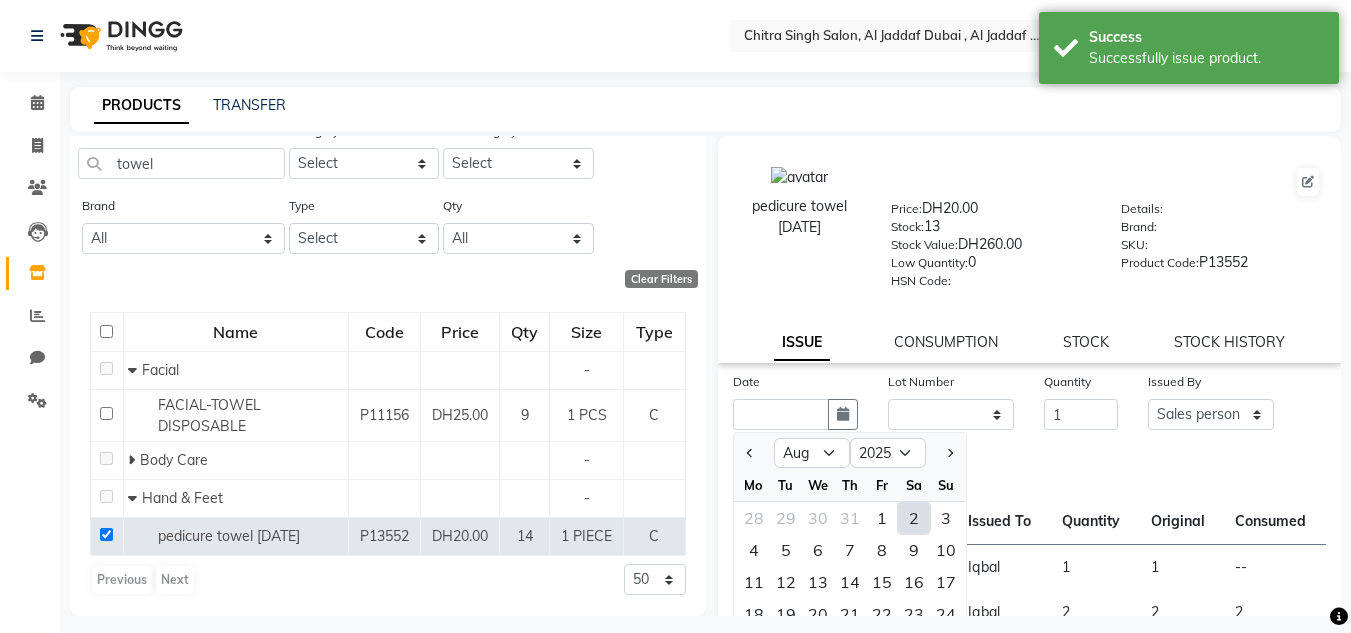 click on "2" 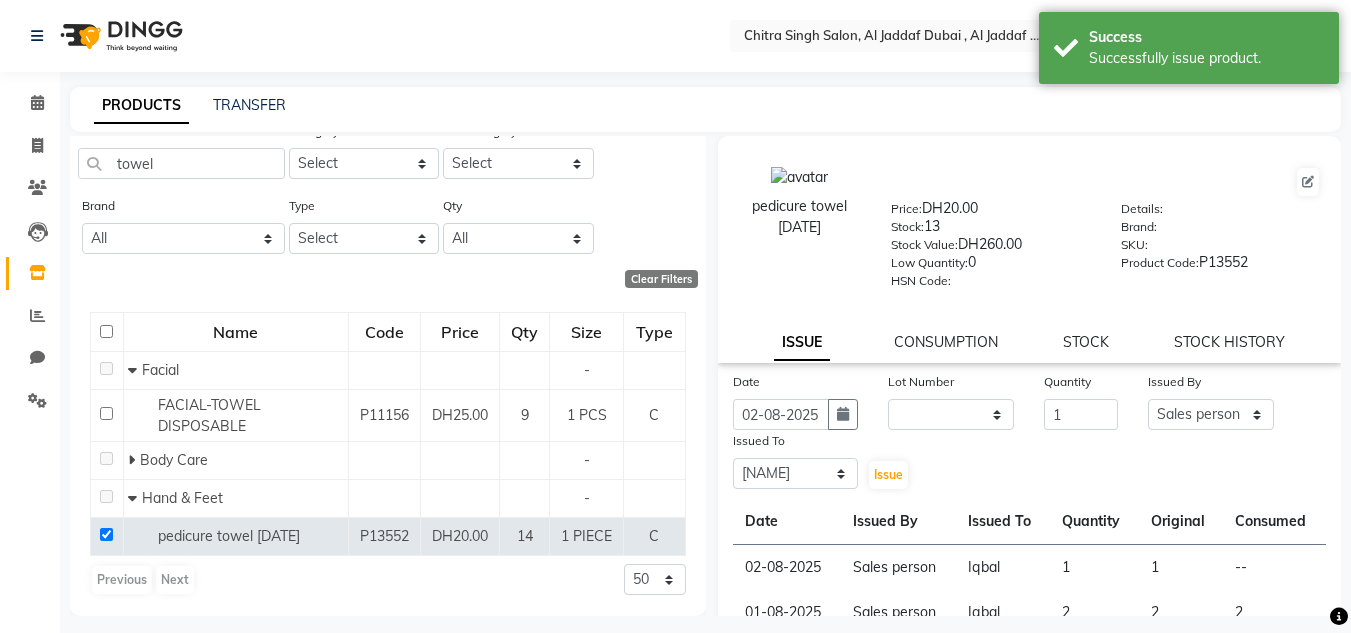 click on "Issue" 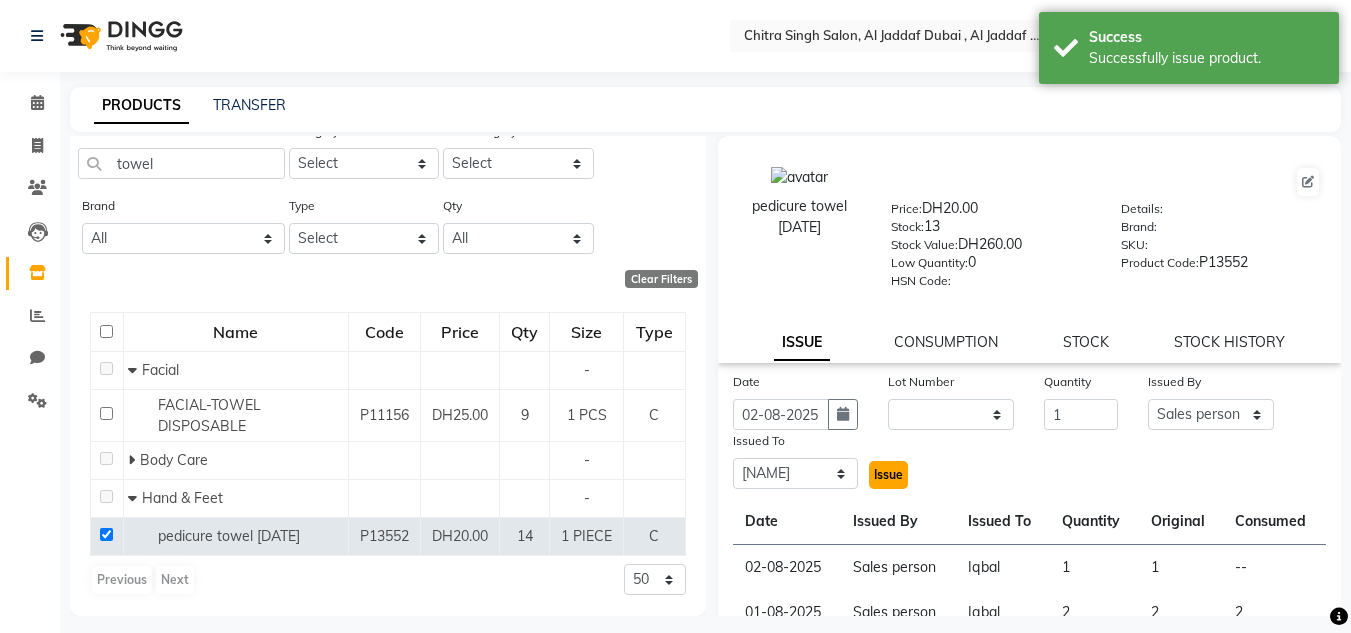click on "Issue" 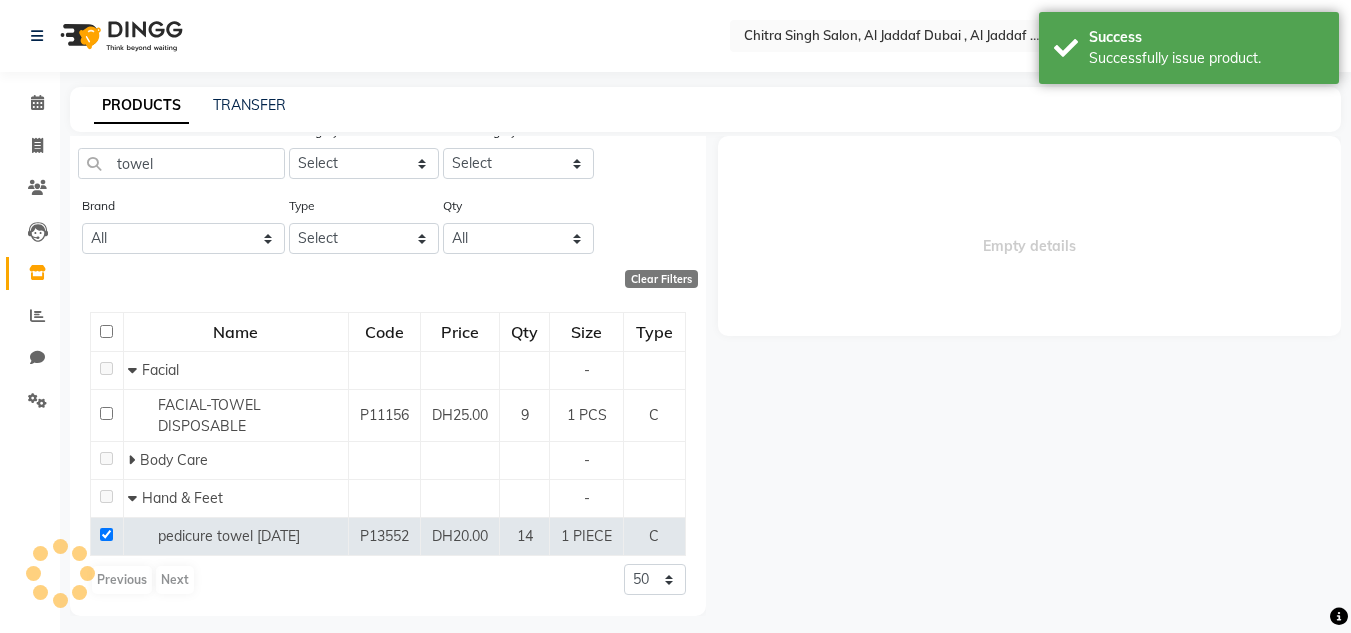 select 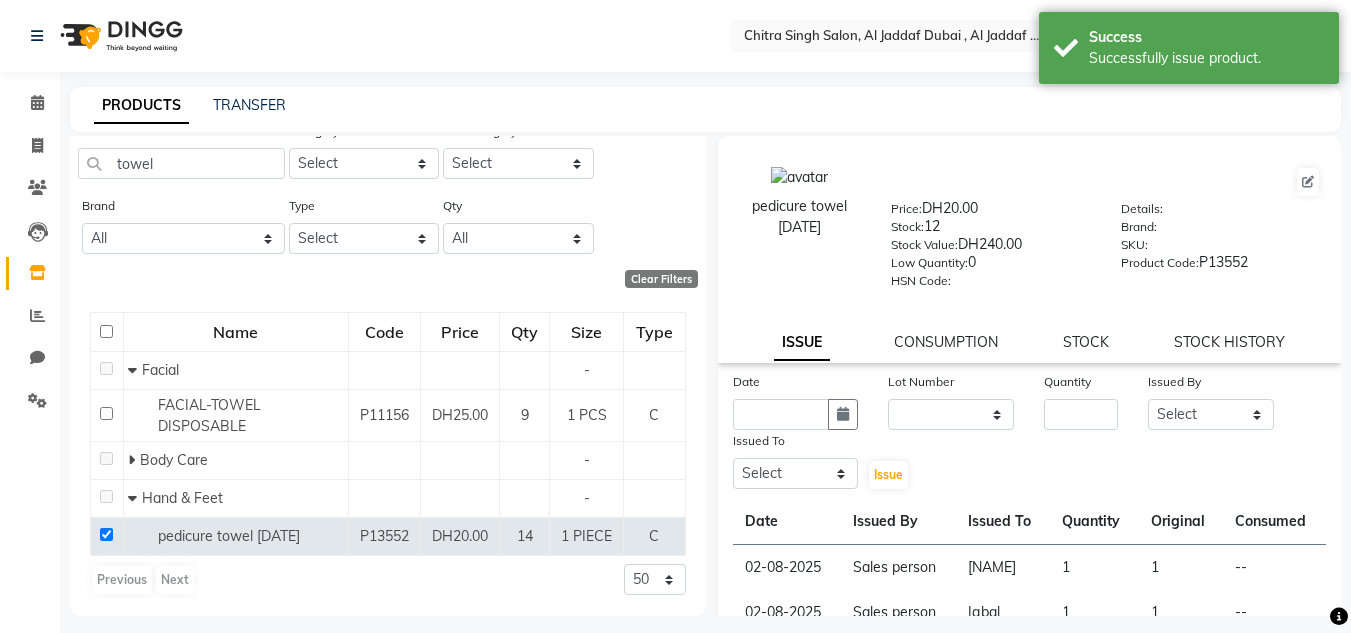 click on "CONSUMPTION" 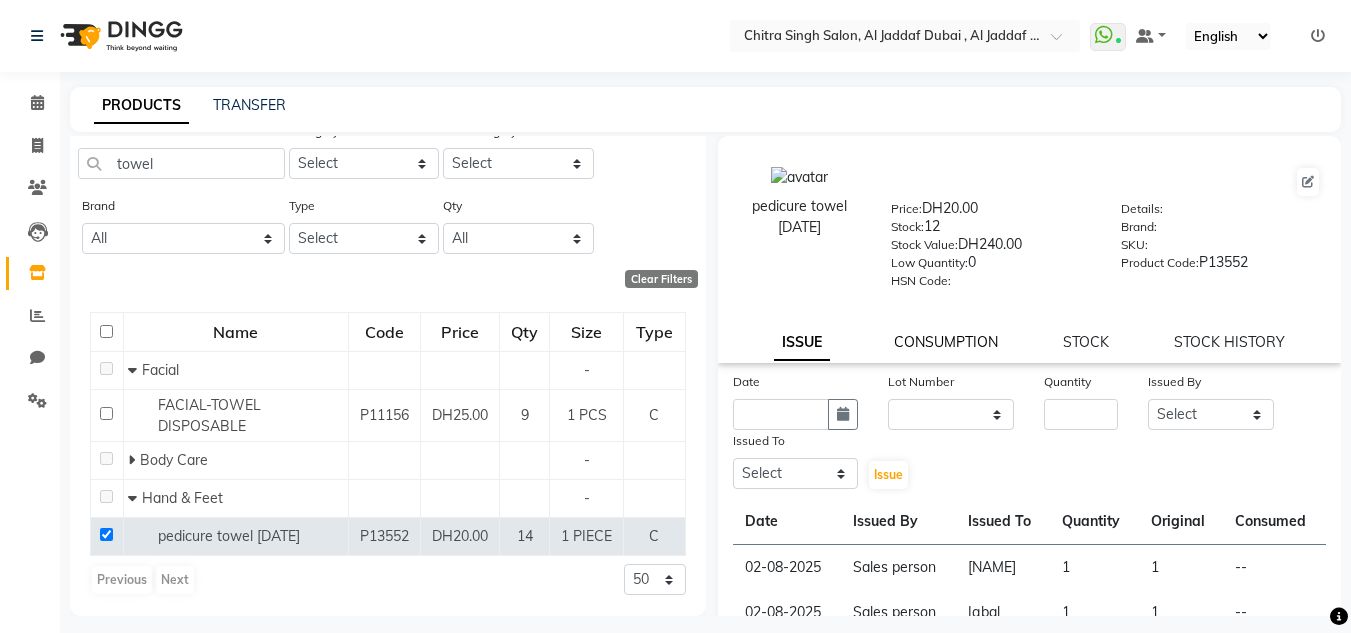 click on "CONSUMPTION" 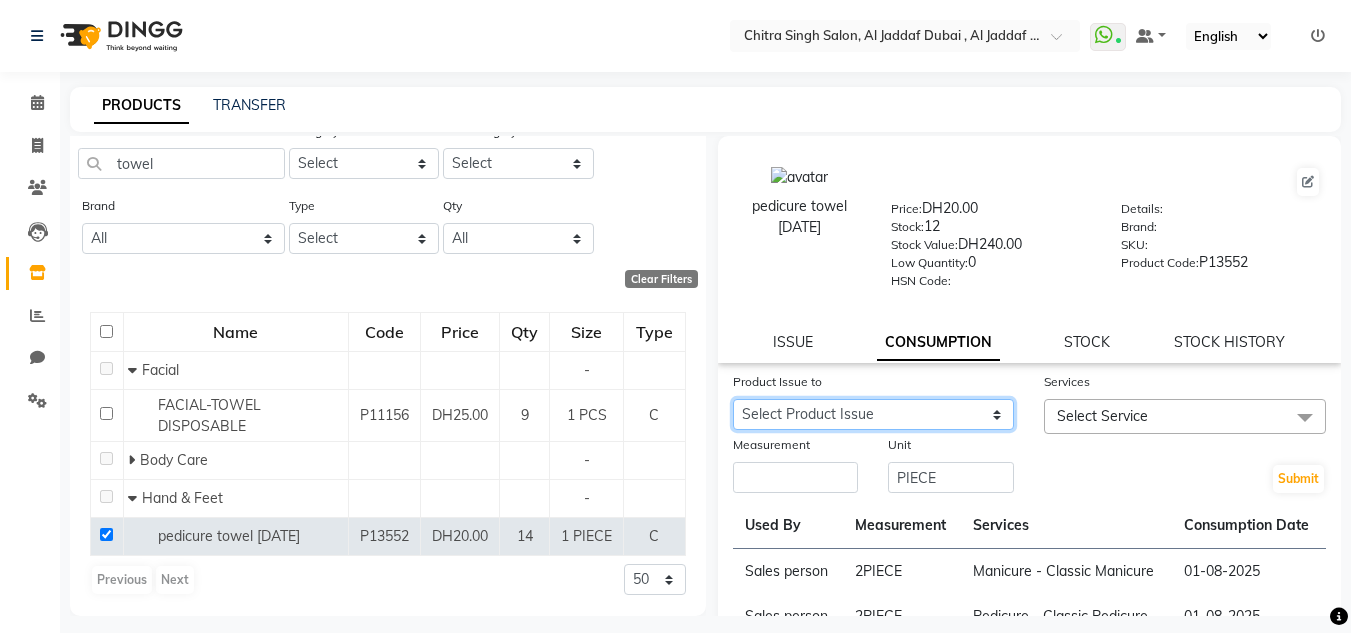 click on "Select Product Issue [DATE], Issued to: [NAME], Balance: 1 [DATE], Issued to: [NAME], Balance: 1 [DATE], Issued to: [NAME], Balance: 1 [DATE], Issued to: [NAME], Balance: 1 [DATE], Issued to: [NAME], Balance: 6 [DATE], Issued to: [NAME], Balance: 2 [DATE], Issued to: [NAME], Balance: 3 [DATE], Issued to: [NAME], Balance: 2 [DATE], Issued to: [NAME], Balance: 1" 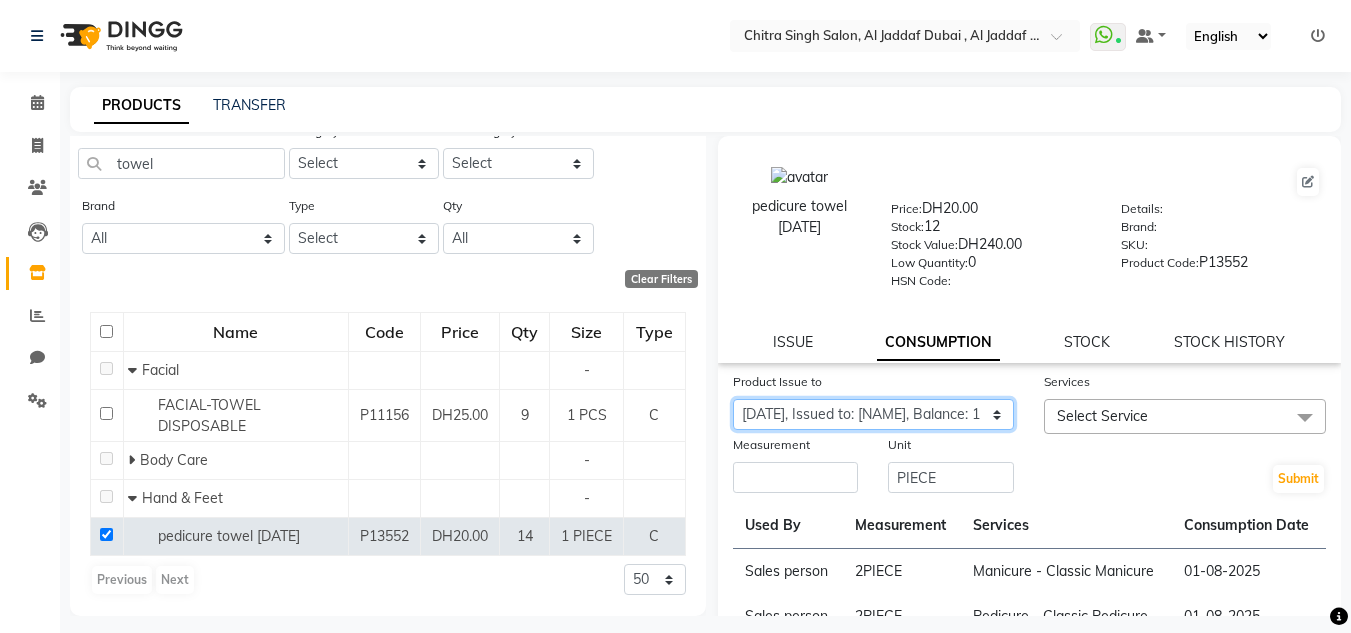 click on "Select Product Issue [DATE], Issued to: [NAME], Balance: 1 [DATE], Issued to: [NAME], Balance: 1 [DATE], Issued to: [NAME], Balance: 1 [DATE], Issued to: [NAME], Balance: 1 [DATE], Issued to: [NAME], Balance: 6 [DATE], Issued to: [NAME], Balance: 2 [DATE], Issued to: [NAME], Balance: 3 [DATE], Issued to: [NAME], Balance: 2 [DATE], Issued to: [NAME], Balance: 1" 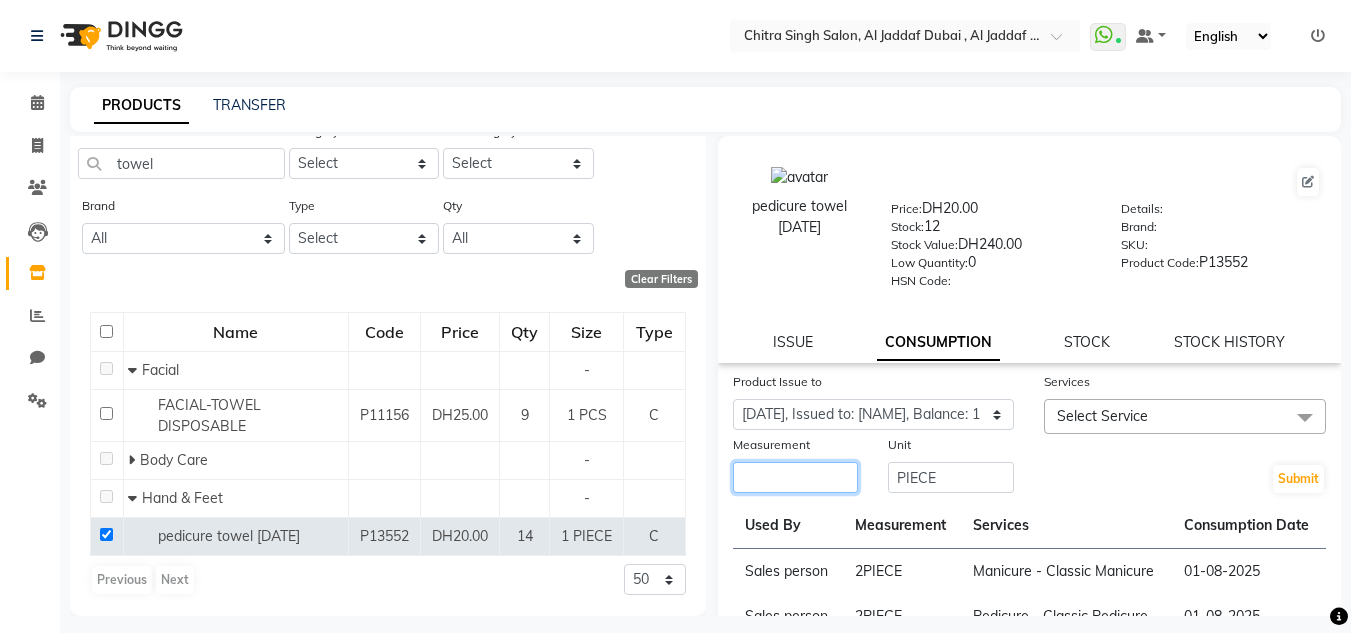 click 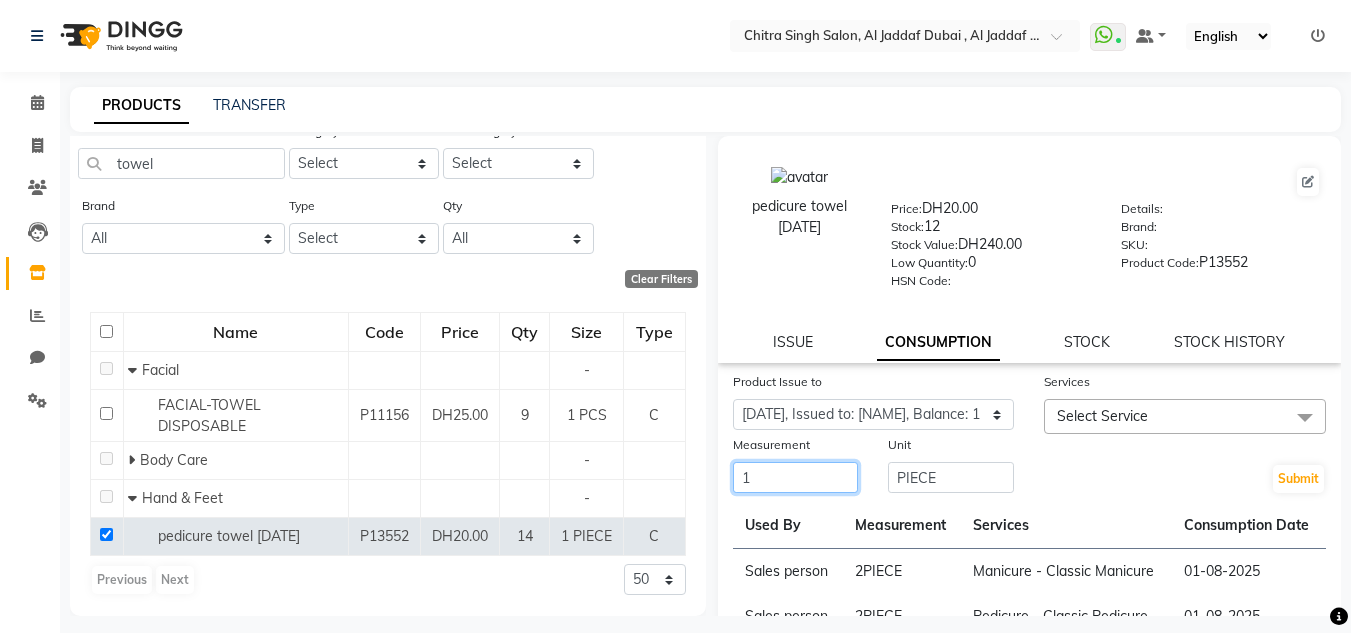 type on "1" 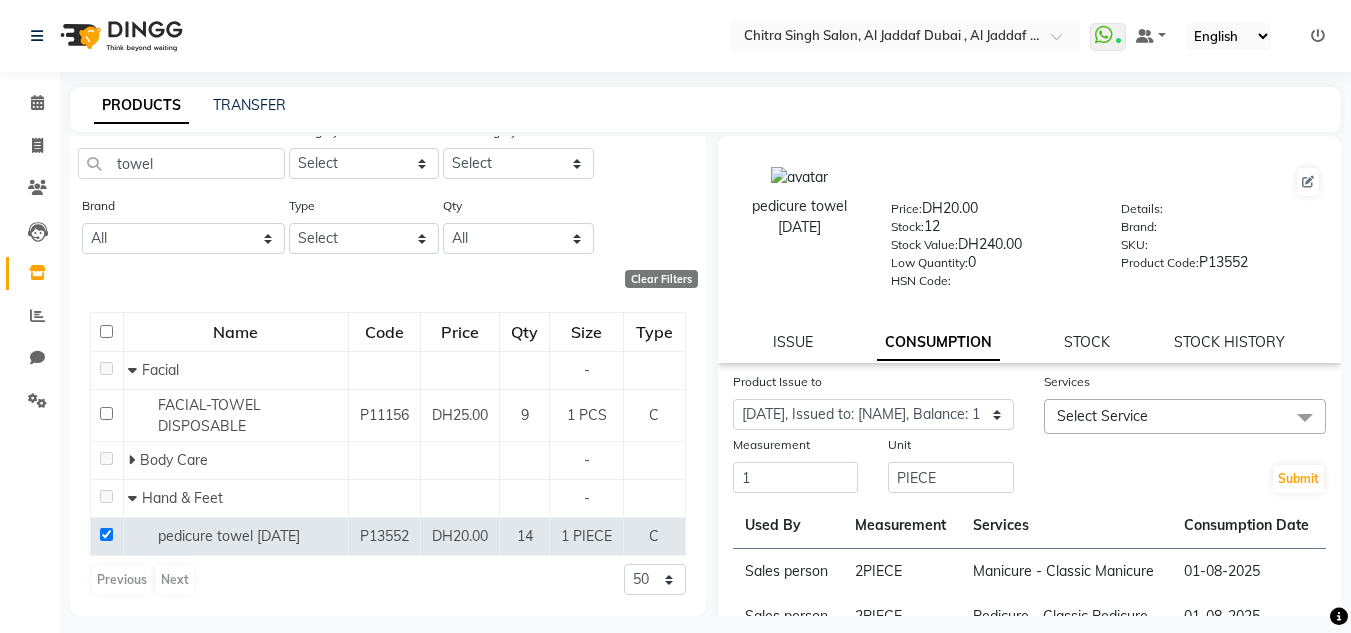 drag, startPoint x: 1039, startPoint y: 406, endPoint x: 1048, endPoint y: 421, distance: 17.492855 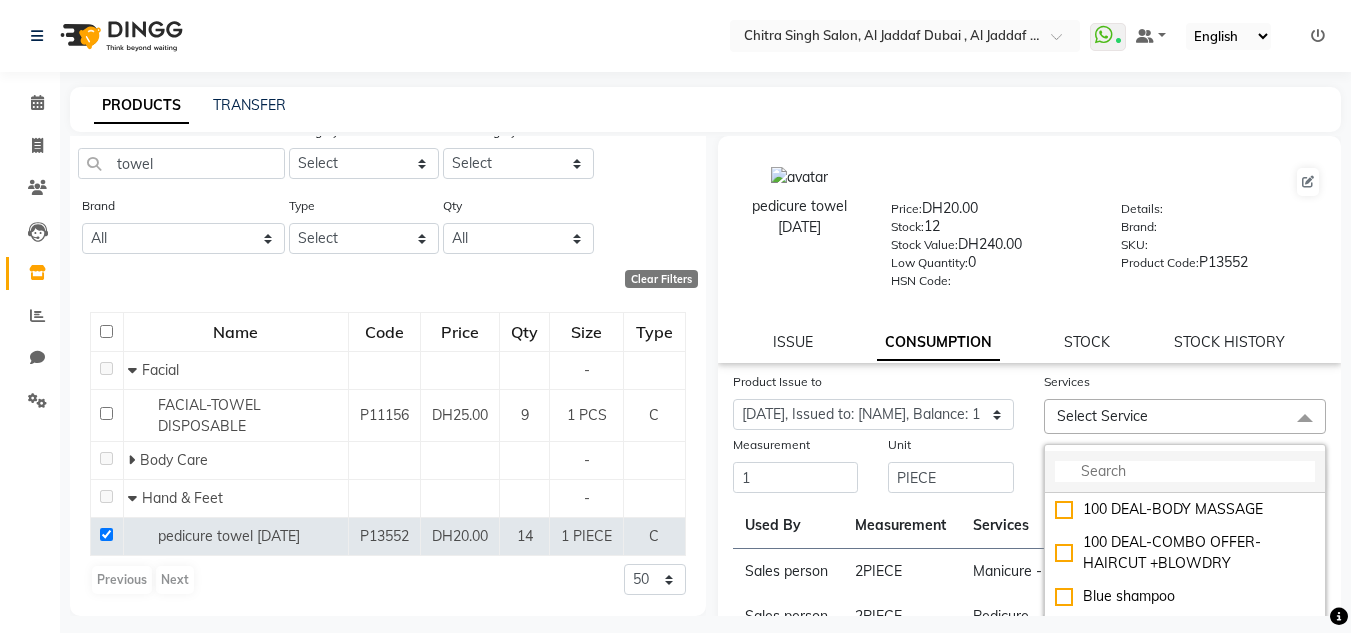 click on "100 DEAL-BODY MASSAGE 100 DEAL-COMBO OFFER-HAIRCUT +BLOWDRY Blue shampoo  HAIR SPA+HAIR WASH+BLOWDRY 100 DEAL COMBO OFFER-FULL HAND WAX,UNDERARMS+HALF LEG WAX NAILS-CLASSIC NAIL POLISH EYELINER ONLY 10 FINGER WAX Hair Colour-loreal-highlights-one streak Nails-french gel HAIR BRAIDS REMOVAL HAIRSTYLE @HOME HEAD MASSAGE-FREE SERVICE -NO WASH Keratin Short Hair Keratin Medium Hair Keratin Long Hair Keratin X Long Hair KYRO THERAPY-SMALL  AND MEDIUM HAIR HYDRA FACIAL HYDRA FACIAL-SIGNATURE BODY POLISHING Nails-Normal extension STEAM ONLY fruit shampoo with full dry Shine bath-SHORT HAIR TILL EAR Hair Colour (No Ammonia - Inoa) - Roots Color (short) Hair Colour (Majirel - Loreal) - Roots Color (short) TREATMENT WASH  BABY MASSAGE FULL HEAD COLOR-SHORT LOREAL WASH WITH FULL DRY Home Service Nails-Acrylic base without tips SHINE BATH-LONG HAIR TILL BRA LINE SHINE BATH-EXTRA LONG HAIR foot-scrub only SHINE BATH-MEDIUM TILL SHOULDER face wax--RIca-strips NAIL DESIGN DEAL-LOTUS FACIAL AND BLEACH BLOW DRY-SHORT Italy" 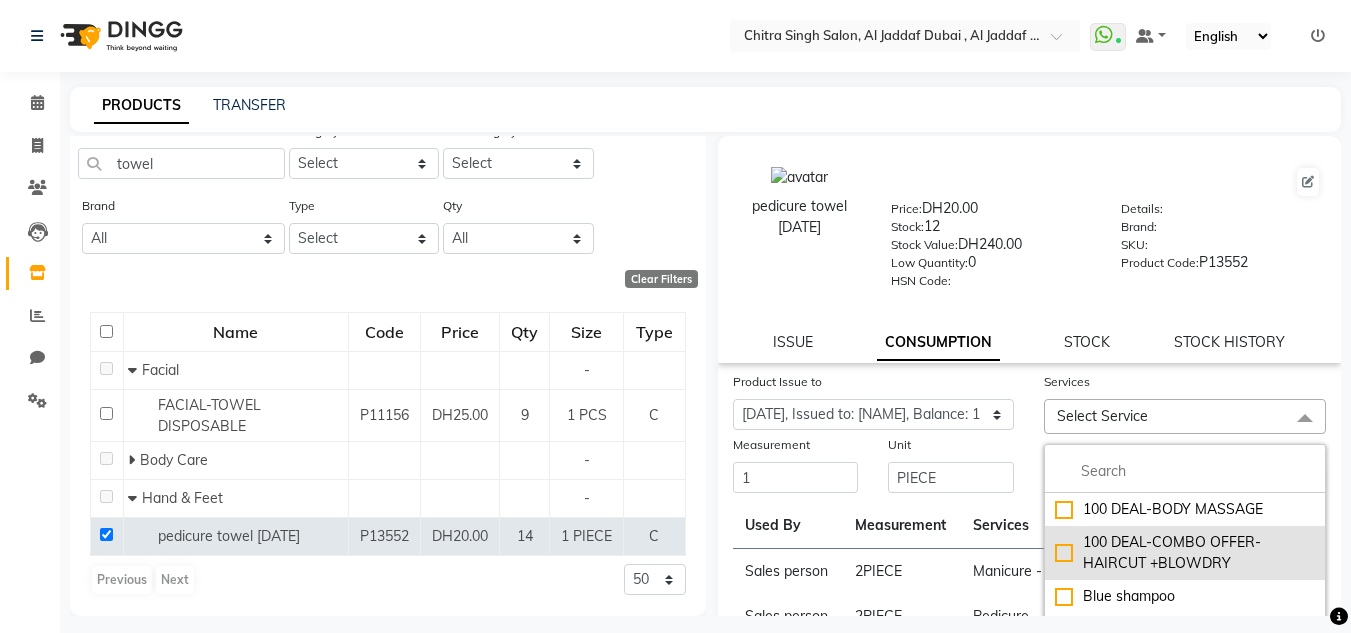 click on "100 DEAL-BODY MASSAGE 100 DEAL-COMBO OFFER-HAIRCUT +BLOWDRY Blue shampoo  HAIR SPA+HAIR WASH+BLOWDRY 100 DEAL COMBO OFFER-FULL HAND WAX,UNDERARMS+HALF LEG WAX NAILS-CLASSIC NAIL POLISH EYELINER ONLY 10 FINGER WAX Hair Colour-loreal-highlights-one streak Nails-french gel HAIR BRAIDS REMOVAL HAIRSTYLE @HOME HEAD MASSAGE-FREE SERVICE -NO WASH Keratin Short Hair Keratin Medium Hair Keratin Long Hair Keratin X Long Hair KYRO THERAPY-SMALL  AND MEDIUM HAIR HYDRA FACIAL HYDRA FACIAL-SIGNATURE BODY POLISHING Nails-Normal extension STEAM ONLY fruit shampoo with full dry Shine bath-SHORT HAIR TILL EAR Hair Colour (No Ammonia - Inoa) - Roots Color (short) Hair Colour (Majirel - Loreal) - Roots Color (short) TREATMENT WASH  BABY MASSAGE FULL HEAD COLOR-SHORT LOREAL WASH WITH FULL DRY Home Service Nails-Acrylic base without tips SHINE BATH-LONG HAIR TILL BRA LINE SHINE BATH-EXTRA LONG HAIR foot-scrub only SHINE BATH-MEDIUM TILL SHOULDER face wax--RIca-strips NAIL DESIGN DEAL-LOTUS FACIAL AND BLEACH BLOW DRY-SHORT Italy" 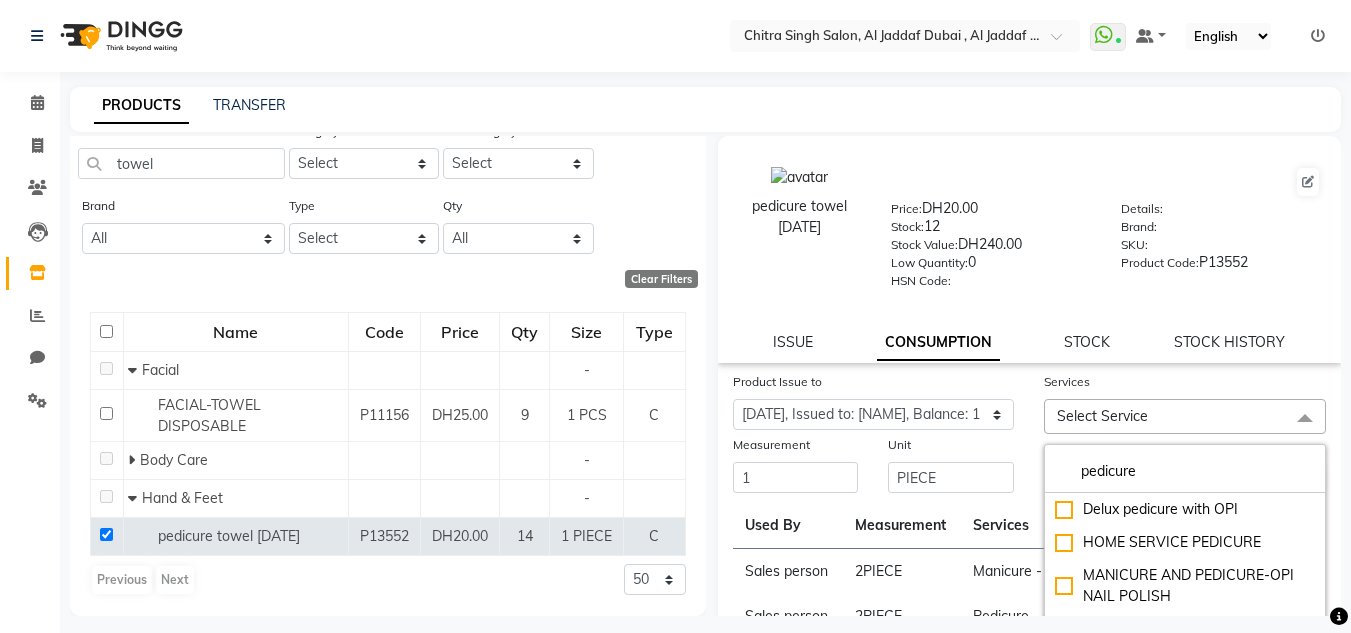 type on "pedicure" 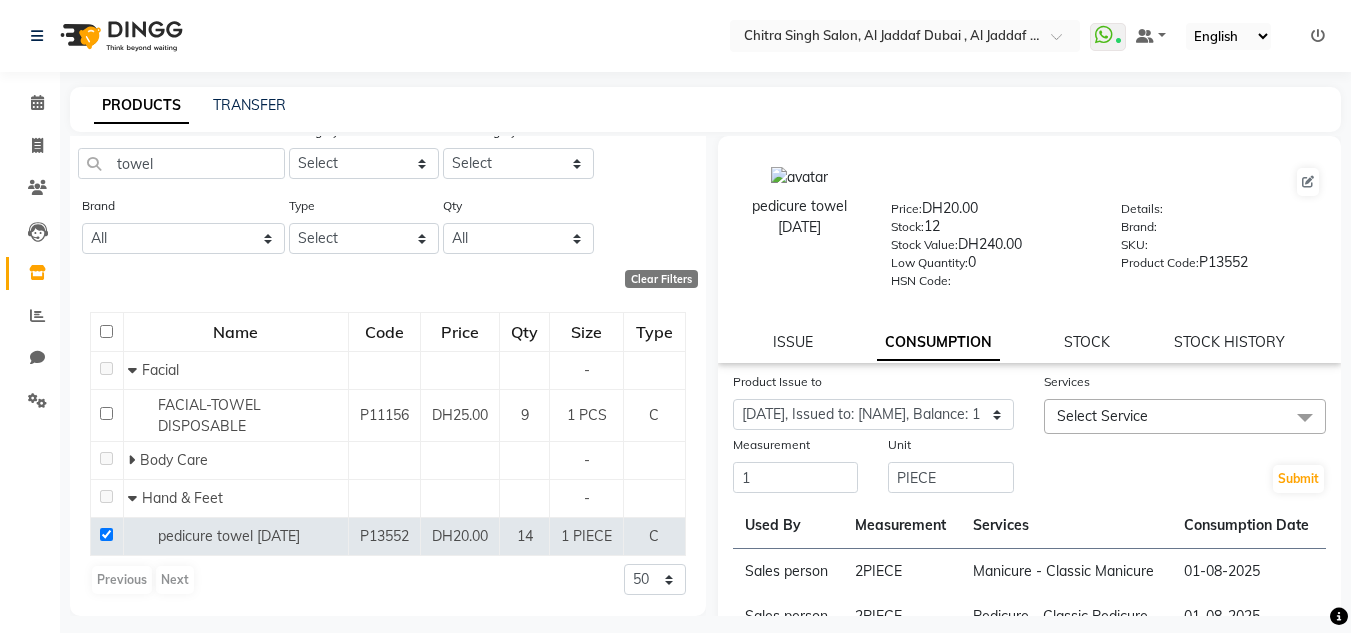 click on "Select Service" 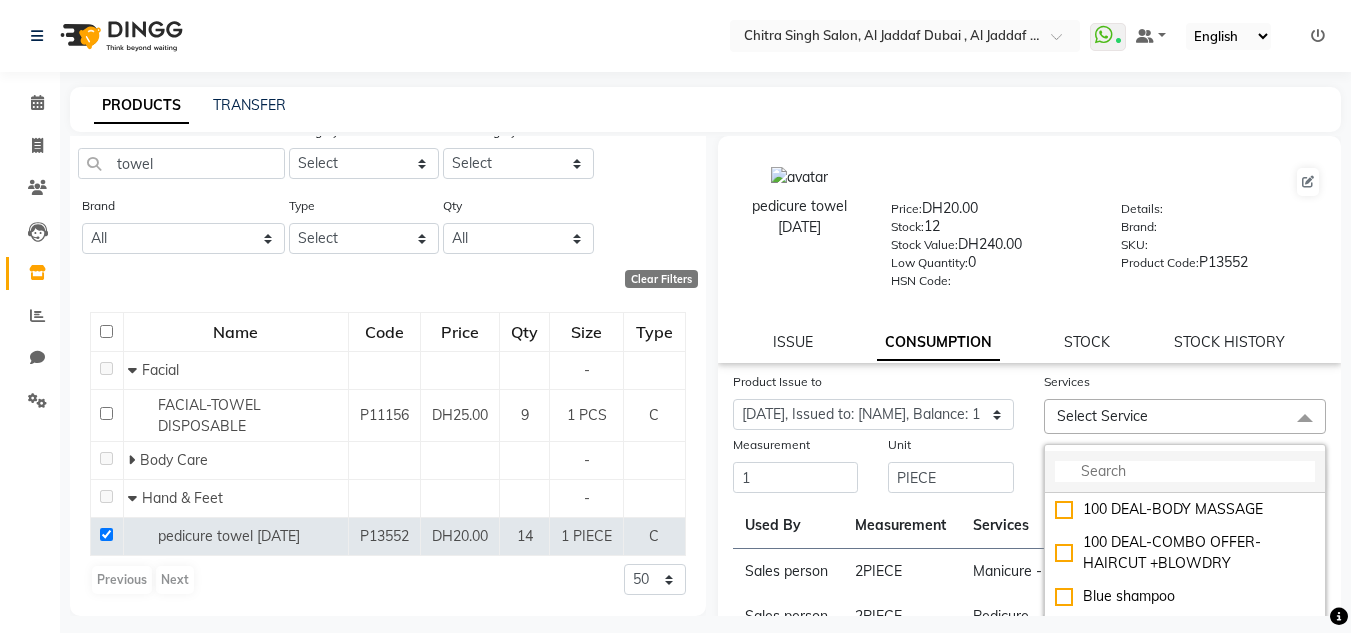 click 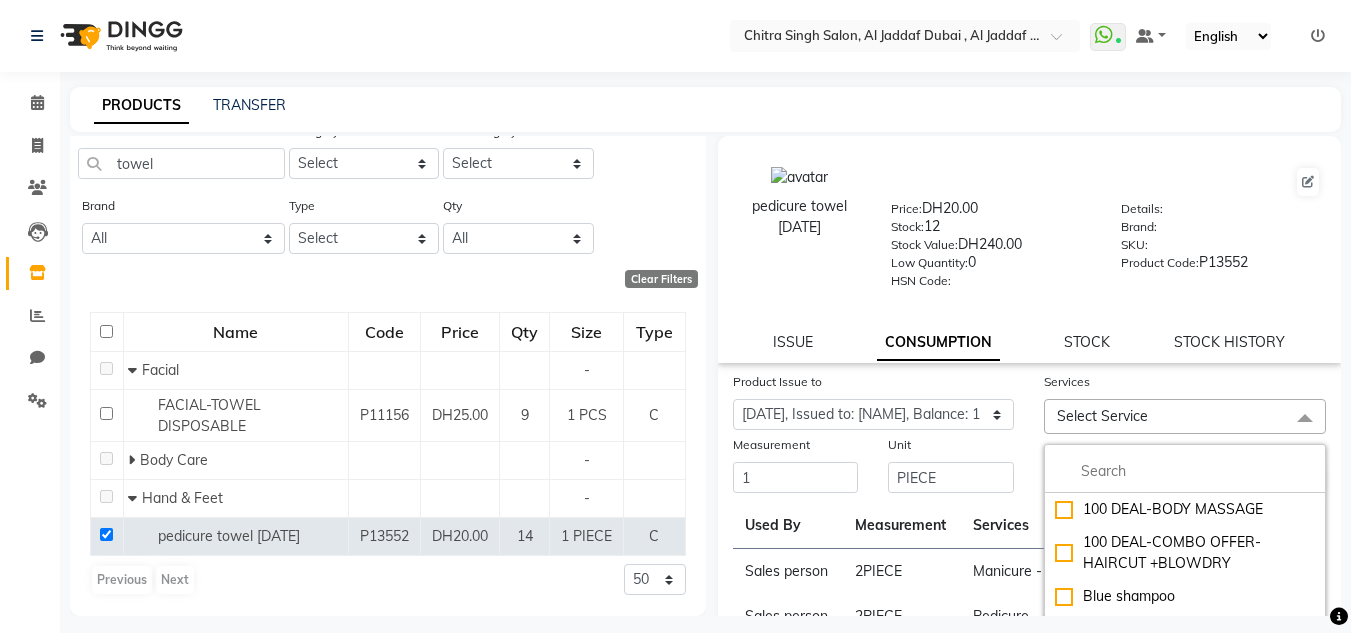 click on "Services" 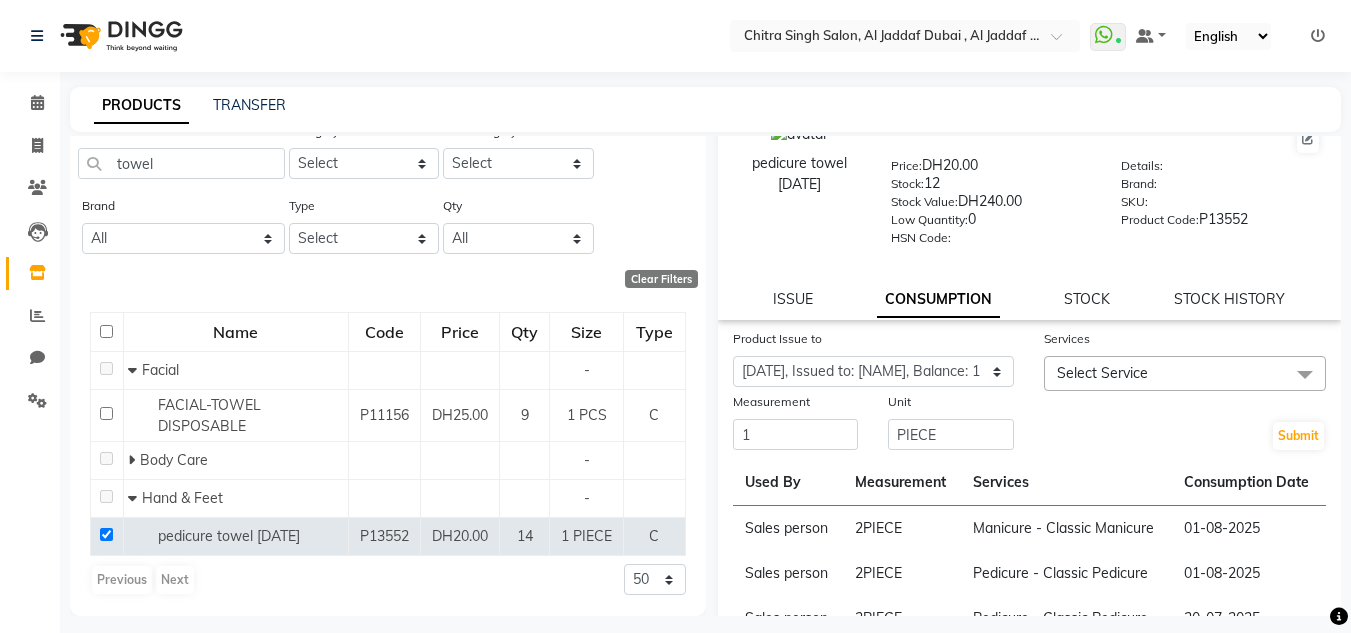 scroll, scrollTop: 42, scrollLeft: 0, axis: vertical 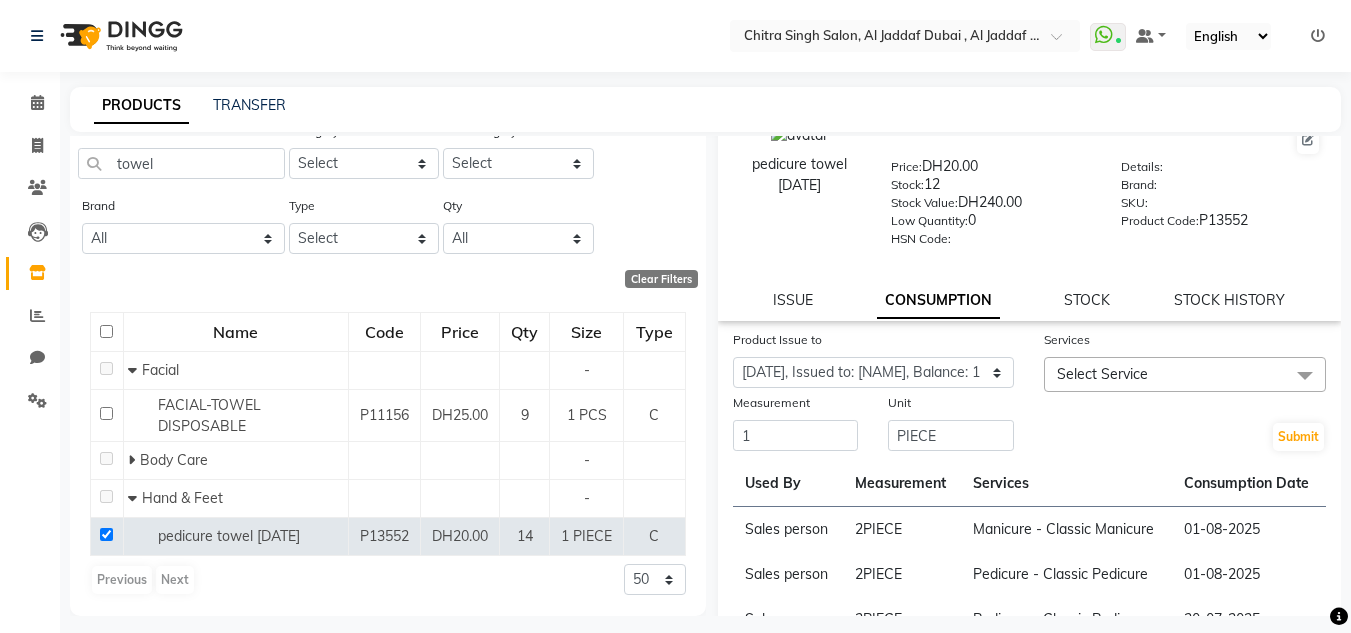 click on "Select Service" 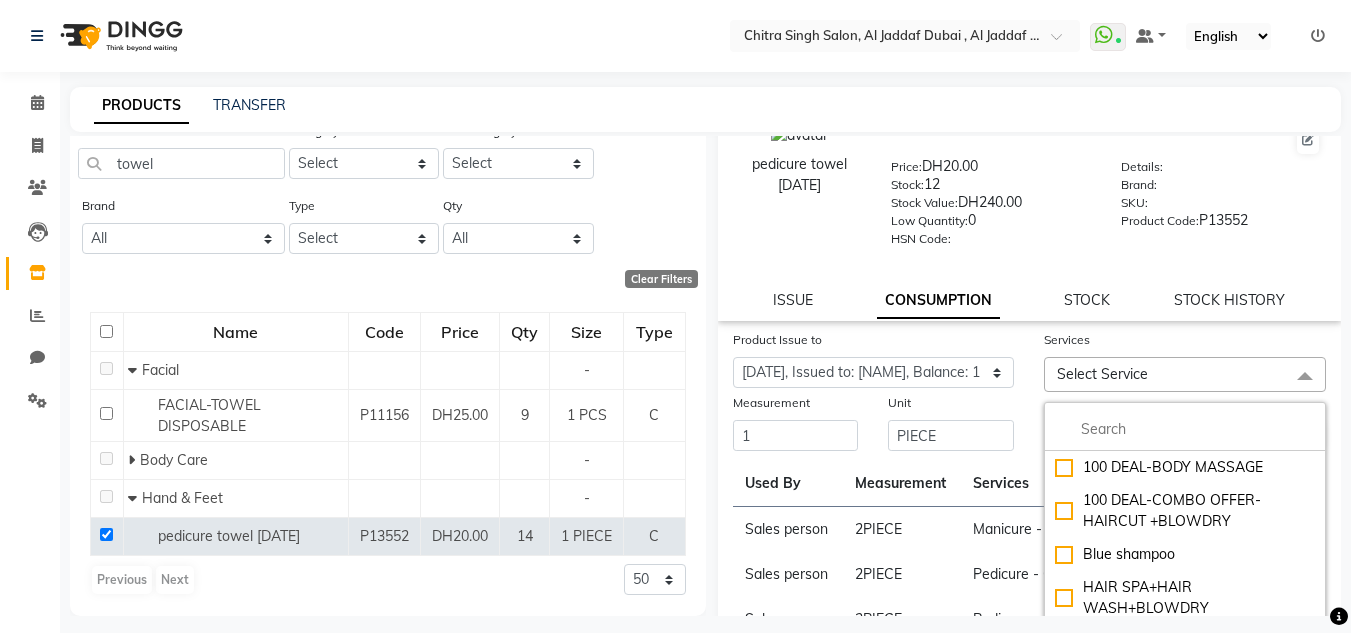 click on "Select Service" 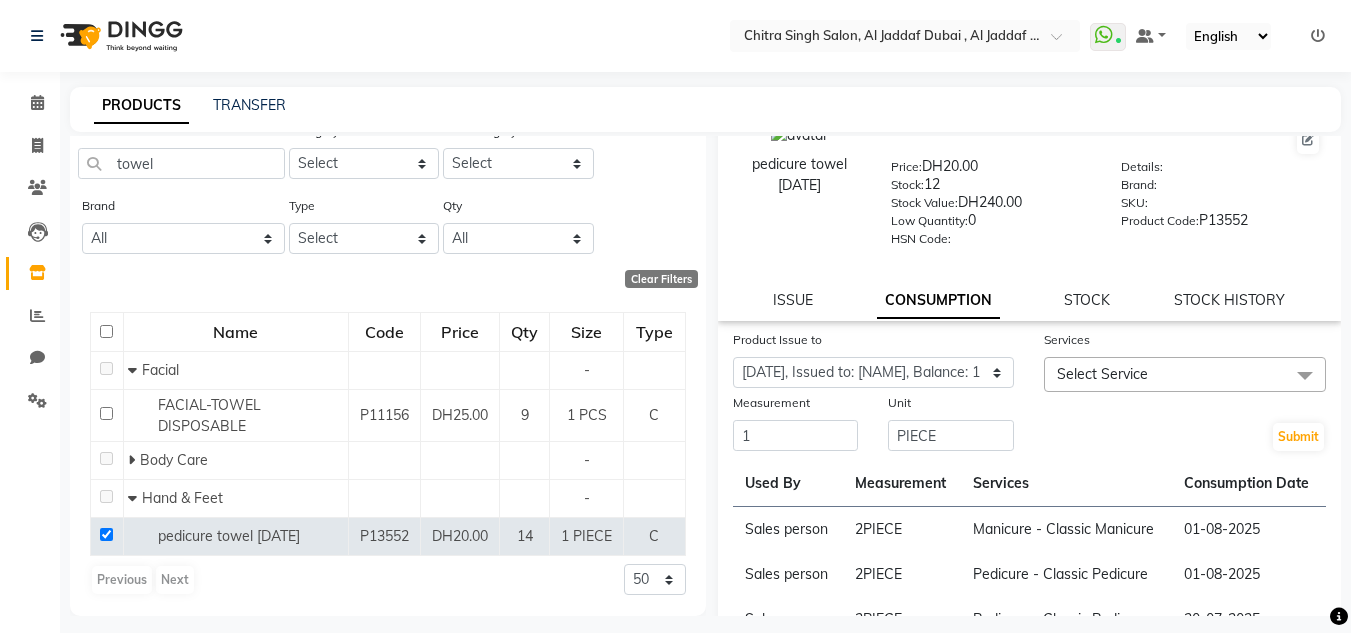 click on "Select Service" 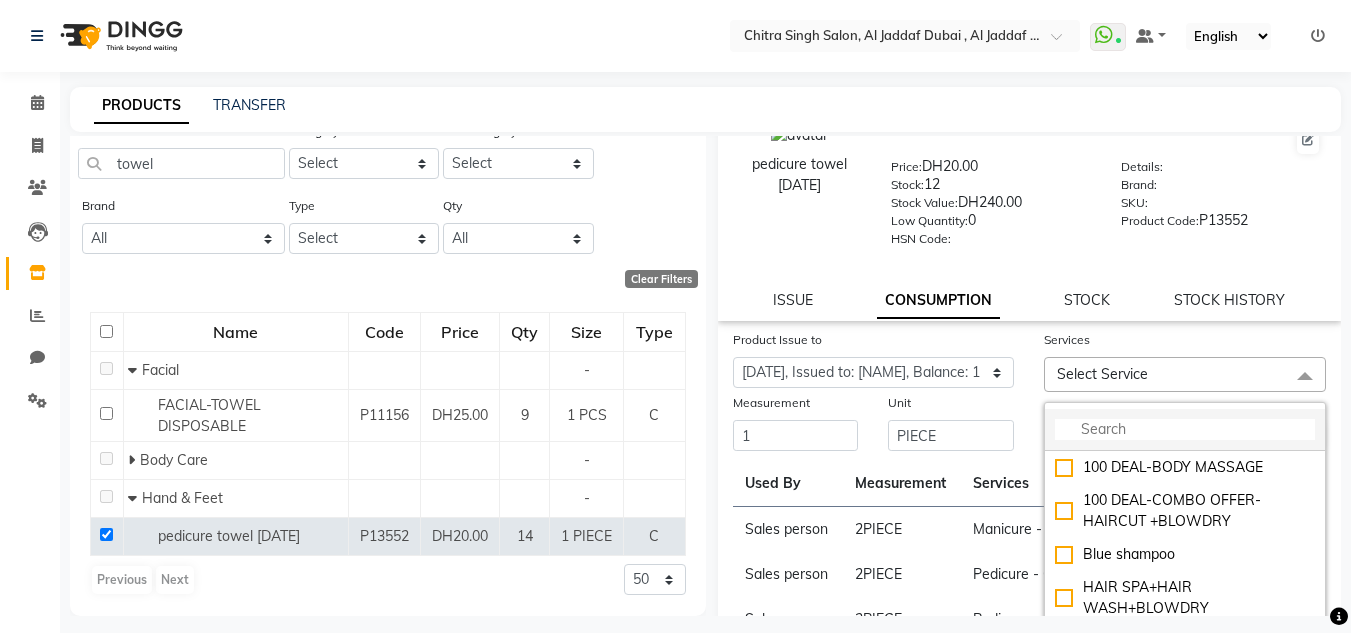 click 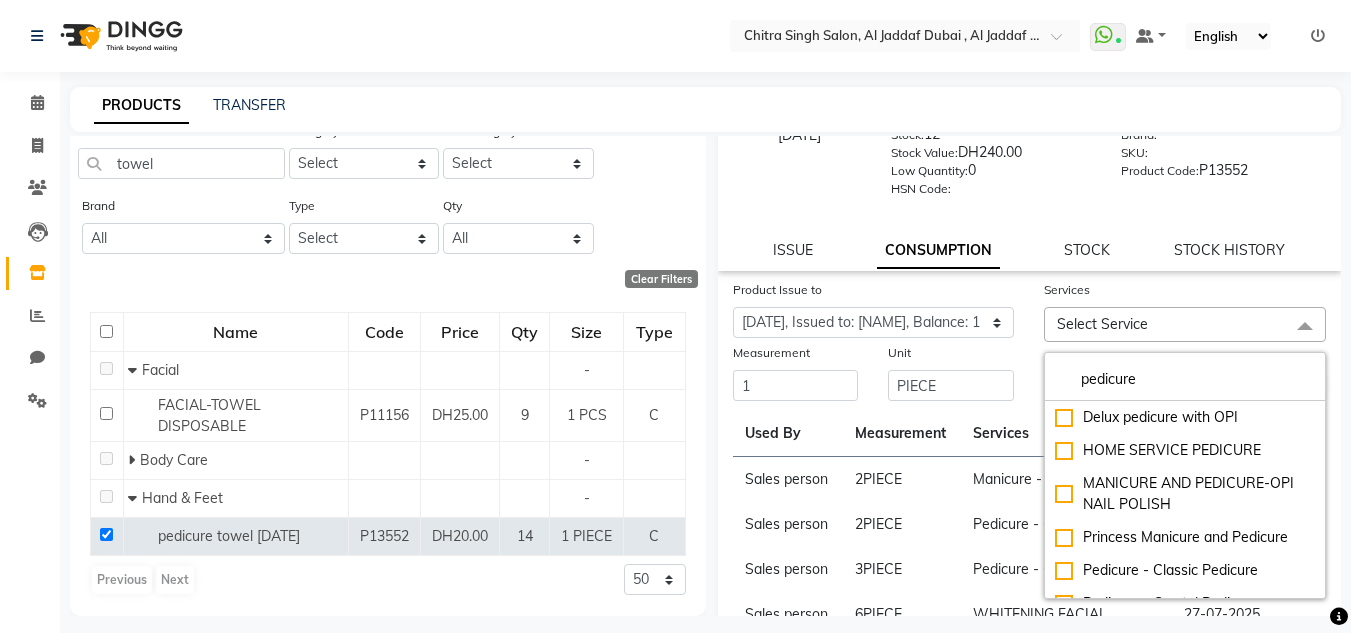 scroll, scrollTop: 113, scrollLeft: 0, axis: vertical 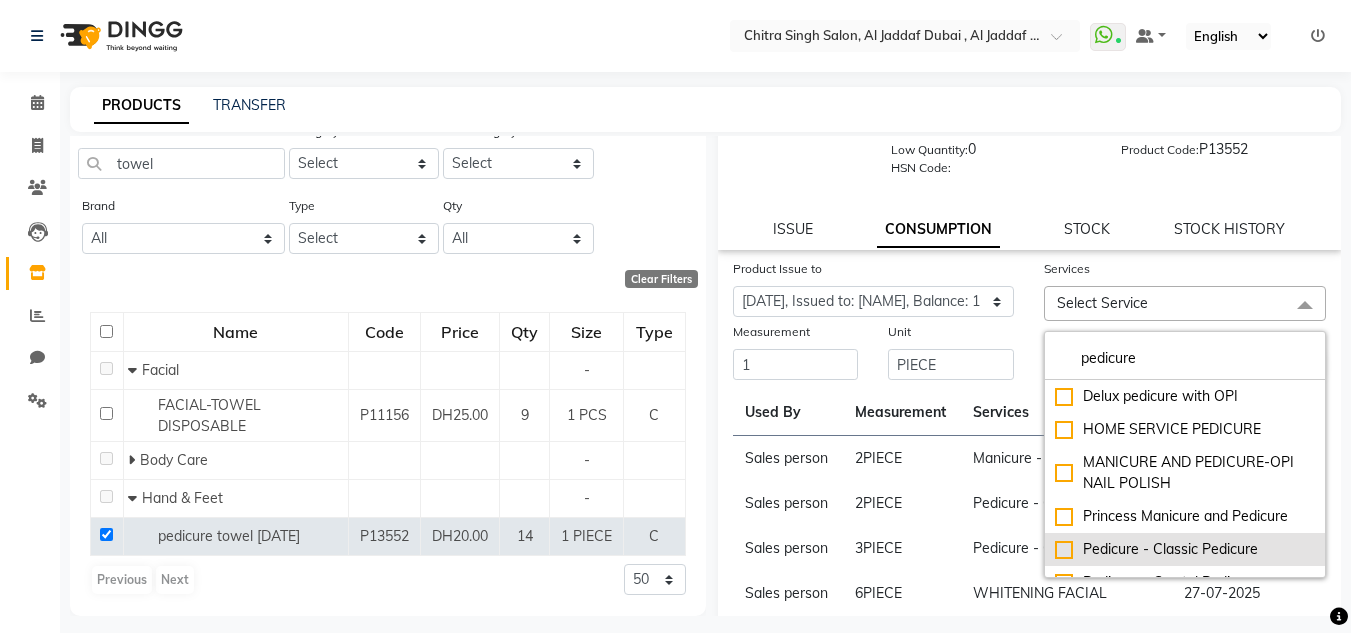 type on "pedicure" 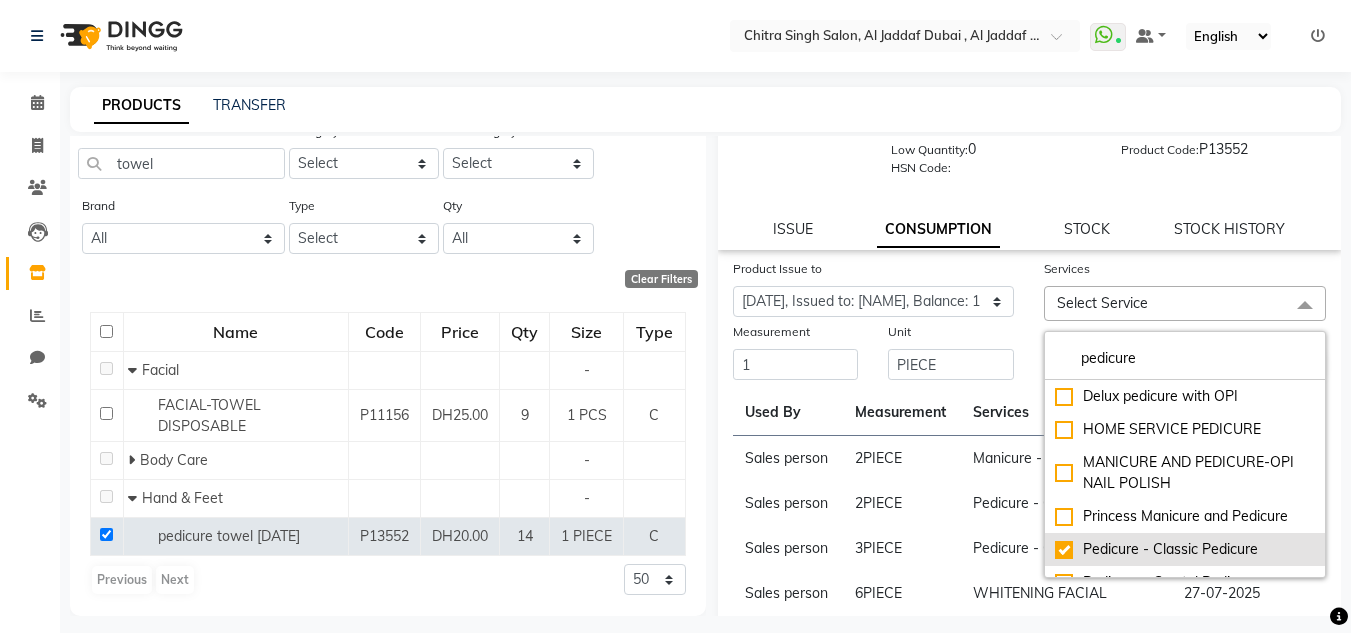checkbox on "true" 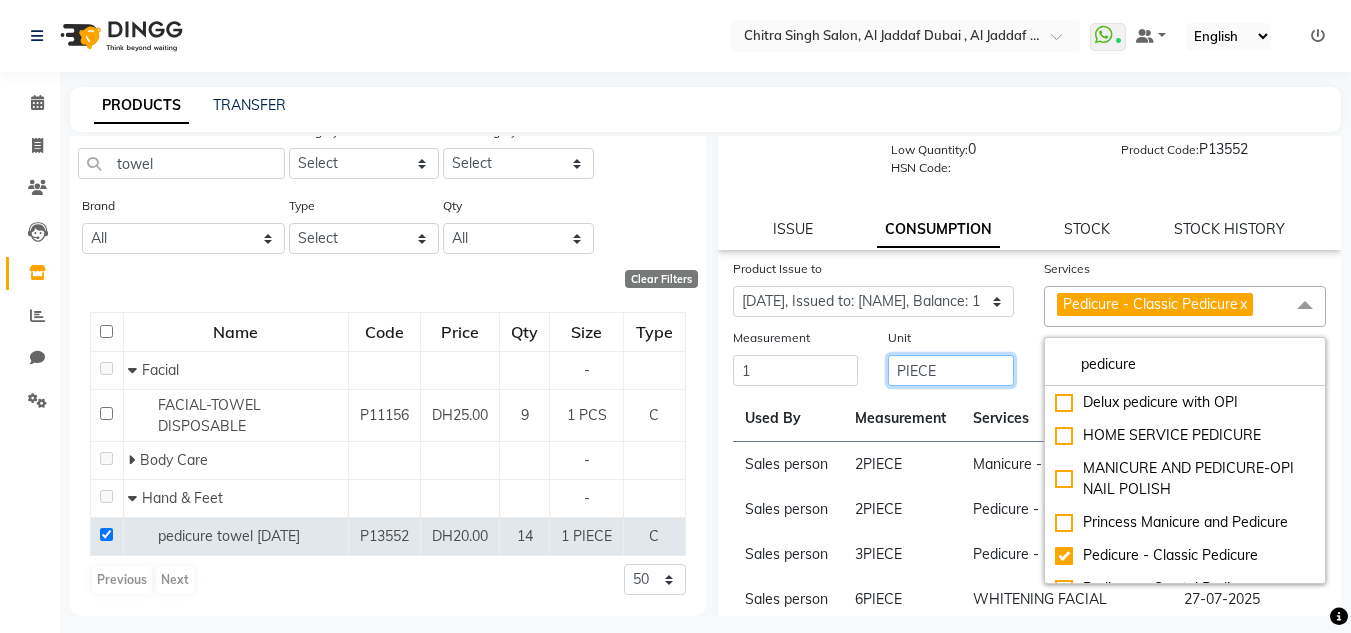 click on "PIECE" 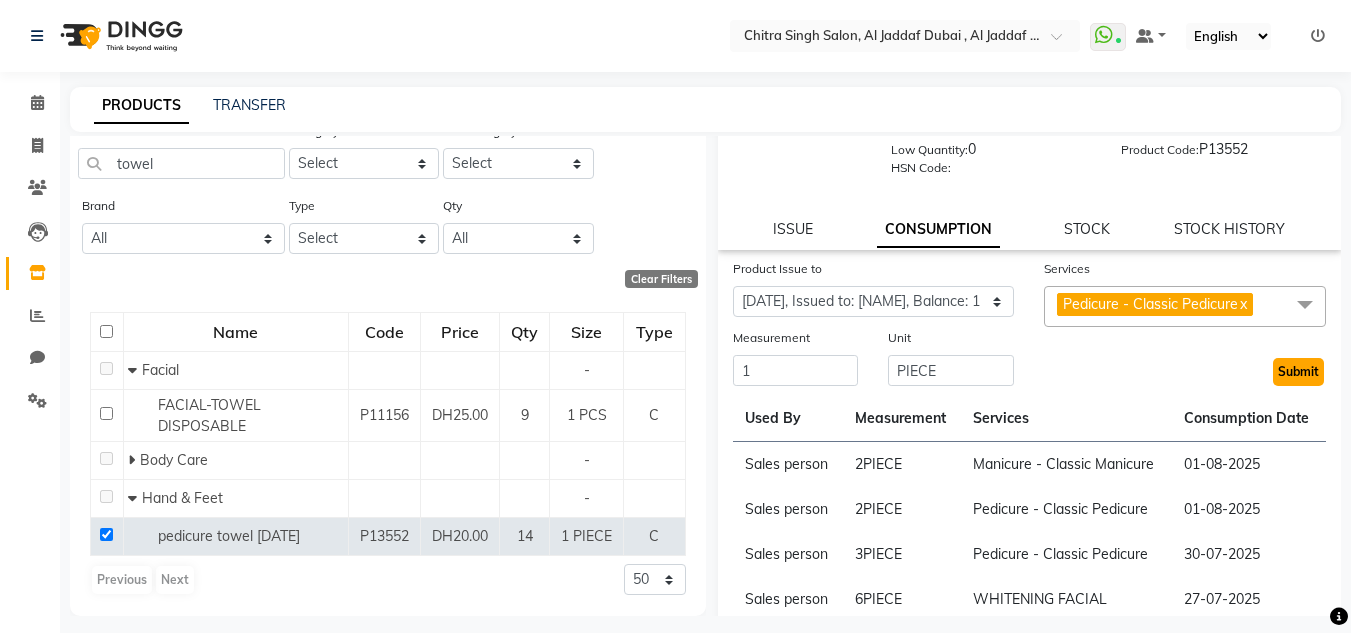click on "Submit" 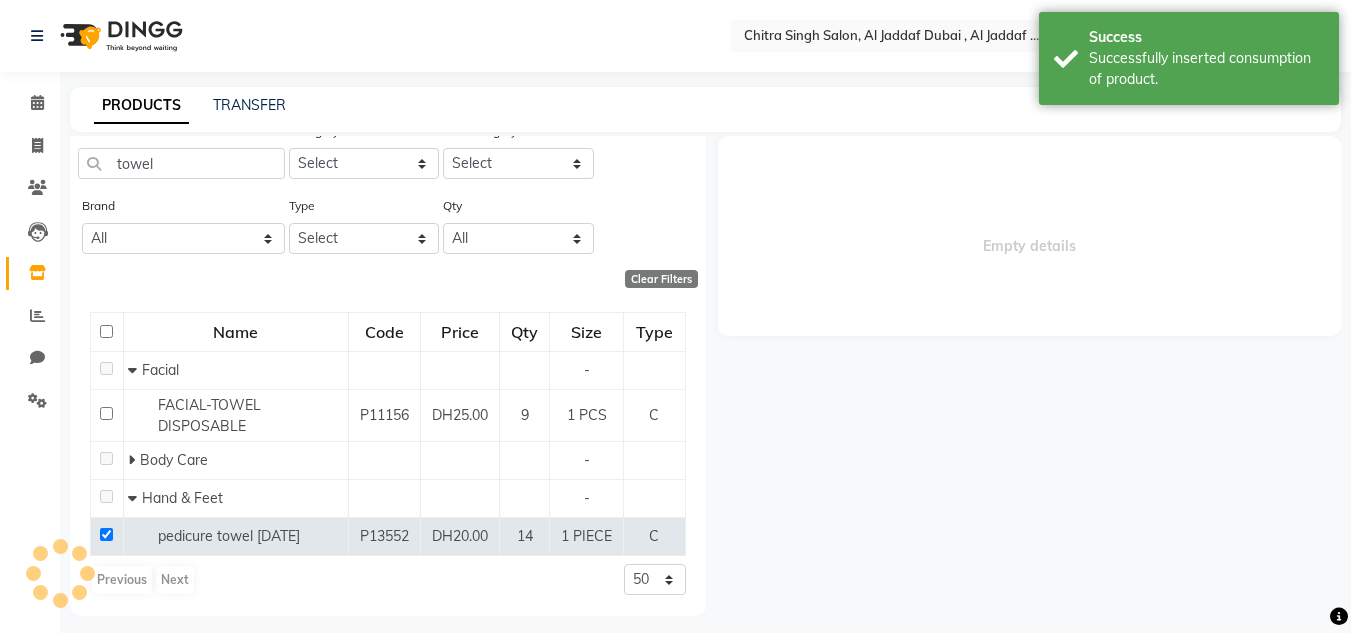 scroll, scrollTop: 0, scrollLeft: 0, axis: both 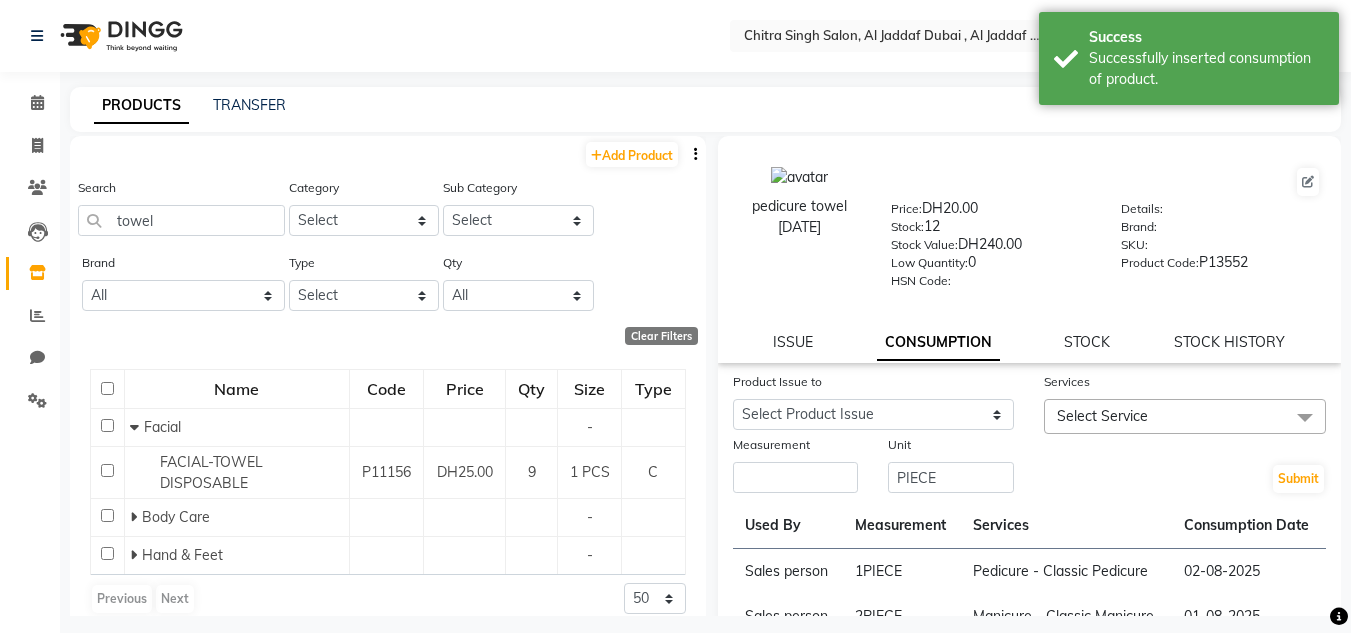drag, startPoint x: 949, startPoint y: 396, endPoint x: 949, endPoint y: 408, distance: 12 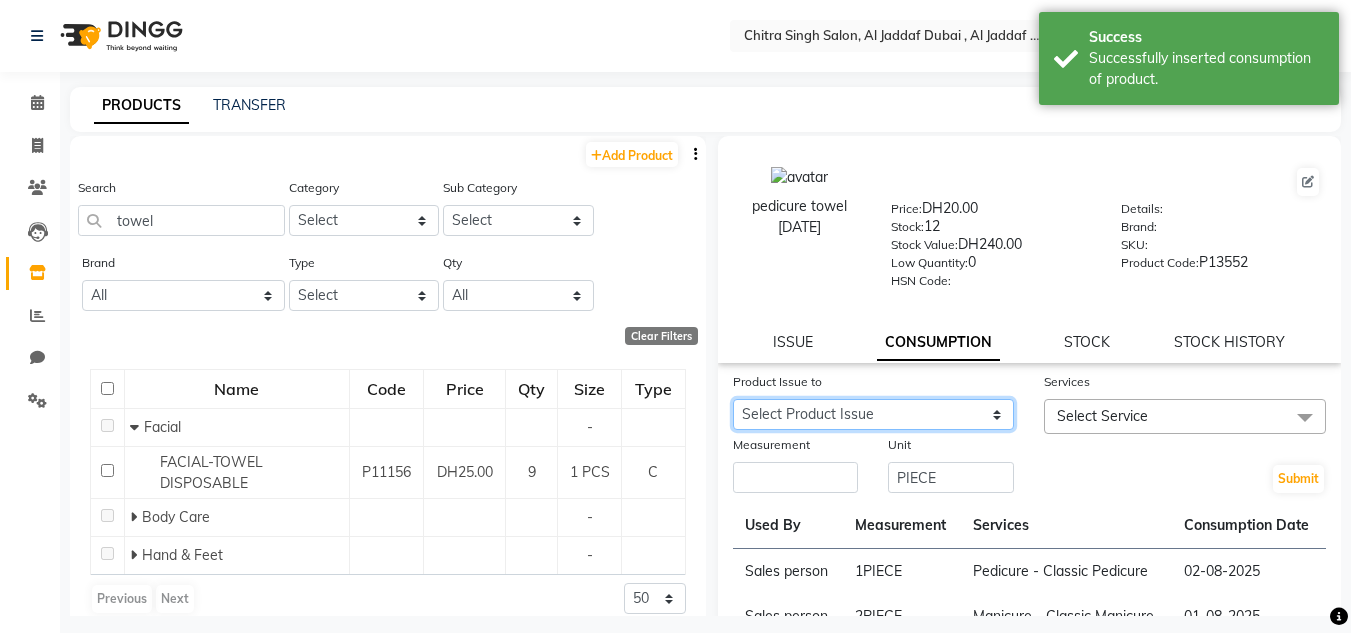 click on "Select Product Issue [DATE], Issued to: [NAME], Balance: 1 [DATE], Issued to: [NAME], Balance: 1 [DATE], Issued to: [NAME], Balance: 1 [DATE], Issued to: [NAME], Balance: 1 [DATE], Issued to: [NAME], Balance: 6 [DATE], Issued to: [NAME], Balance: 2 [DATE], Issued to: [NAME], Balance: 3 [DATE], Issued to: [NAME], Balance: 2 [DATE], Issued to: [NAME], Balance: 1" 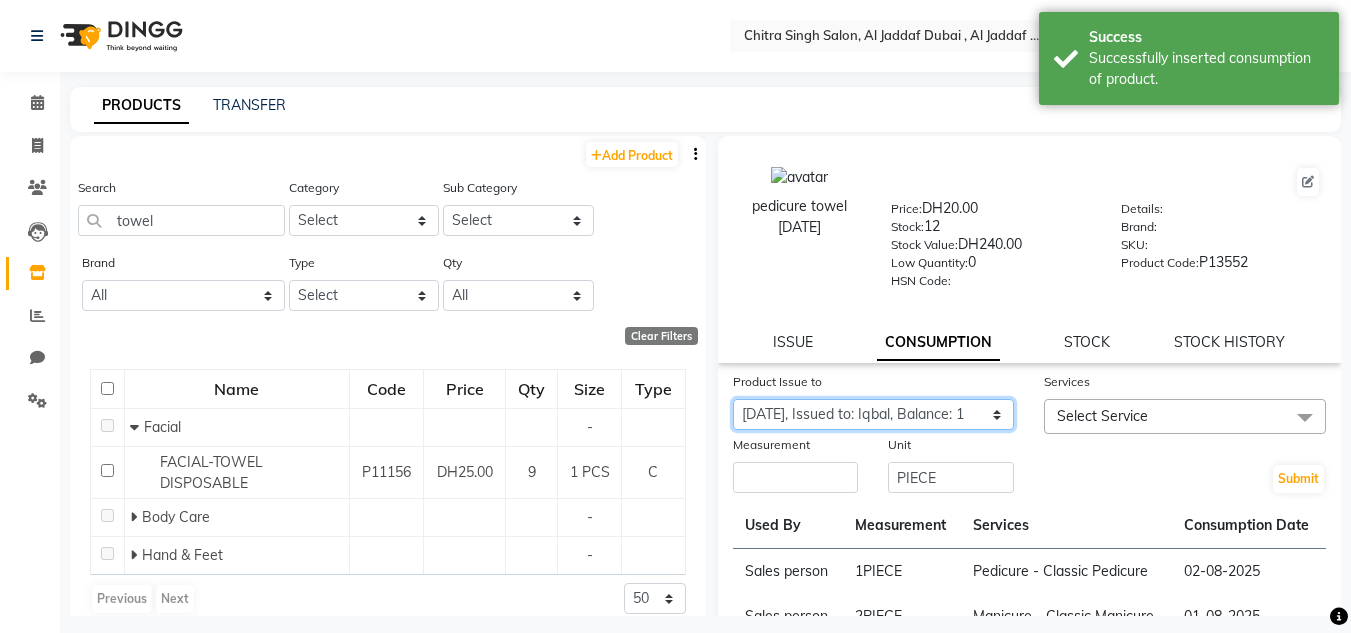 click on "Select Product Issue [DATE], Issued to: [NAME], Balance: 1 [DATE], Issued to: [NAME], Balance: 1 [DATE], Issued to: [NAME], Balance: 1 [DATE], Issued to: [NAME], Balance: 1 [DATE], Issued to: [NAME], Balance: 6 [DATE], Issued to: [NAME], Balance: 2 [DATE], Issued to: [NAME], Balance: 3 [DATE], Issued to: [NAME], Balance: 2 [DATE], Issued to: [NAME], Balance: 1" 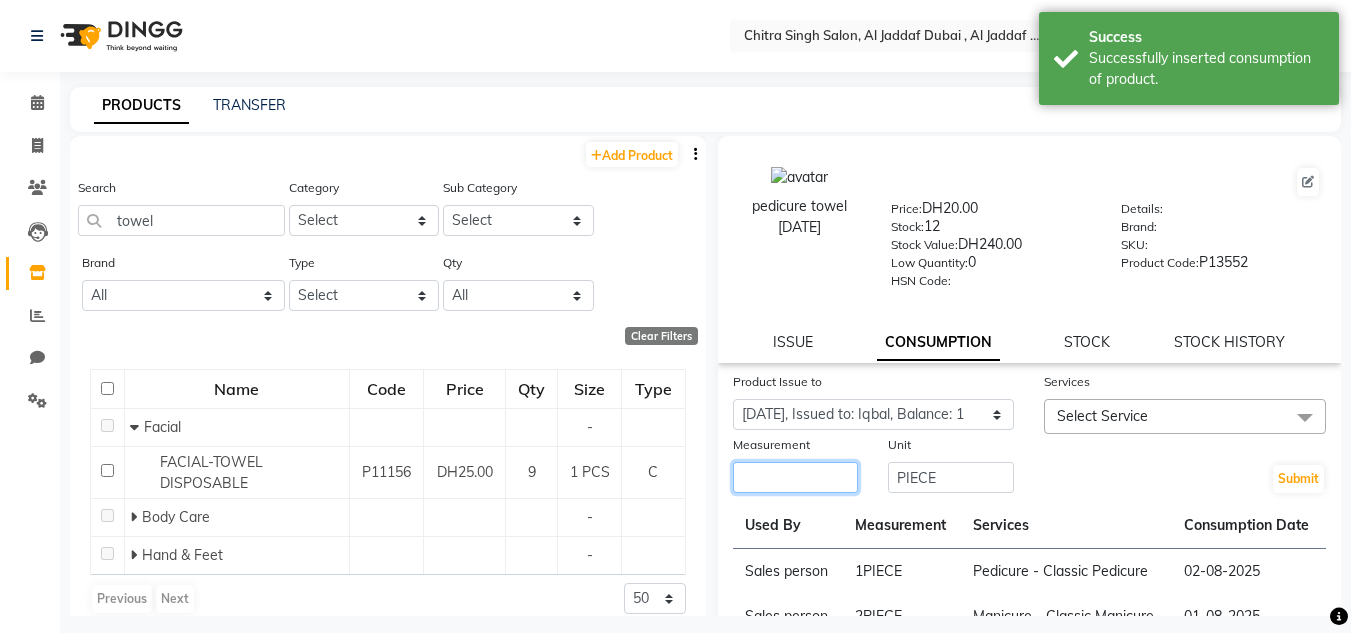 drag, startPoint x: 777, startPoint y: 480, endPoint x: 788, endPoint y: 492, distance: 16.27882 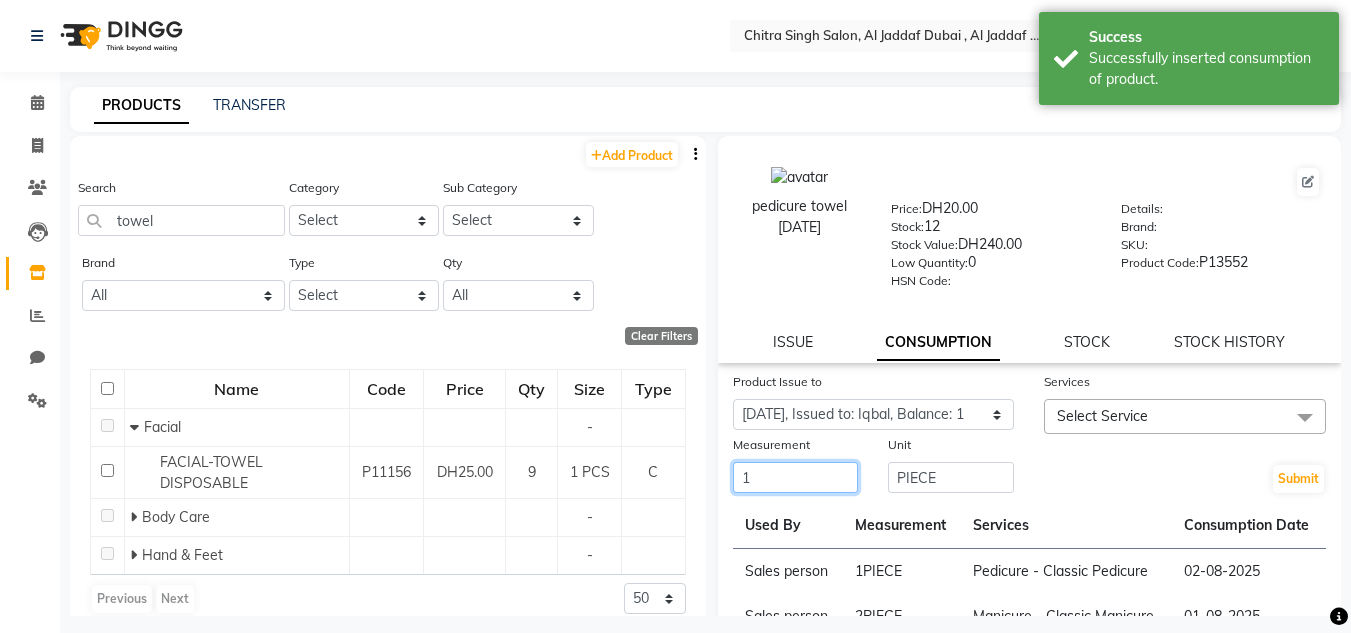 type on "1" 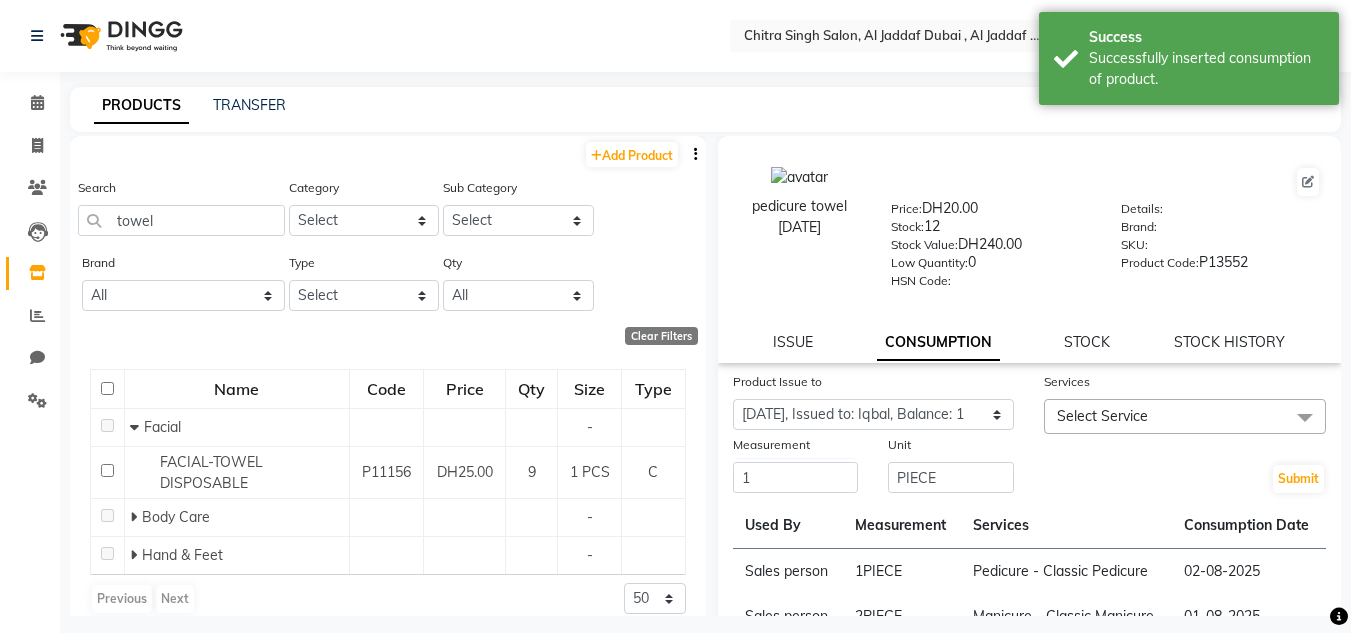 click on "Select Service" 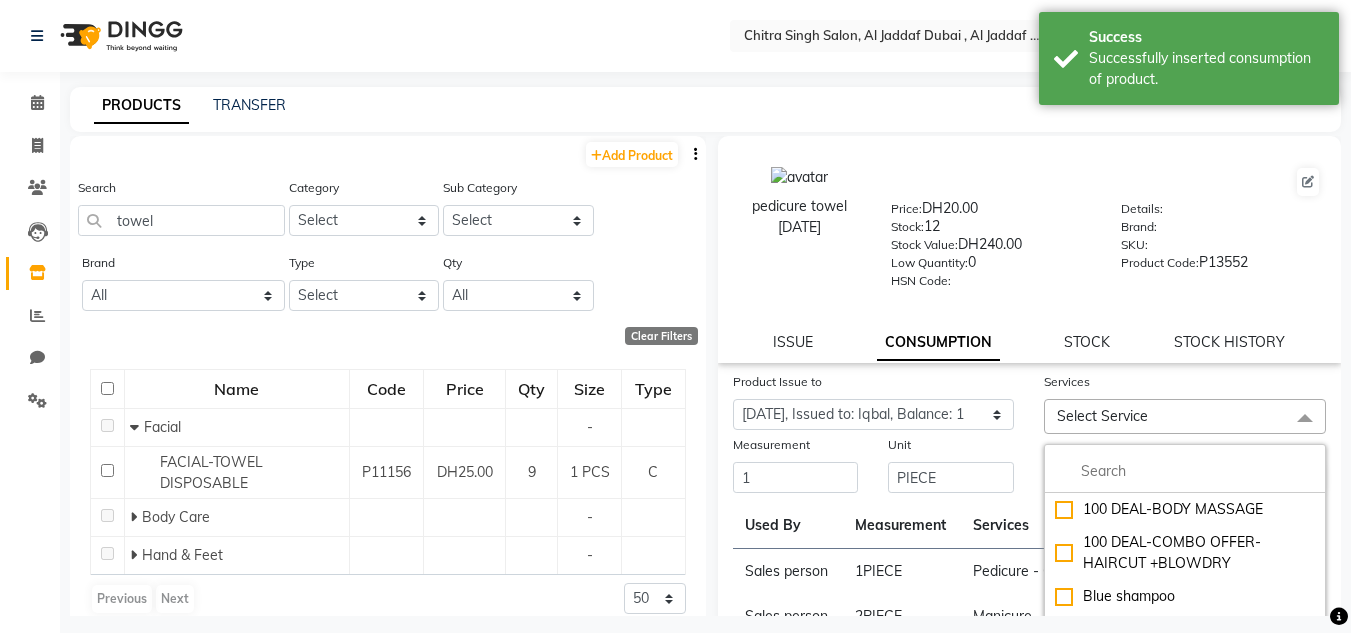 drag, startPoint x: 1102, startPoint y: 423, endPoint x: 1104, endPoint y: 479, distance: 56.0357 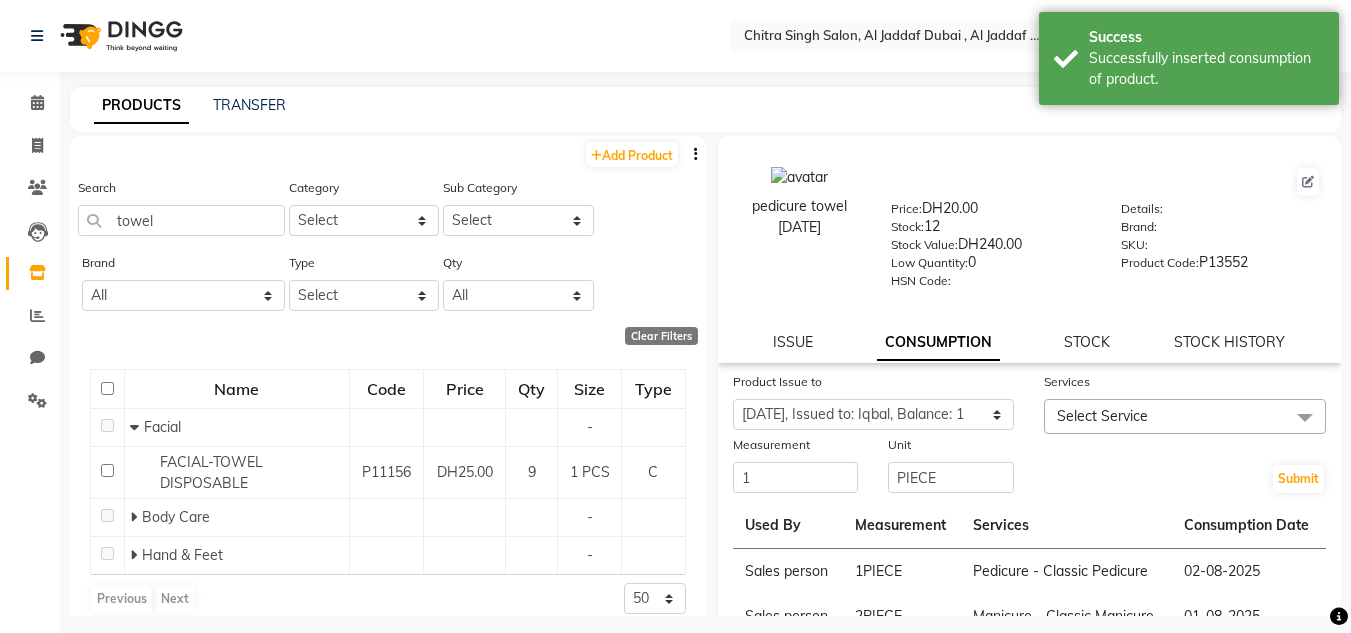 drag, startPoint x: 1101, startPoint y: 442, endPoint x: 1110, endPoint y: 415, distance: 28.460499 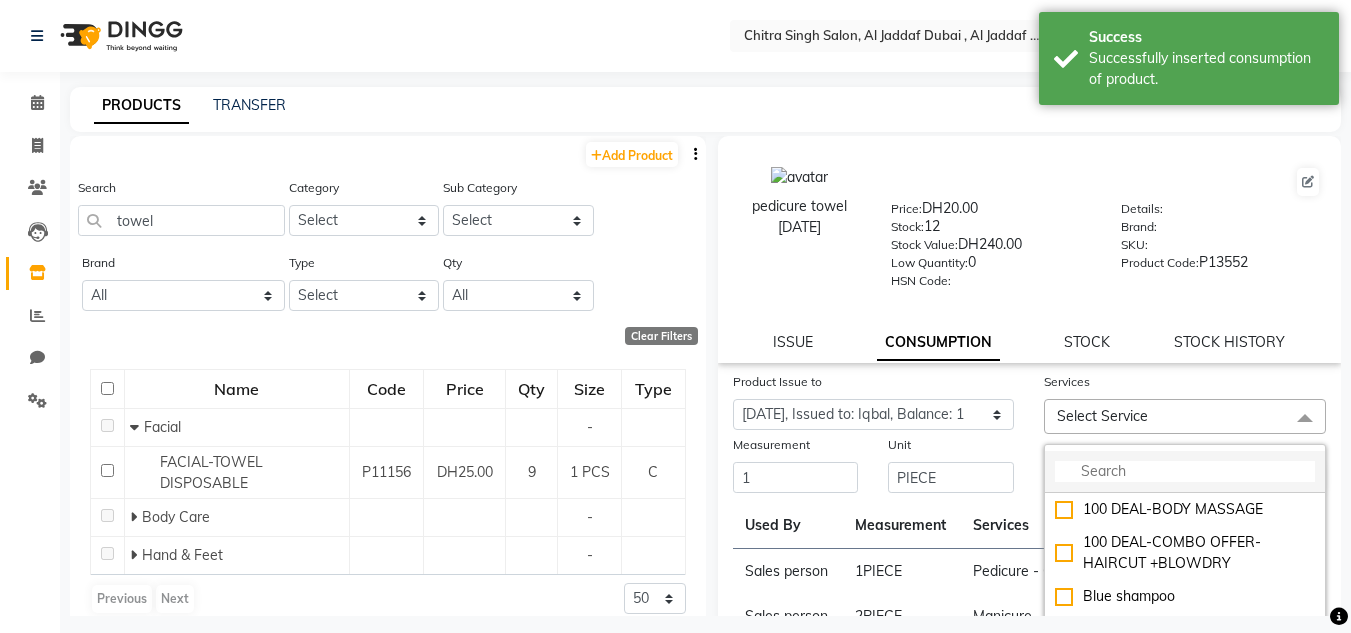 click 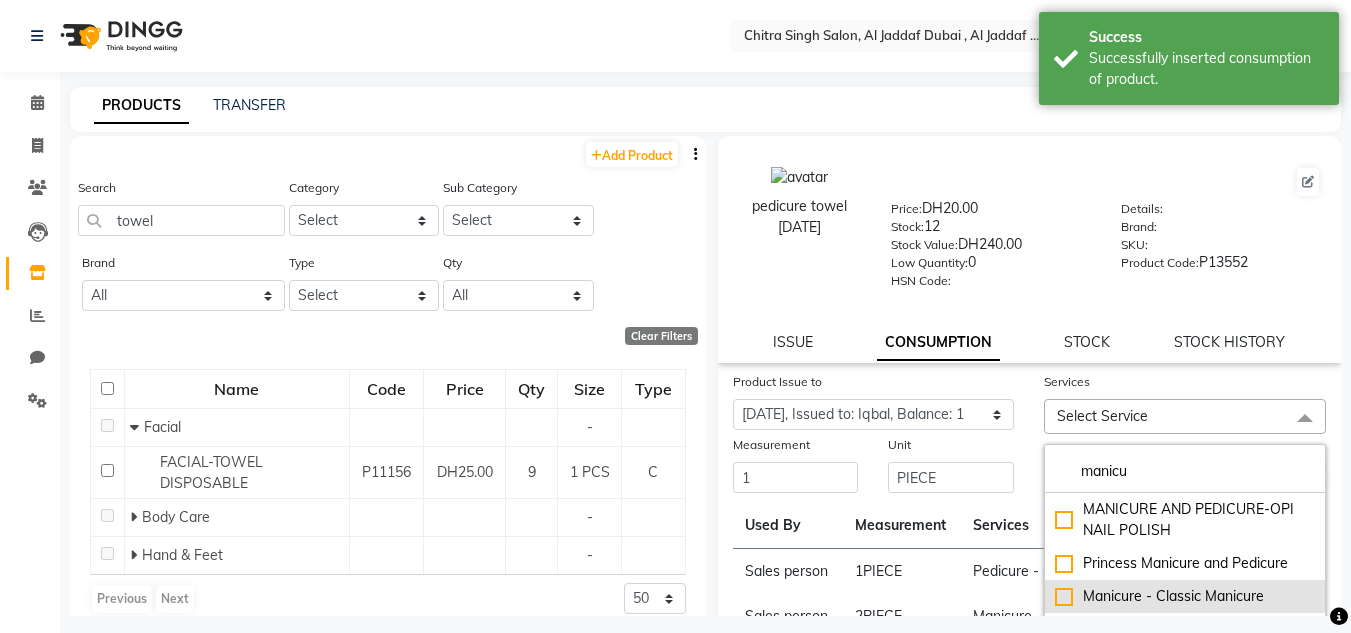 type on "manicu" 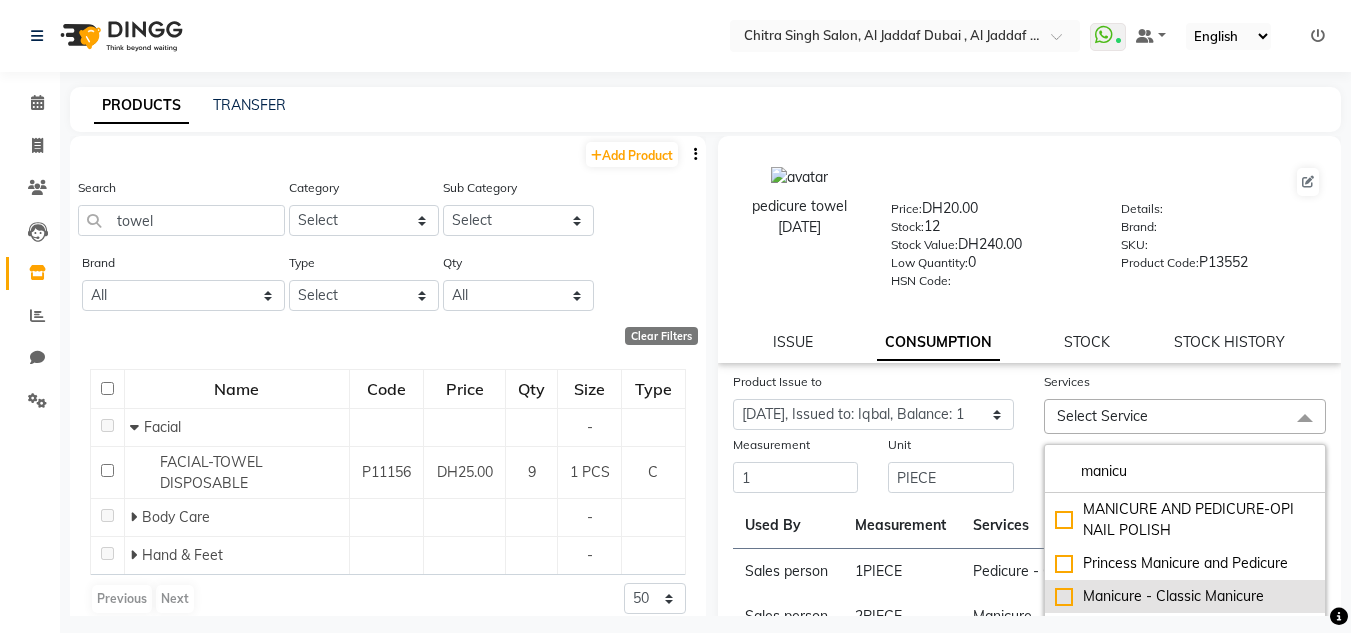 click on "Manicure - Classic Manicure" 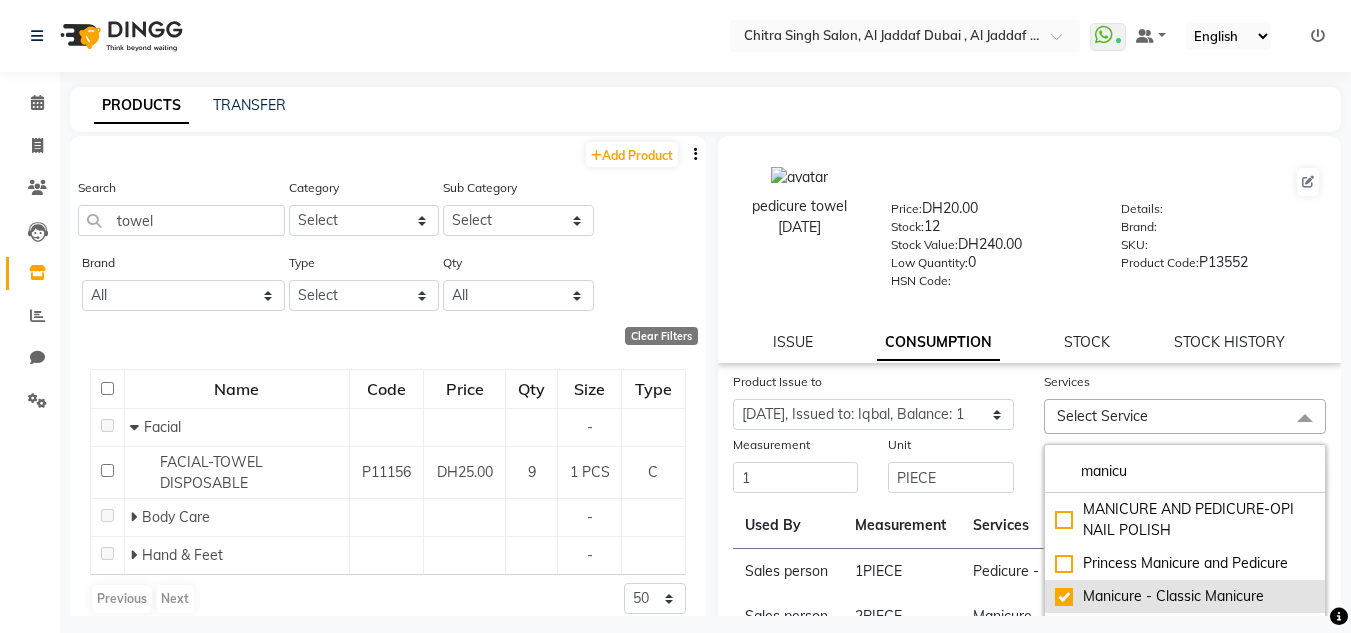 checkbox on "true" 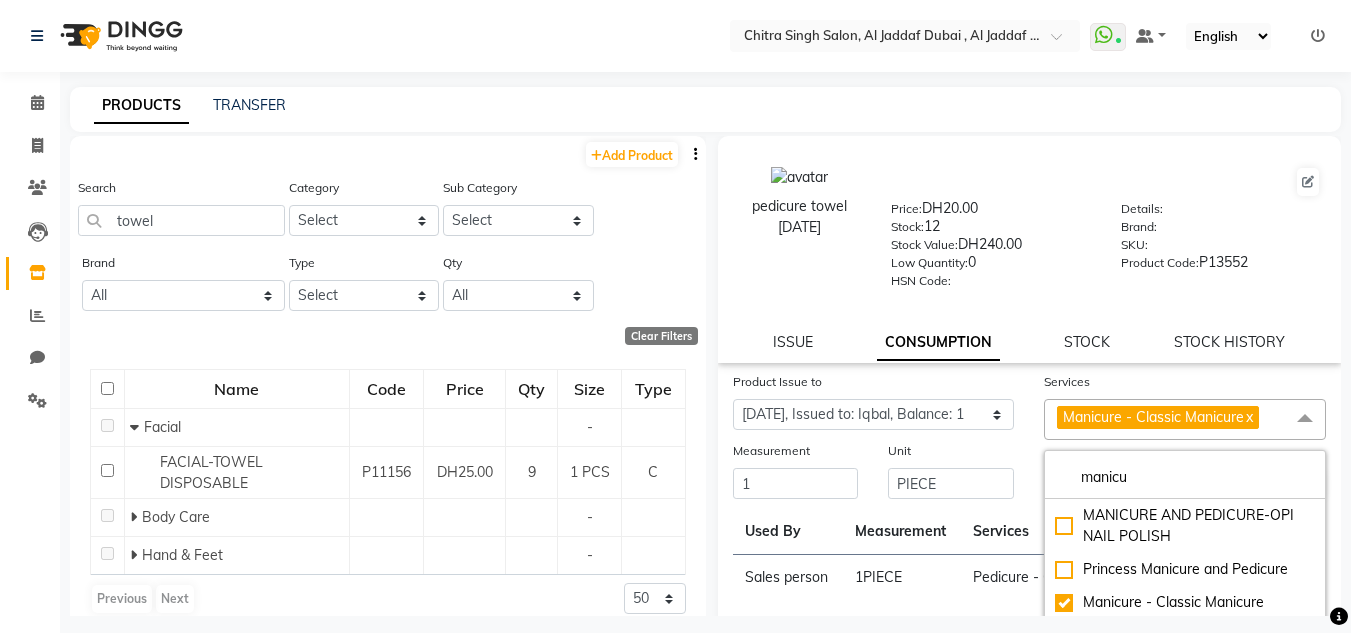 click on "Measurement" 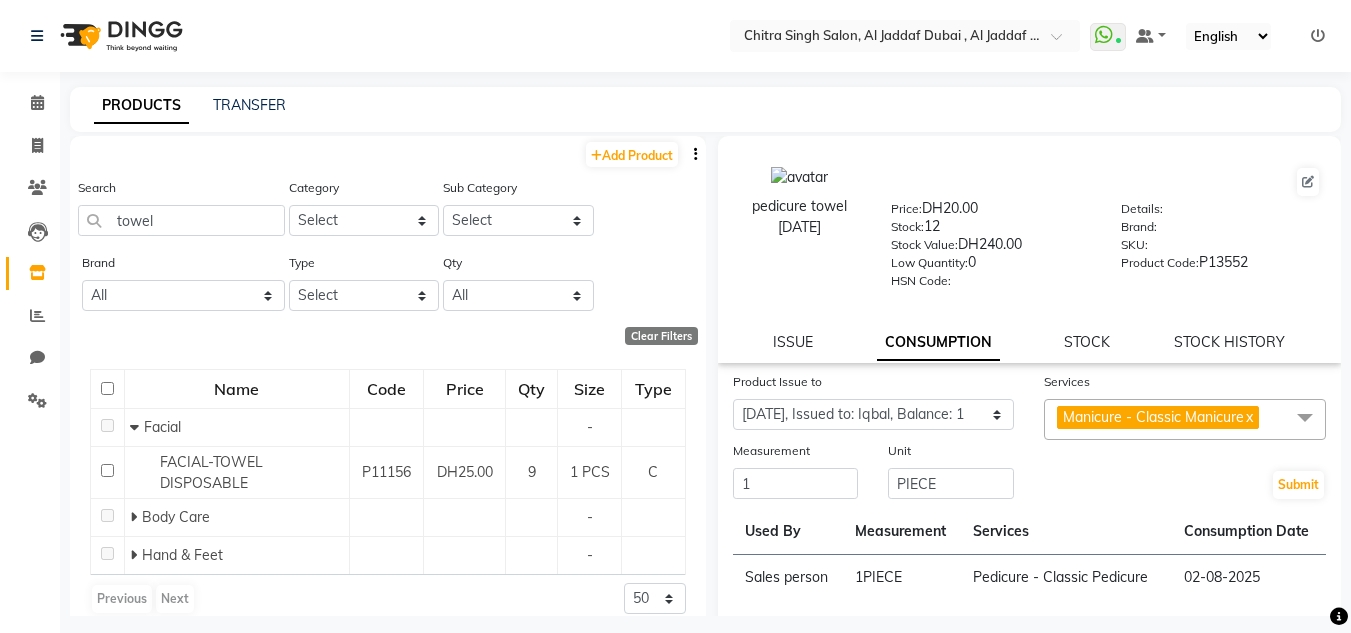 click on "Submit" 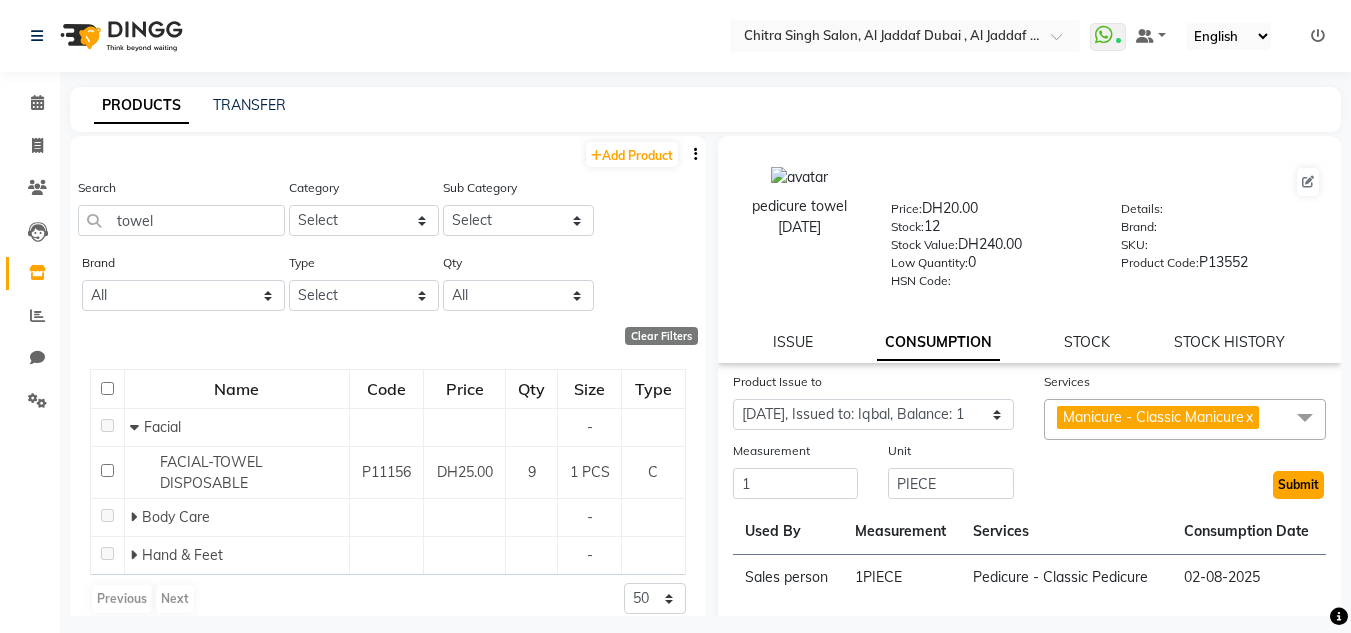 click on "Submit" 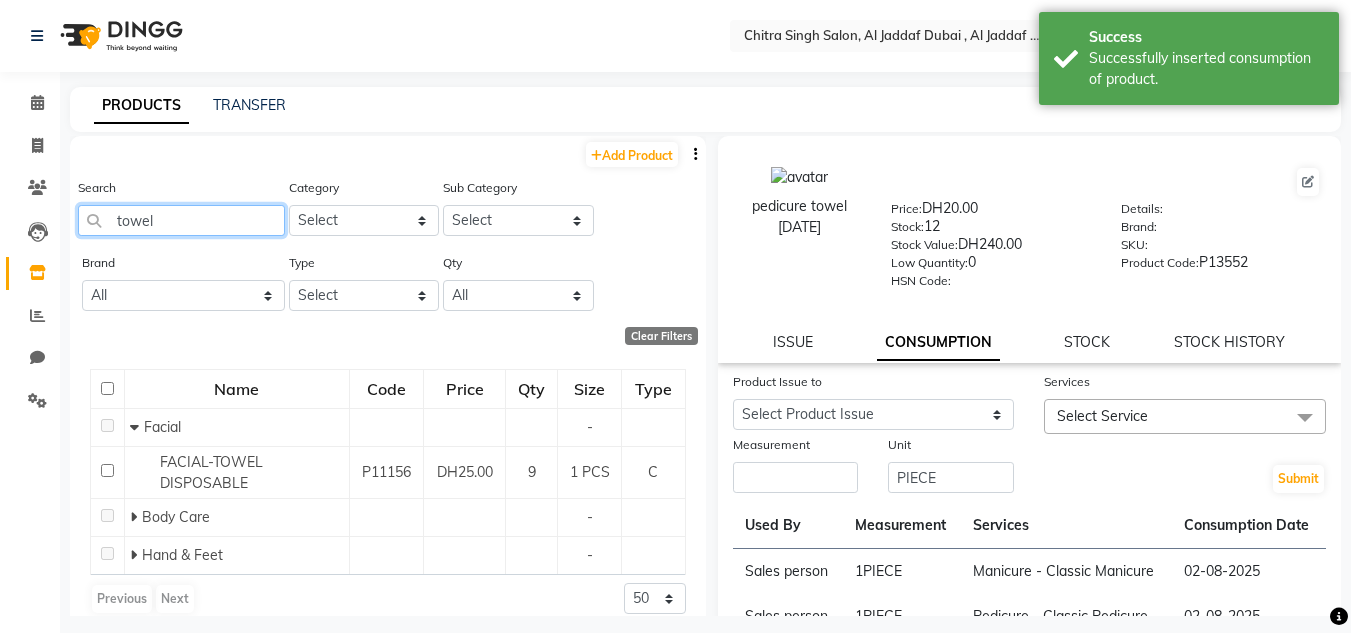 drag, startPoint x: 122, startPoint y: 227, endPoint x: 91, endPoint y: 233, distance: 31.575306 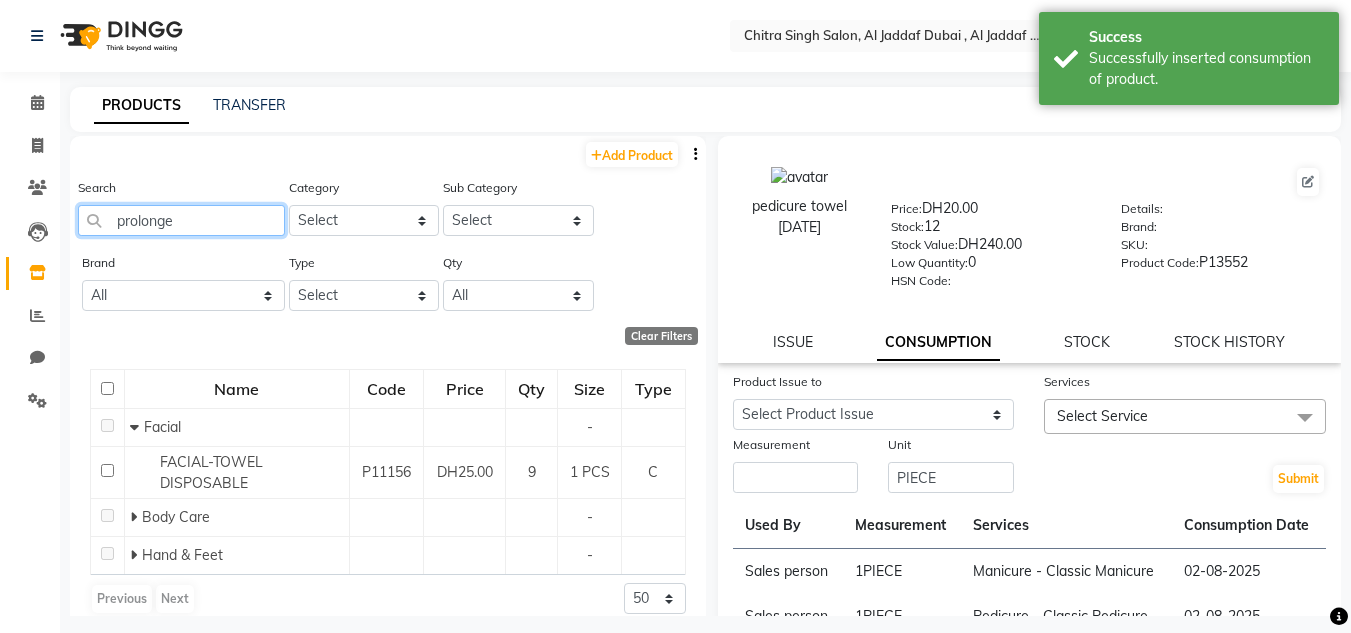 type on "prolonger" 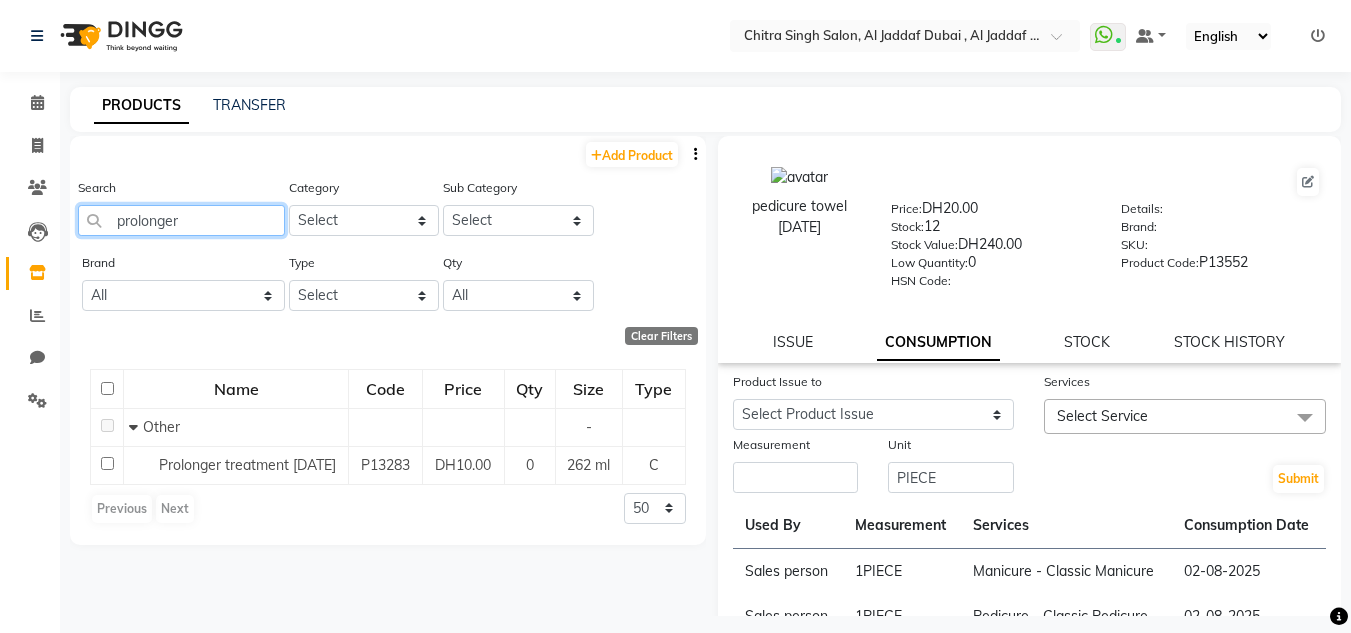 drag, startPoint x: 156, startPoint y: 215, endPoint x: 75, endPoint y: 215, distance: 81 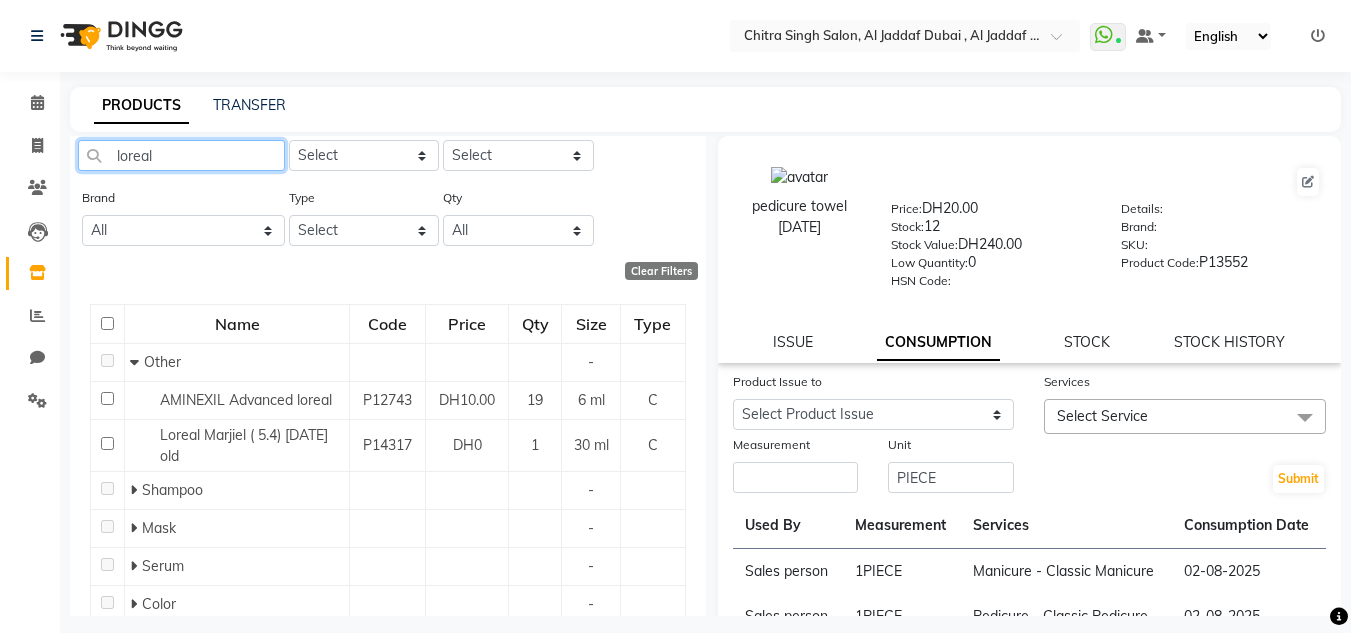 scroll, scrollTop: 100, scrollLeft: 0, axis: vertical 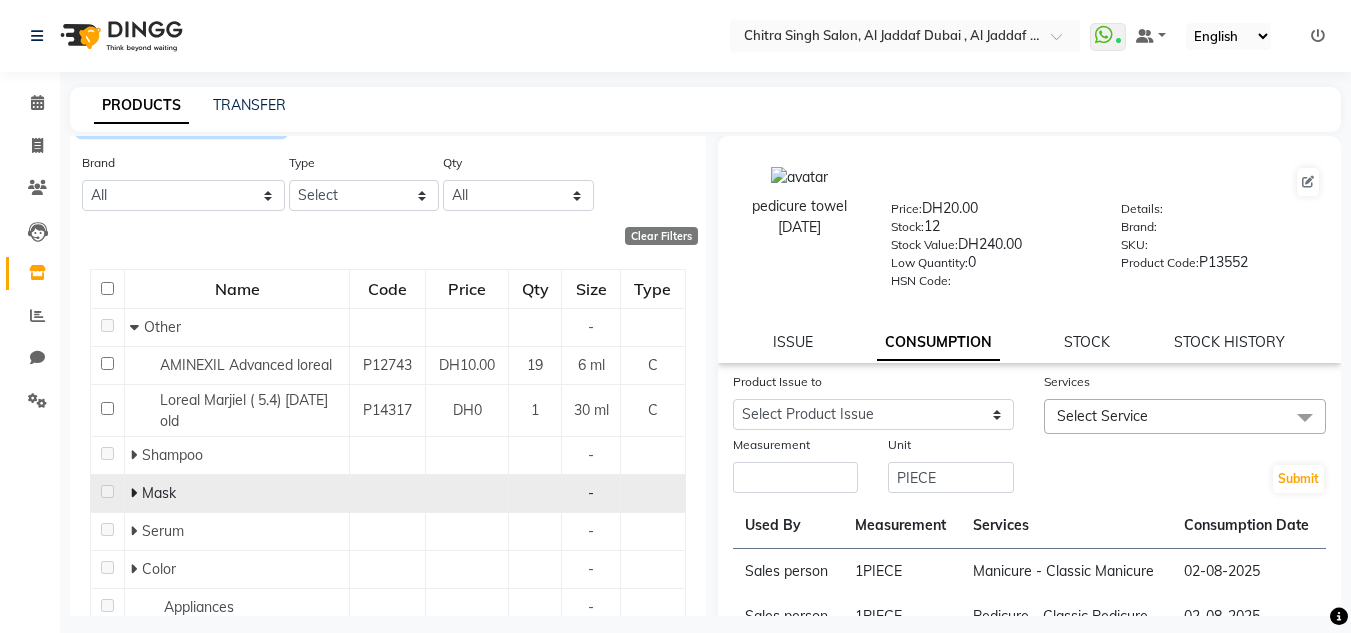 type on "loreal" 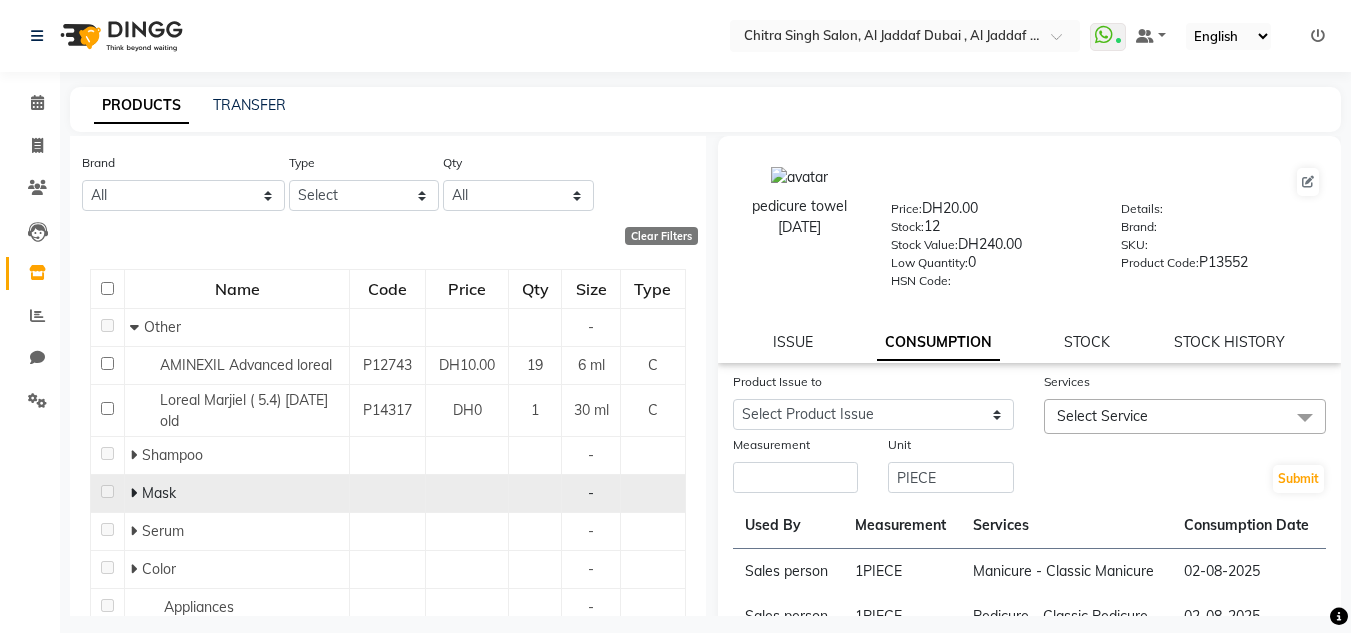 click 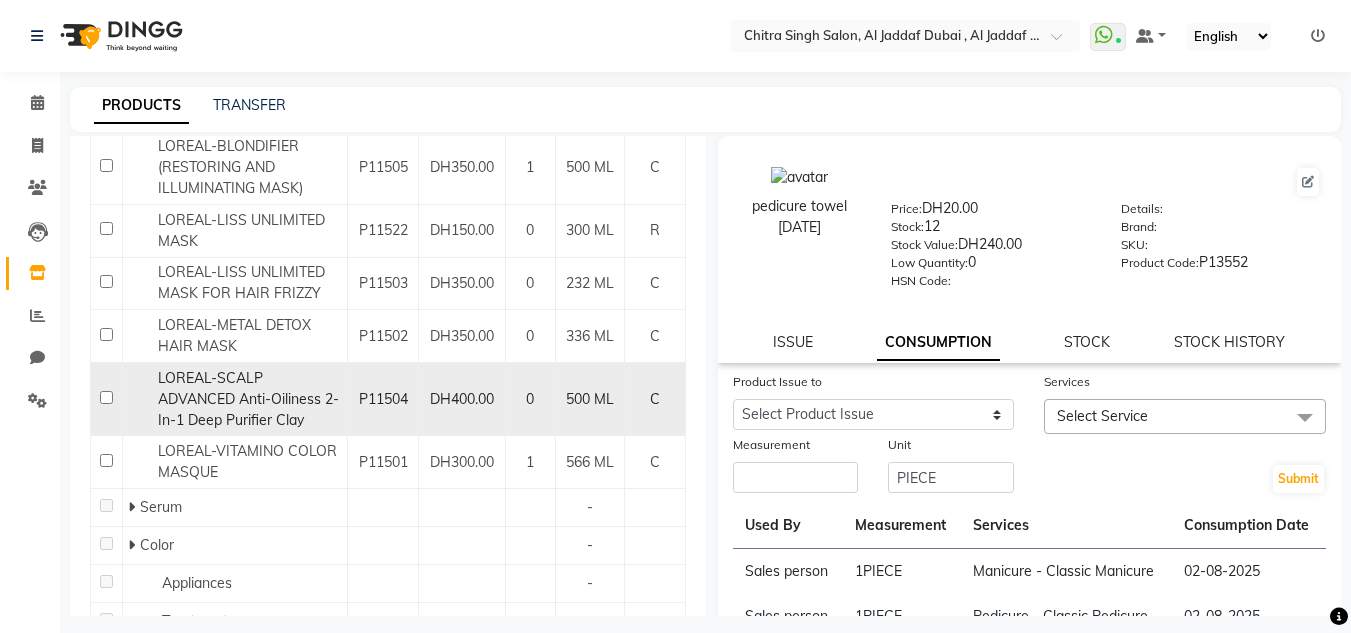 scroll, scrollTop: 567, scrollLeft: 0, axis: vertical 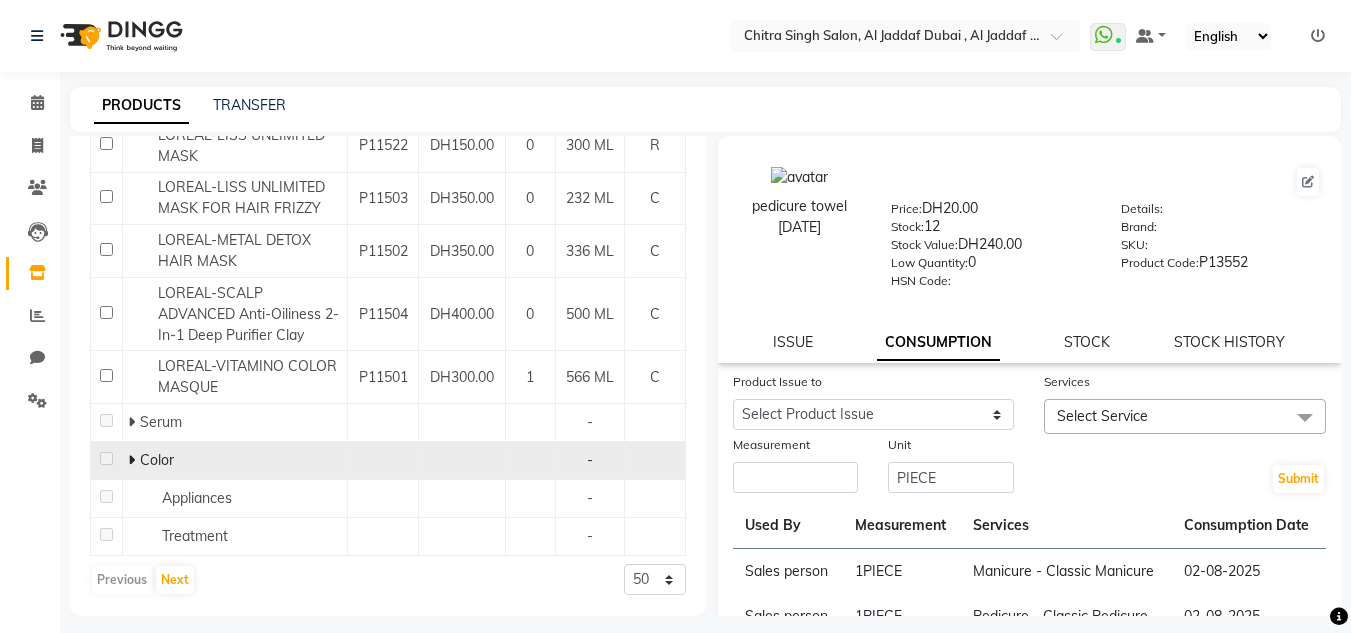 click 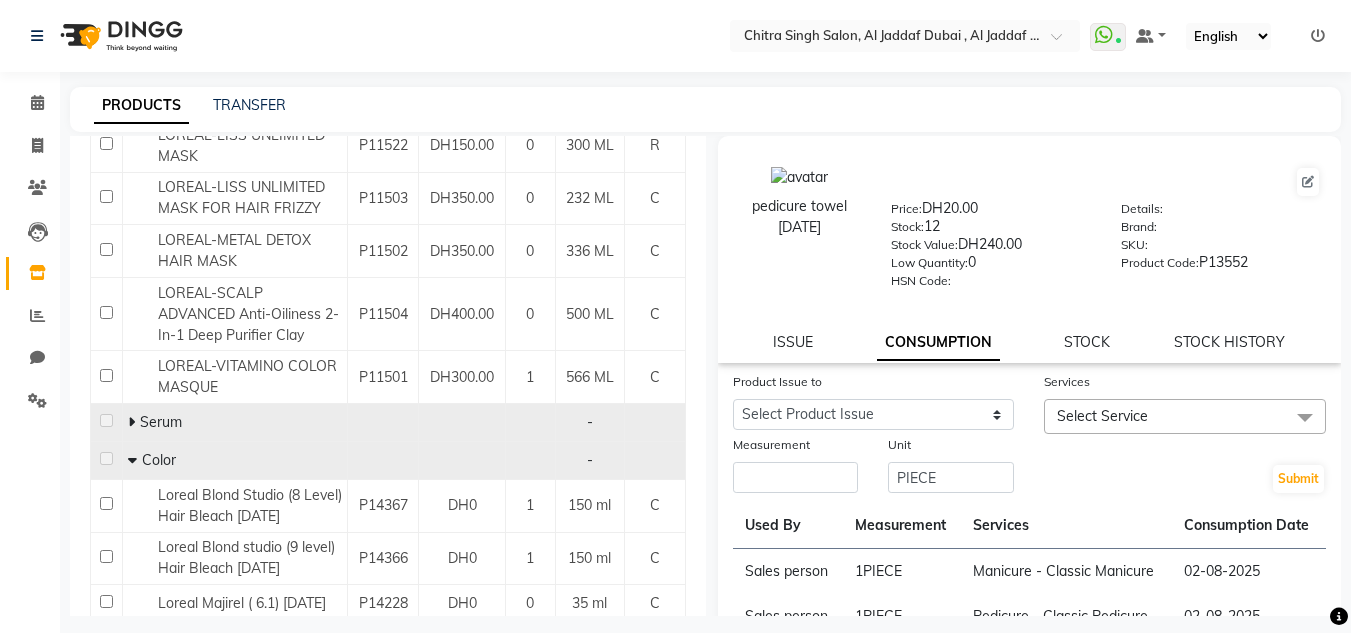click on "Serum" 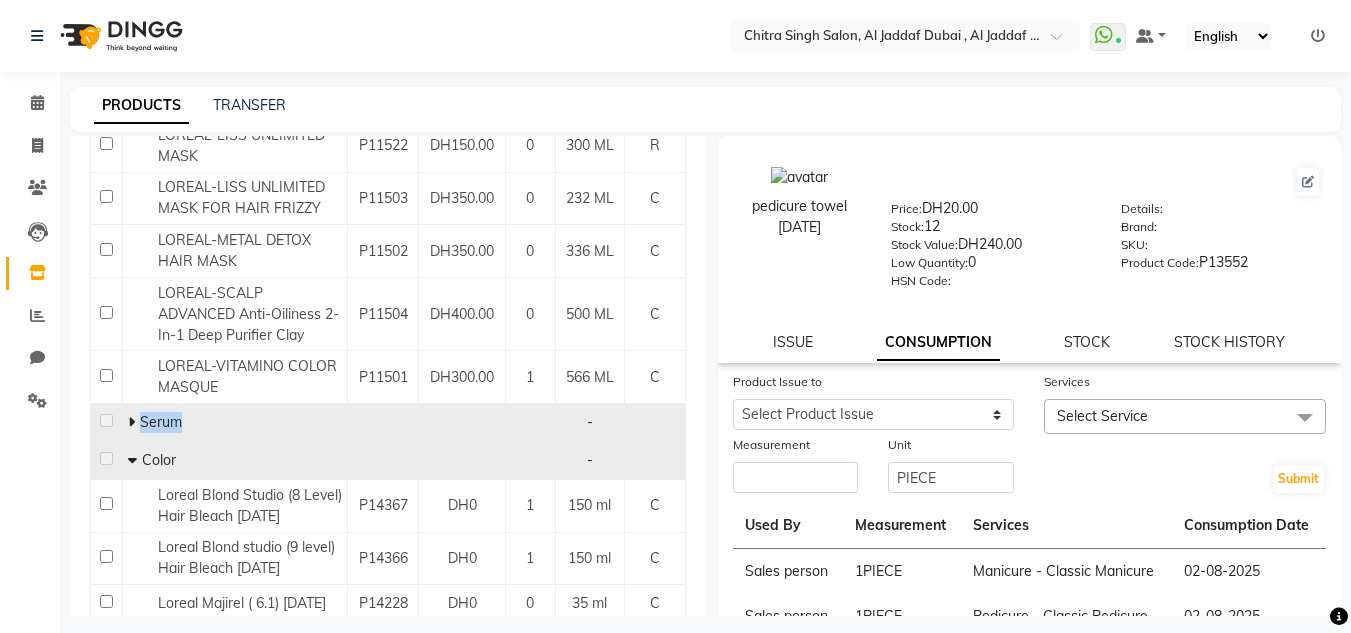 click on "Serum" 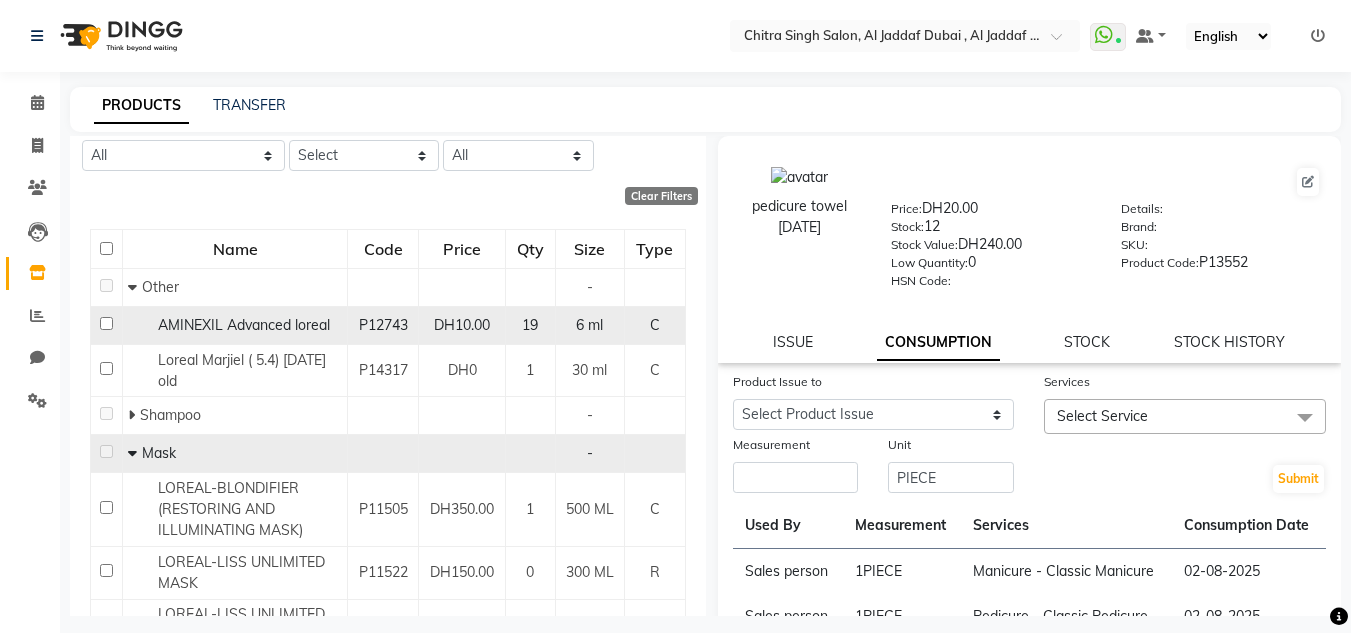 scroll, scrollTop: 0, scrollLeft: 0, axis: both 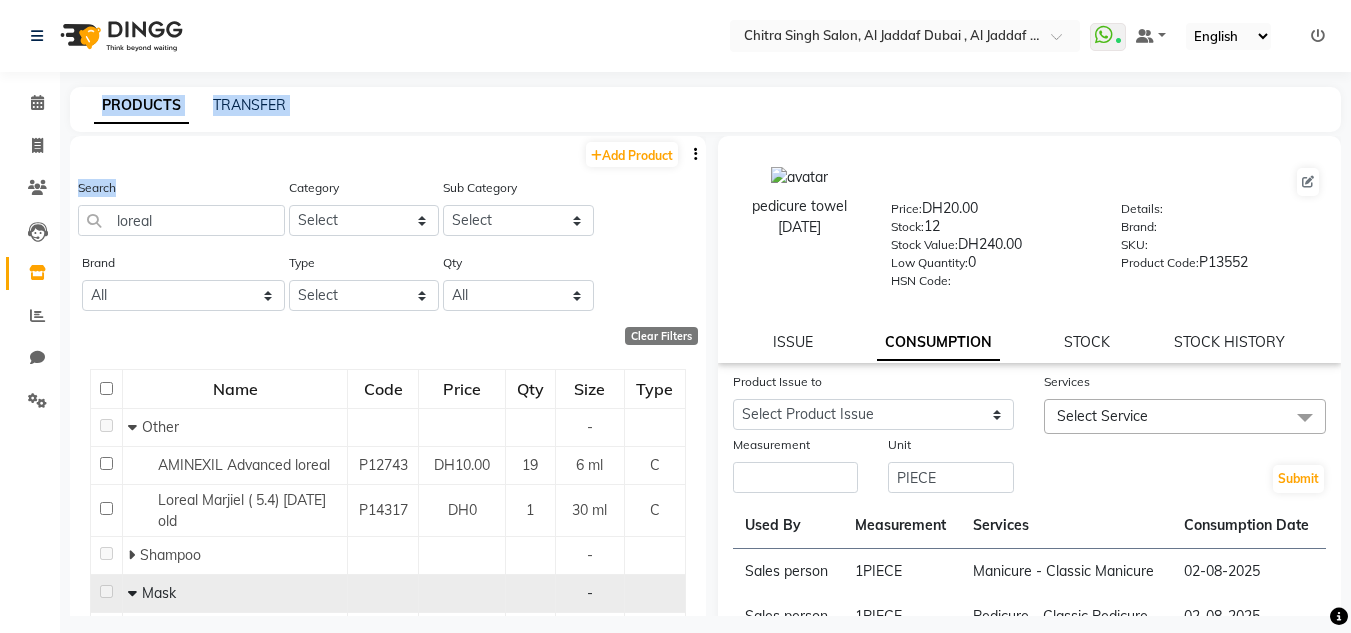 drag, startPoint x: 86, startPoint y: 191, endPoint x: 247, endPoint y: 227, distance: 164.97575 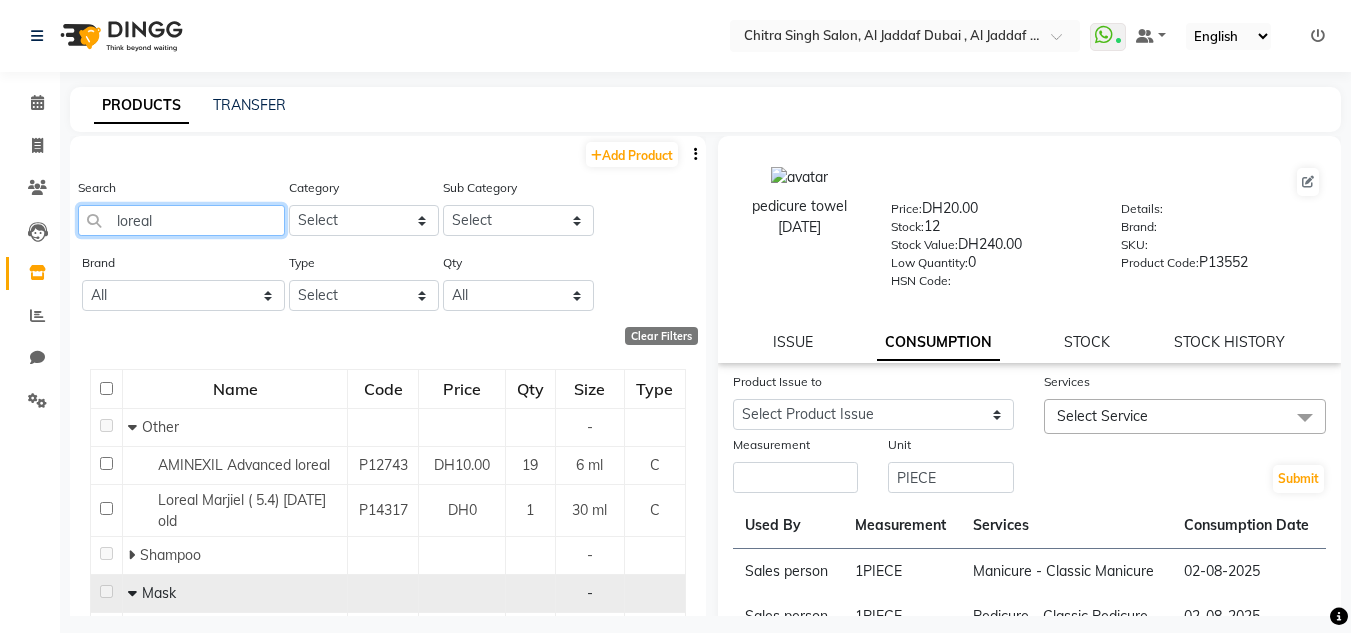 drag, startPoint x: 244, startPoint y: 222, endPoint x: 0, endPoint y: 210, distance: 244.2949 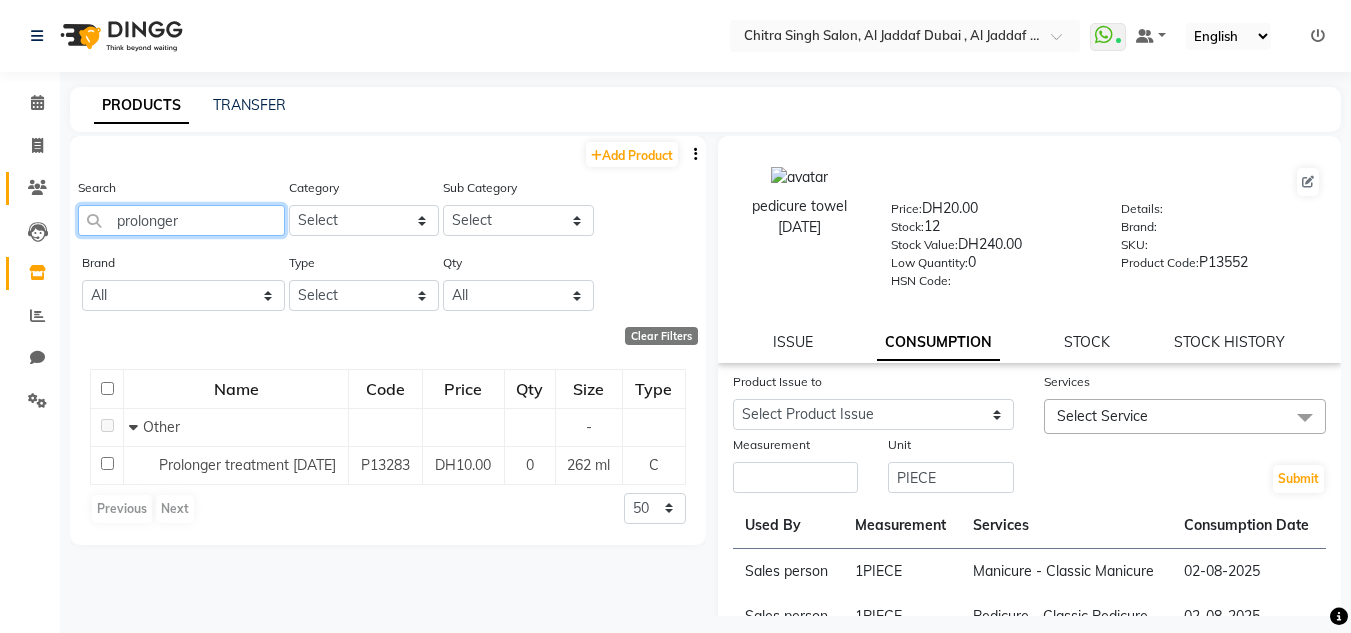 type on "prolonger" 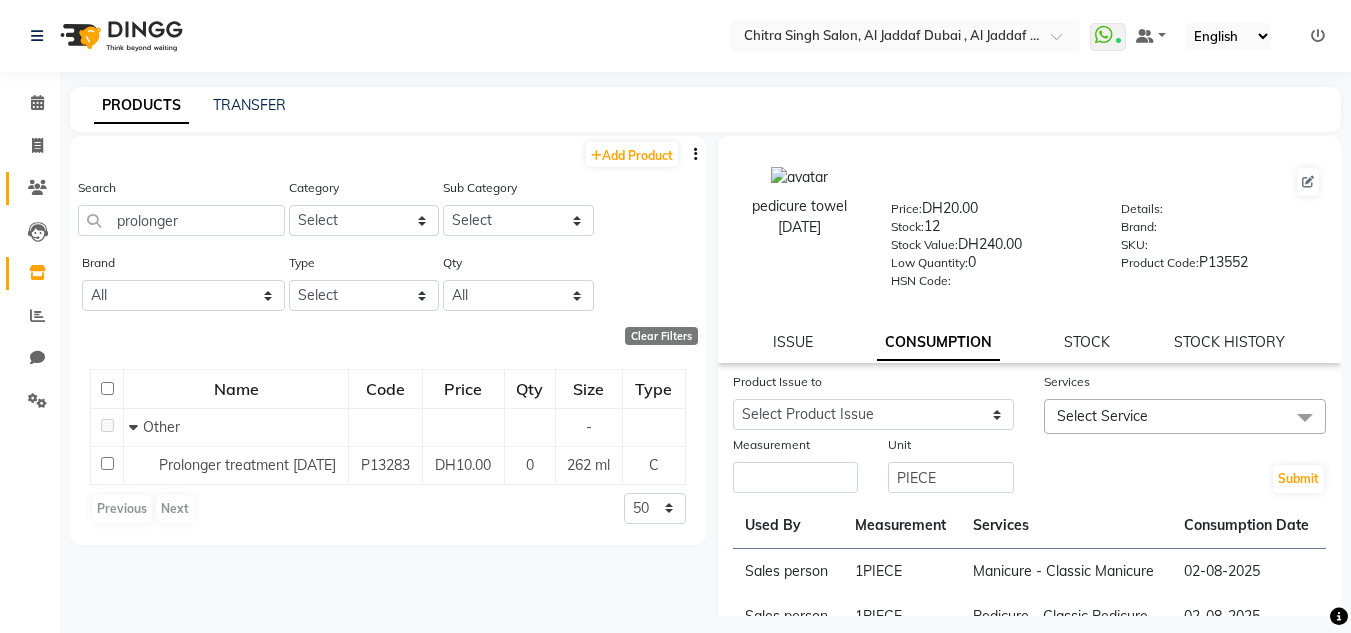 click on "Clients" 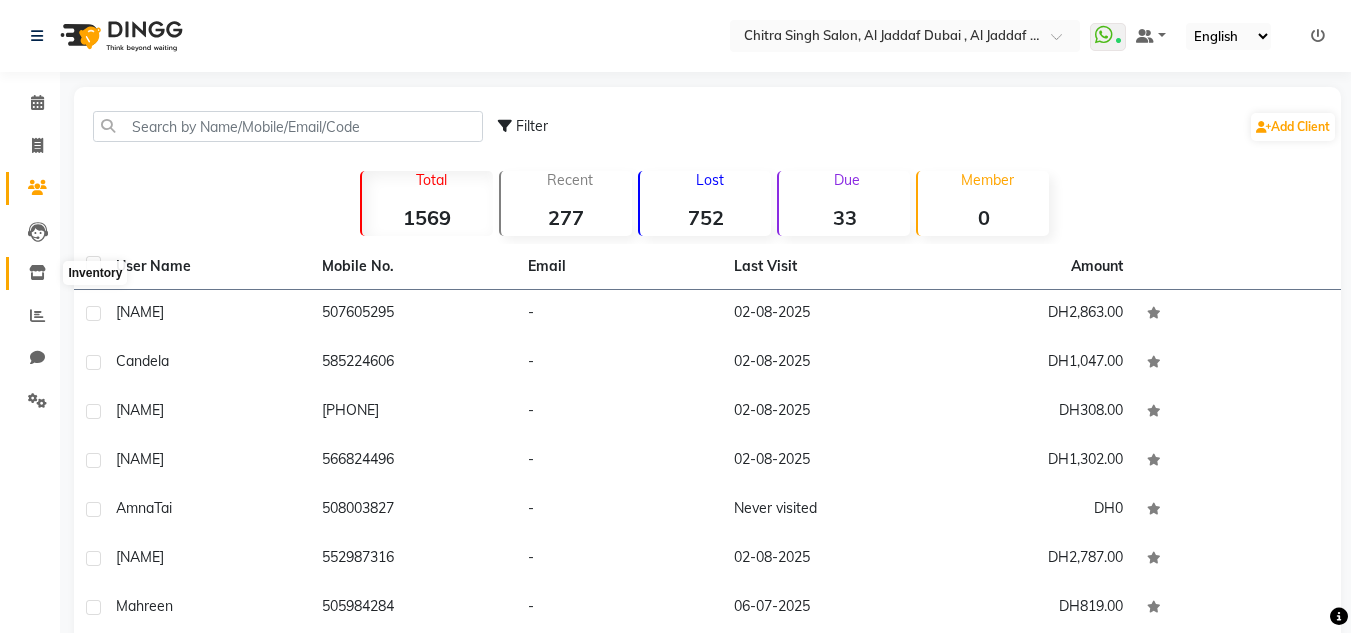 click 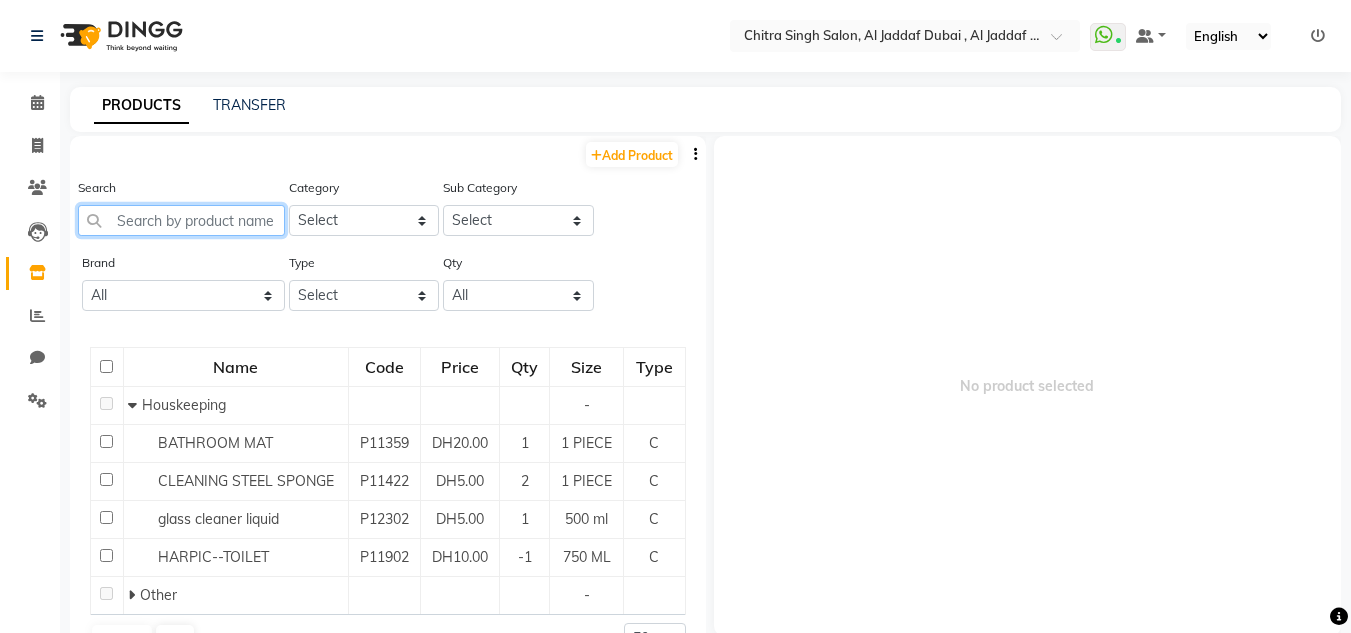 click 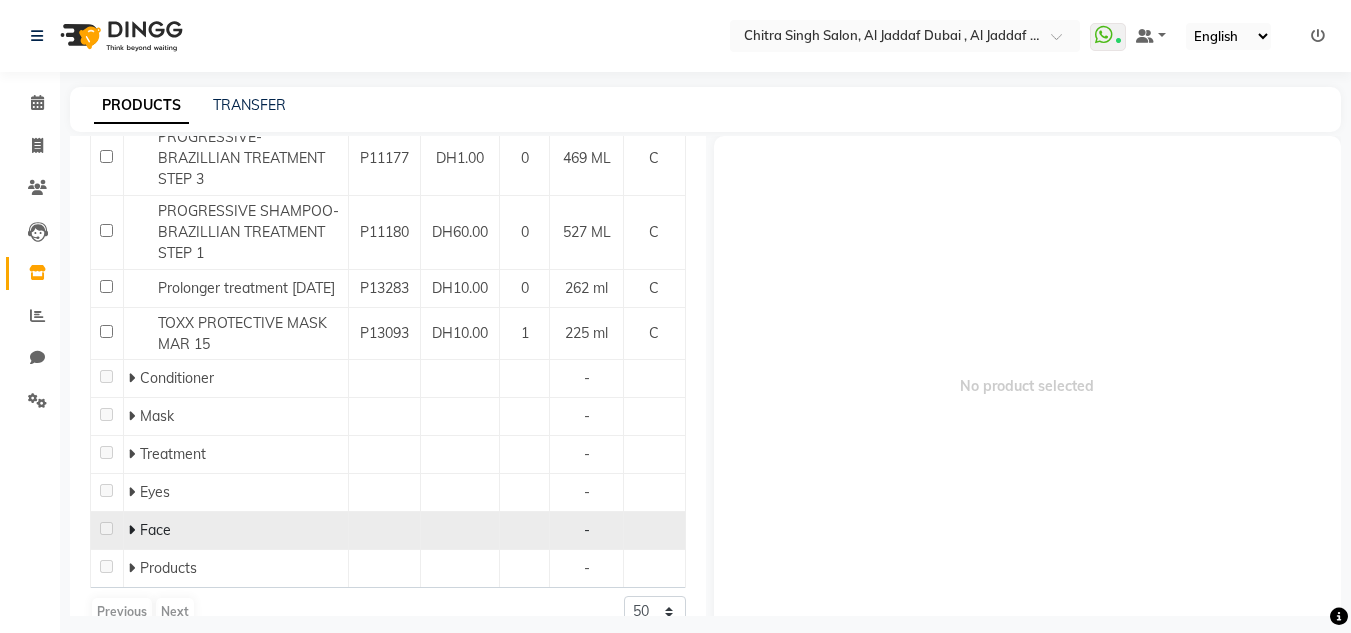 scroll, scrollTop: 531, scrollLeft: 0, axis: vertical 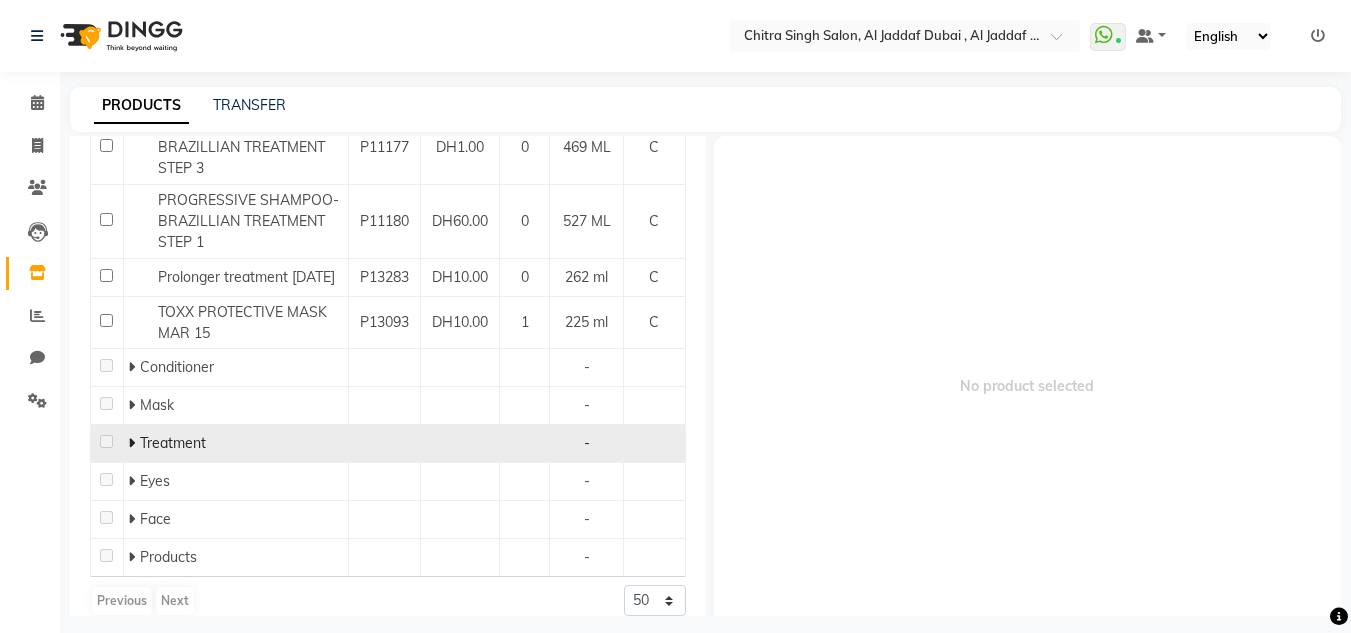 type on "pro" 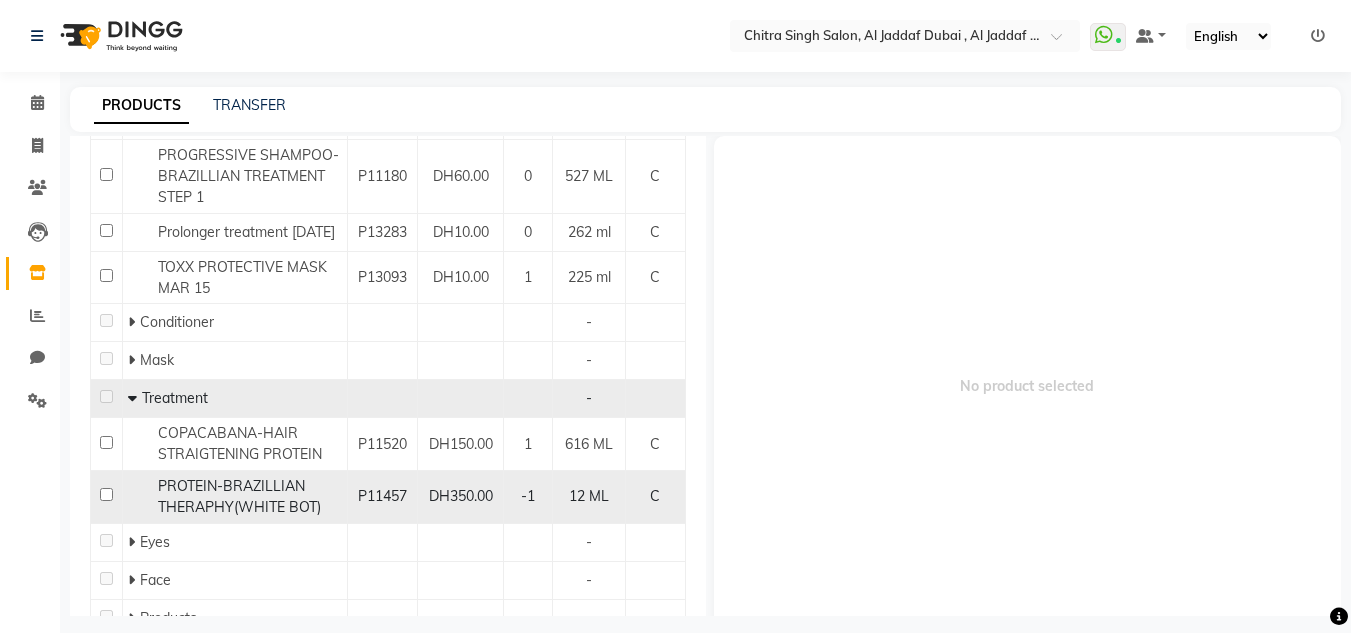 scroll, scrollTop: 637, scrollLeft: 0, axis: vertical 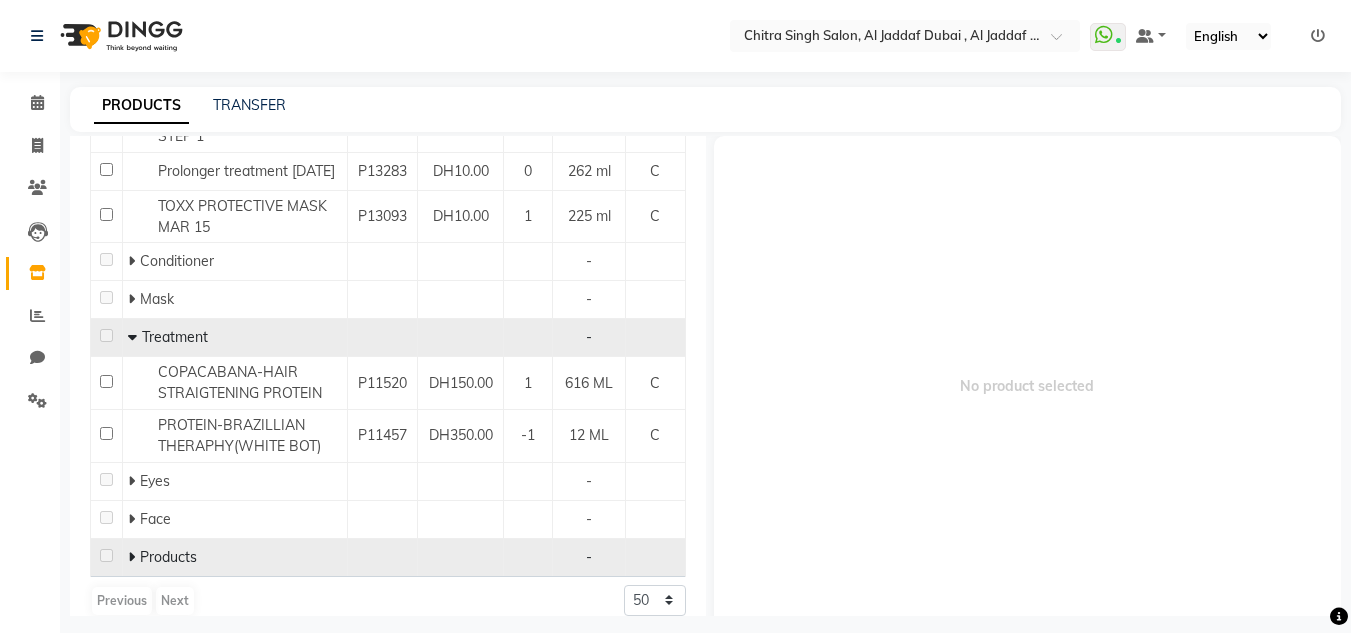 click 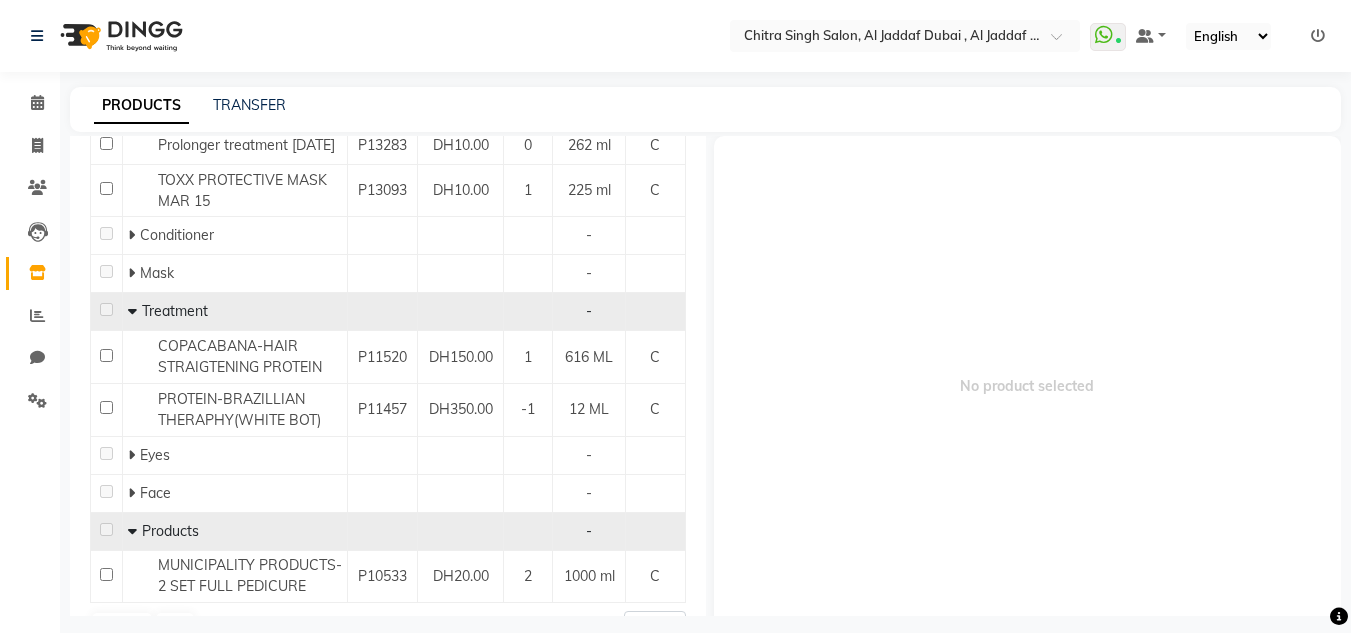 scroll, scrollTop: 689, scrollLeft: 0, axis: vertical 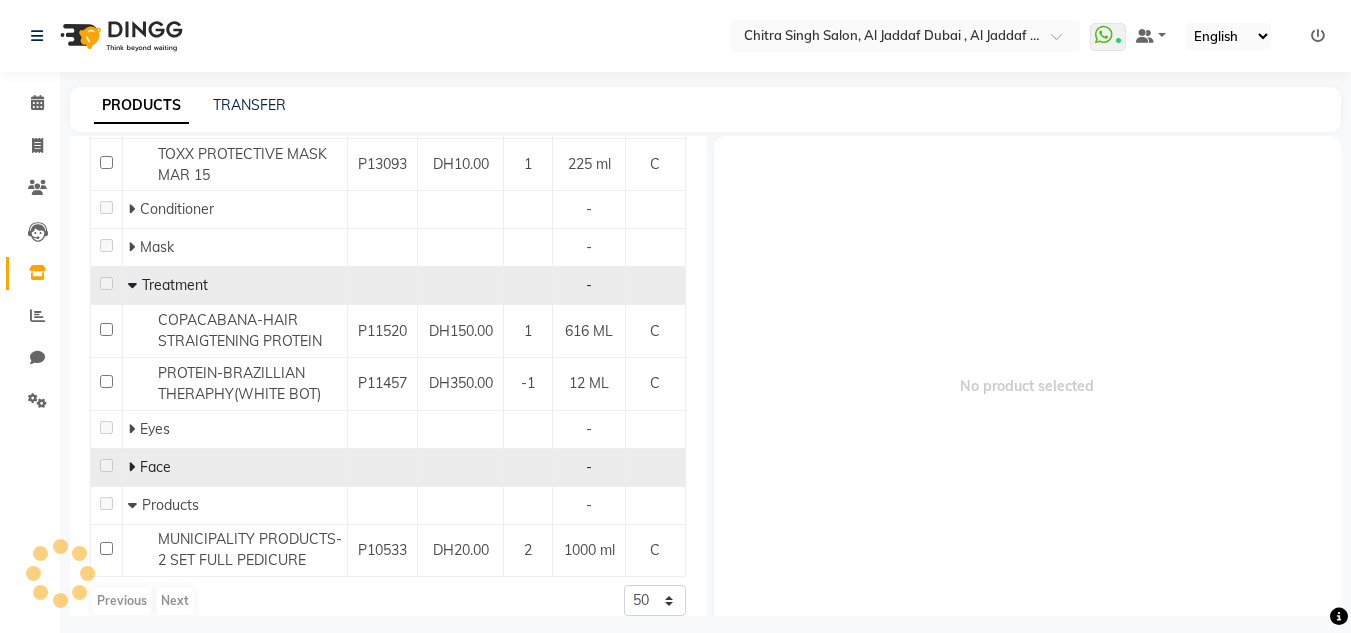 click on "Face" 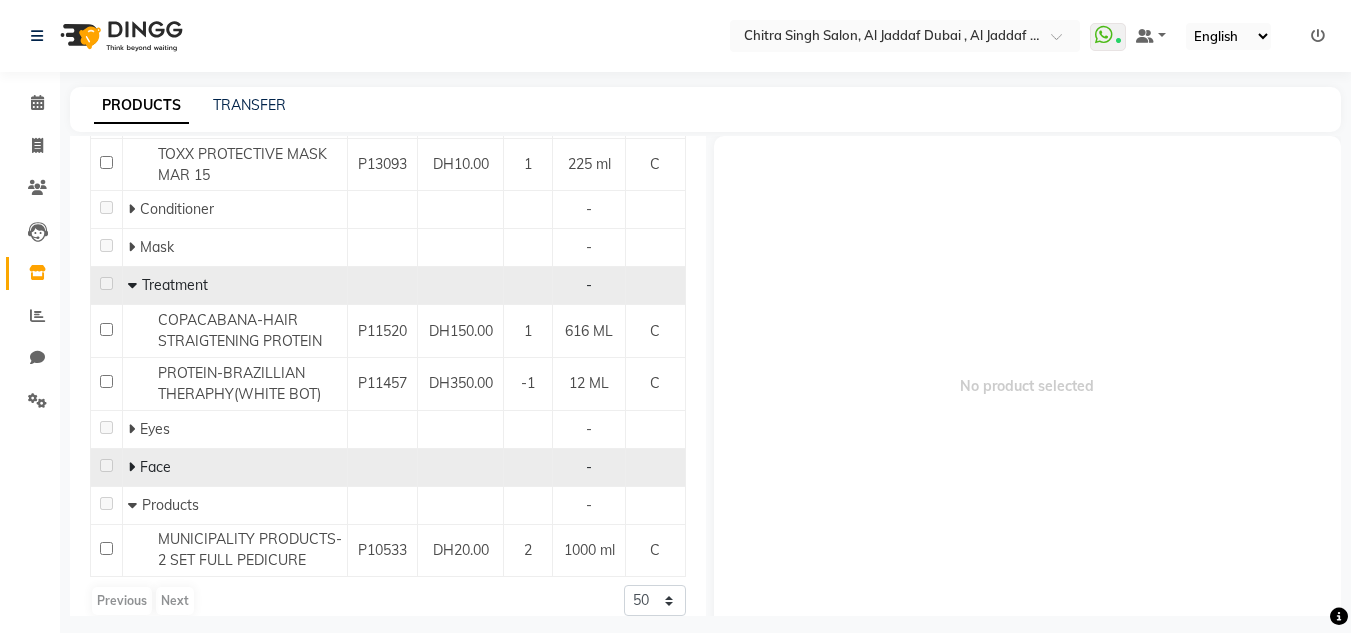 click on "Face" 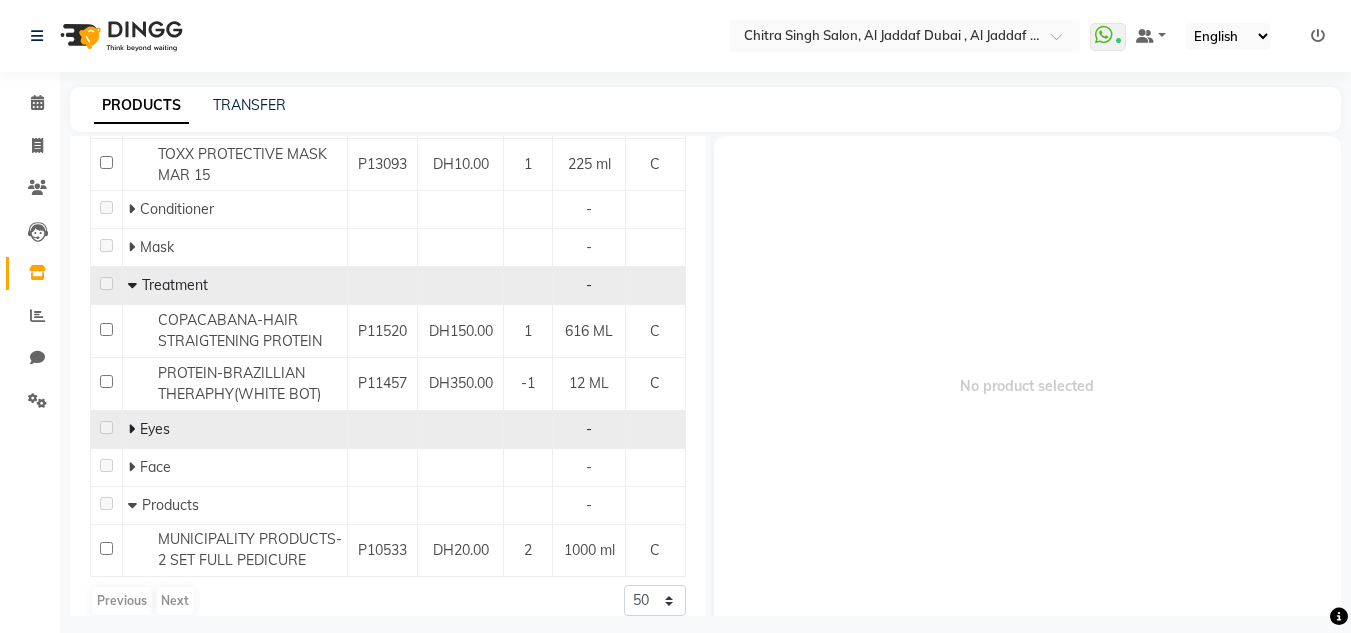 click 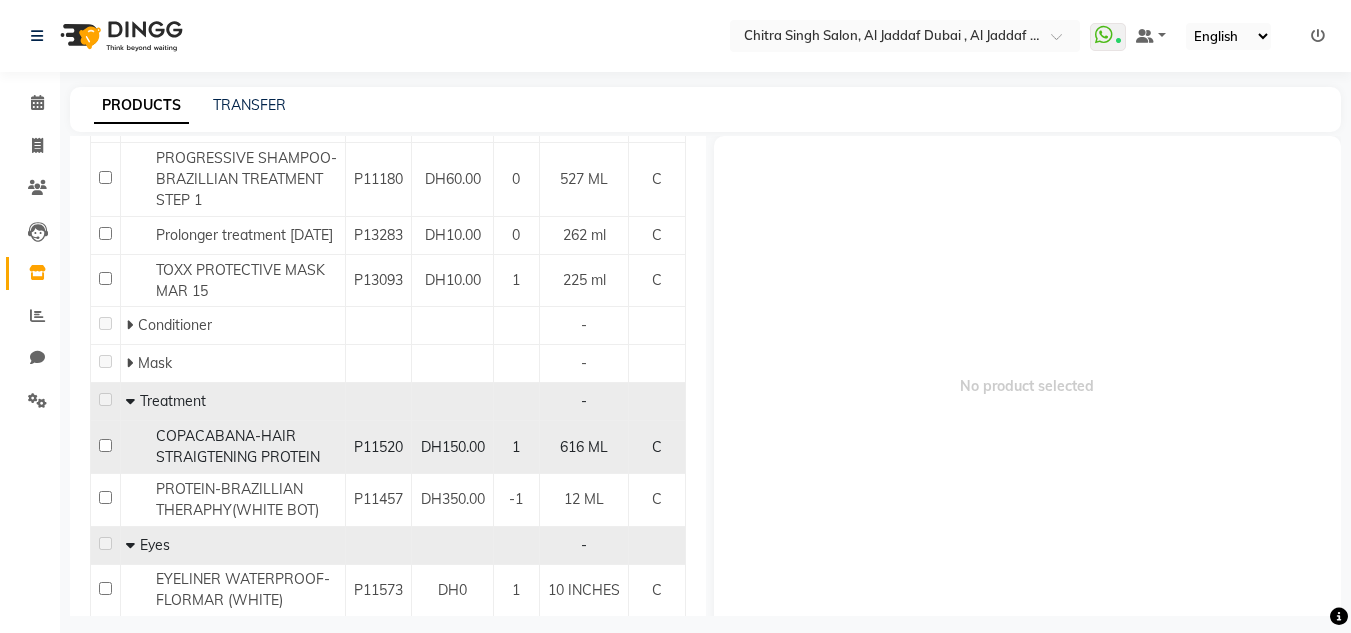 scroll, scrollTop: 489, scrollLeft: 0, axis: vertical 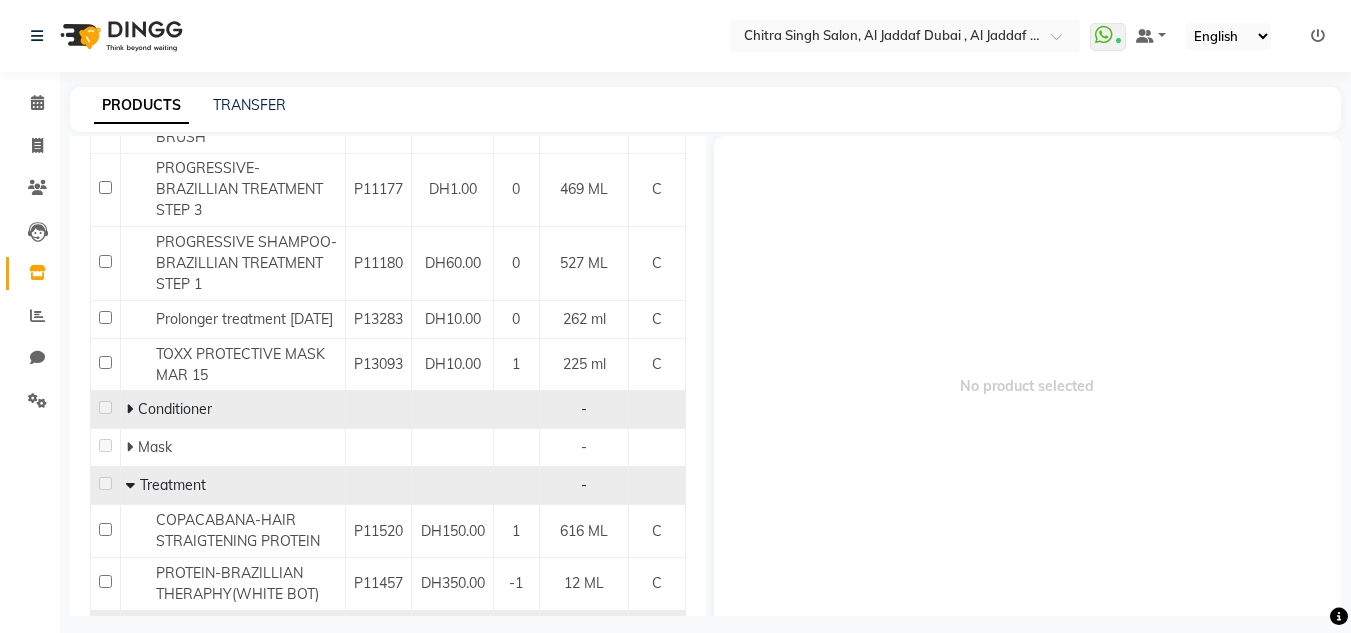 click on "Conditioner" 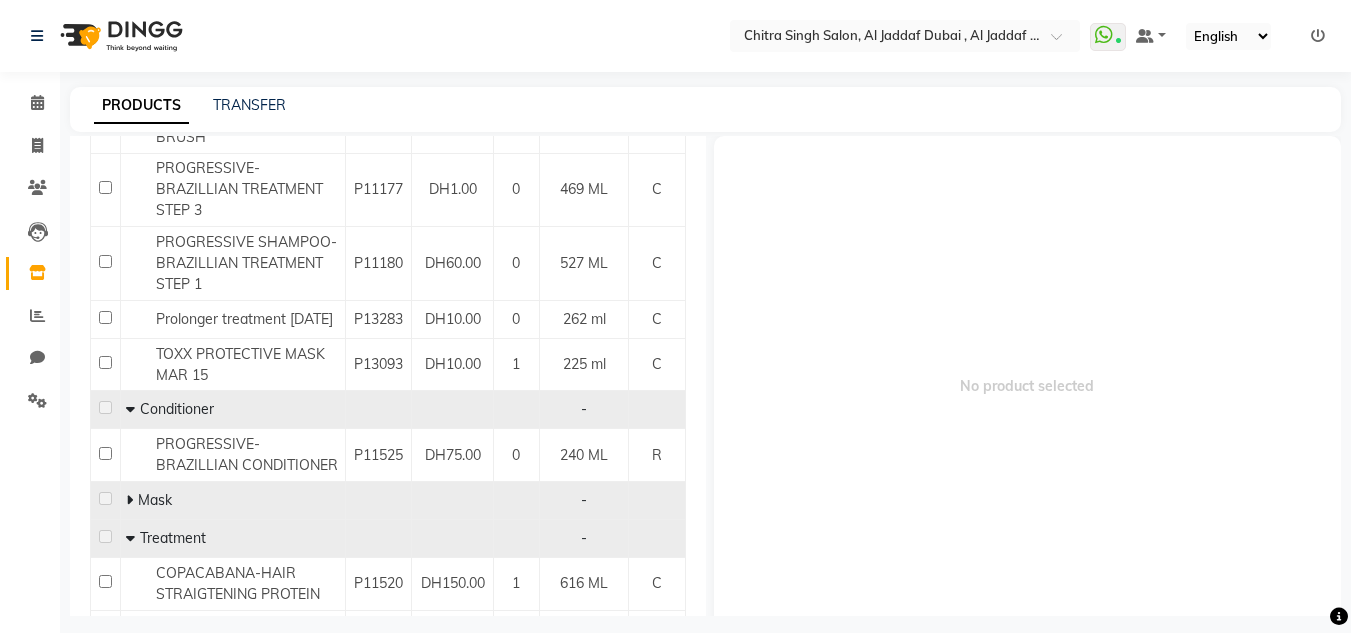 drag, startPoint x: 387, startPoint y: 467, endPoint x: 412, endPoint y: 467, distance: 25 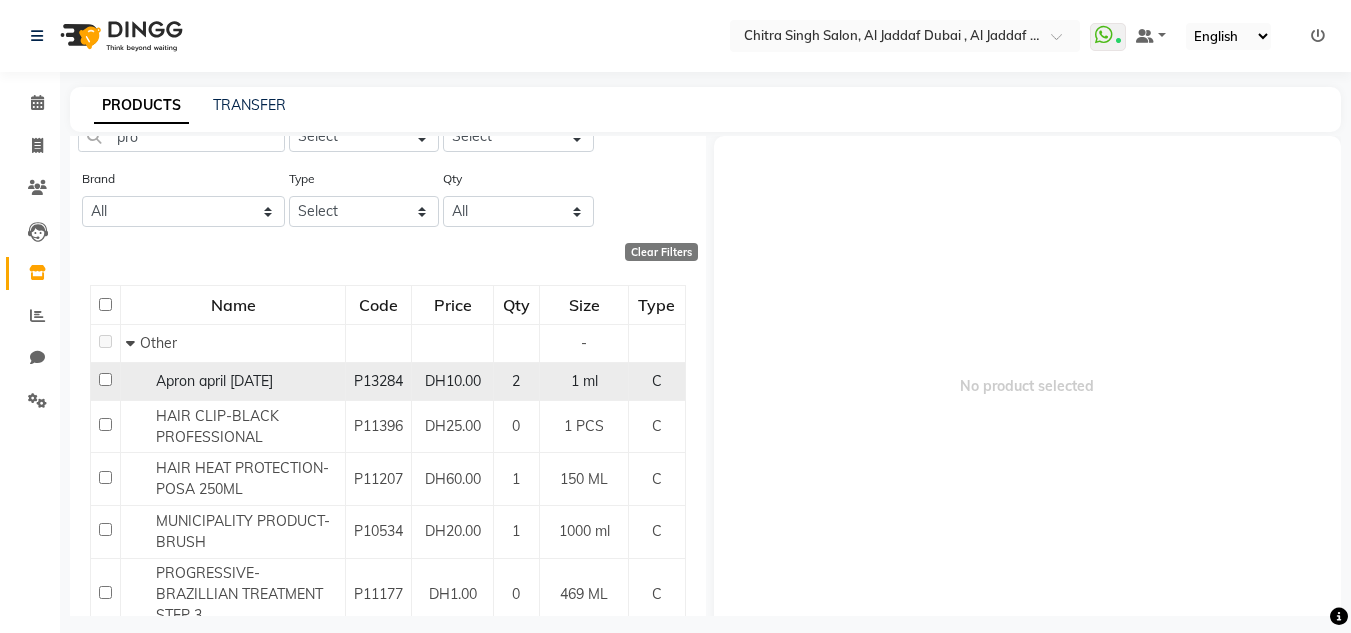 scroll, scrollTop: 0, scrollLeft: 0, axis: both 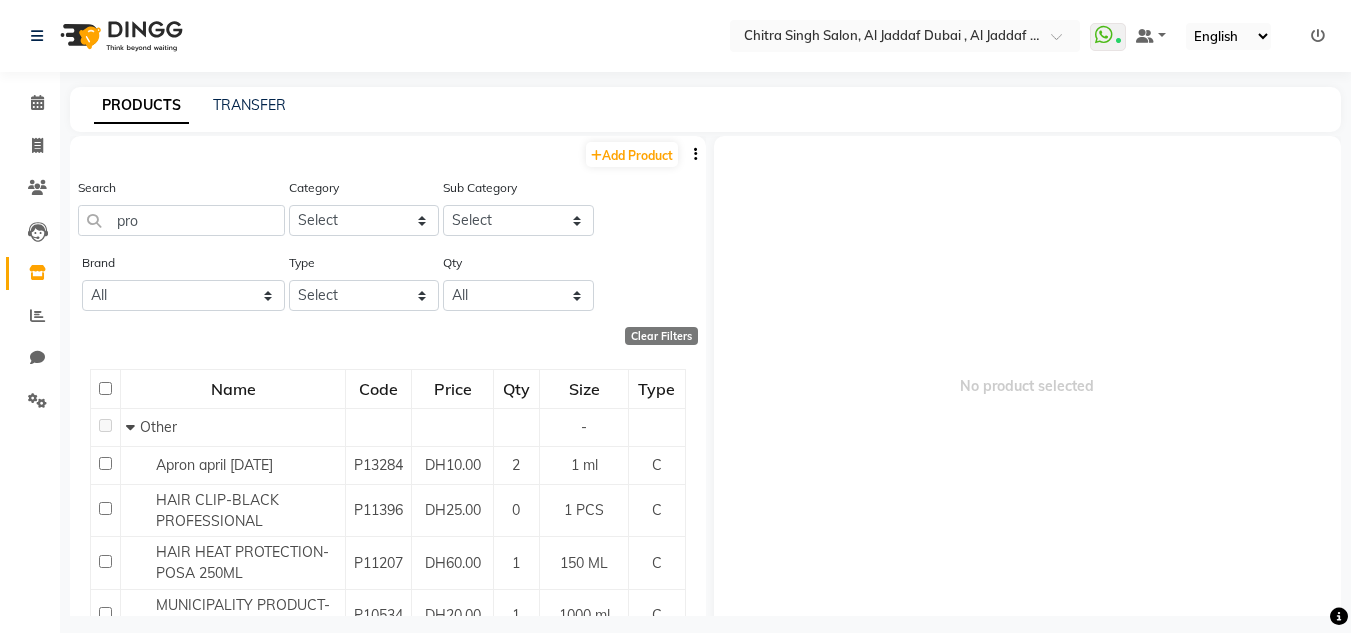 drag, startPoint x: 177, startPoint y: 243, endPoint x: 172, endPoint y: 226, distance: 17.720045 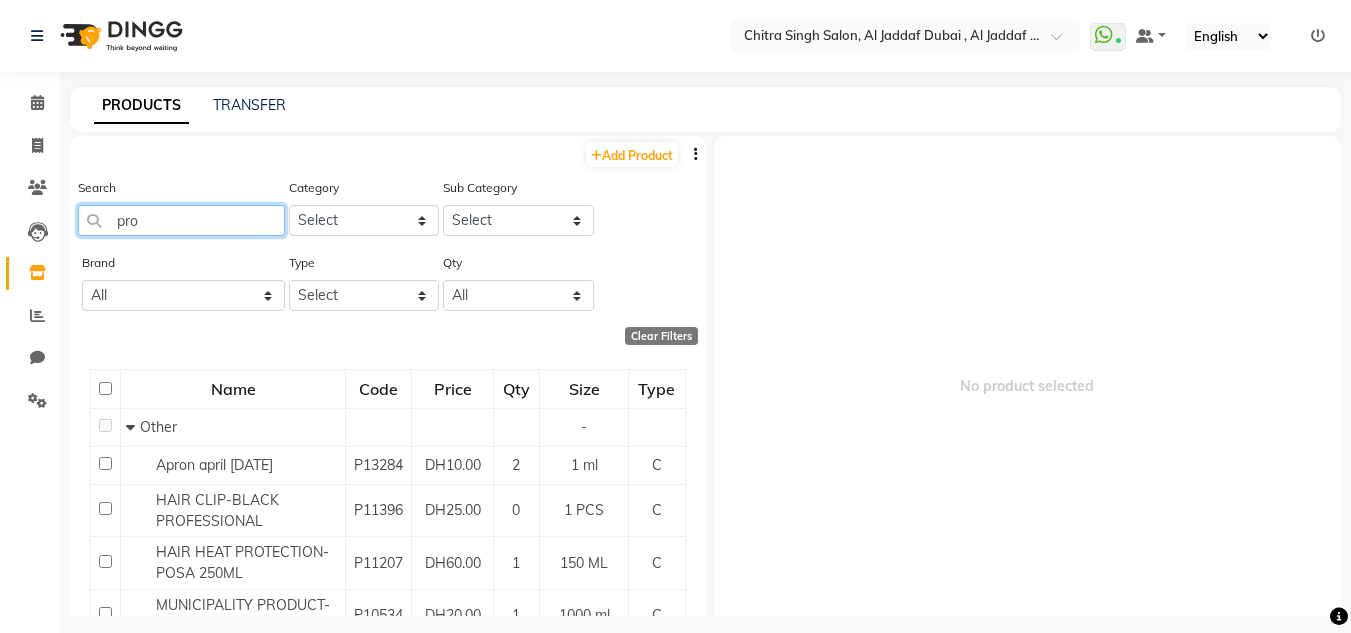 drag, startPoint x: 172, startPoint y: 226, endPoint x: 0, endPoint y: 223, distance: 172.02615 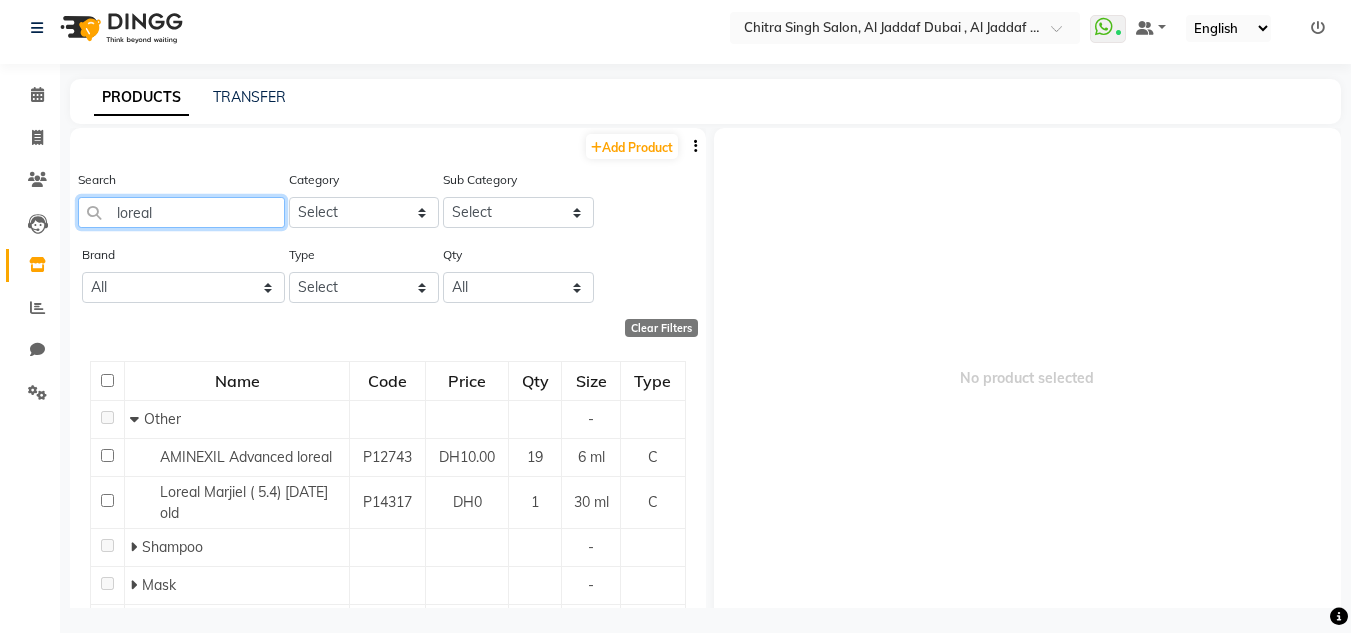 scroll, scrollTop: 13, scrollLeft: 0, axis: vertical 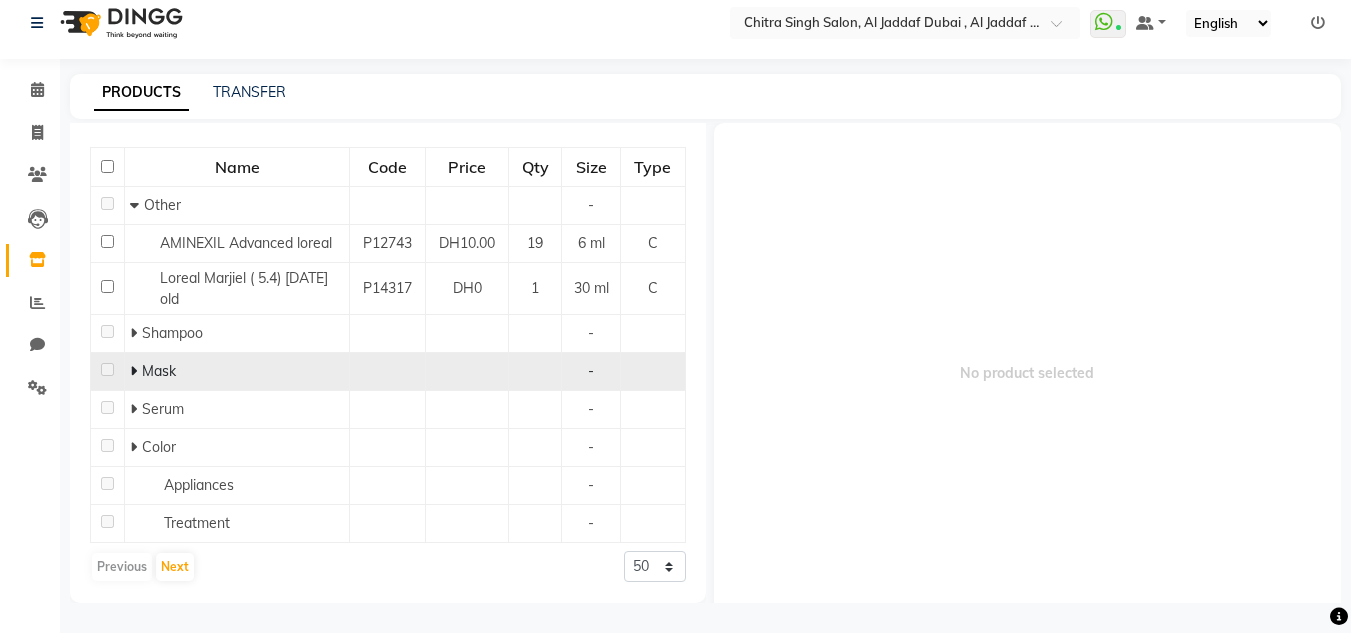 type on "loreal" 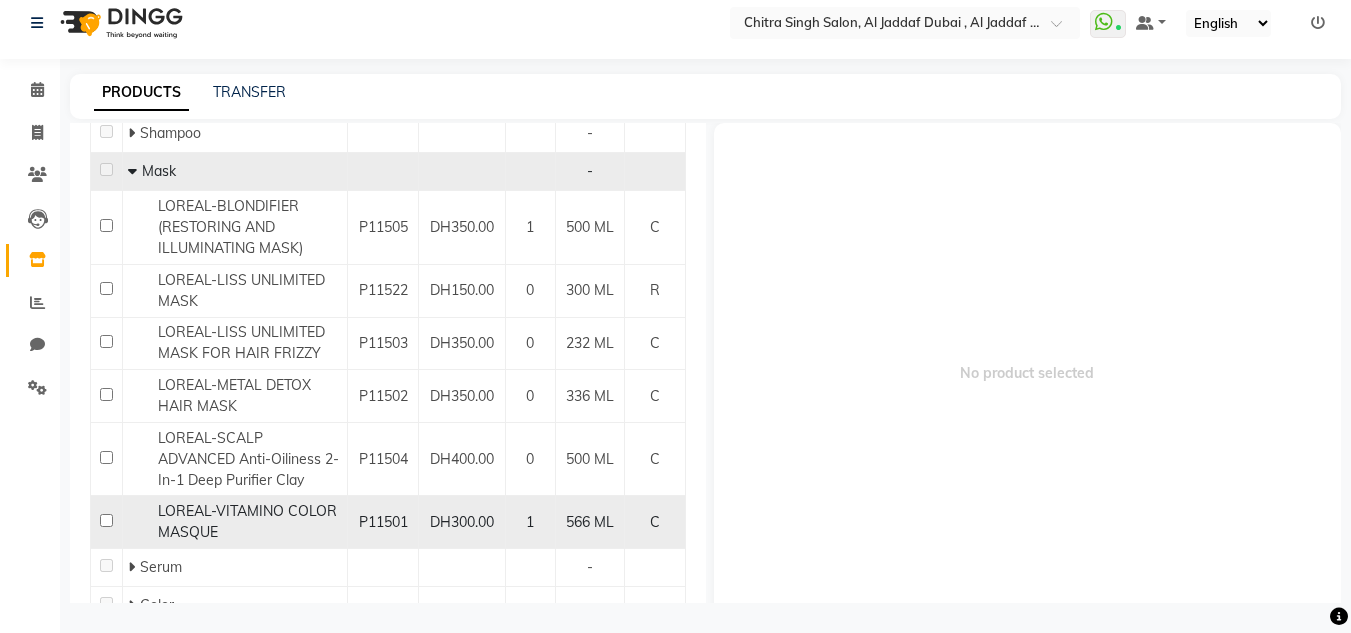 scroll, scrollTop: 567, scrollLeft: 0, axis: vertical 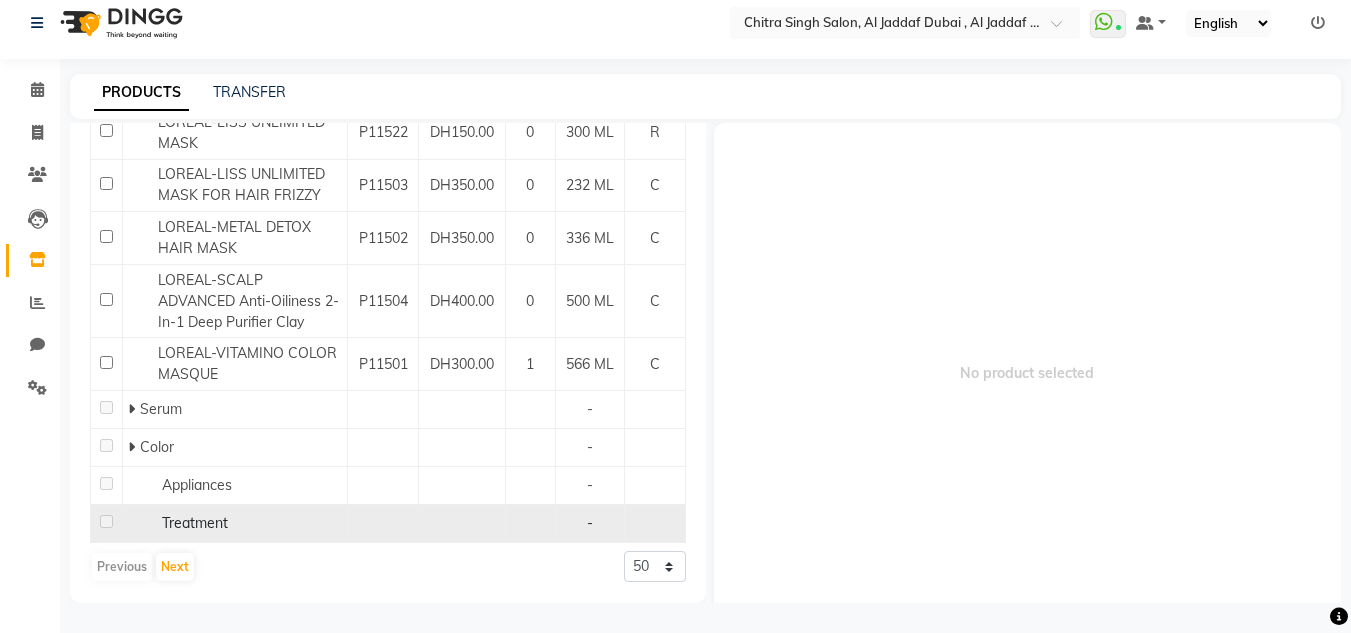 drag, startPoint x: 166, startPoint y: 511, endPoint x: 165, endPoint y: 524, distance: 13.038404 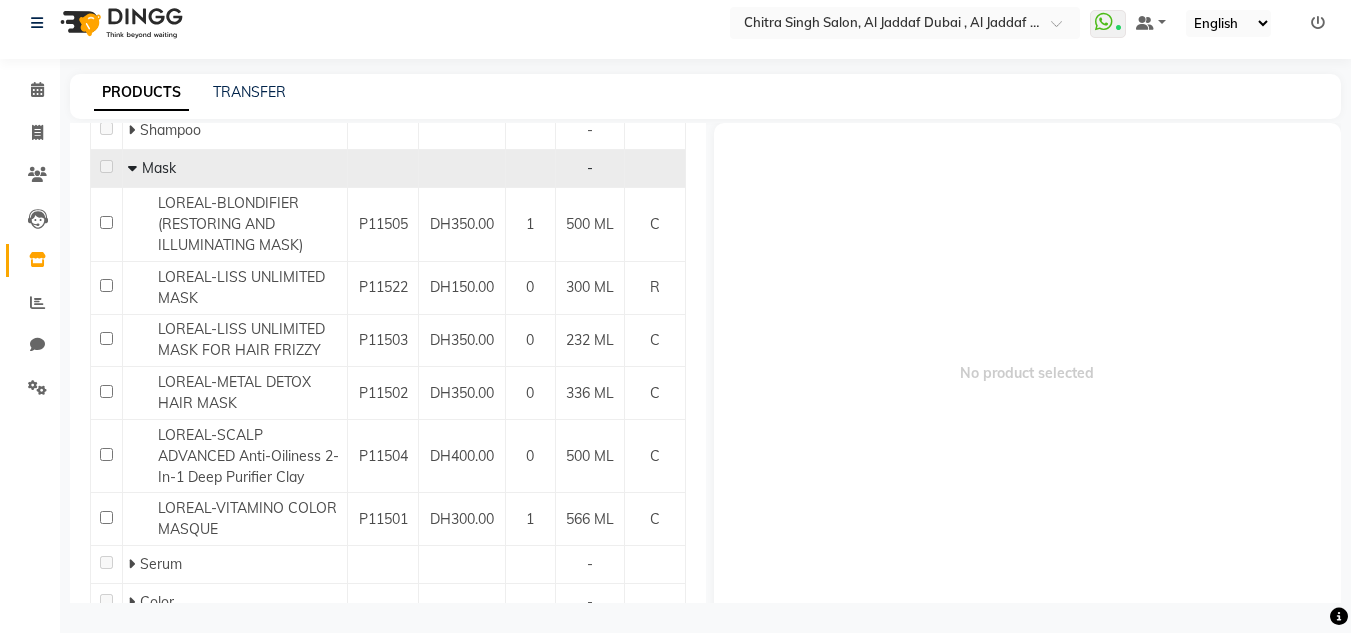 scroll, scrollTop: 267, scrollLeft: 0, axis: vertical 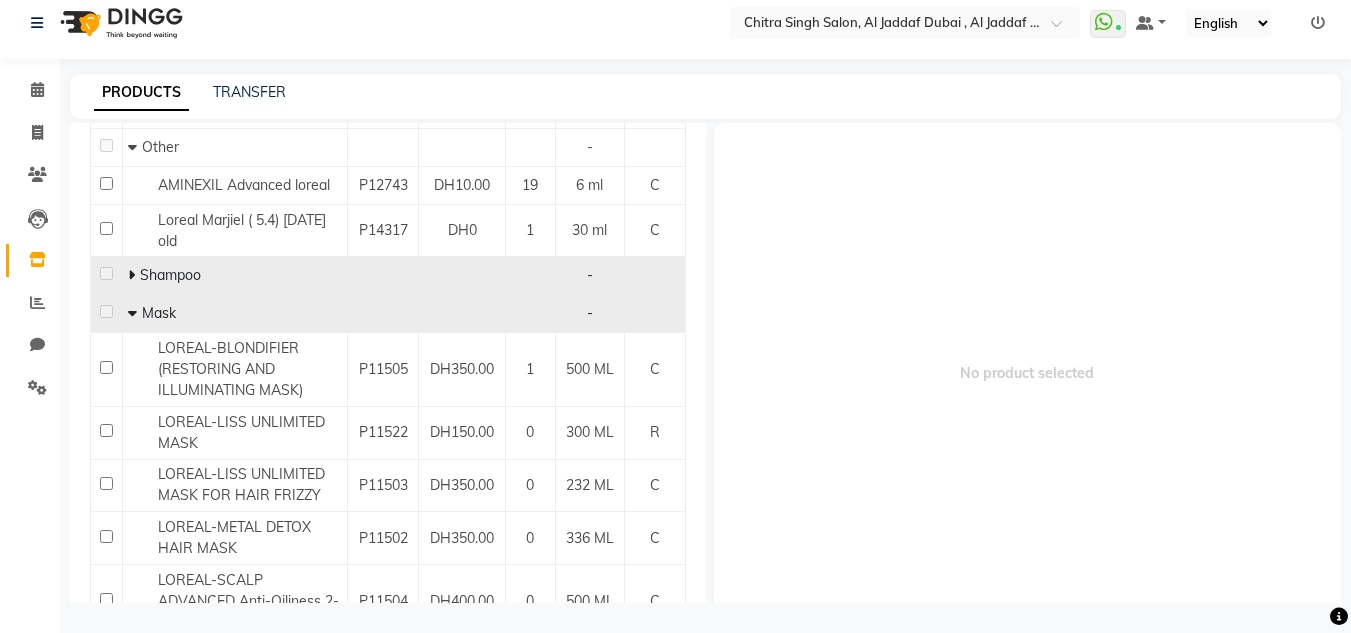 click 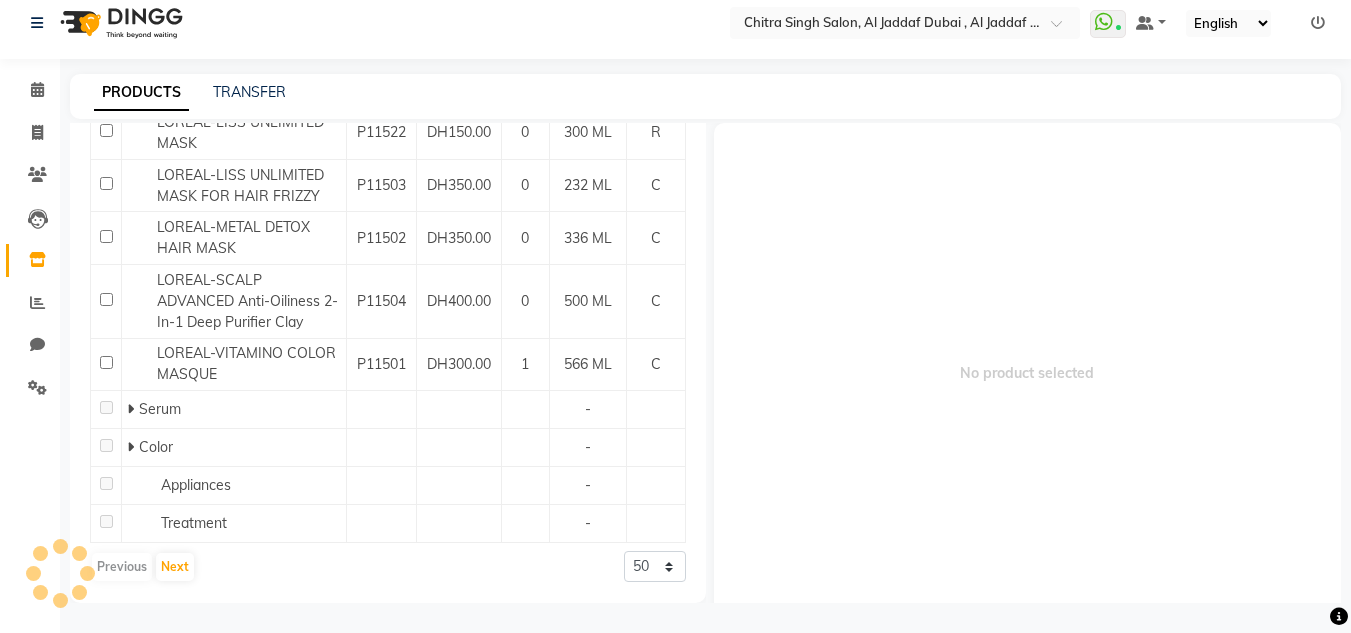 scroll, scrollTop: 0, scrollLeft: 0, axis: both 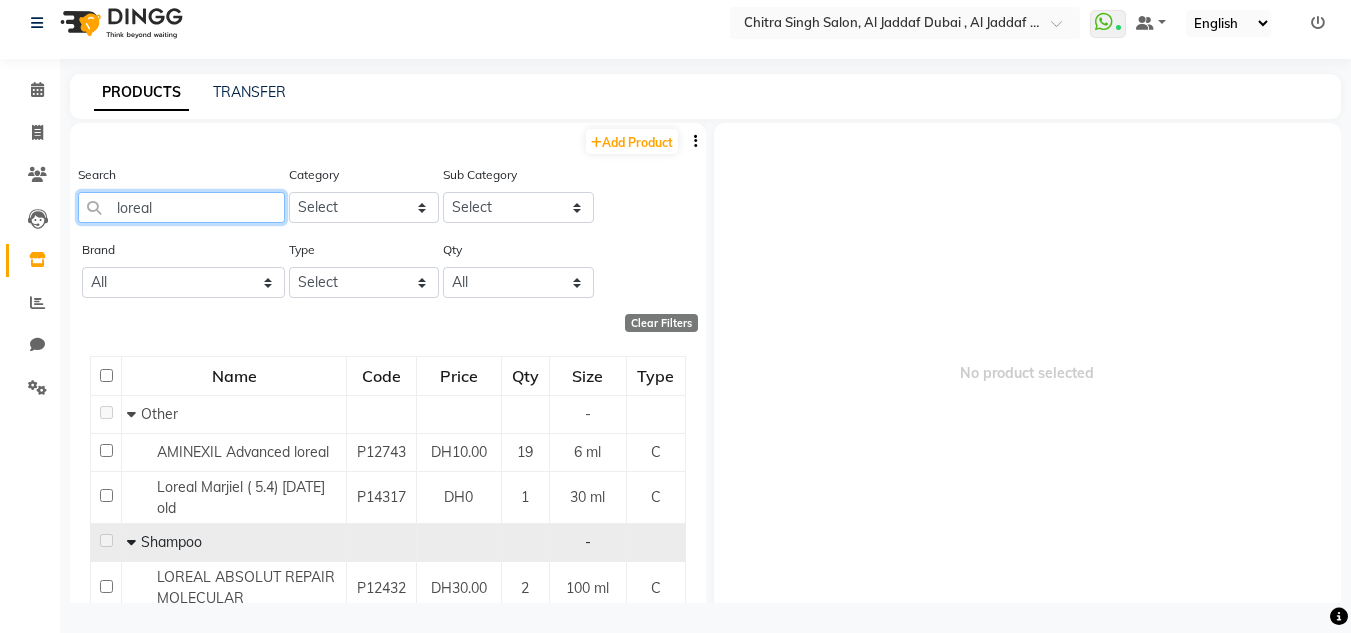 drag, startPoint x: 188, startPoint y: 205, endPoint x: 0, endPoint y: 179, distance: 189.78935 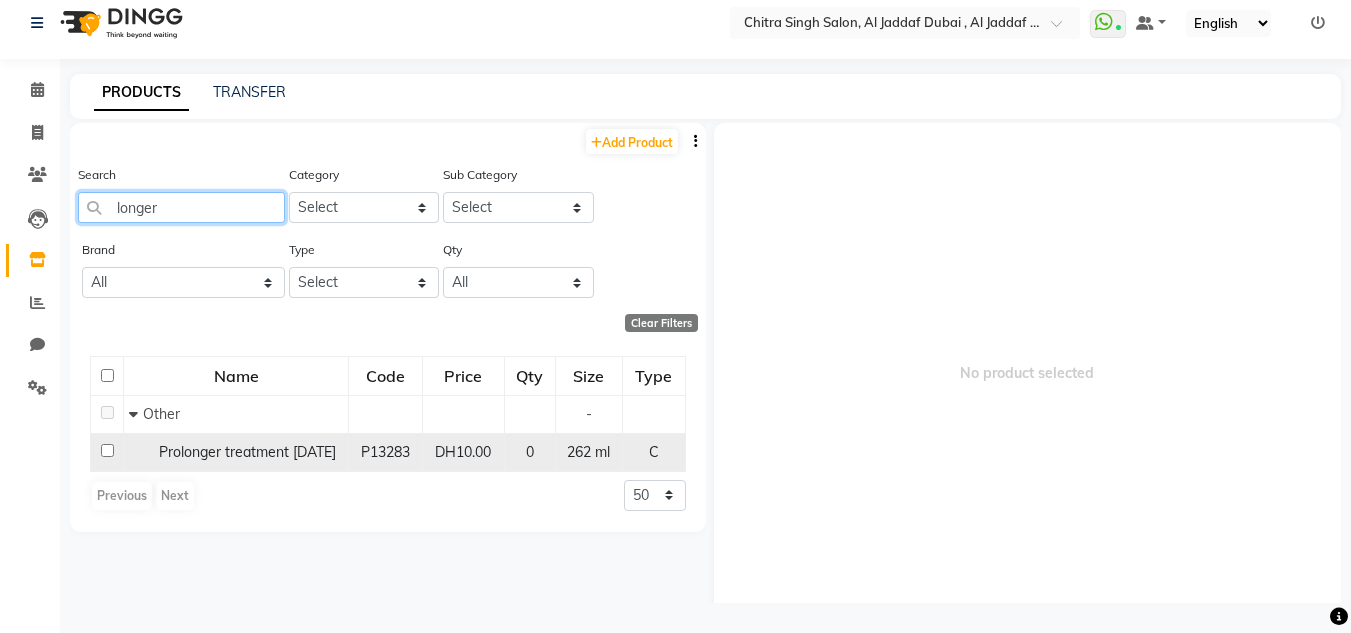 type on "longer" 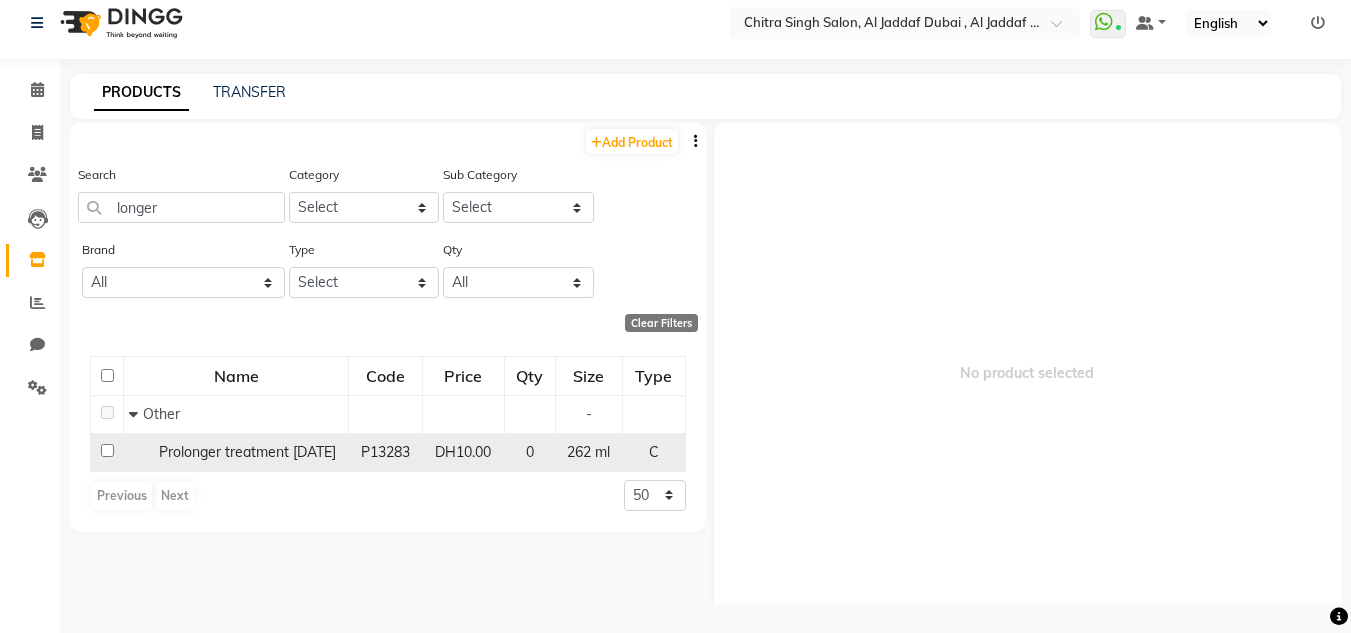 click 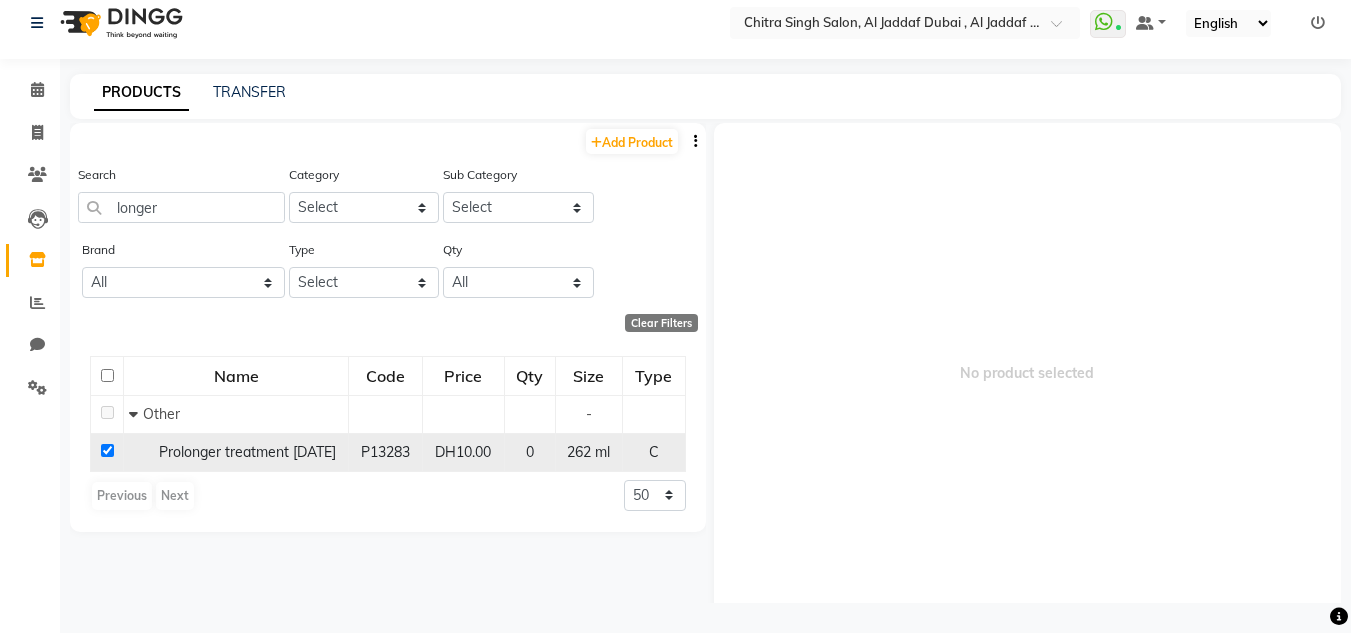 checkbox on "true" 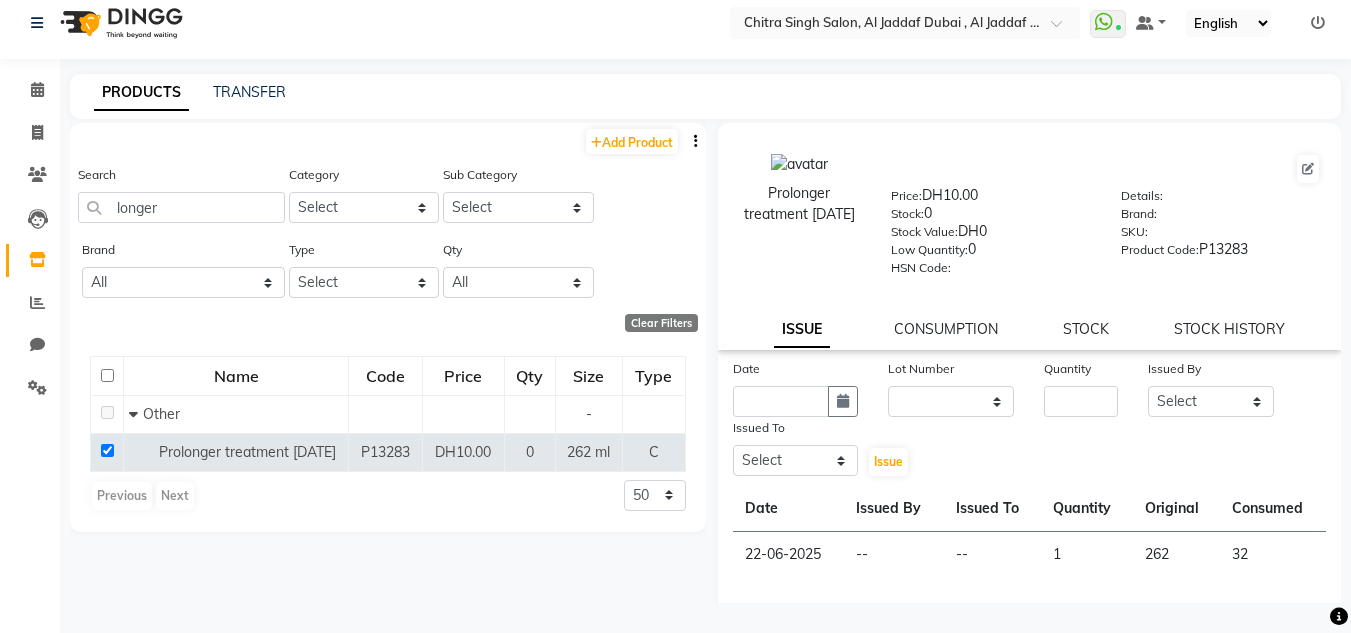 click on "ISSUE CONSUMPTION STOCK STOCK HISTORY" 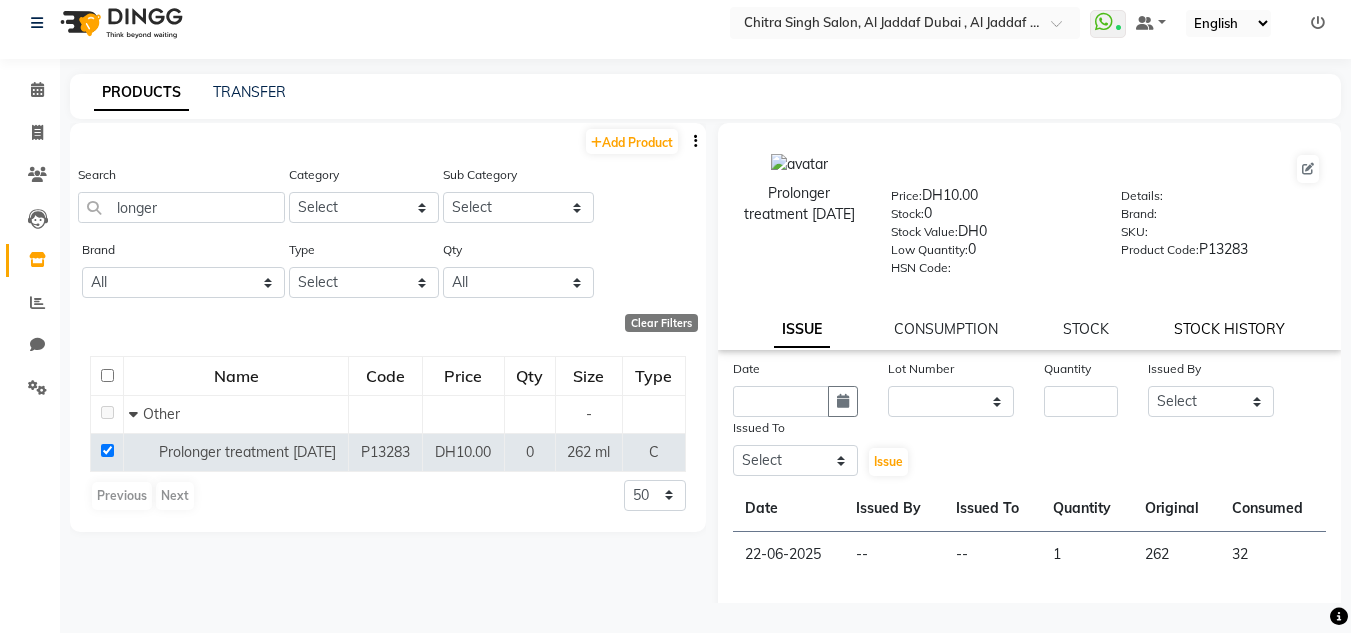click on "STOCK HISTORY" 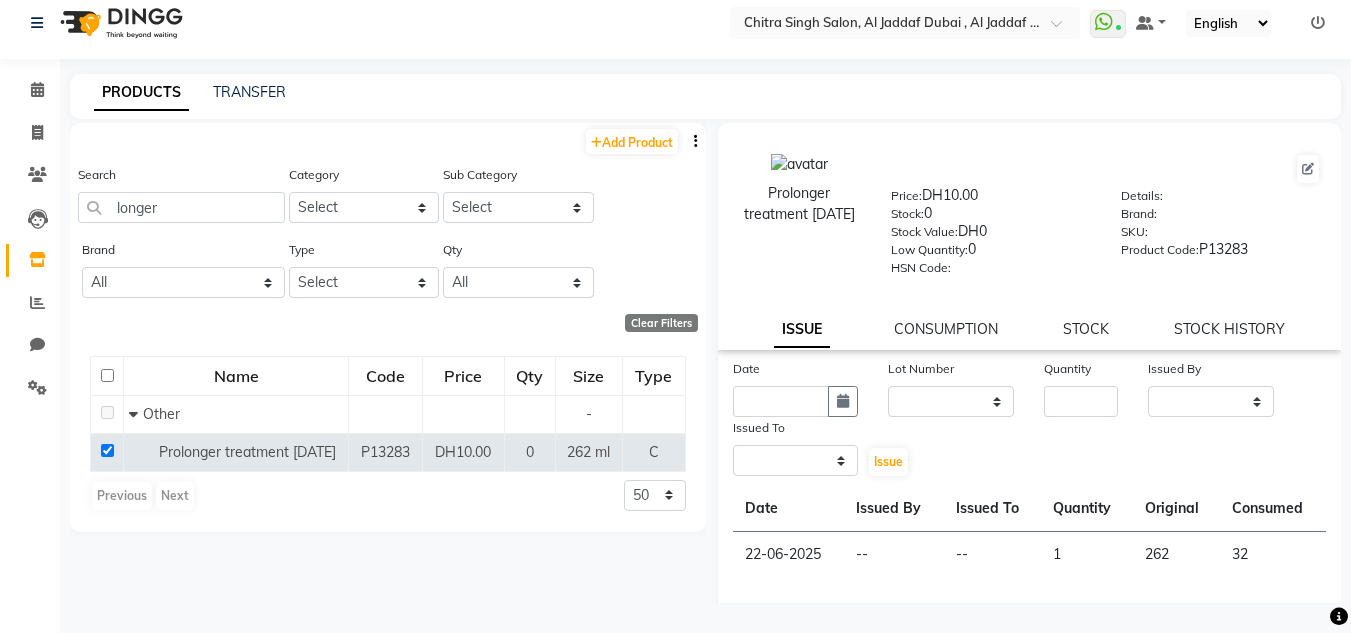 select on "all" 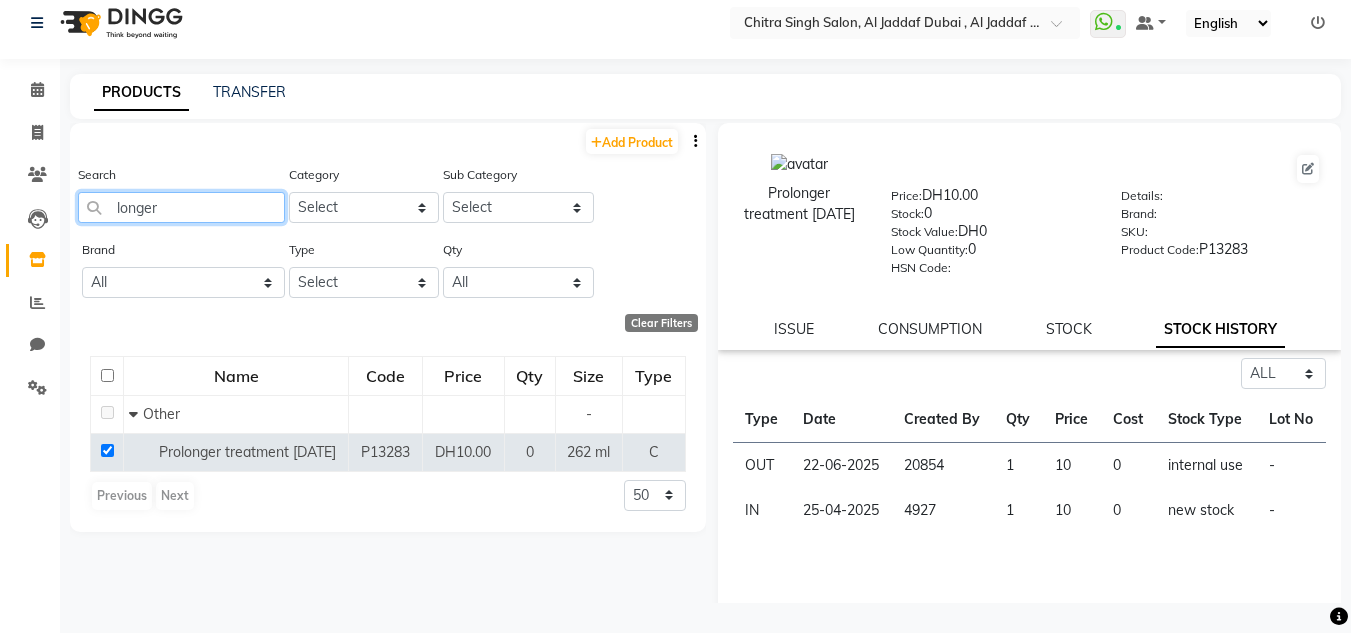 drag, startPoint x: 211, startPoint y: 211, endPoint x: 0, endPoint y: 171, distance: 214.75801 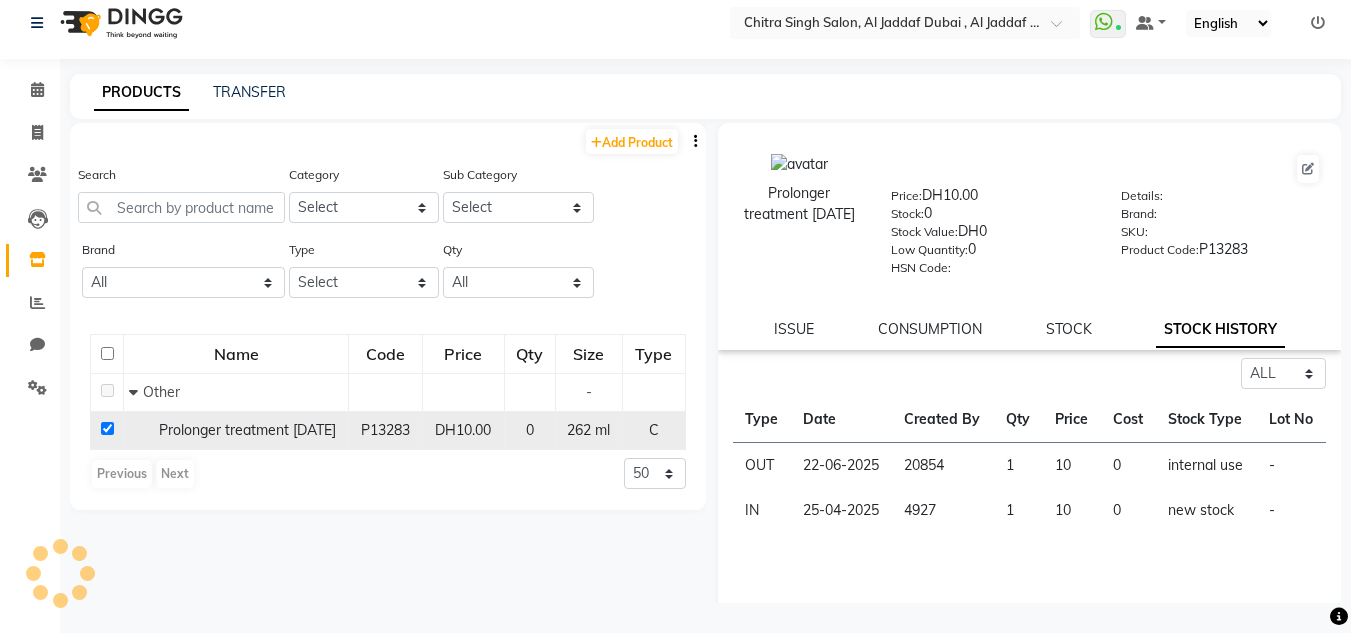 click 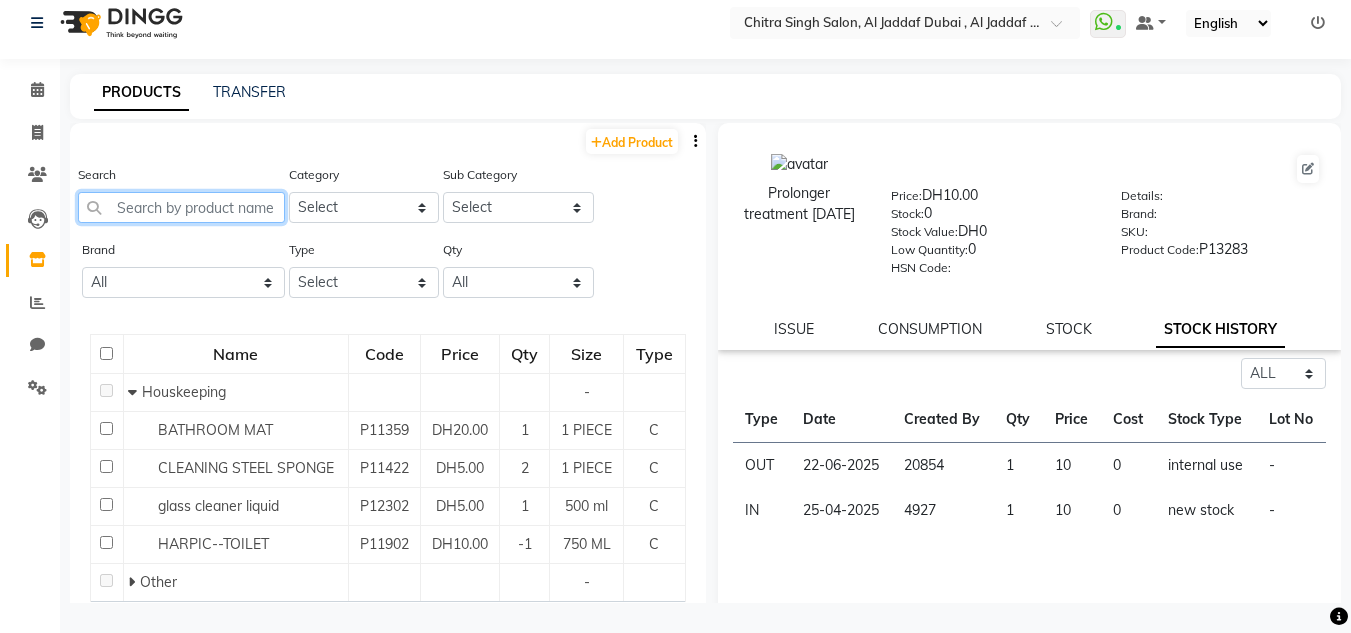 click 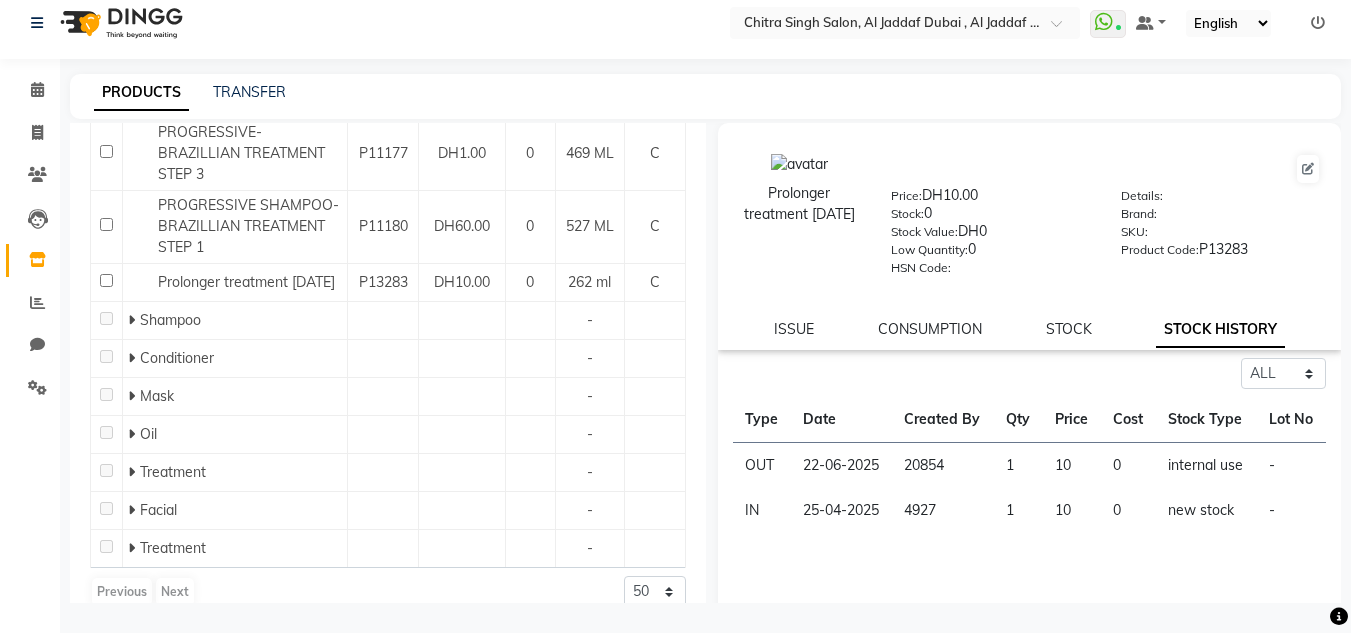 scroll, scrollTop: 426, scrollLeft: 0, axis: vertical 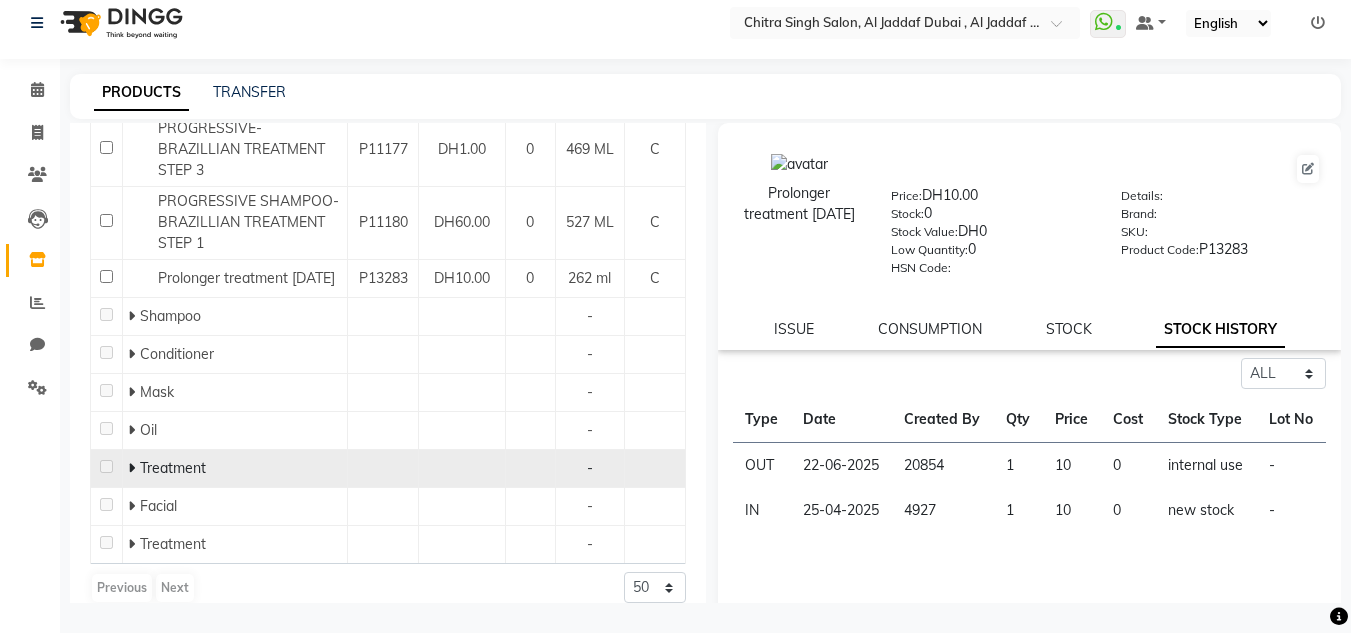 type on "trea" 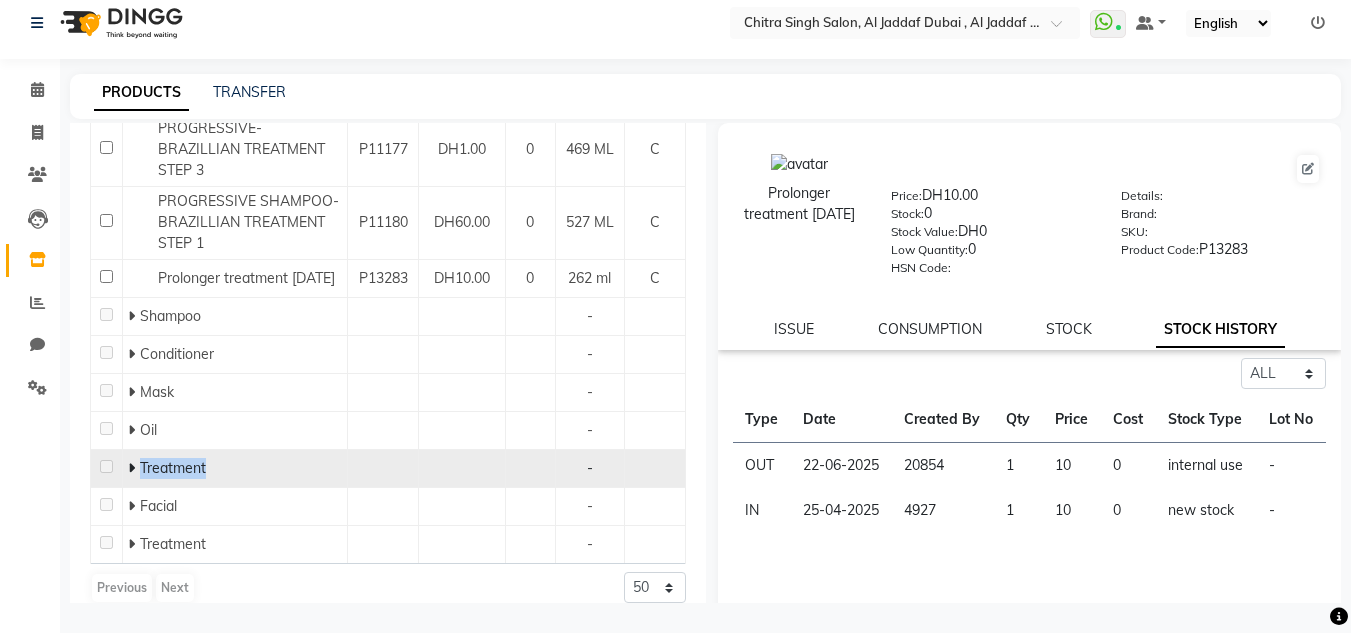 click on "Treatment" 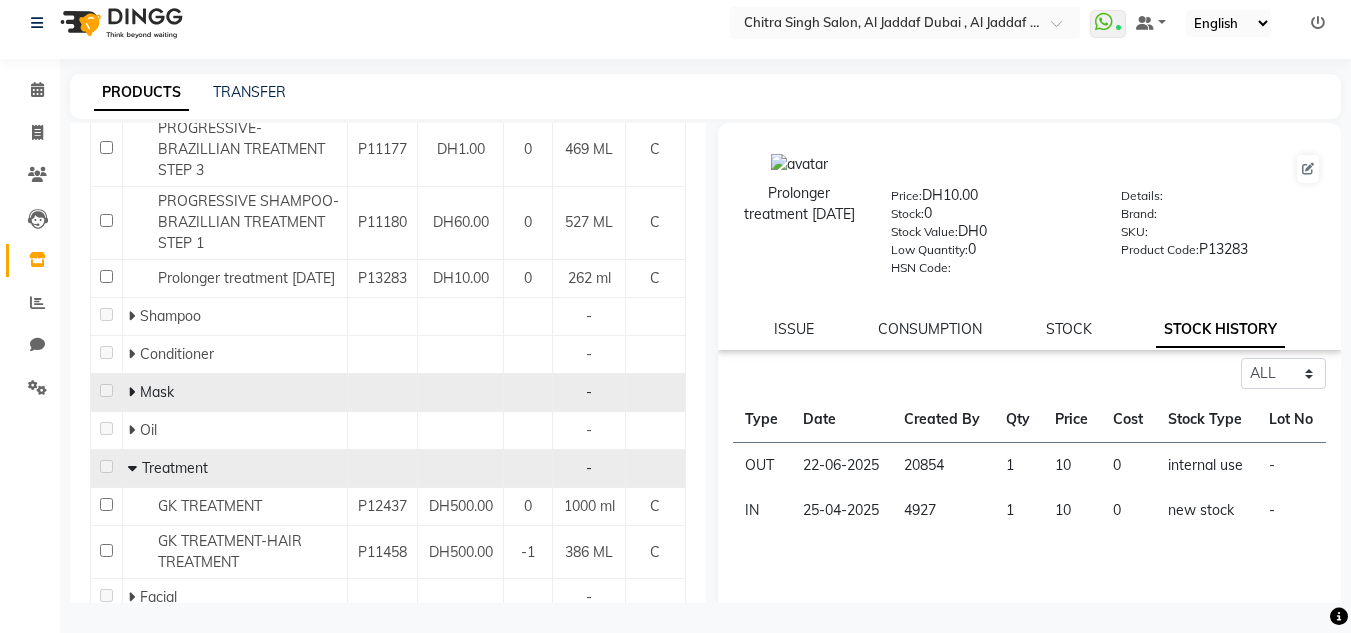 click 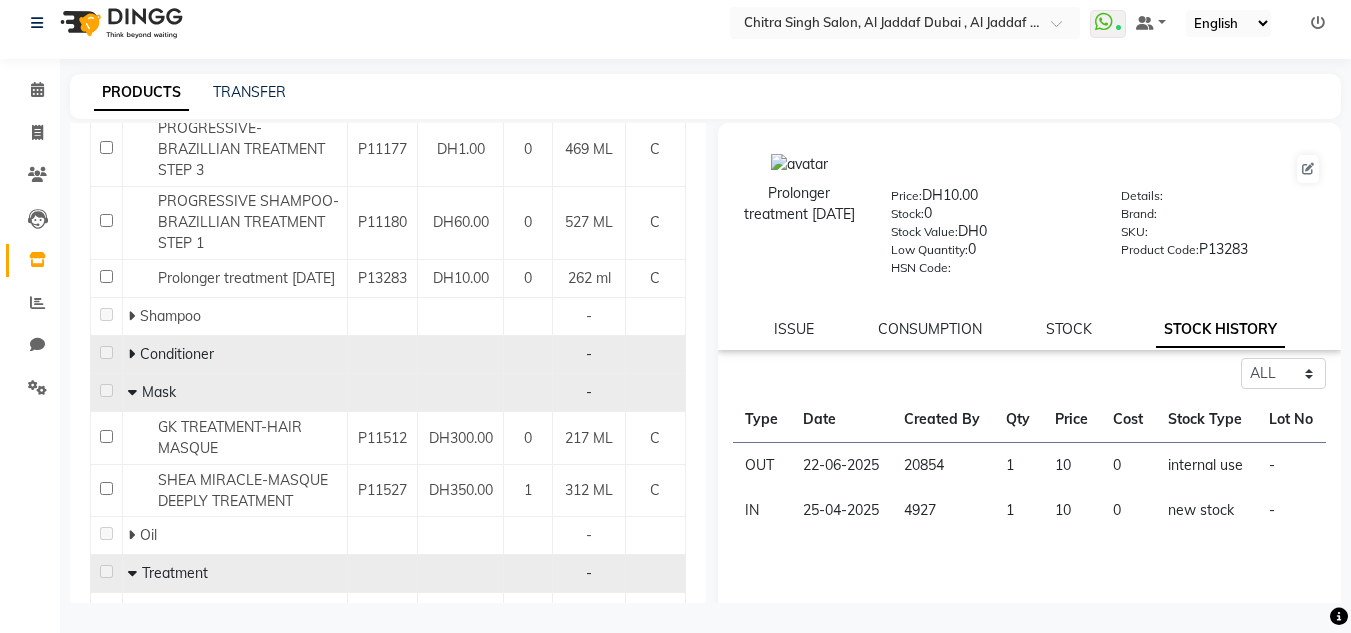 click 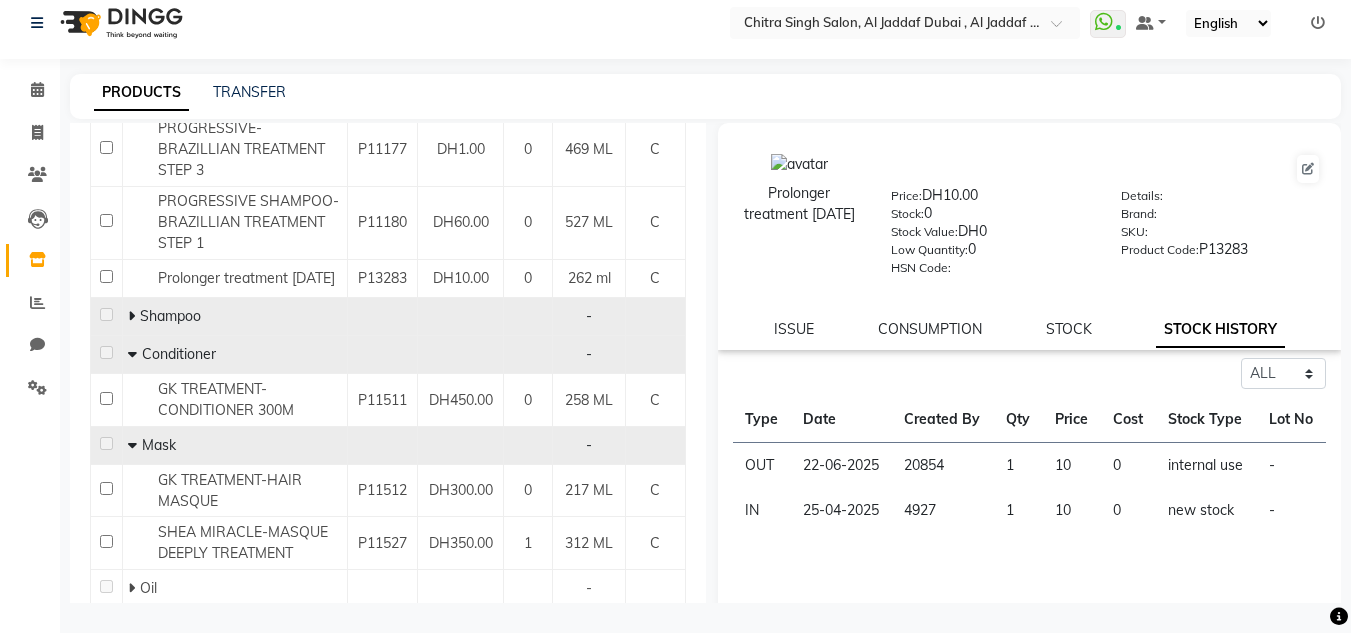 click on "Shampoo" 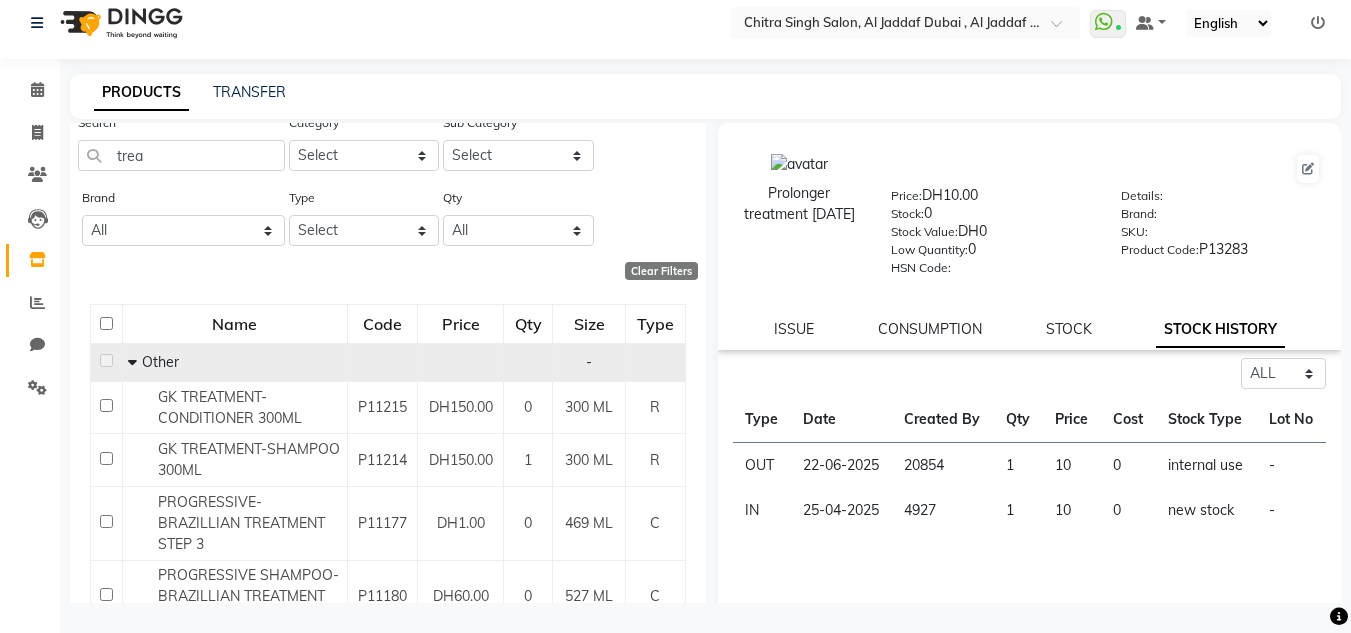 scroll, scrollTop: 0, scrollLeft: 0, axis: both 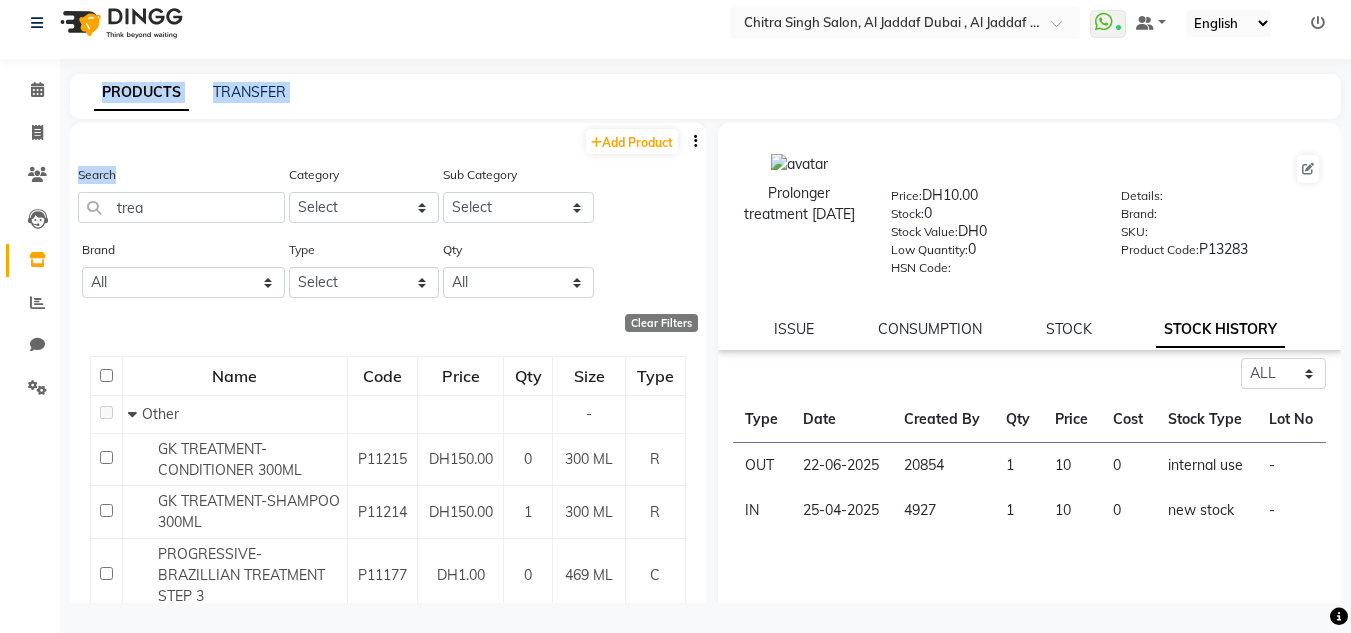 drag, startPoint x: 198, startPoint y: 171, endPoint x: 0, endPoint y: 190, distance: 198.90953 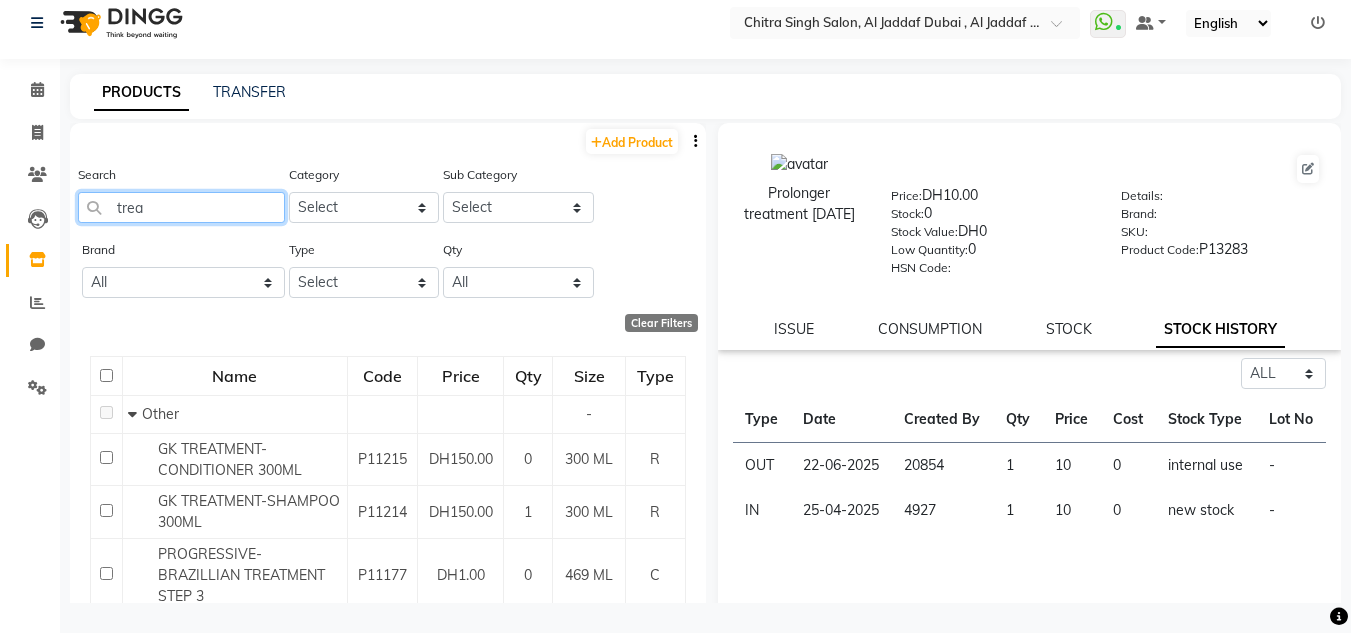 drag, startPoint x: 225, startPoint y: 214, endPoint x: 0, endPoint y: 219, distance: 225.05554 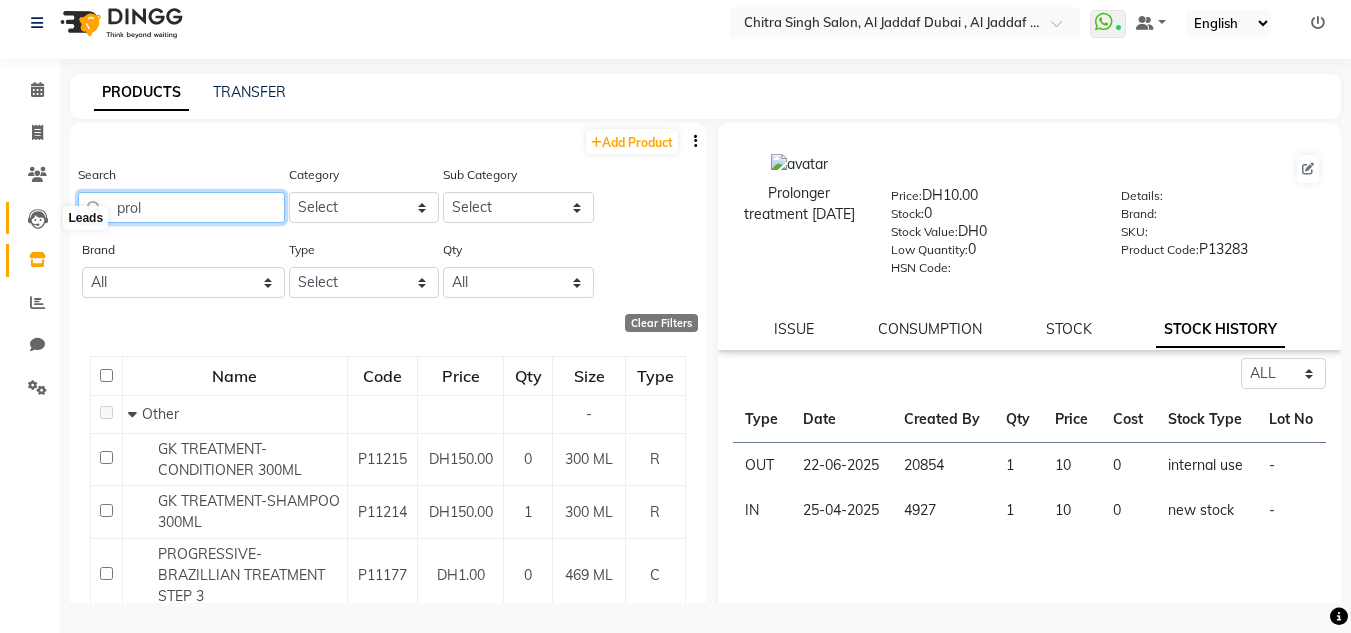 type on "prolo" 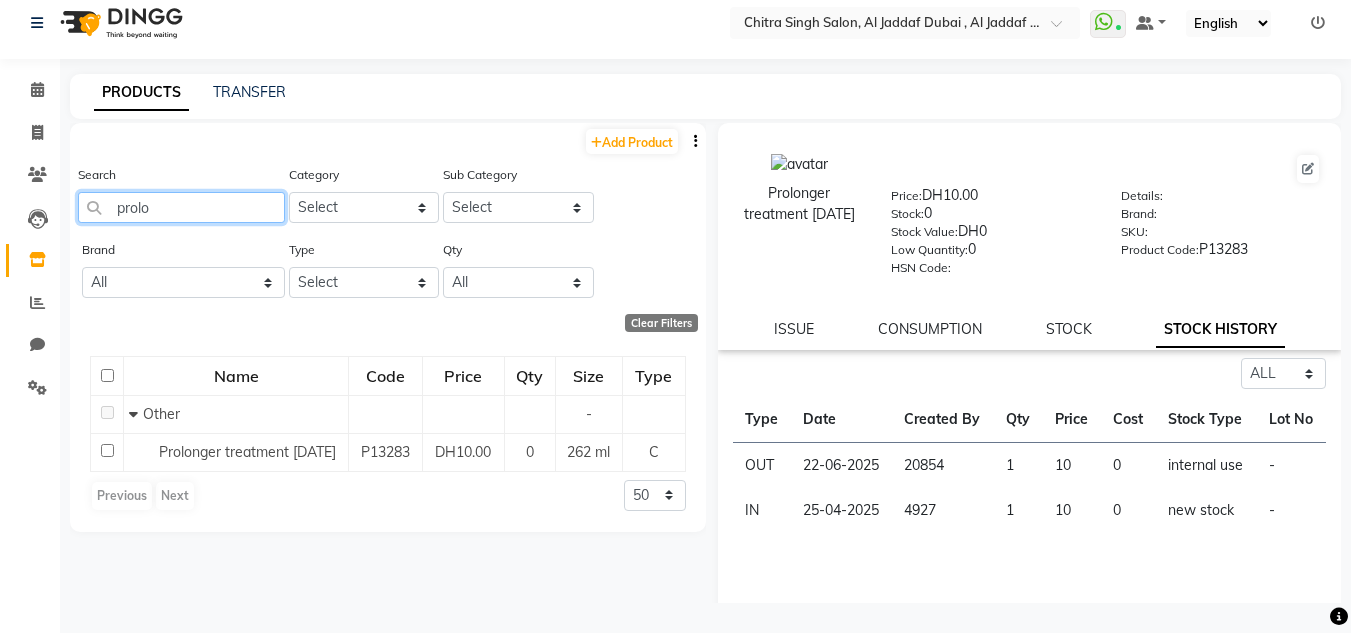 drag, startPoint x: 163, startPoint y: 214, endPoint x: 27, endPoint y: 238, distance: 138.10141 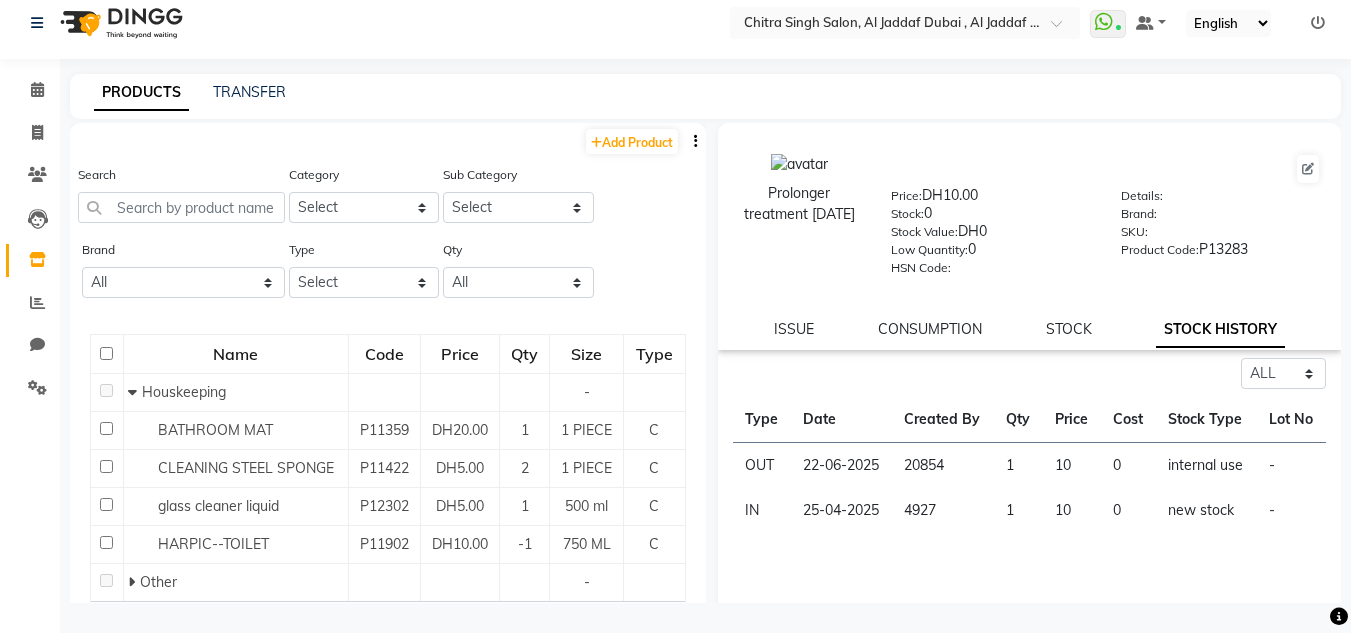 click on "Add Product  Search Category Select Hair Skin Makeup Personal Care Appliances Beard Waxing Disposable Threading Hands and Feet Beauty Planet Botox Cadiveu Casmara Cheryls Olaplex GOWN Other Sub Category Select Brand All 2 Pcs Brush Activex Alterego Amy Dealer--black Bottle Amydealer -Black Bottle Butterfly Dtan Dummy Booking Enchanteur Powder Gk Jury Brand Kenpaki Lafresh Libra Oil Lotus Lotus Cleanser Lotus Lotion O3 Shine Oak Dtan Rica Rica-finger Safa Silky Cool Type Select Both Retail Consumable Qty All Low Out Of Stock Name Code Price Qty Size Type   Houskeeping - BATHROOM MAT P11359 DH20.00 1 1 PIECE C CLEANING STEEL SPONGE P11422 DH5.00 2 1 PIECE C glass cleaner liquid P12302 DH5.00 1 500 ml C HARPIC--TOILET P11902 DH10.00 -1 750 ML C   Other -  Previous   Next  50 100 500" 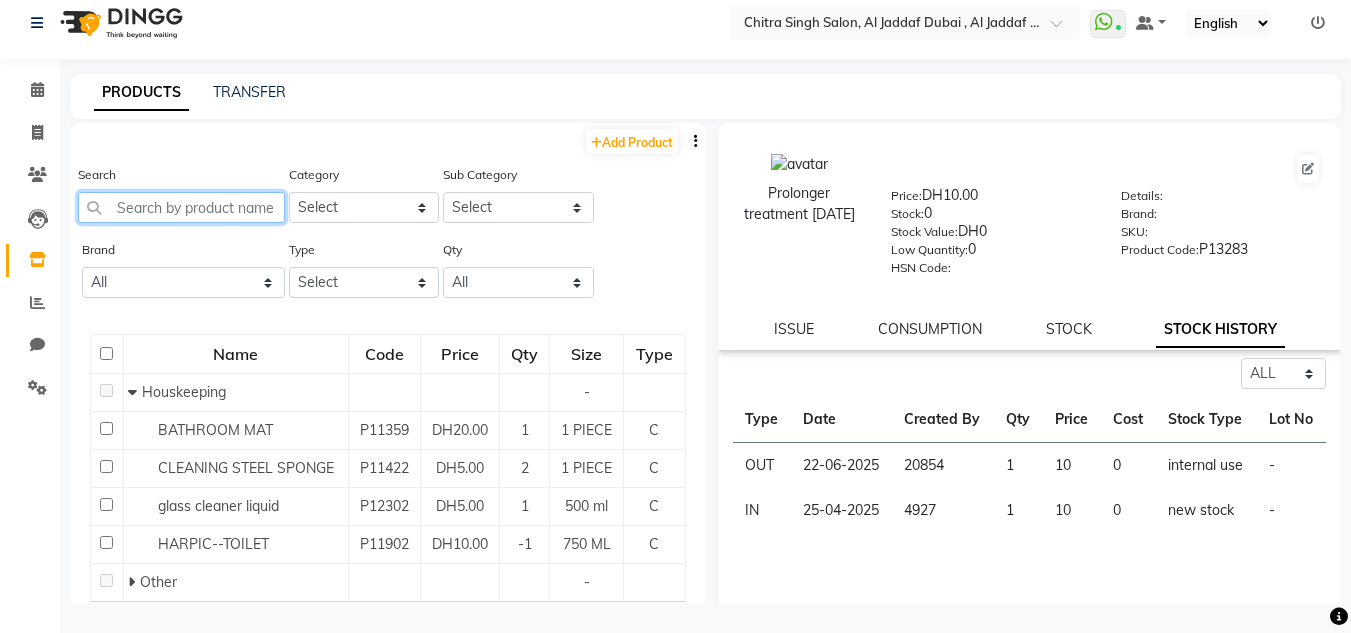 click 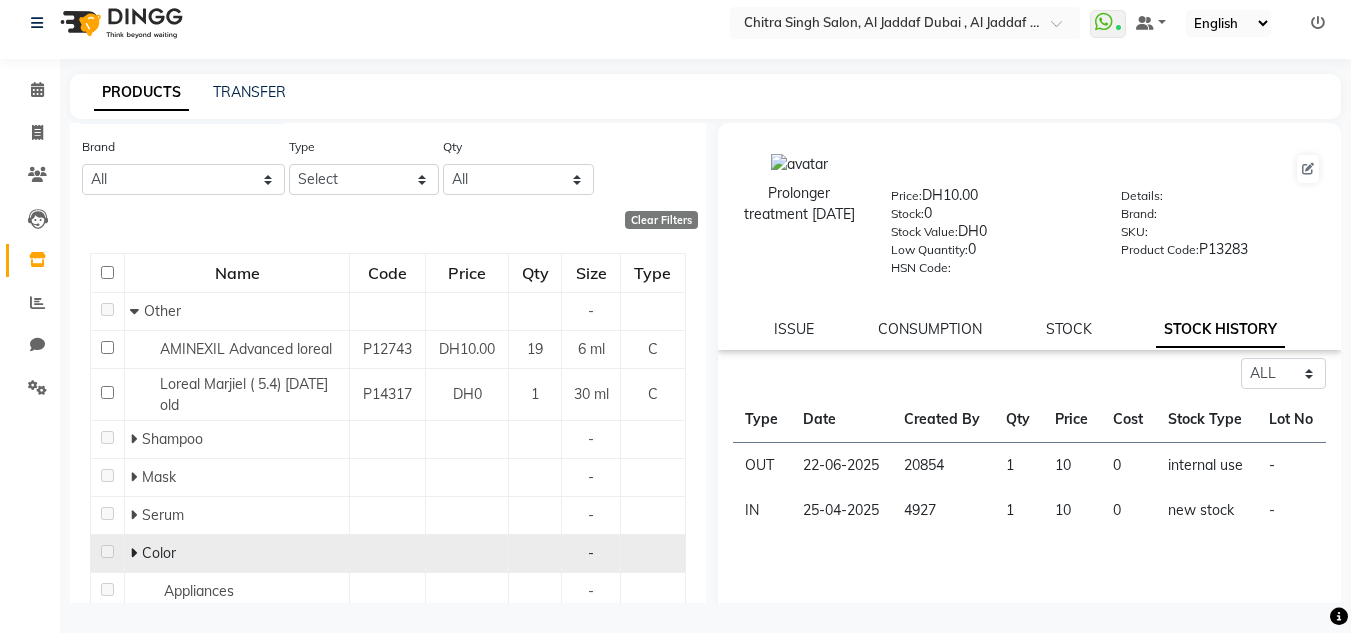 scroll, scrollTop: 209, scrollLeft: 0, axis: vertical 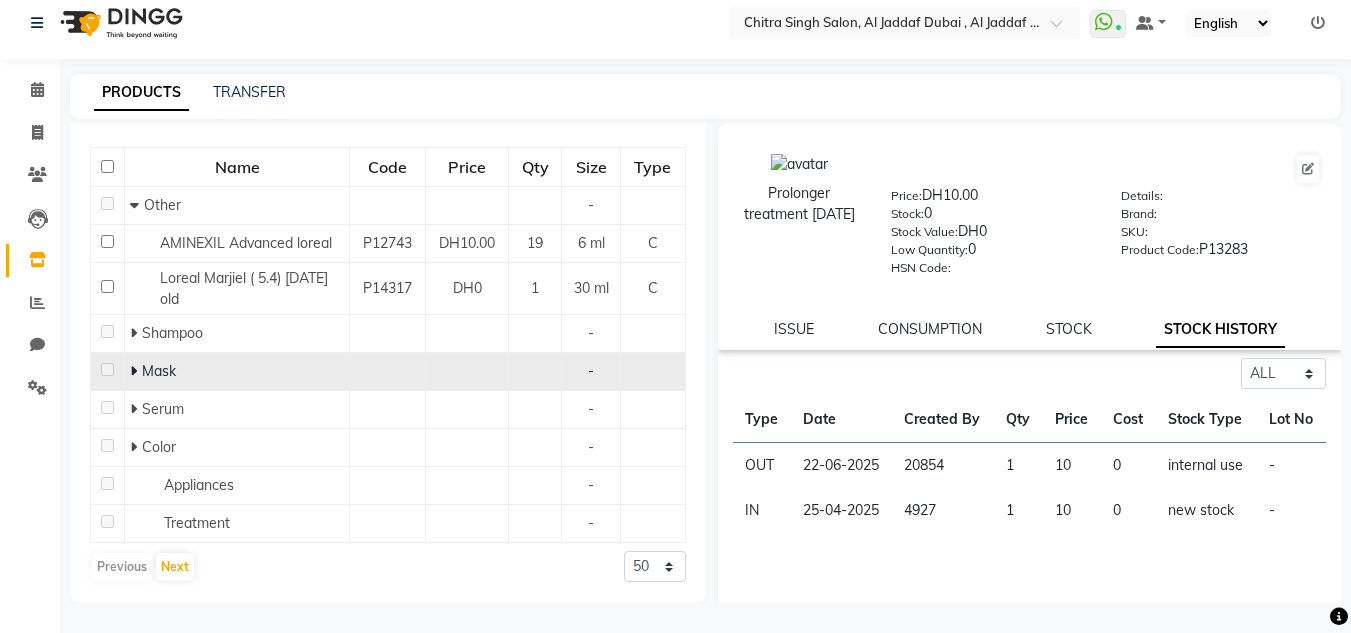 type on "loreal" 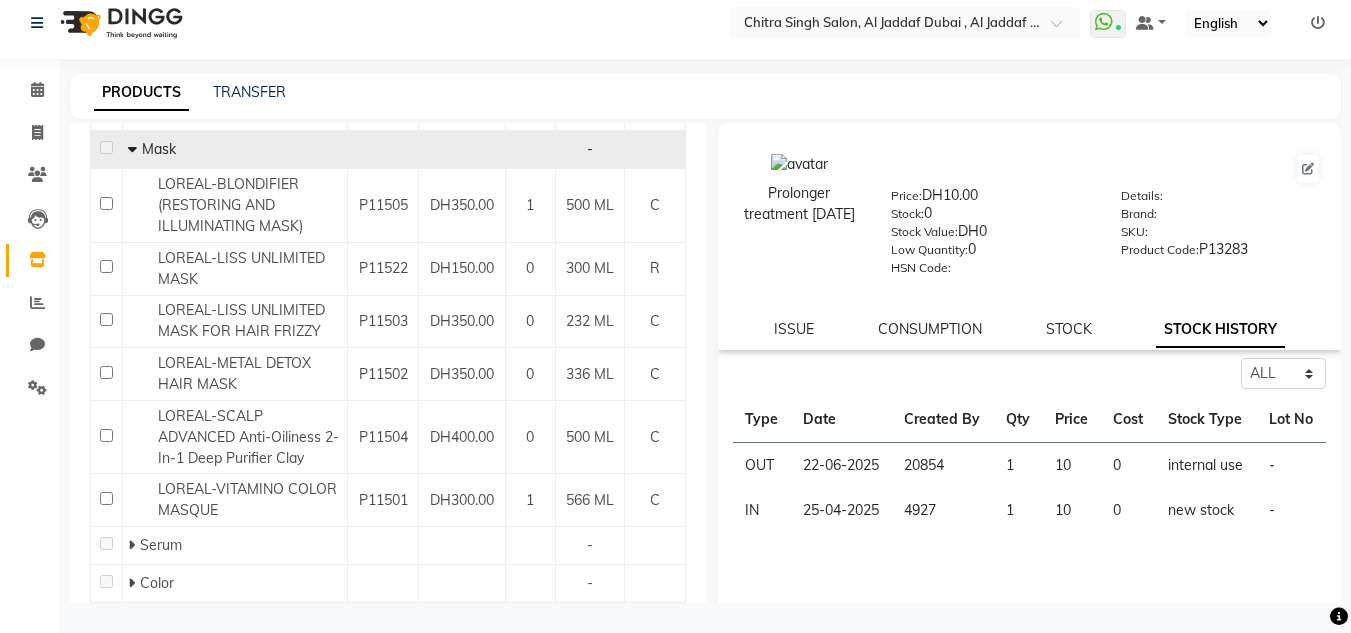 scroll, scrollTop: 433, scrollLeft: 0, axis: vertical 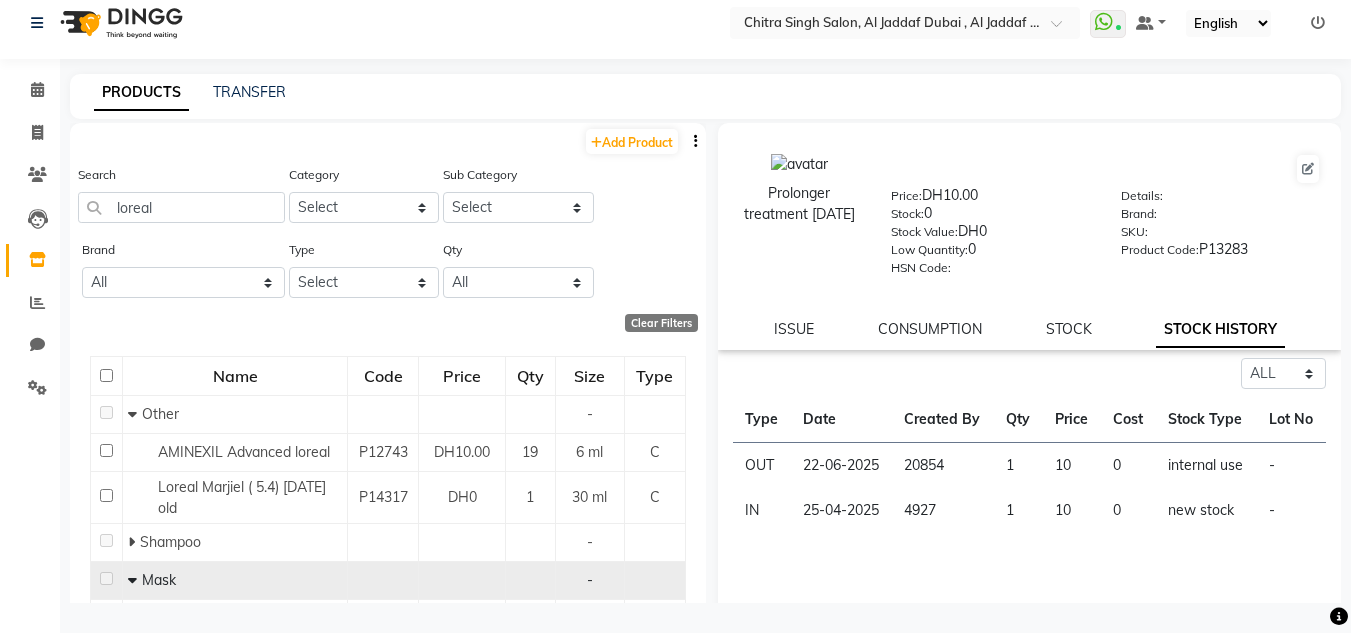 drag, startPoint x: 192, startPoint y: 175, endPoint x: 60, endPoint y: 215, distance: 137.92752 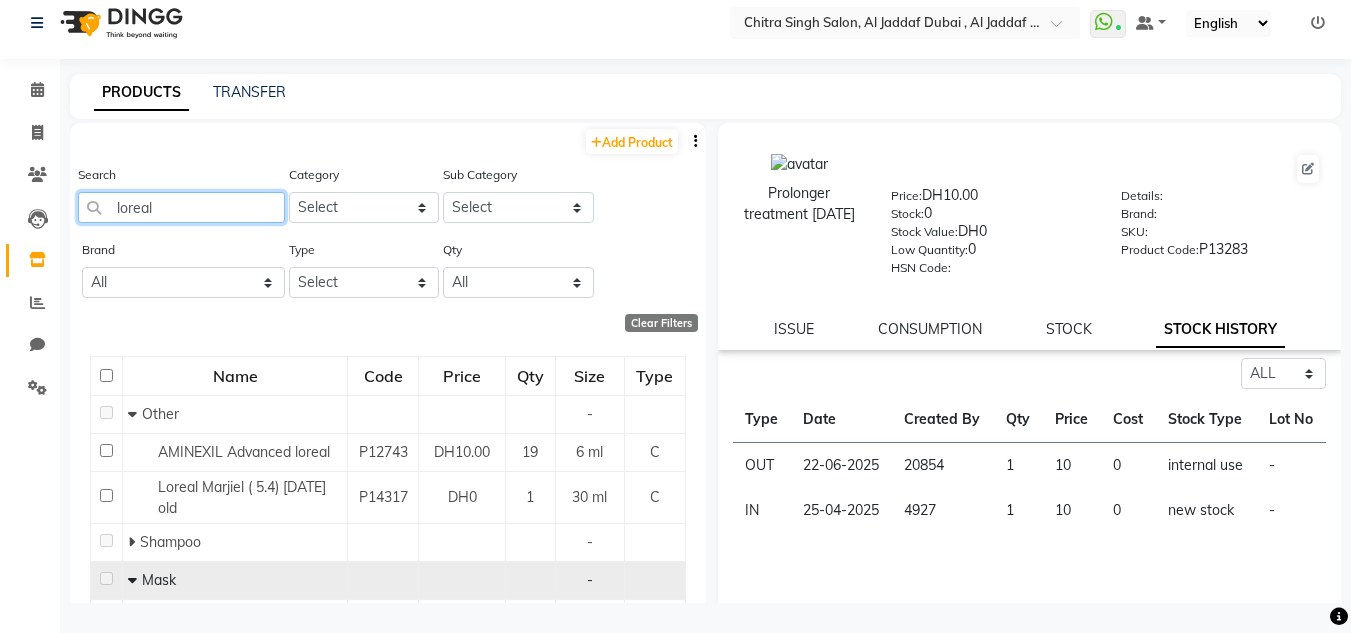 drag, startPoint x: 203, startPoint y: 201, endPoint x: 0, endPoint y: 195, distance: 203.08865 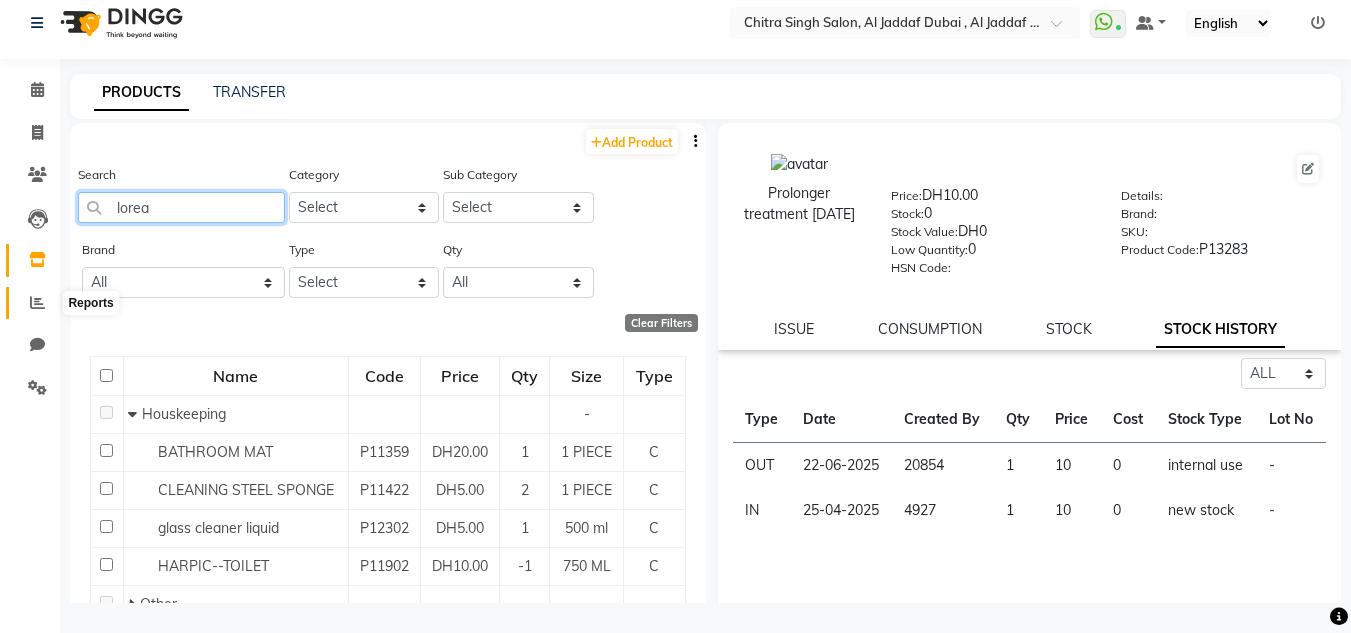 type on "loreal" 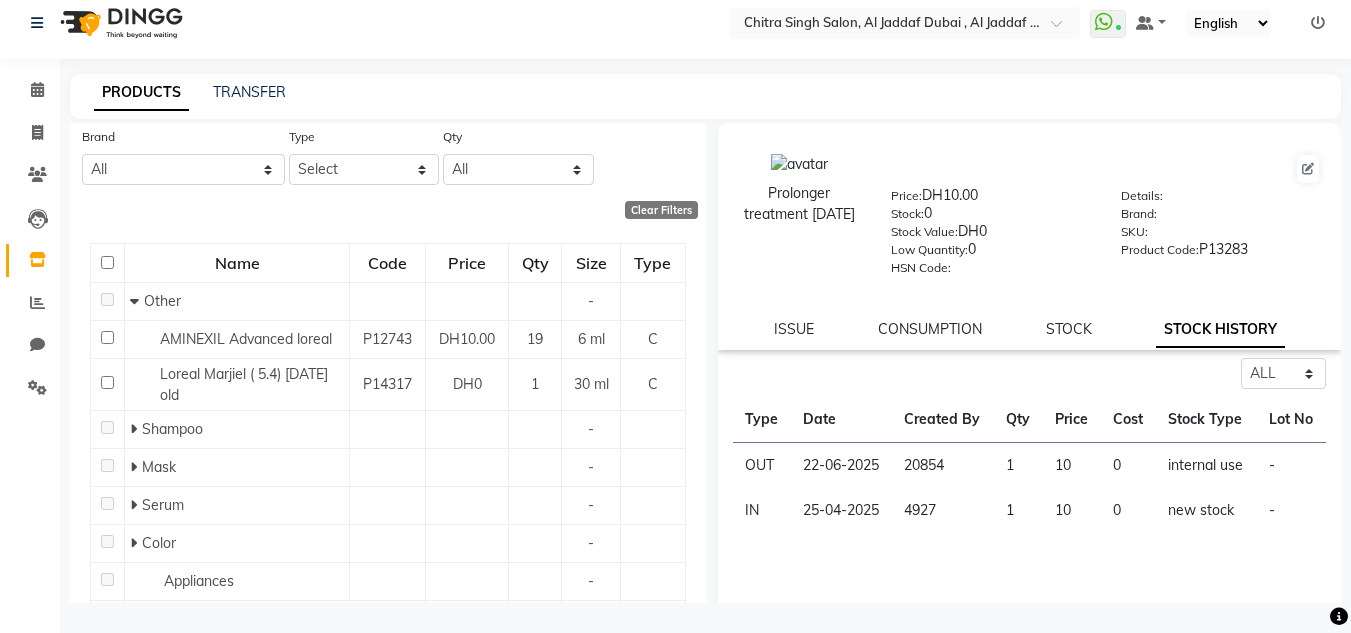 scroll, scrollTop: 209, scrollLeft: 0, axis: vertical 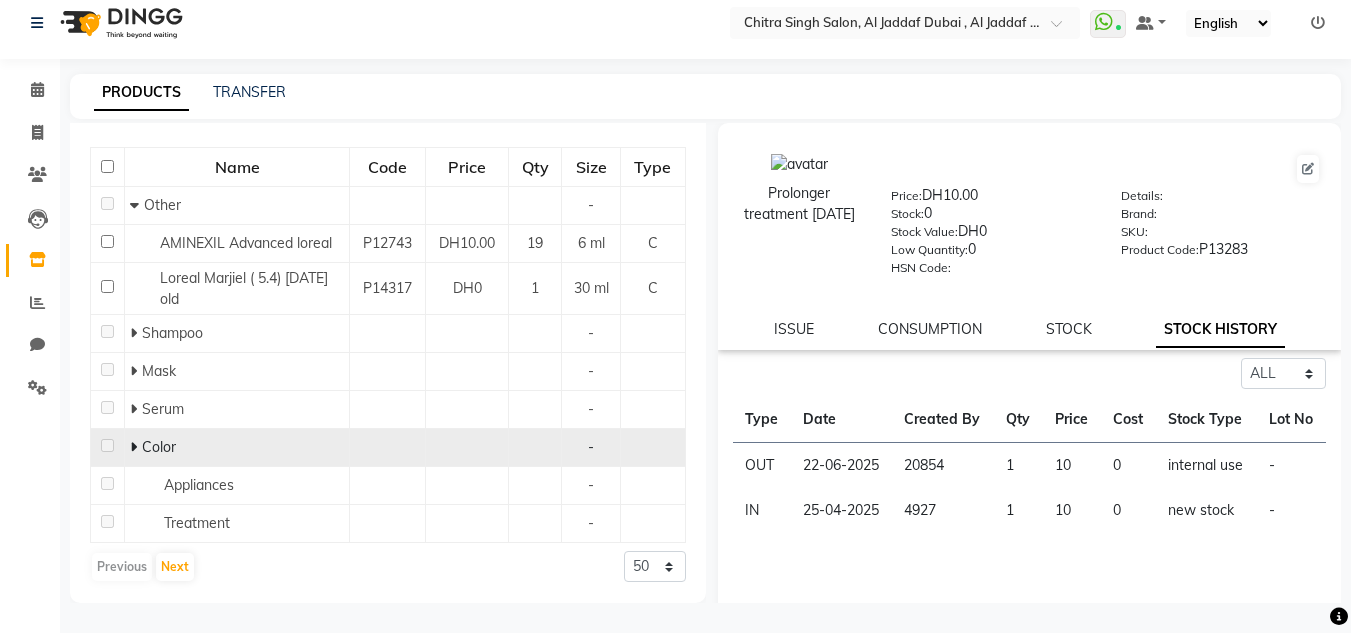 click 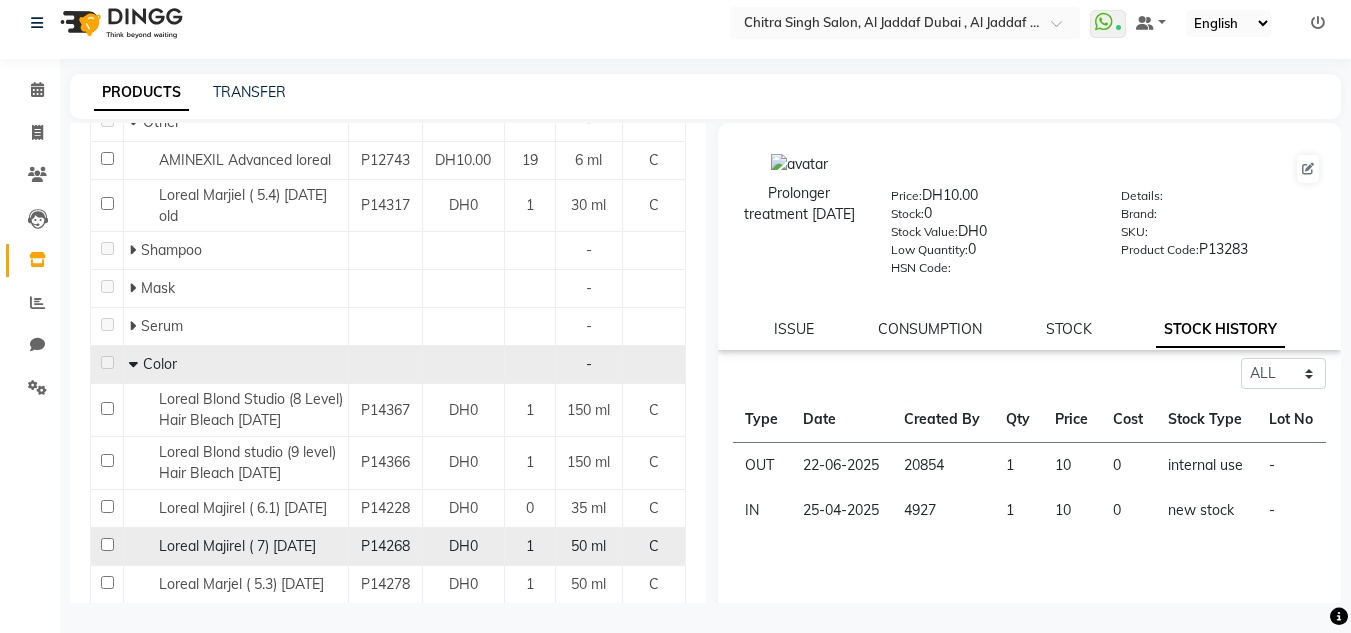 scroll, scrollTop: 114, scrollLeft: 0, axis: vertical 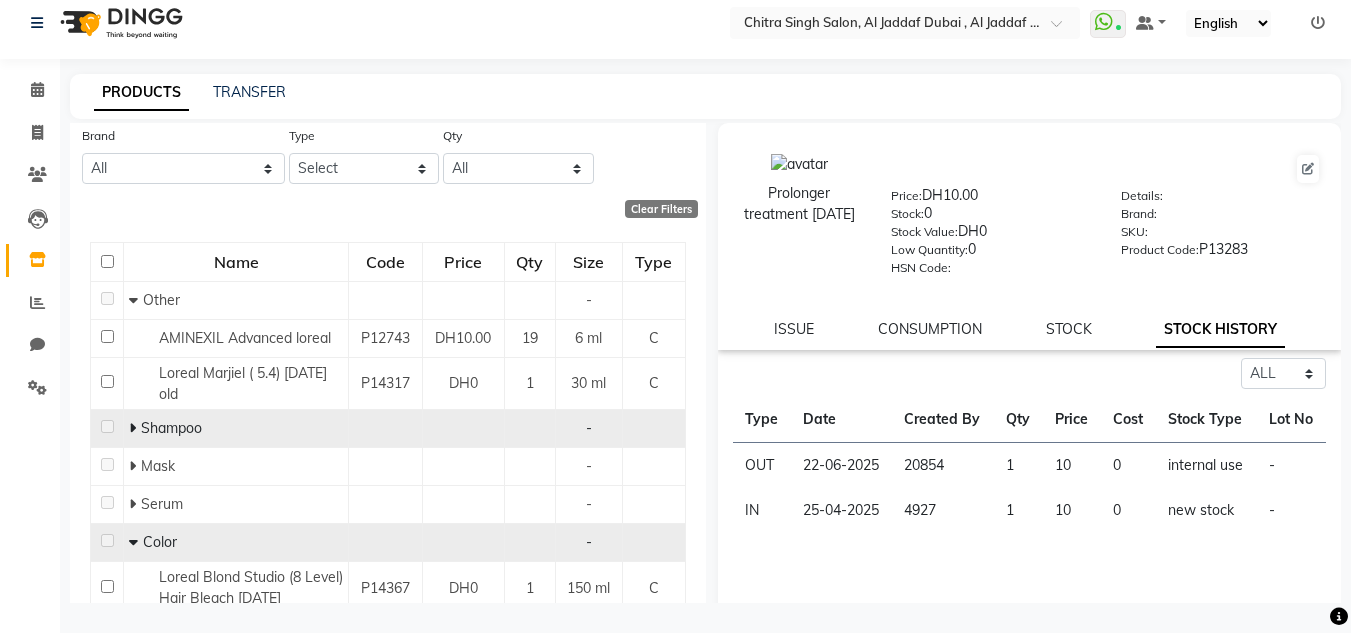 click 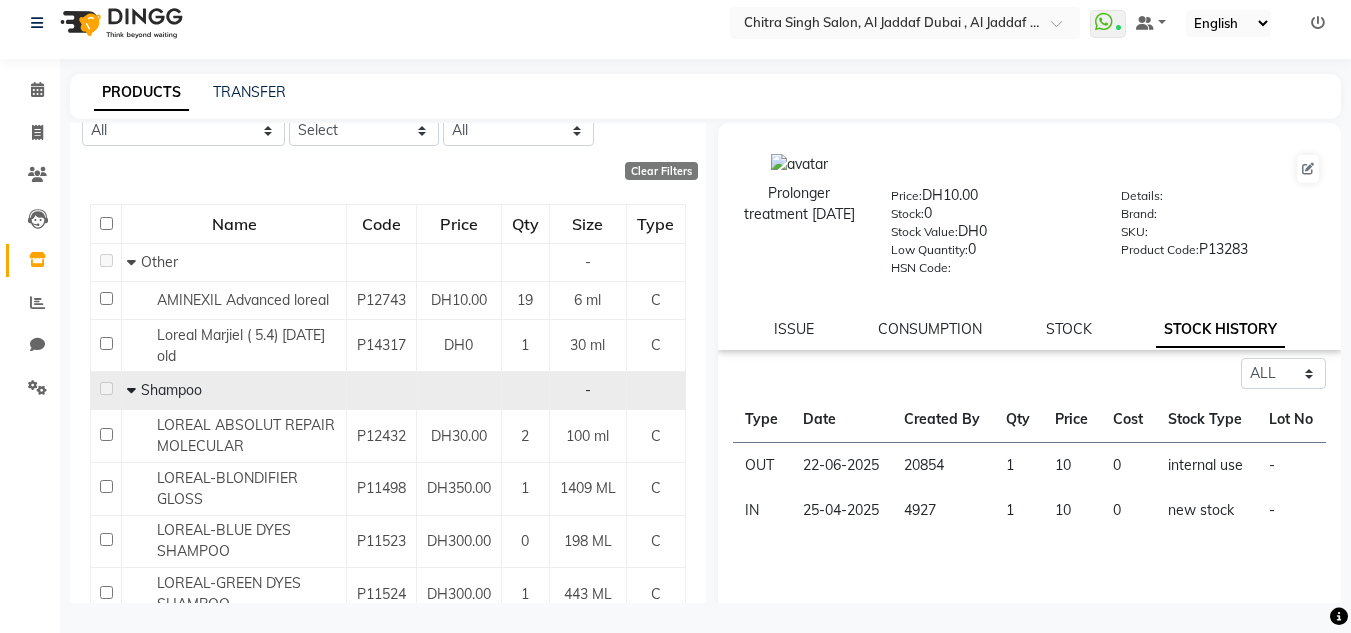 scroll, scrollTop: 0, scrollLeft: 0, axis: both 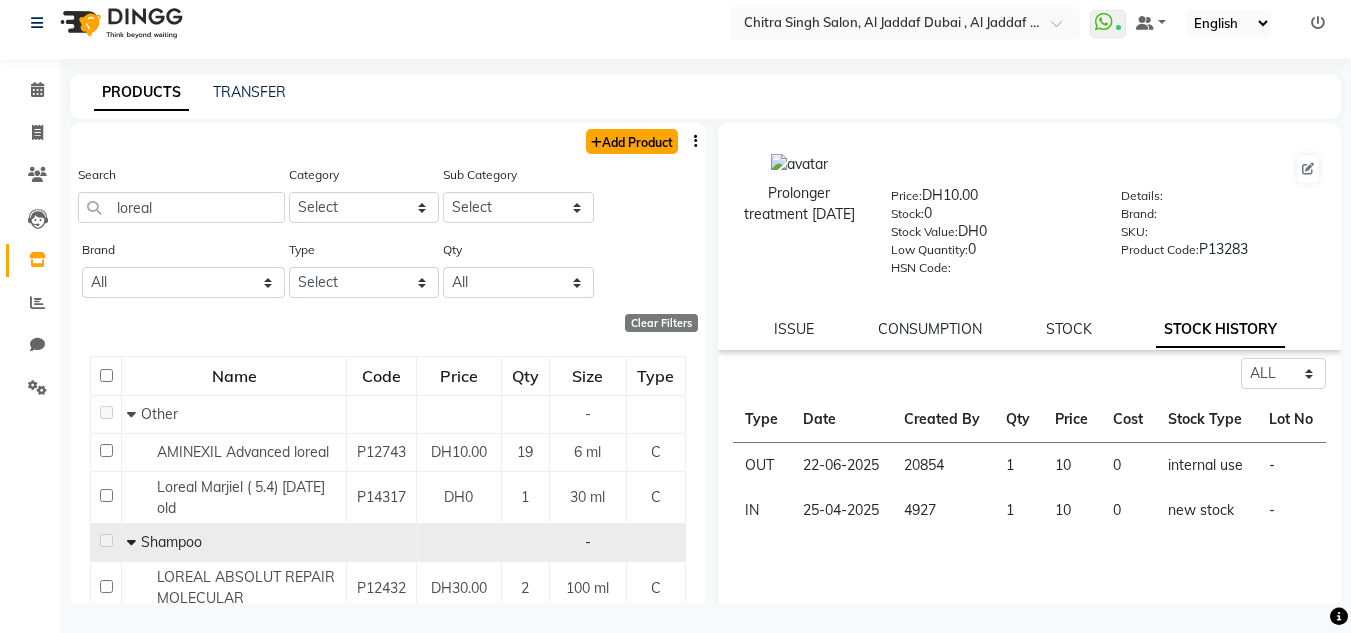 click on "Add Product" 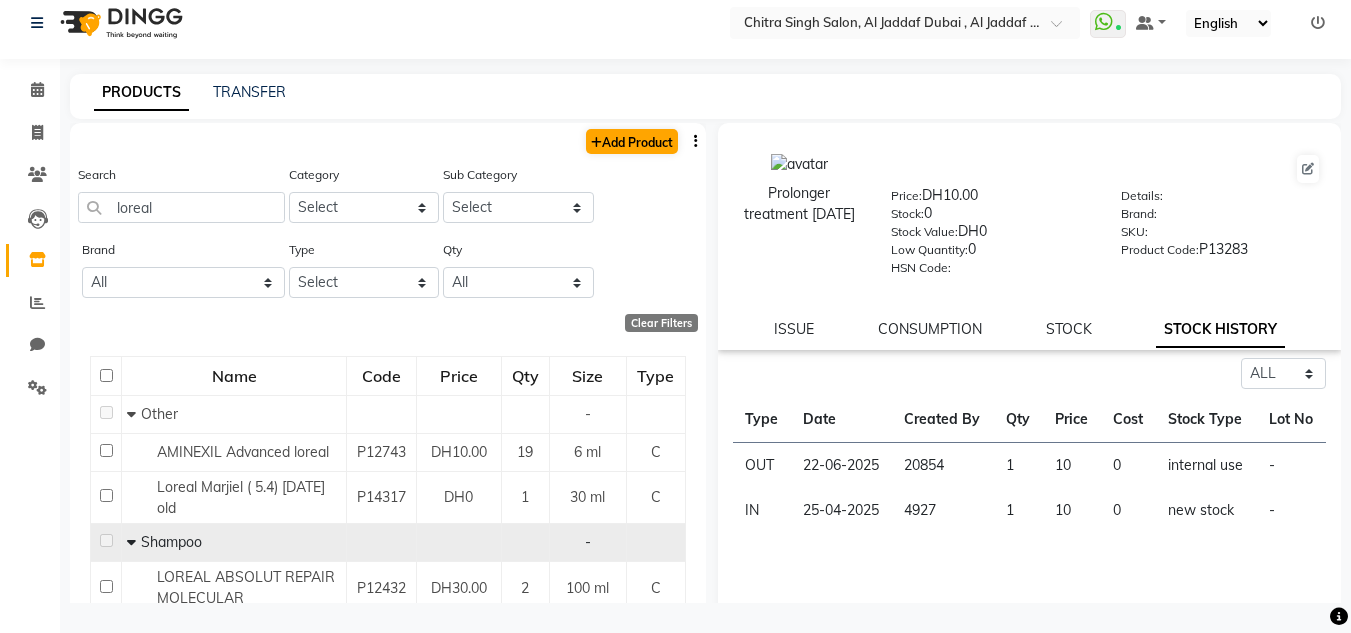select on "true" 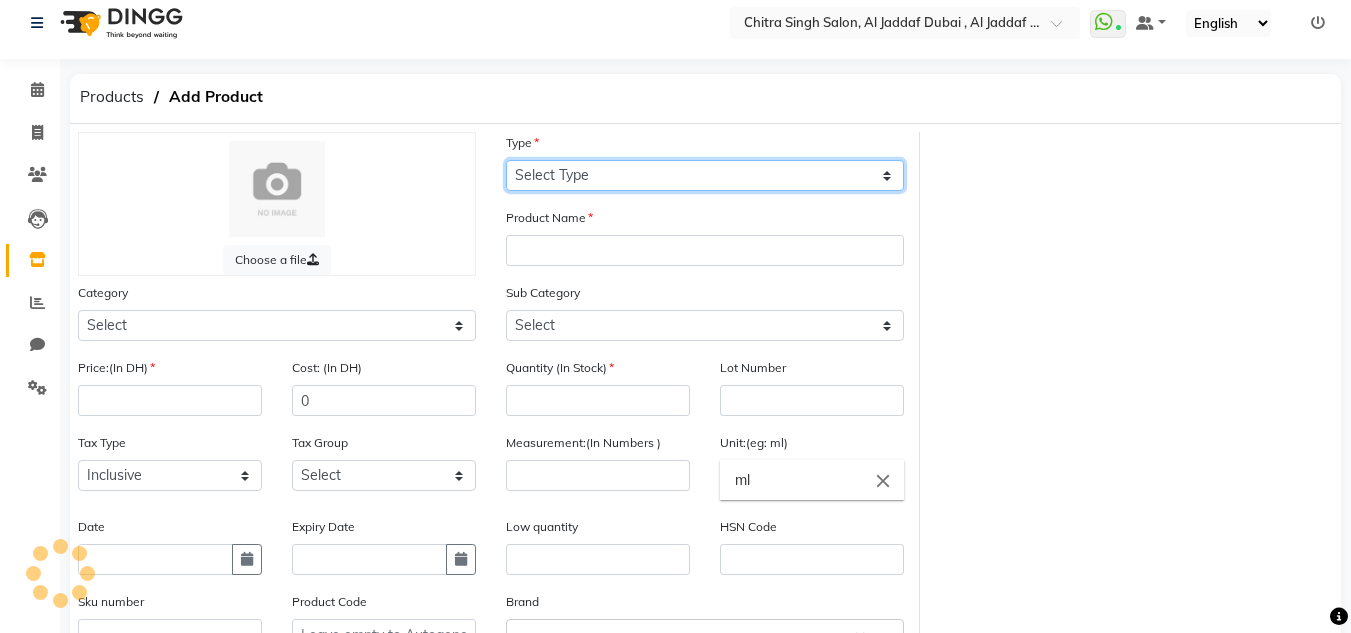 drag, startPoint x: 629, startPoint y: 161, endPoint x: 624, endPoint y: 177, distance: 16.763054 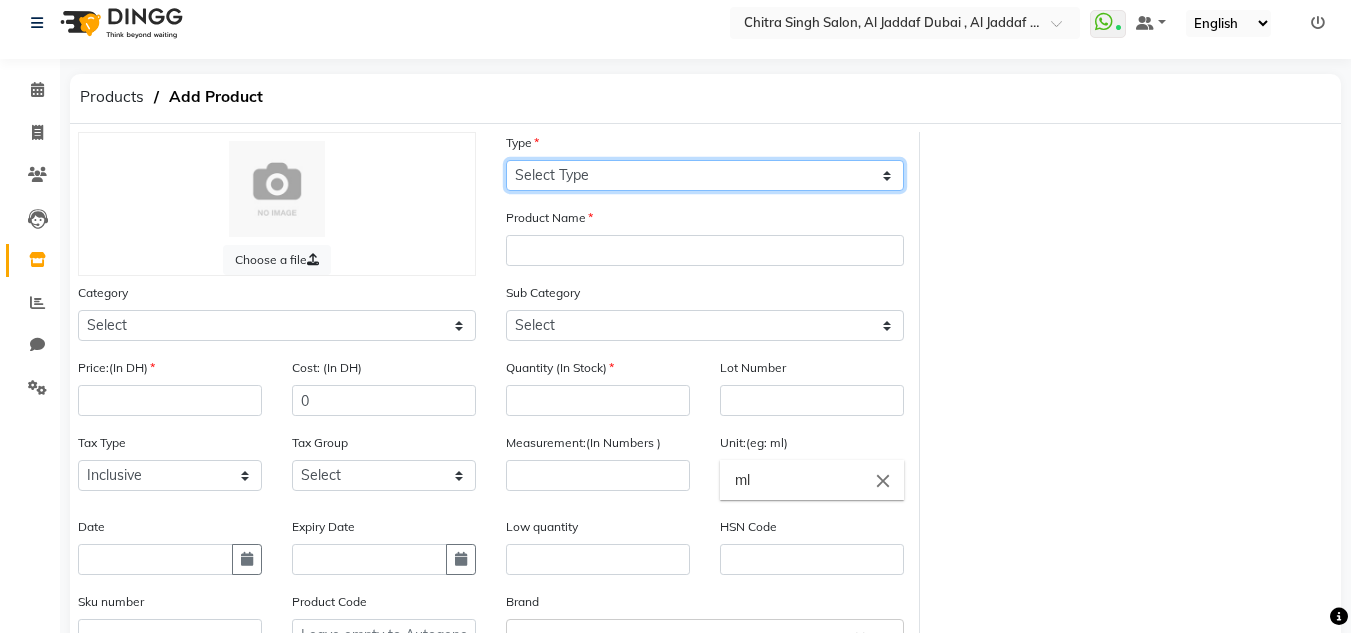 select on "C" 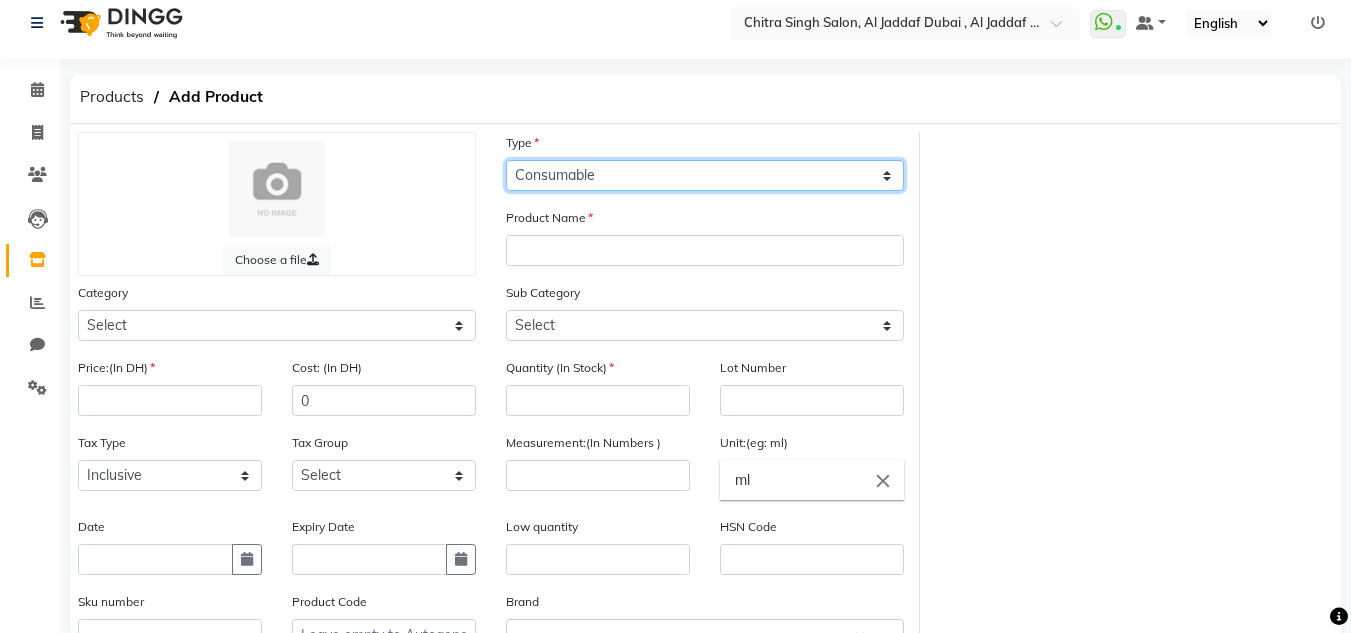click on "Select Type Both Retail Consumable" 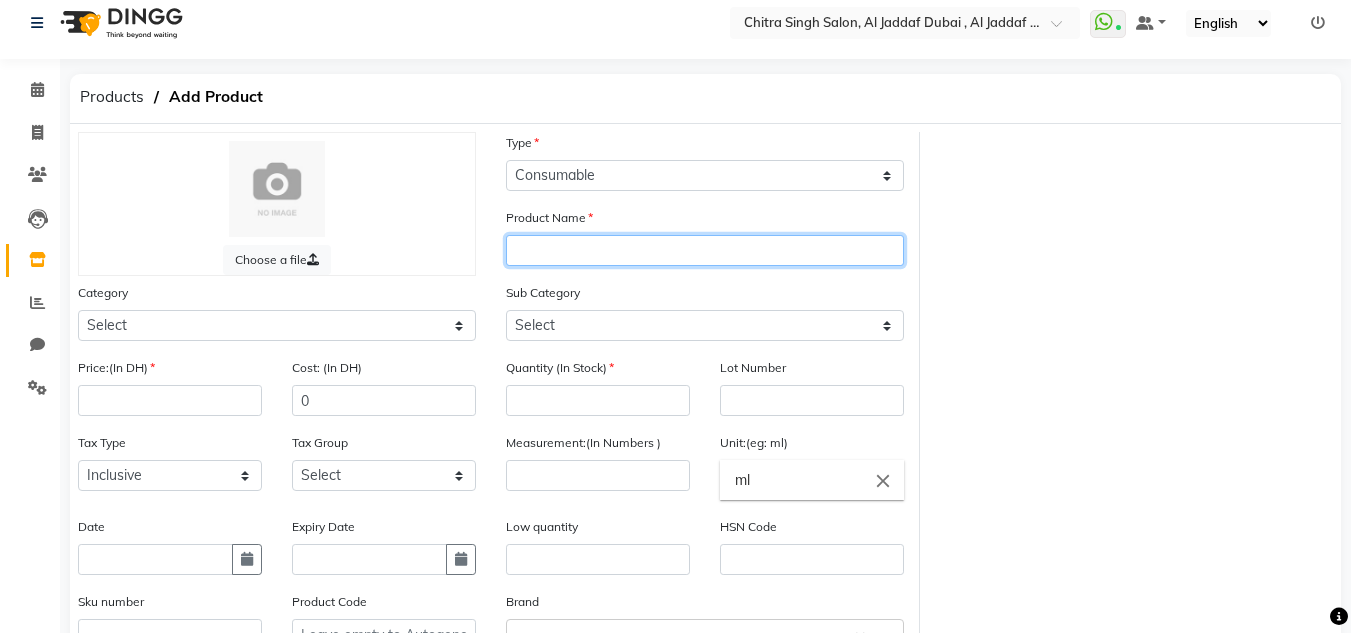 click 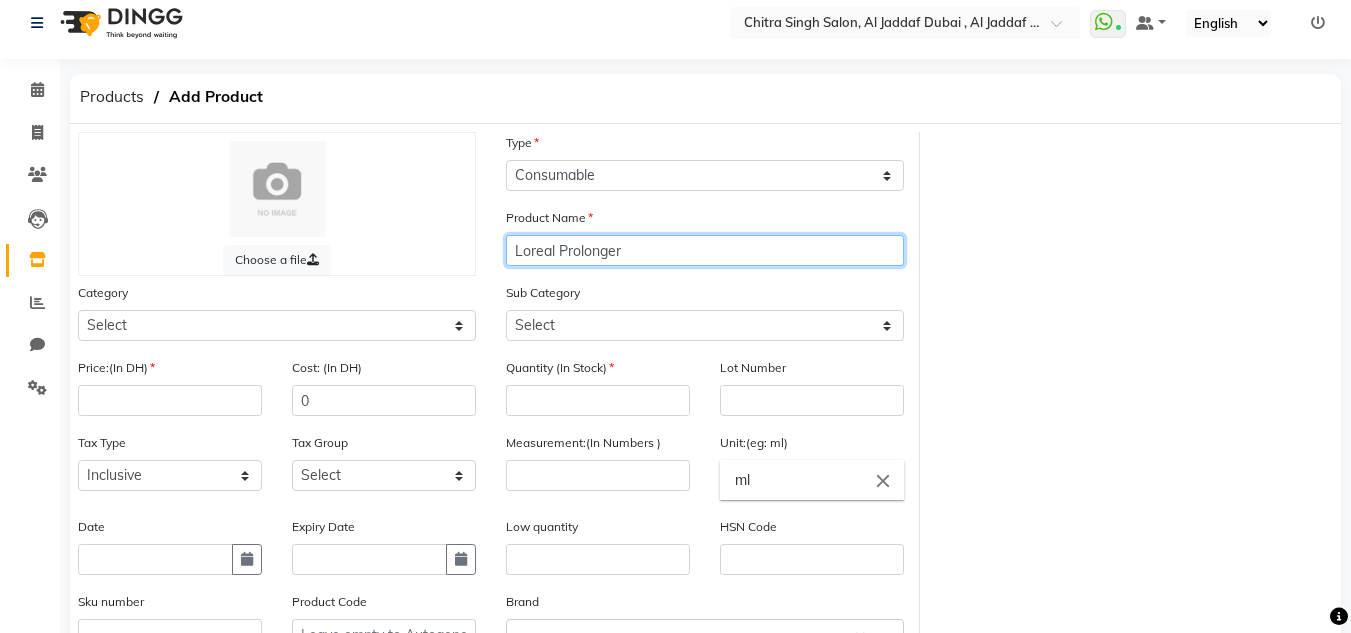 type on "Loreal Prolonger" 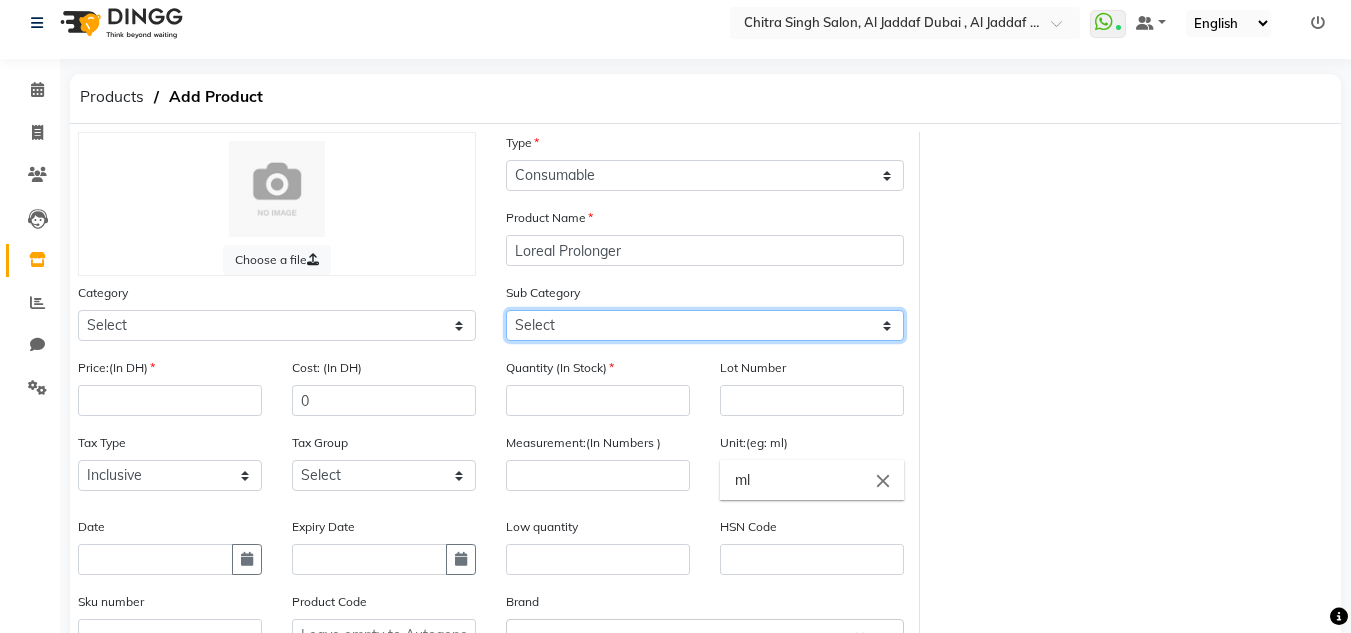 click on "Select" 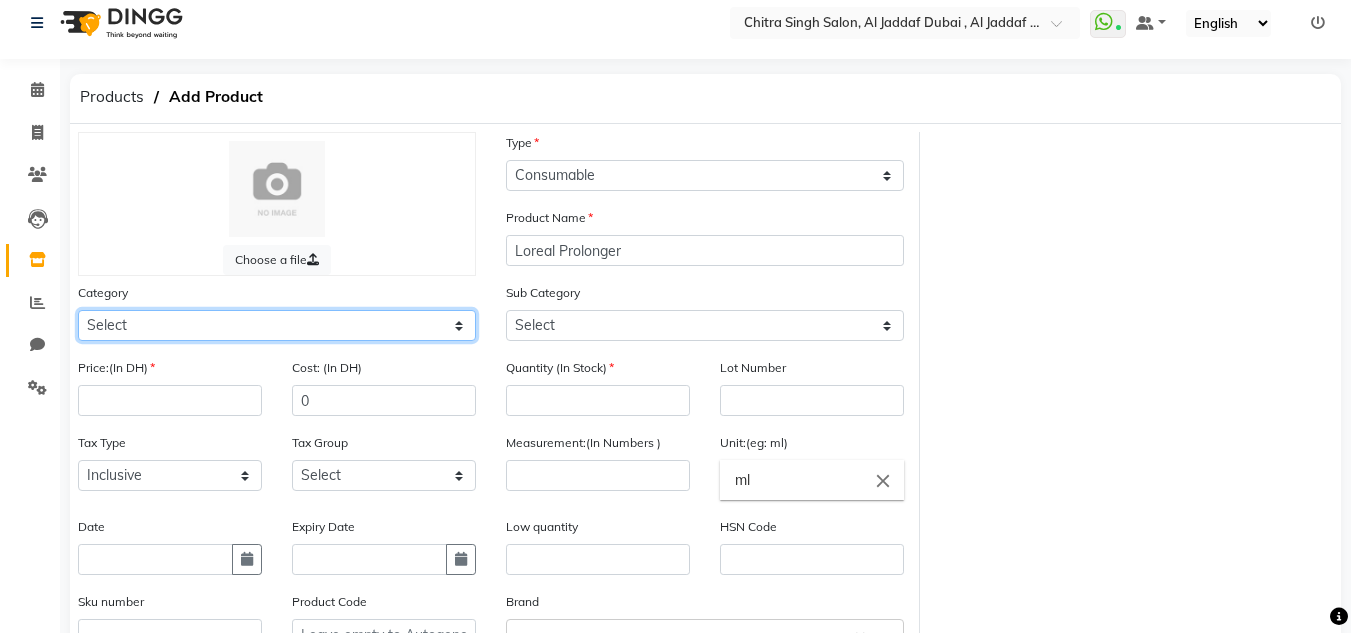 click on "Select Hair Skin Makeup Personal Care Appliances Beard Waxing Disposable Threading Hands and Feet Beauty Planet Botox Cadiveu Casmara Cheryls Olaplex GOWN Other" 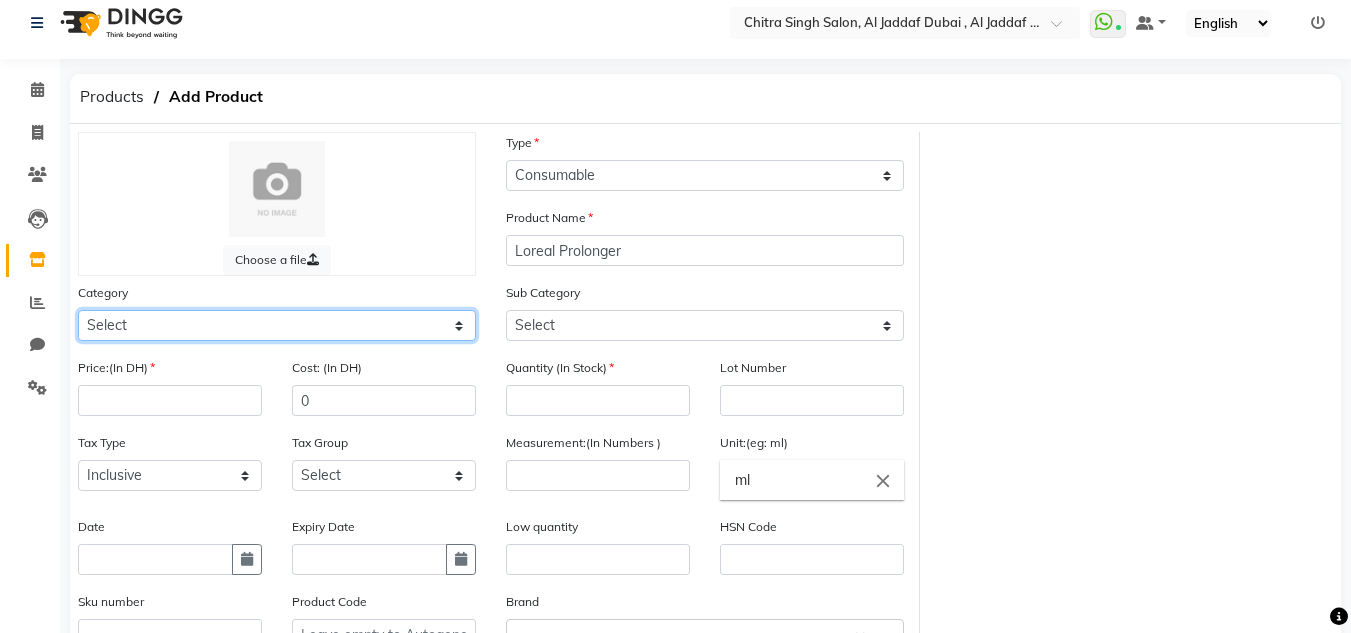select on "462401100" 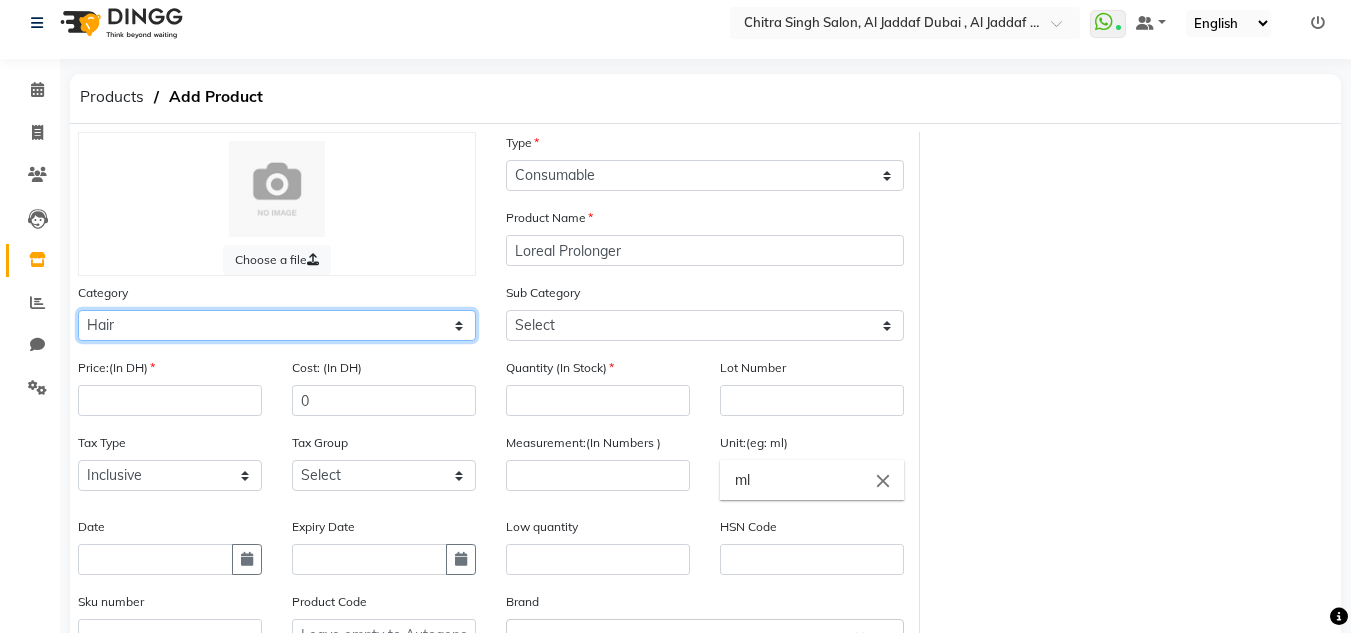 click on "Select Hair Skin Makeup Personal Care Appliances Beard Waxing Disposable Threading Hands and Feet Beauty Planet Botox Cadiveu Casmara Cheryls Olaplex GOWN Other" 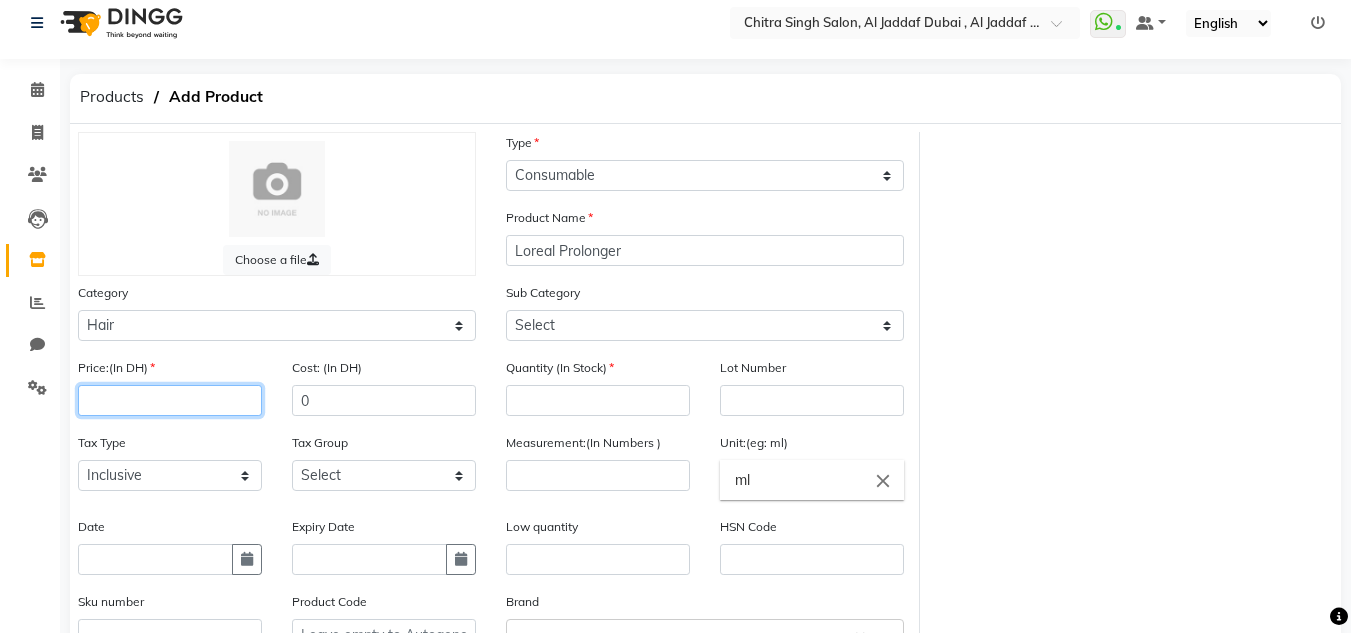 click 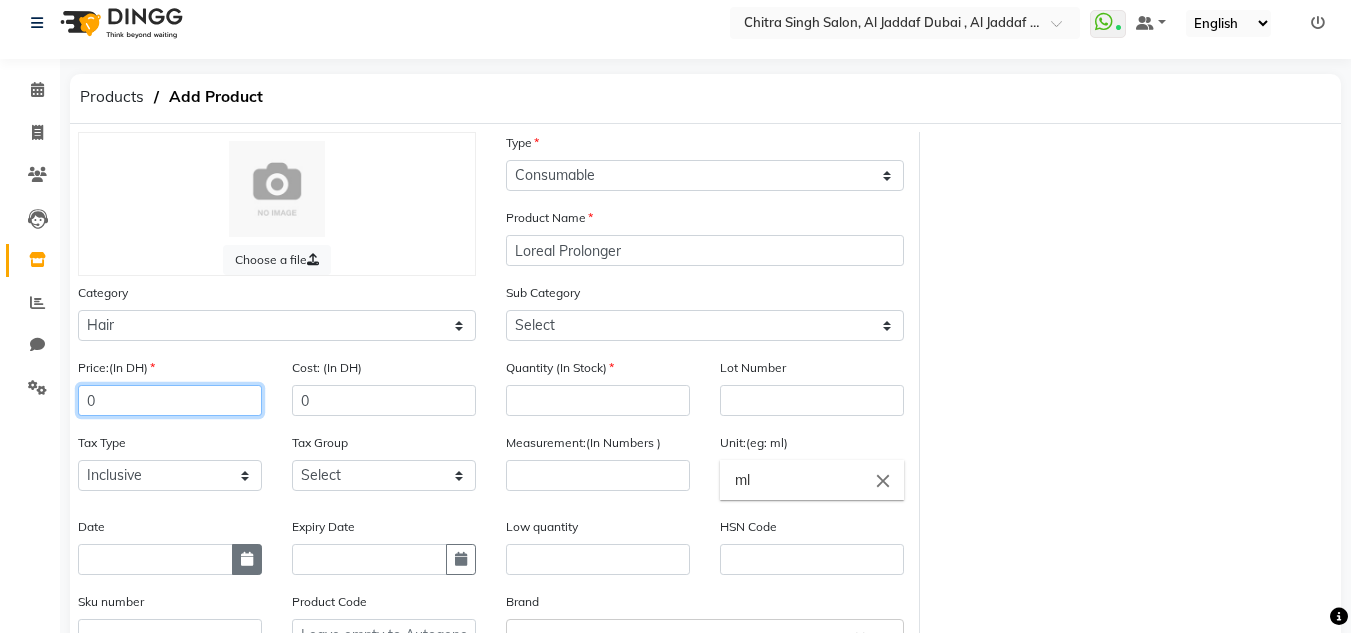 type on "0" 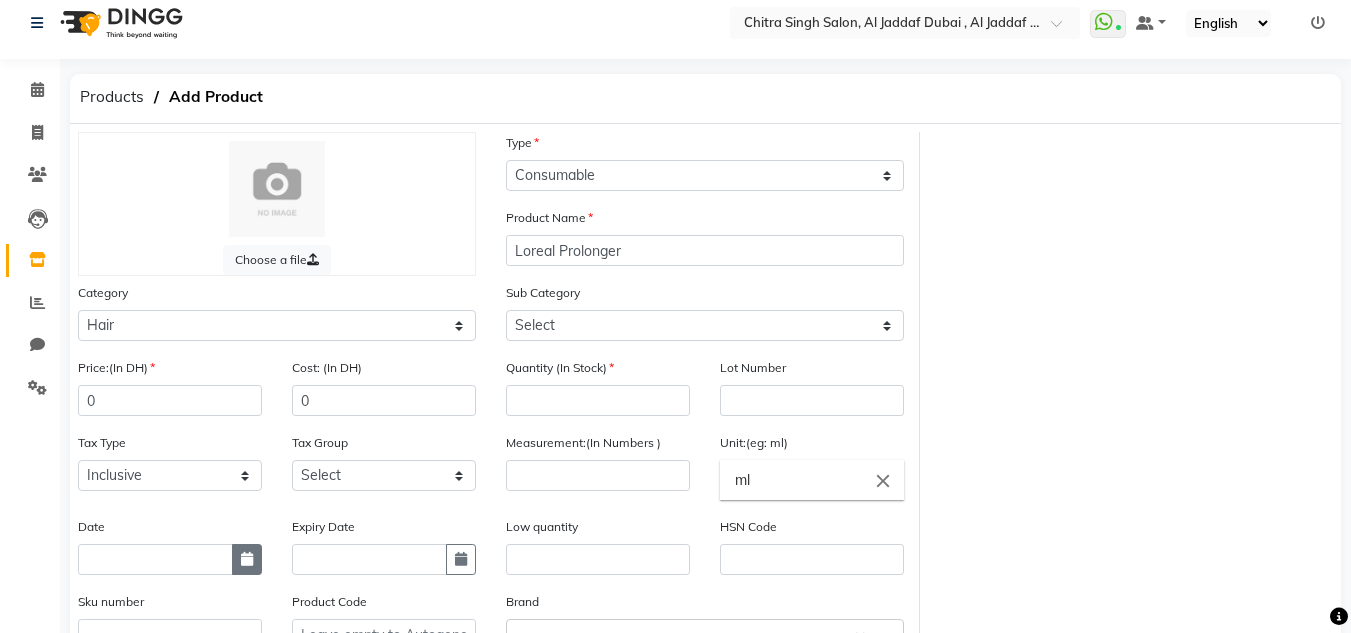 drag, startPoint x: 247, startPoint y: 561, endPoint x: 242, endPoint y: 548, distance: 13.928389 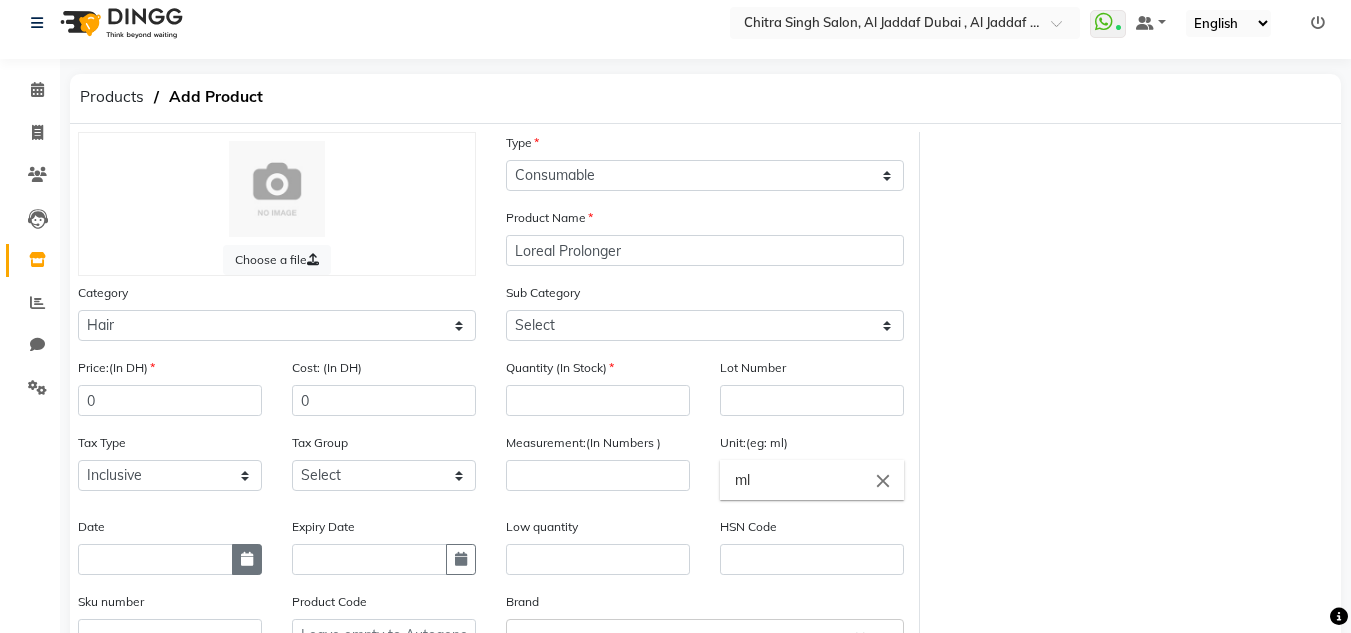 select on "8" 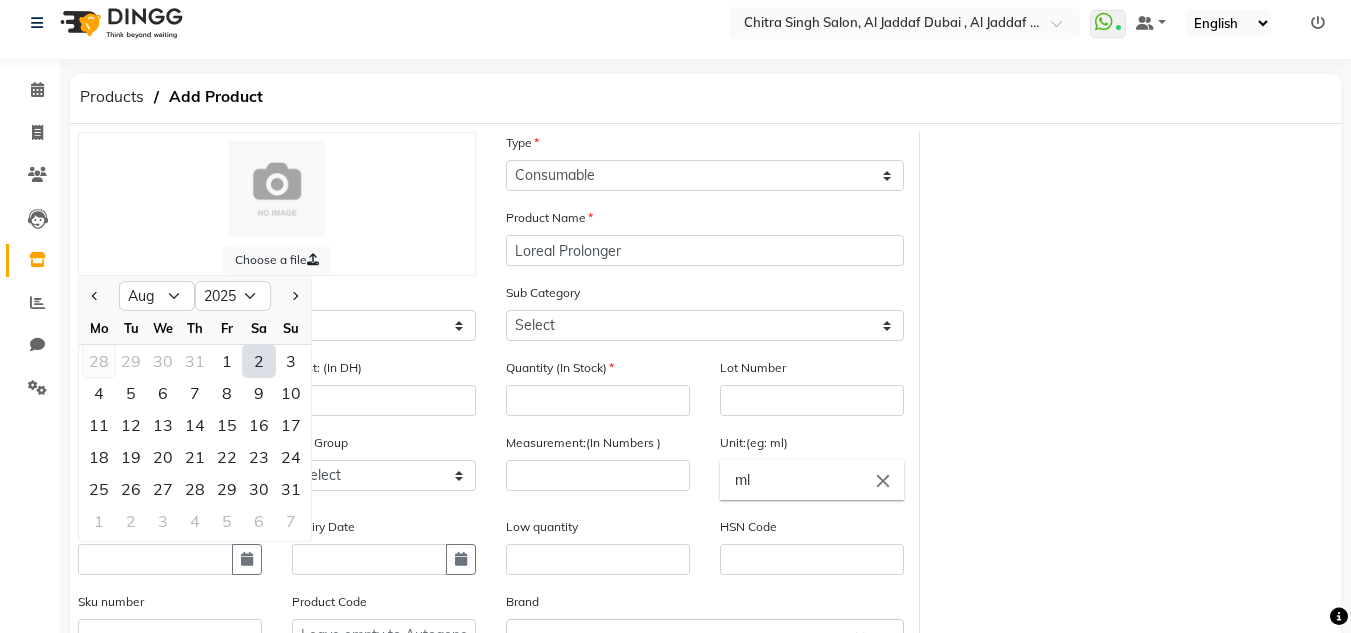 click on "28" 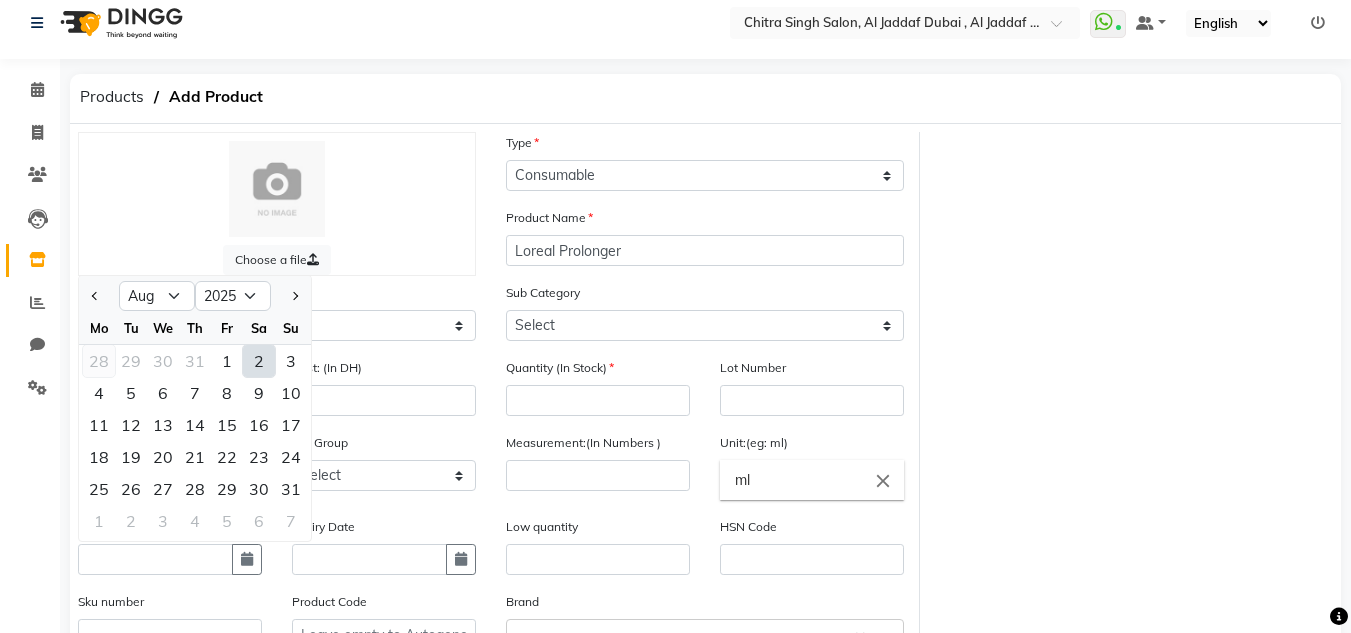 type on "28-07-2025" 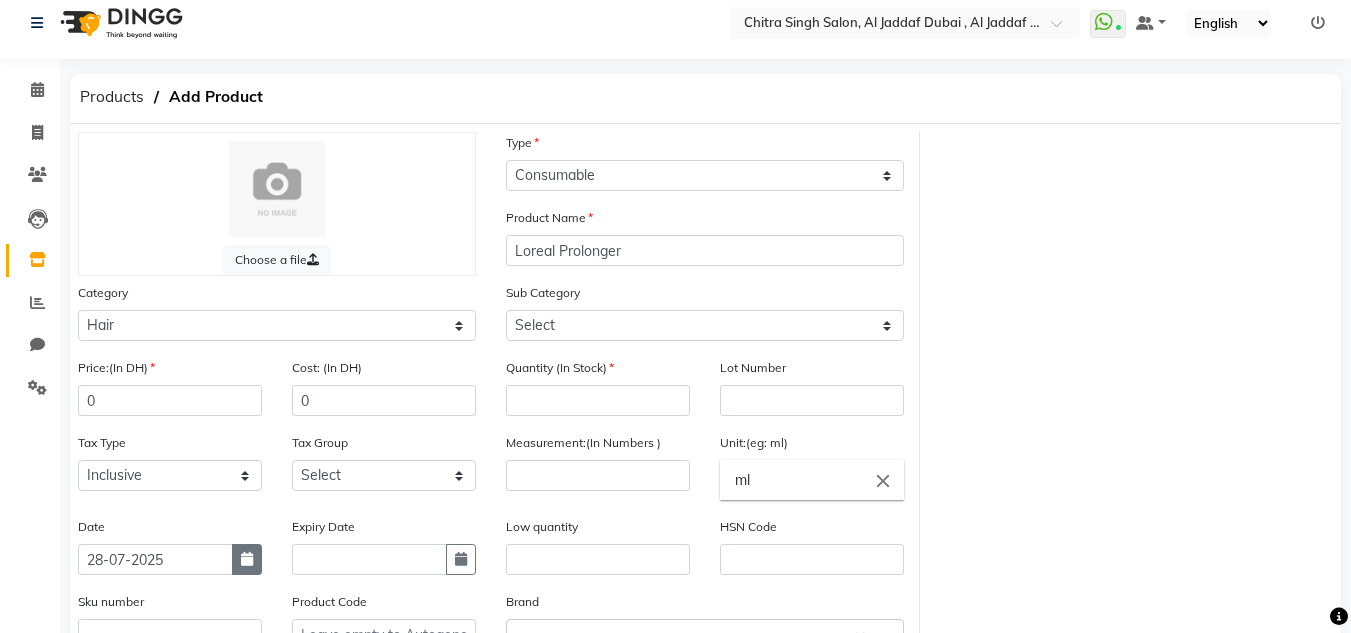 click 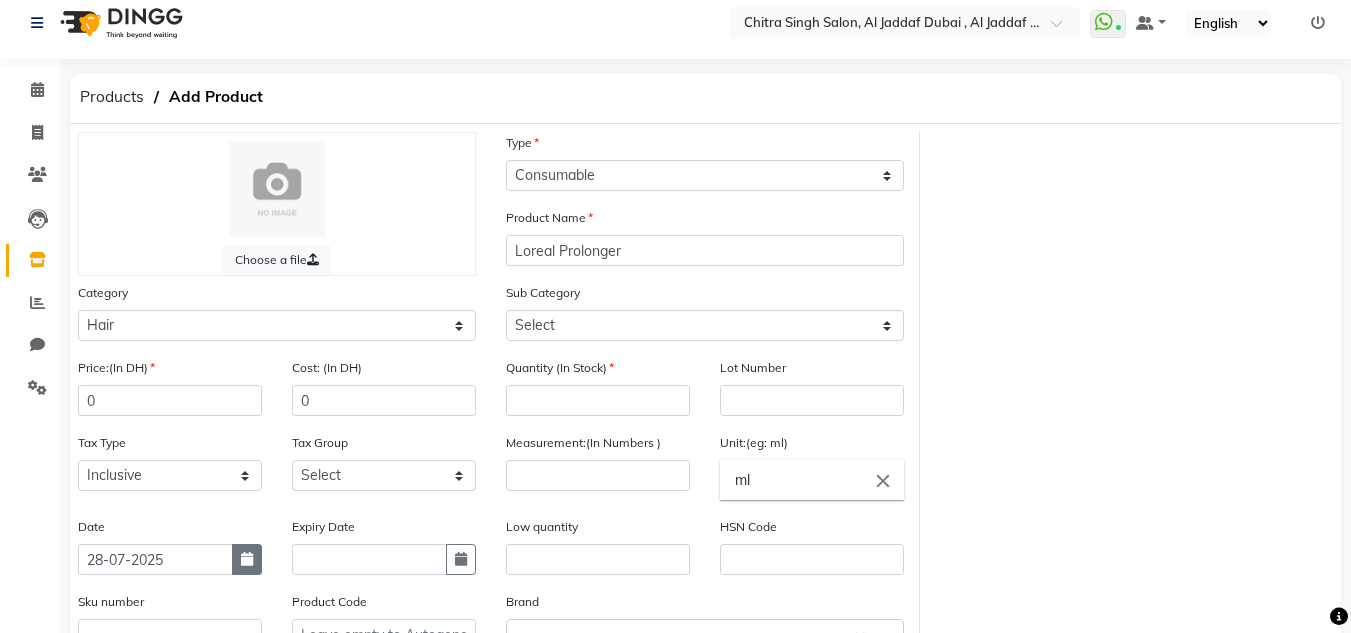 select on "7" 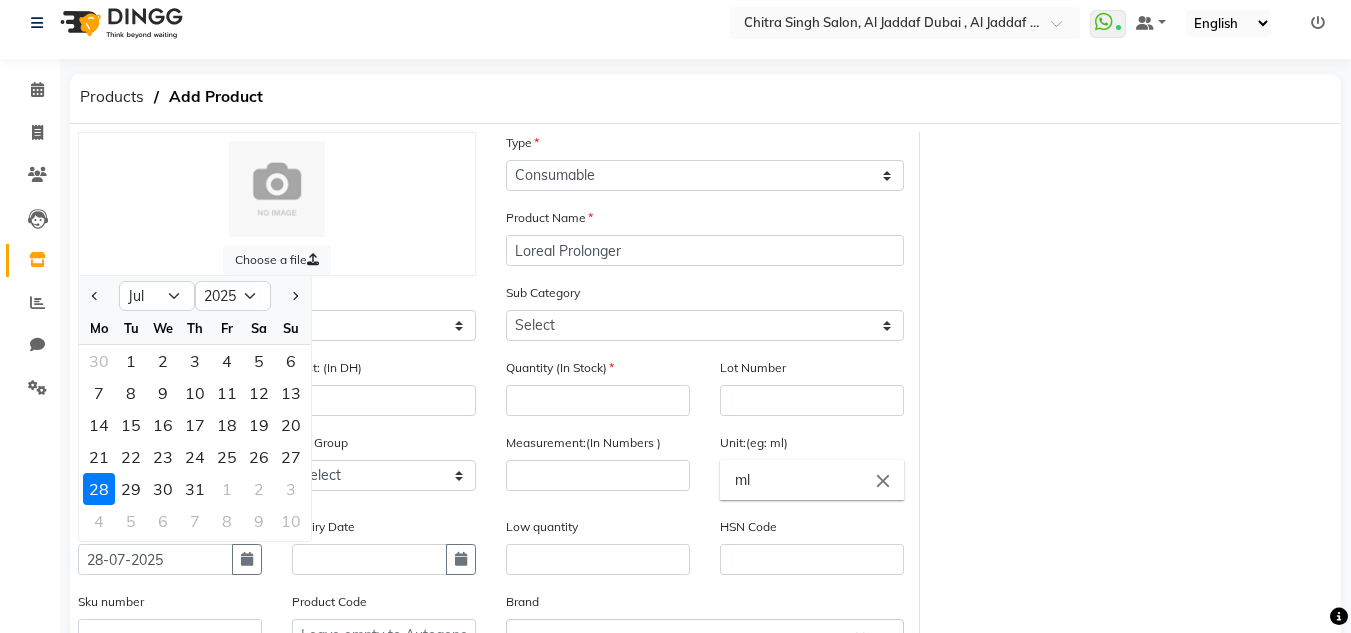 click on "28" 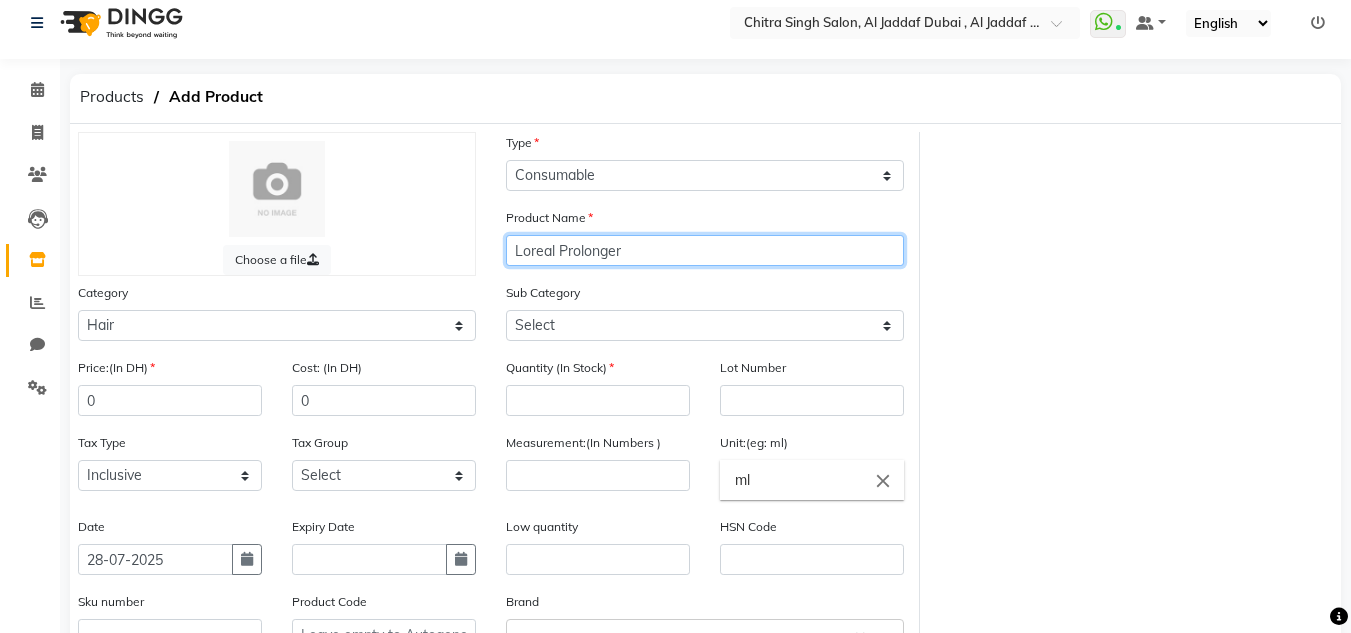 click on "Loreal Prolonger" 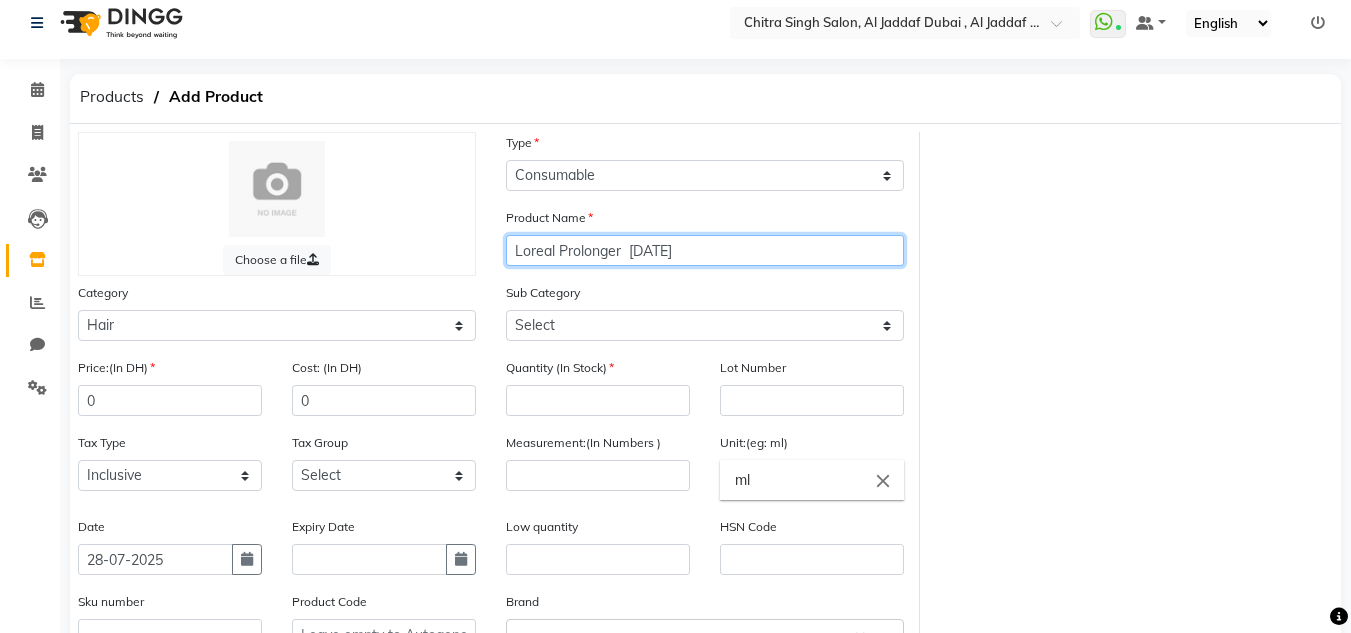type on "Loreal Prolonger  [DATE]" 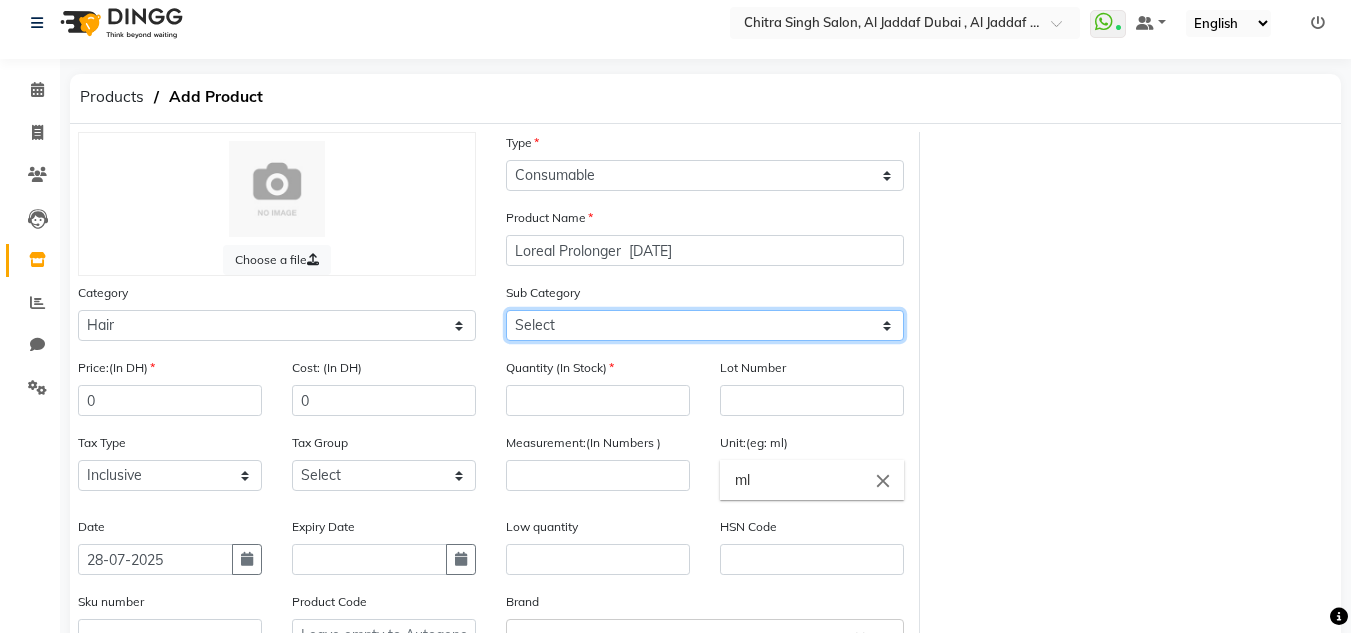 drag, startPoint x: 543, startPoint y: 332, endPoint x: 549, endPoint y: 348, distance: 17.088007 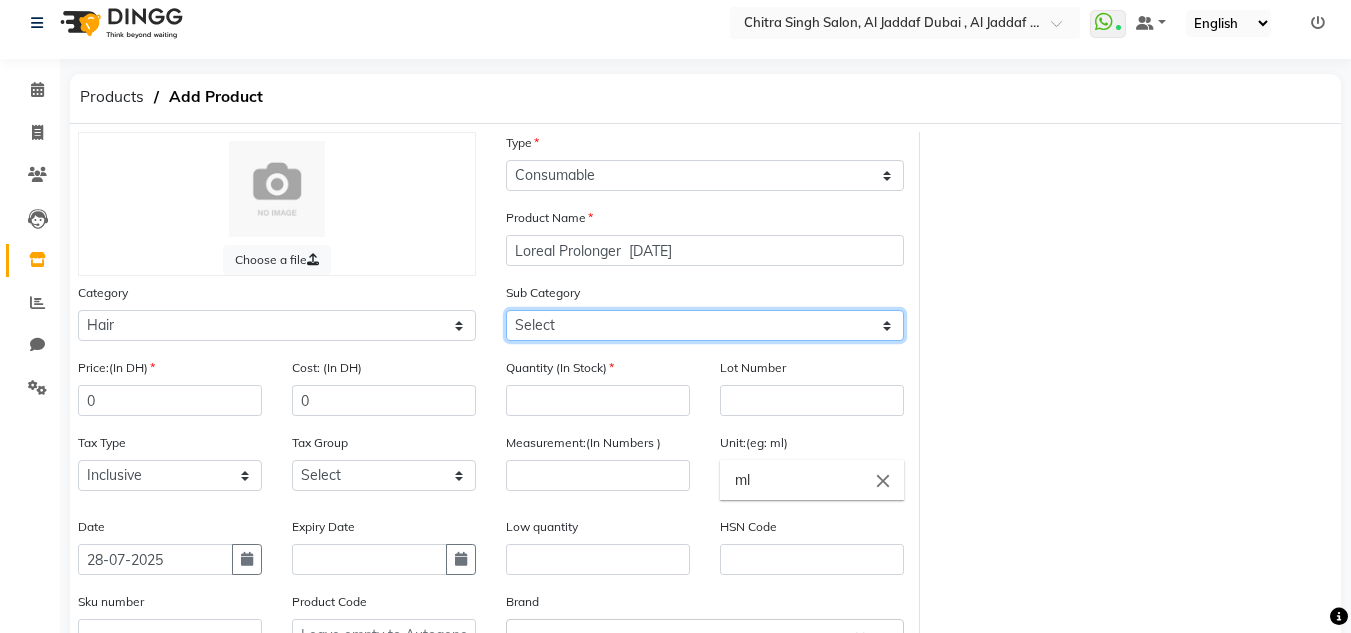 select on "[NUMBER]" 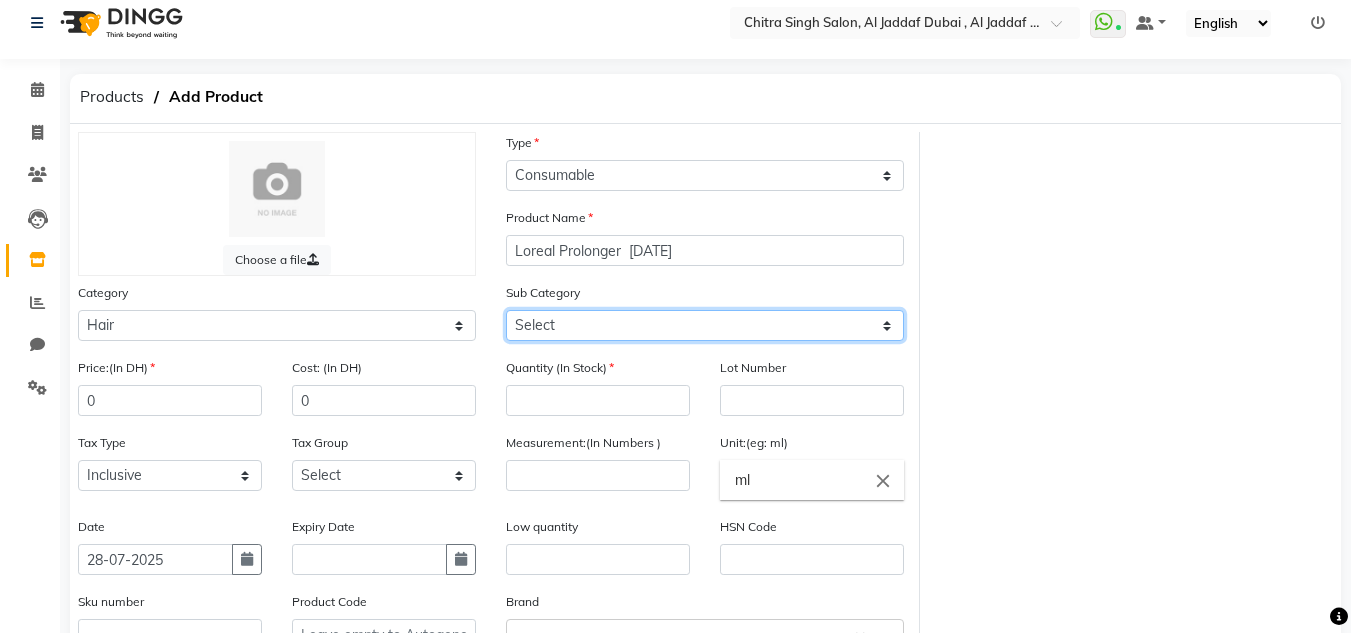 click on "Select Shampoo Conditioner Cream Mask Oil Serum Color Appliances Treatment Styling Kit & Combo Other" 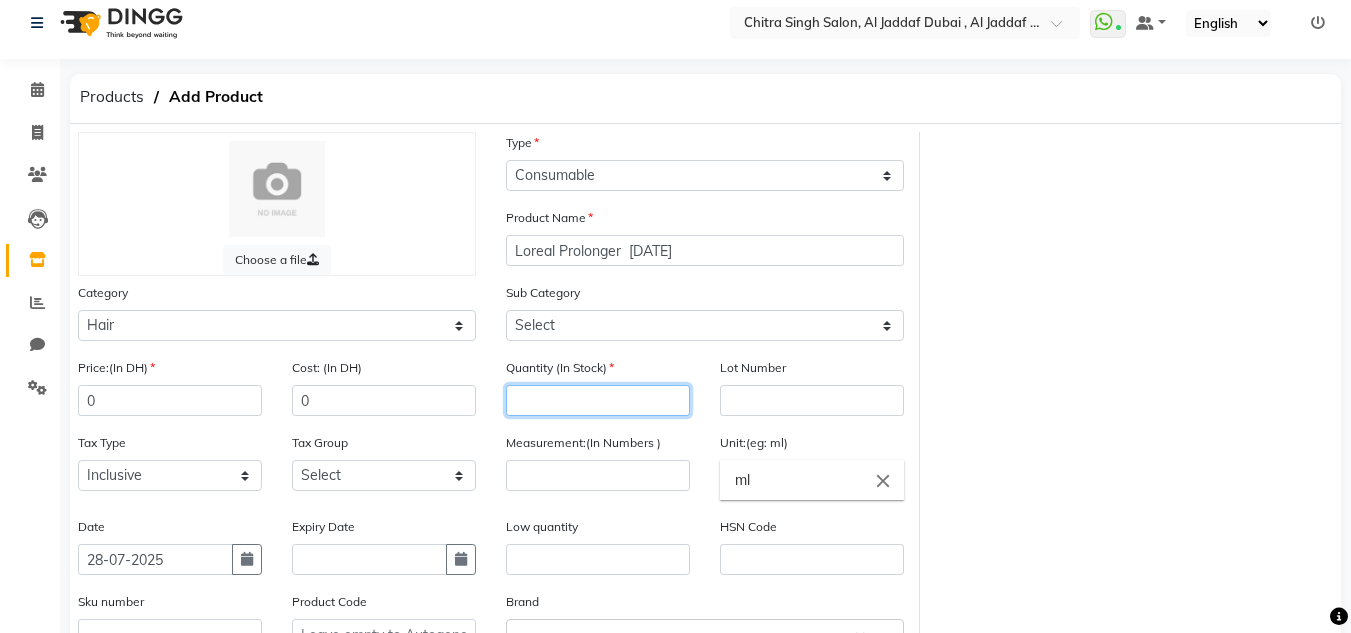 click 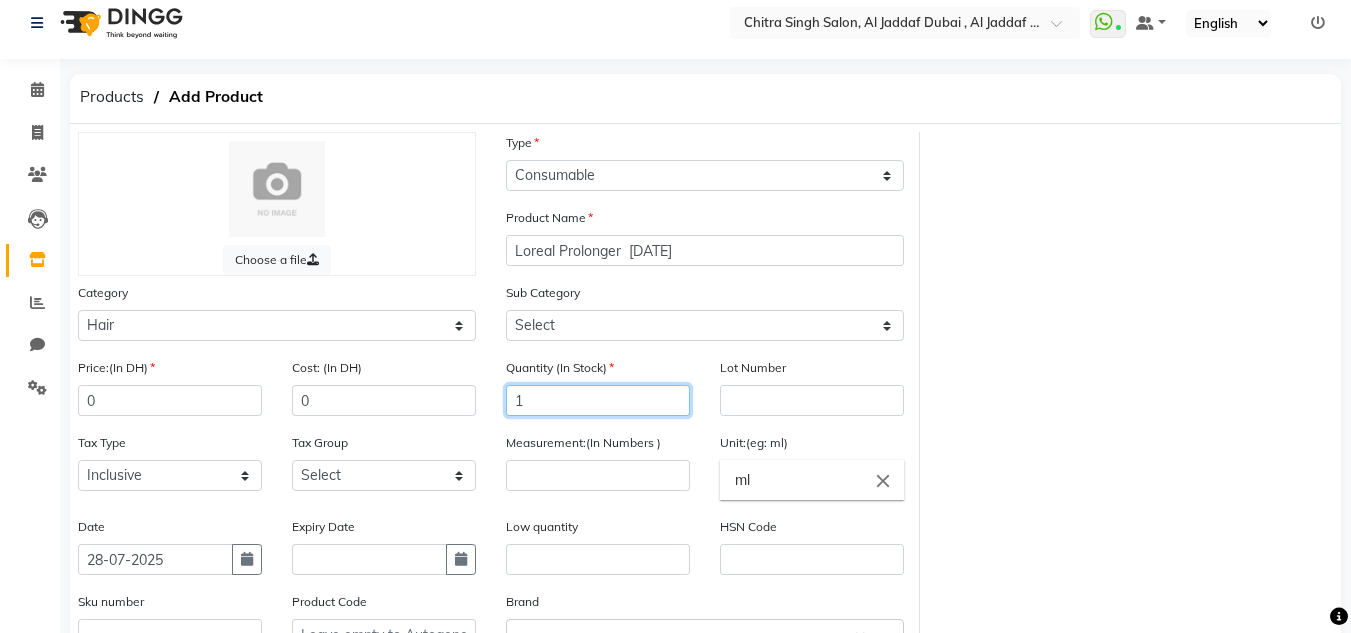 type on "1" 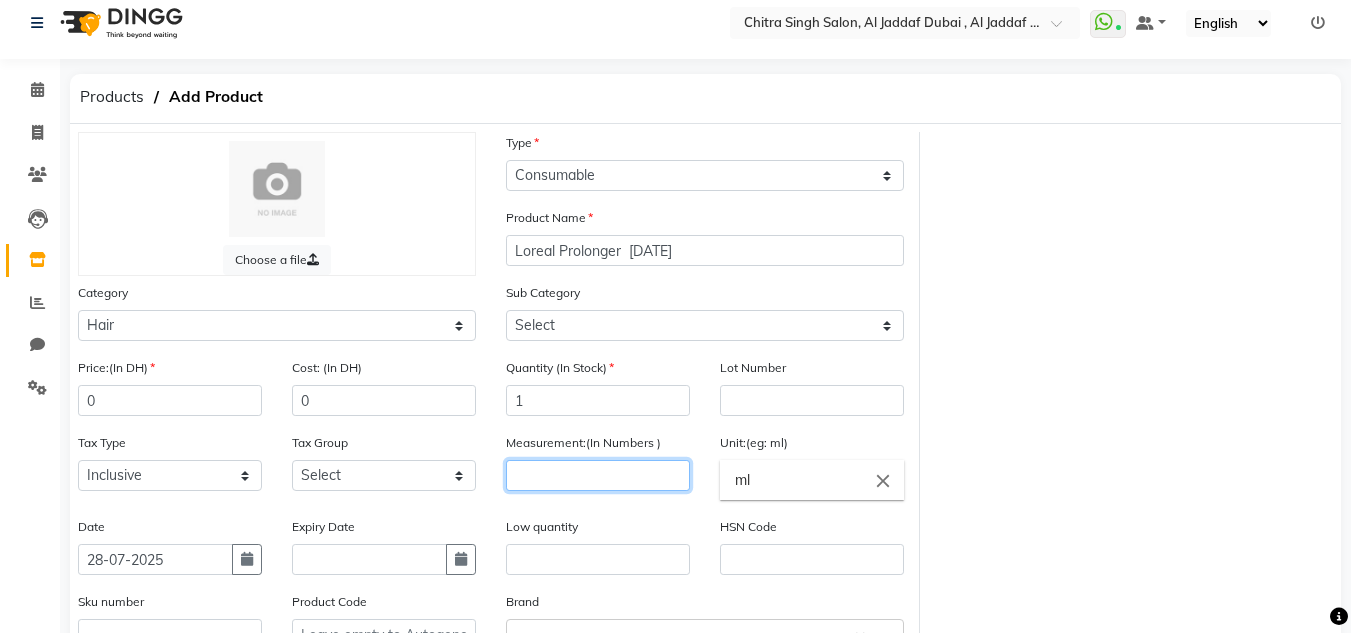 click 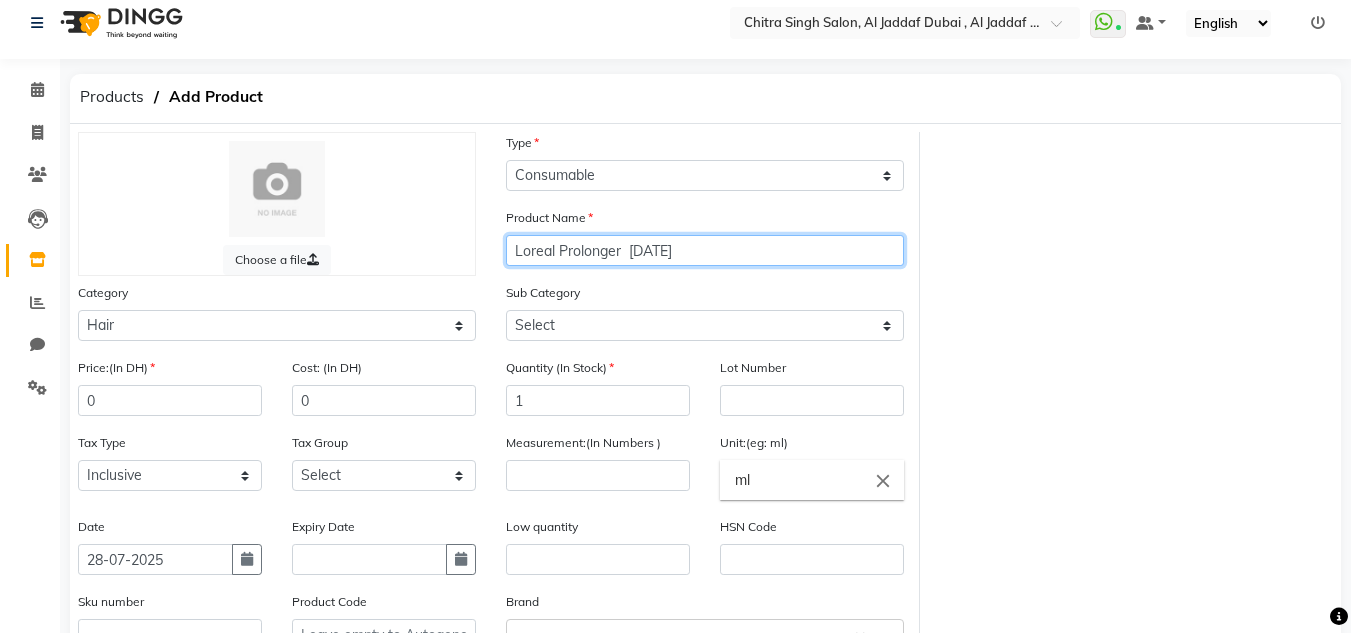 click on "Loreal Prolonger  [DATE]" 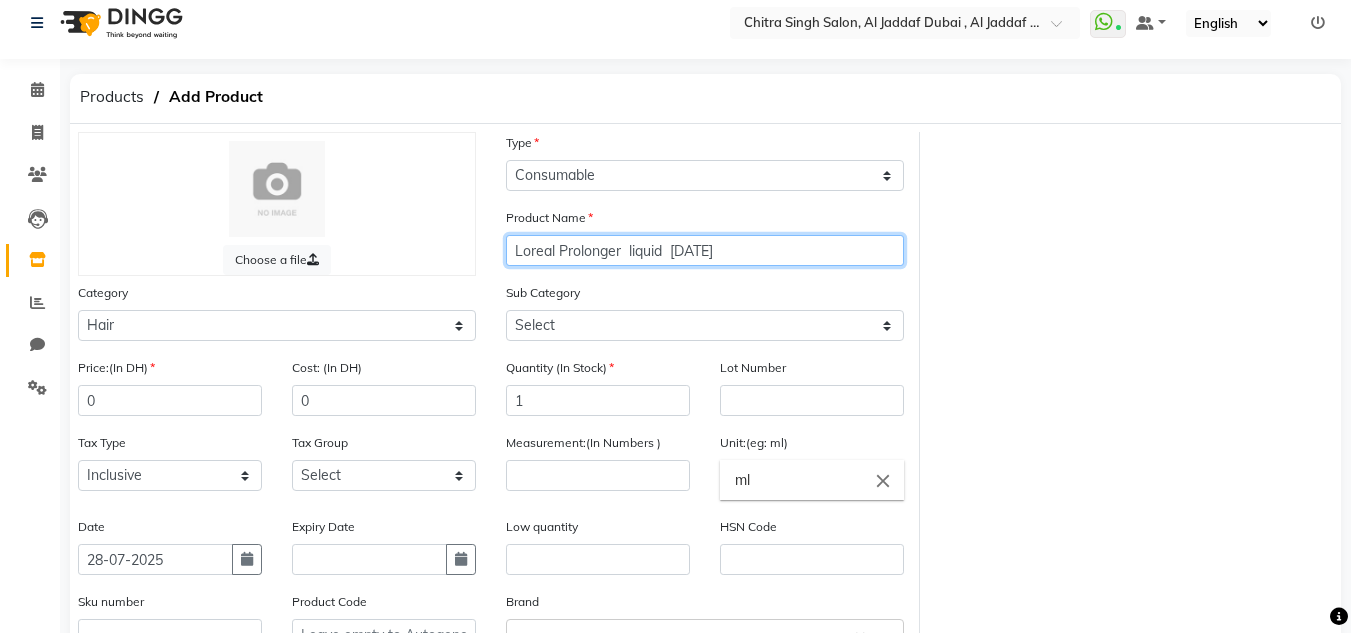 type on "Loreal Prolonger  liquid  [DATE]" 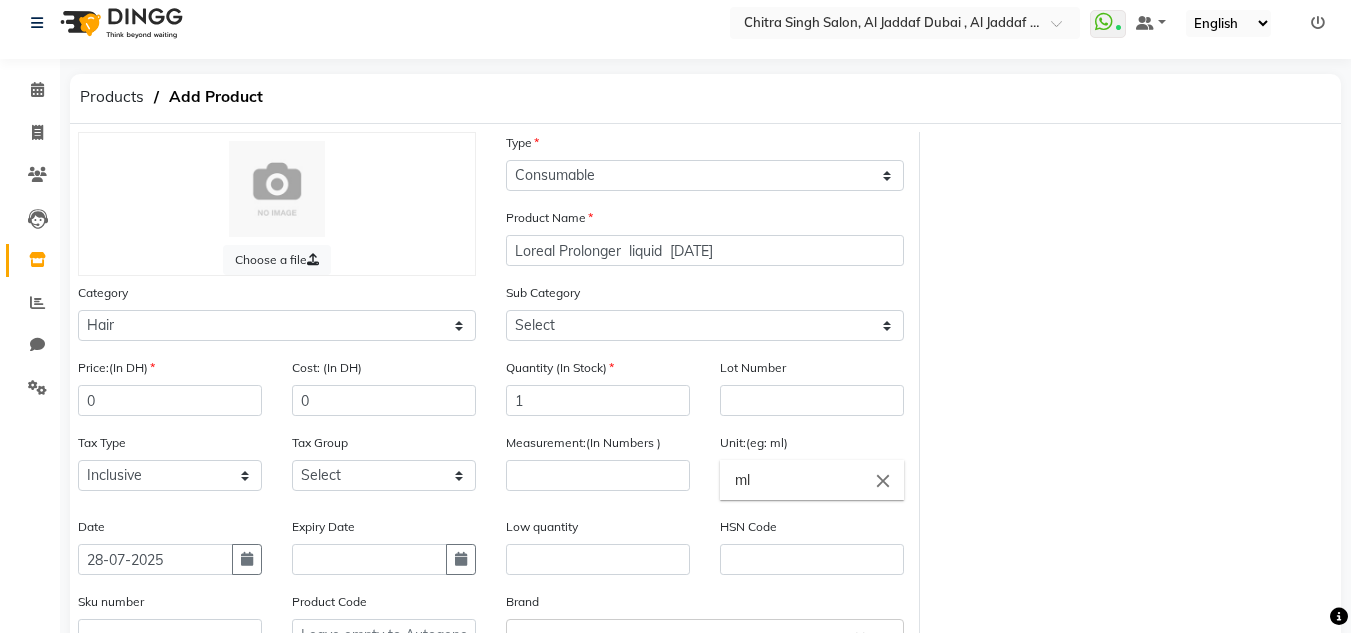 click on "Measurement:(In Numbers )" 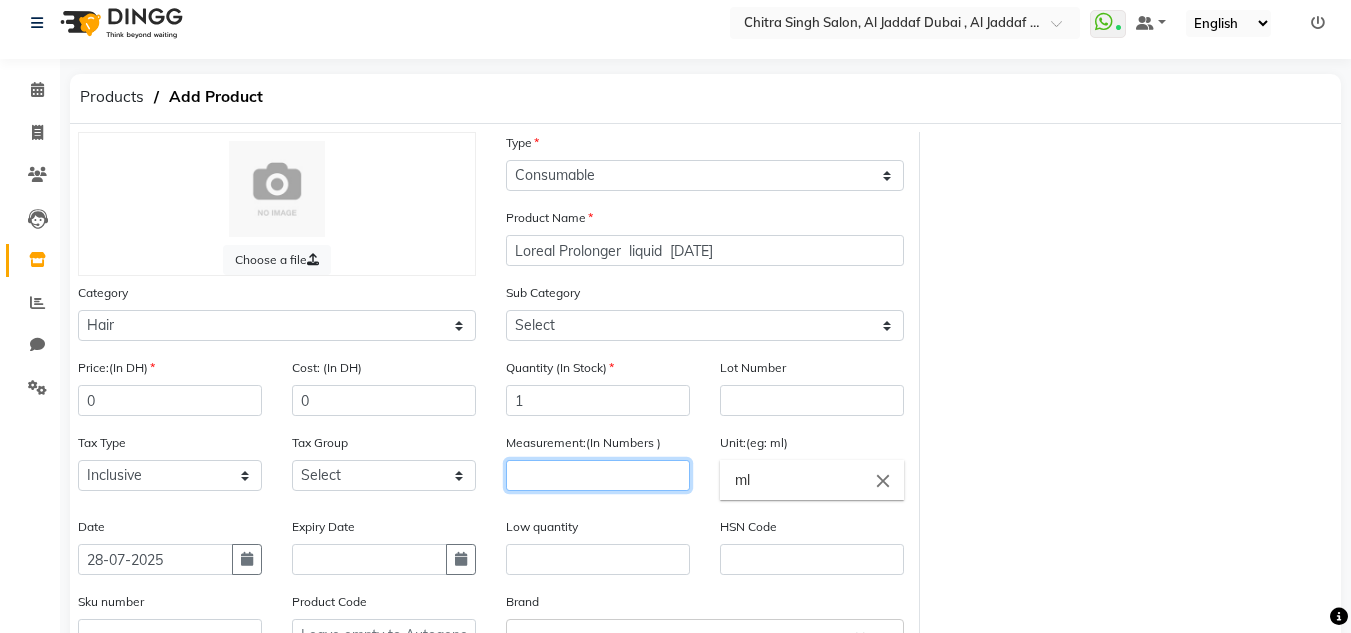 click 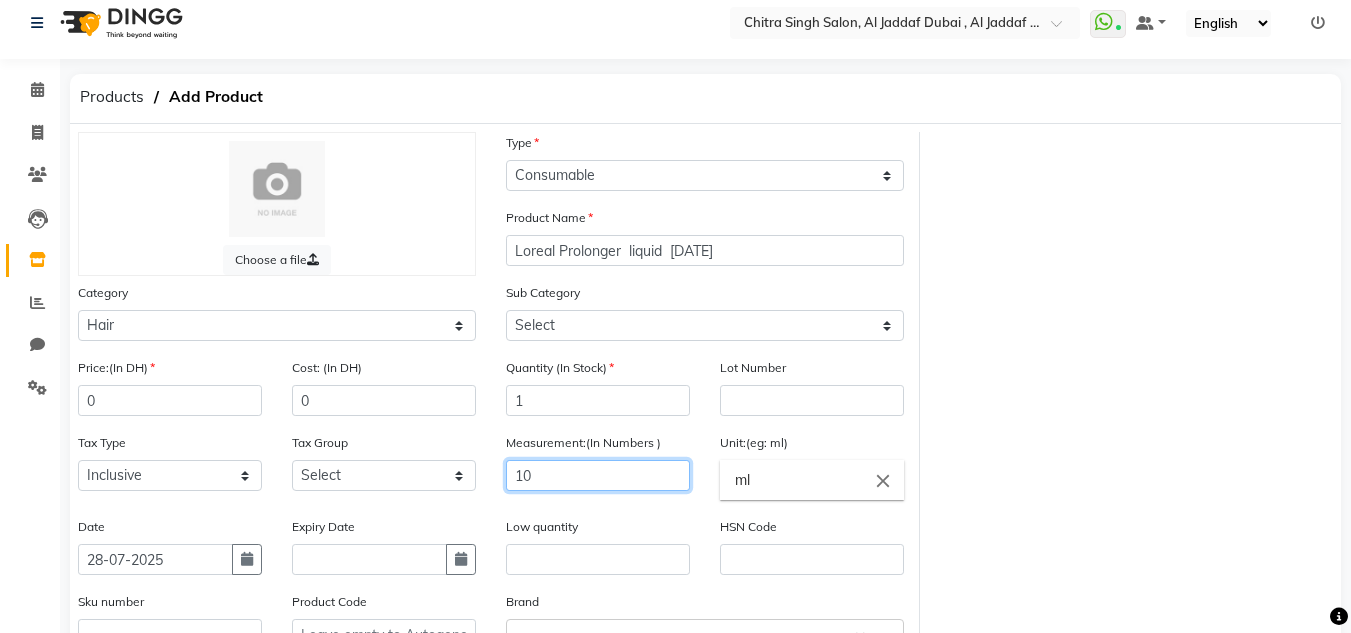 type on "100" 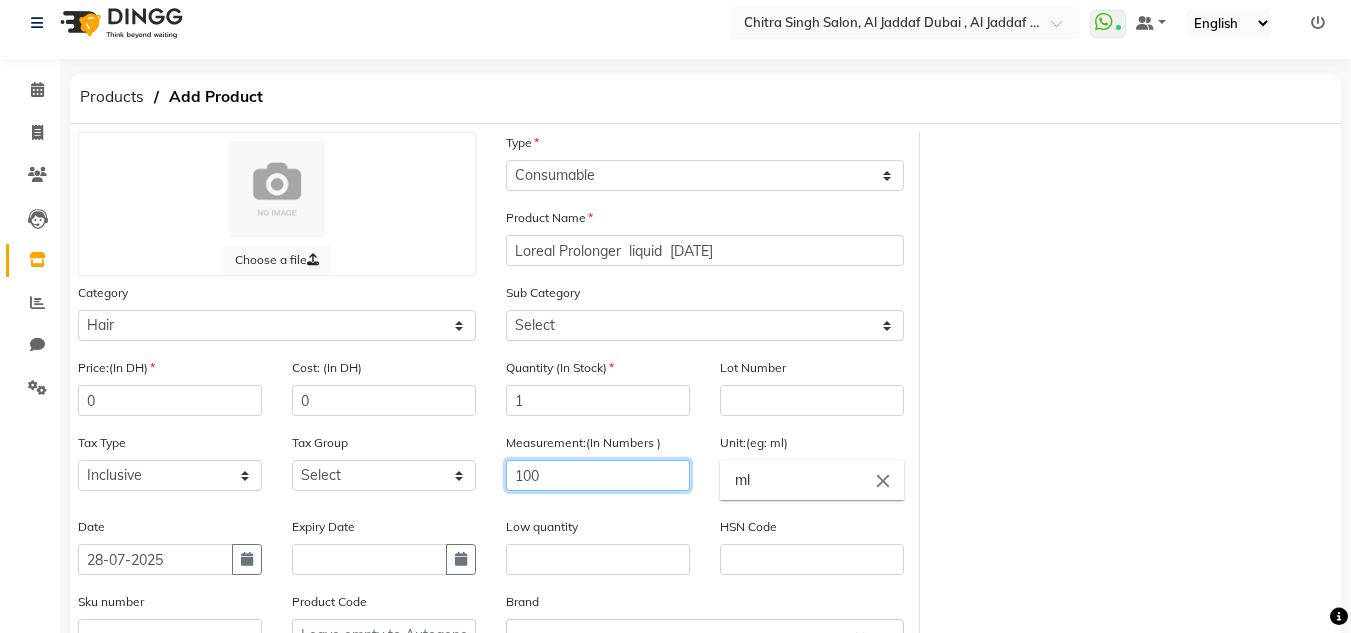 scroll, scrollTop: 243, scrollLeft: 0, axis: vertical 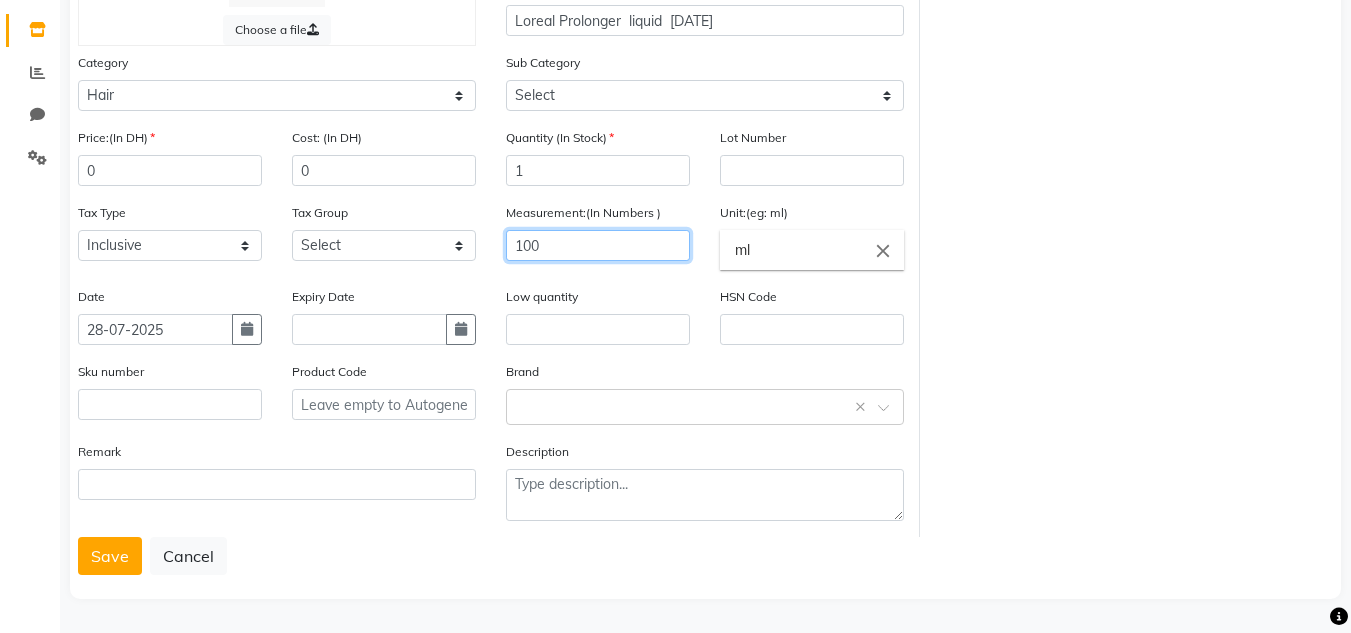 drag, startPoint x: 627, startPoint y: 240, endPoint x: 466, endPoint y: 230, distance: 161.31026 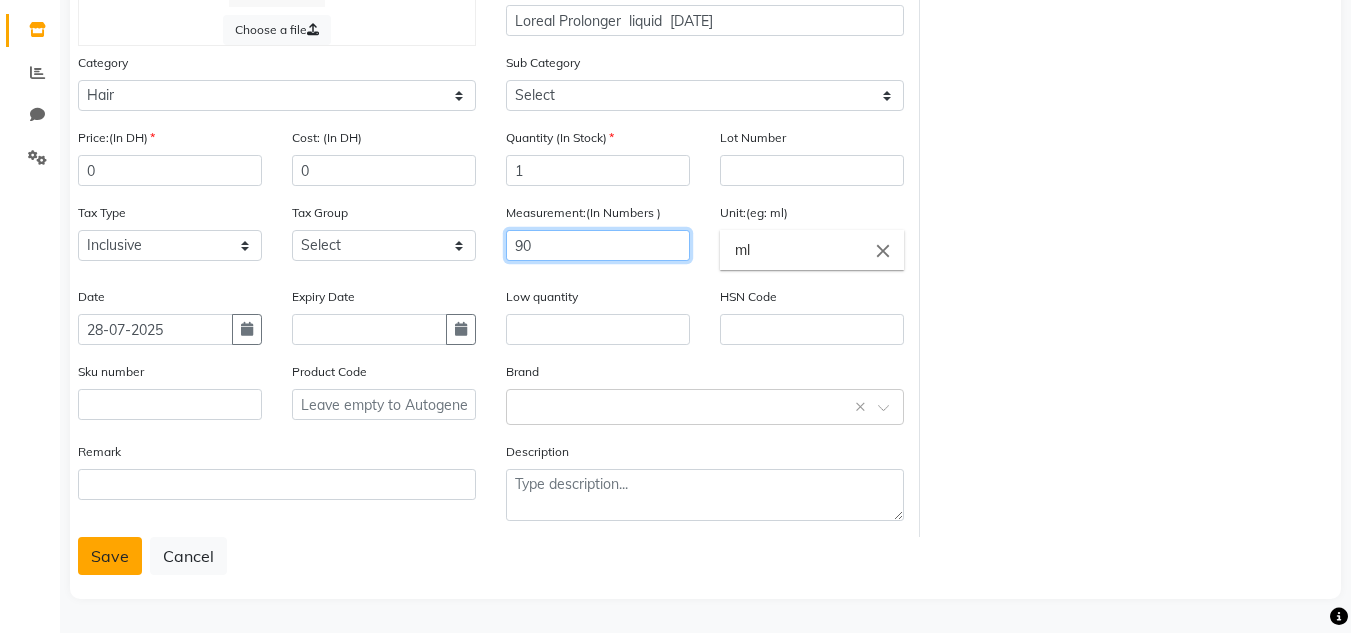 type on "90" 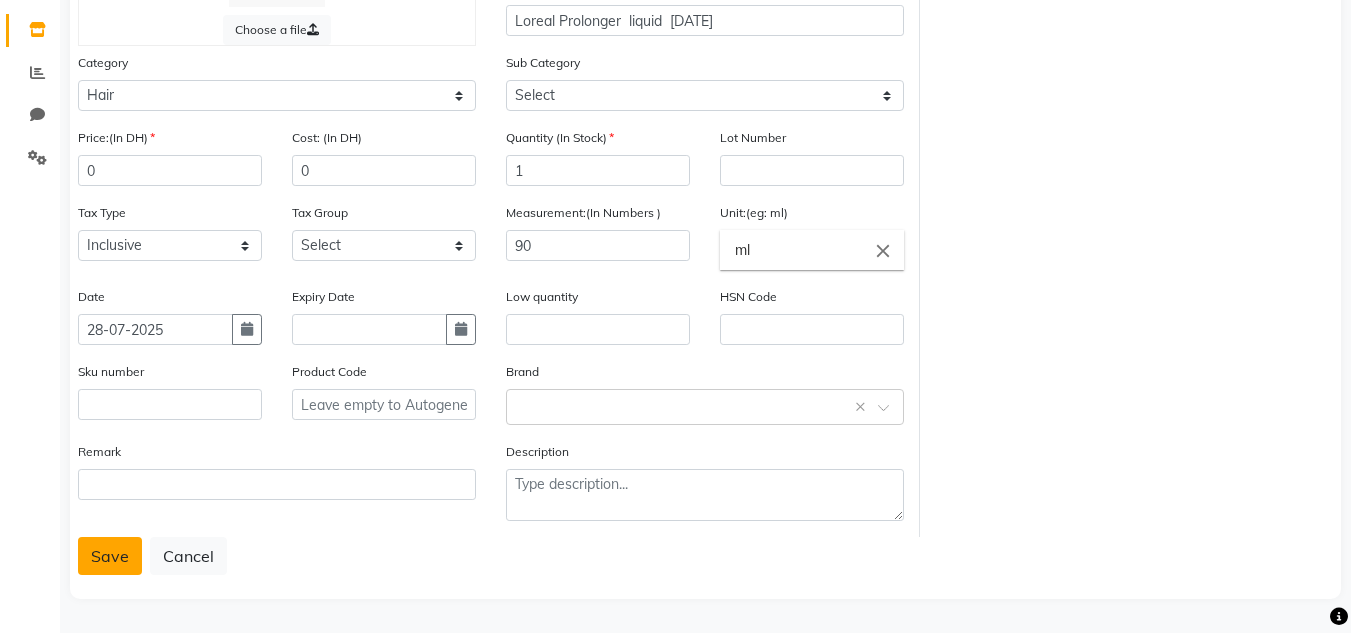 click on "Save" 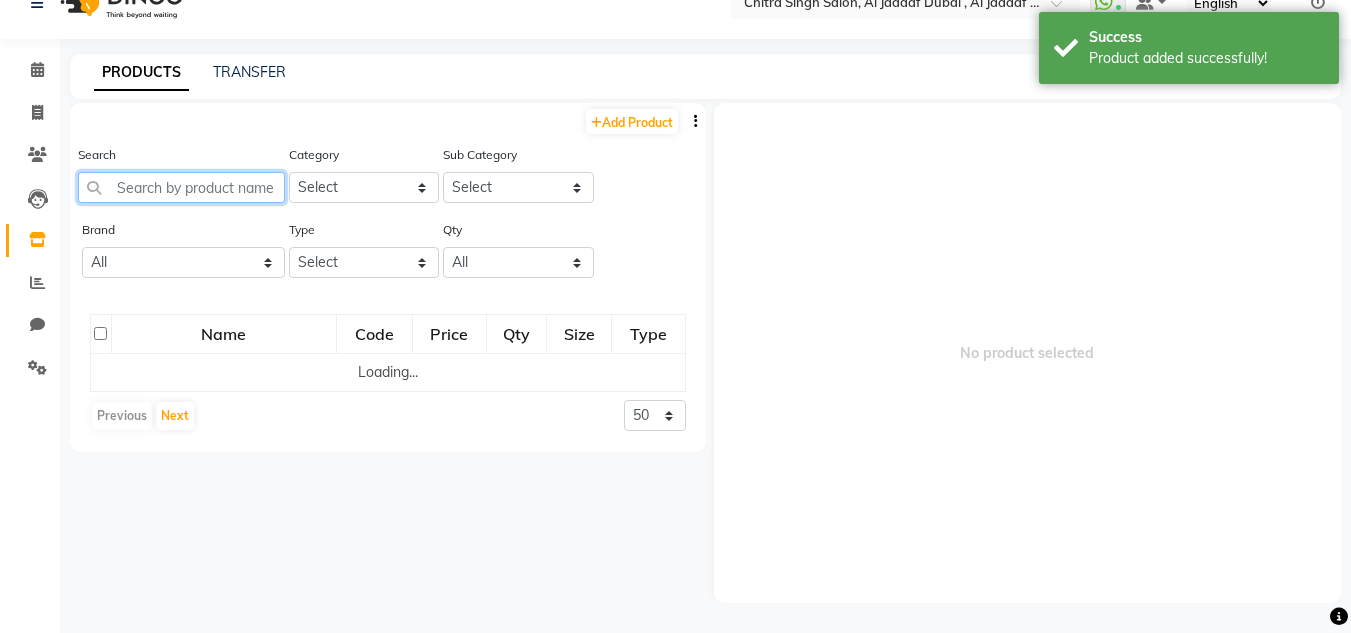 click 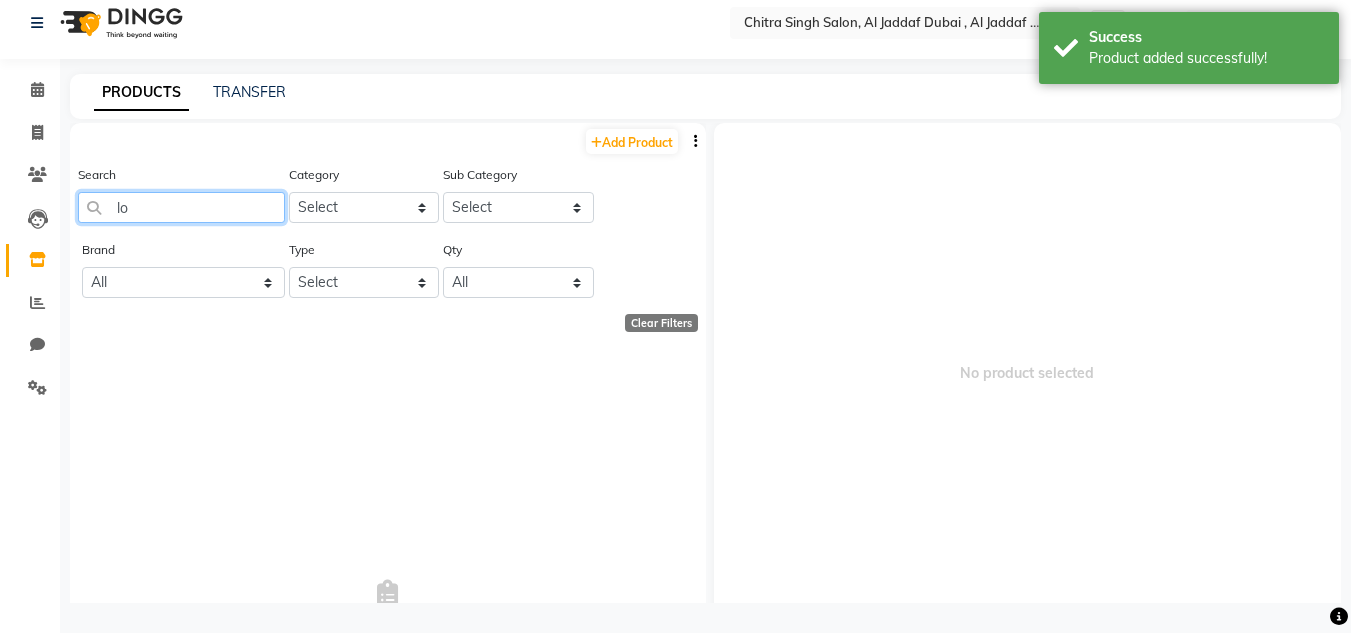 type on "l" 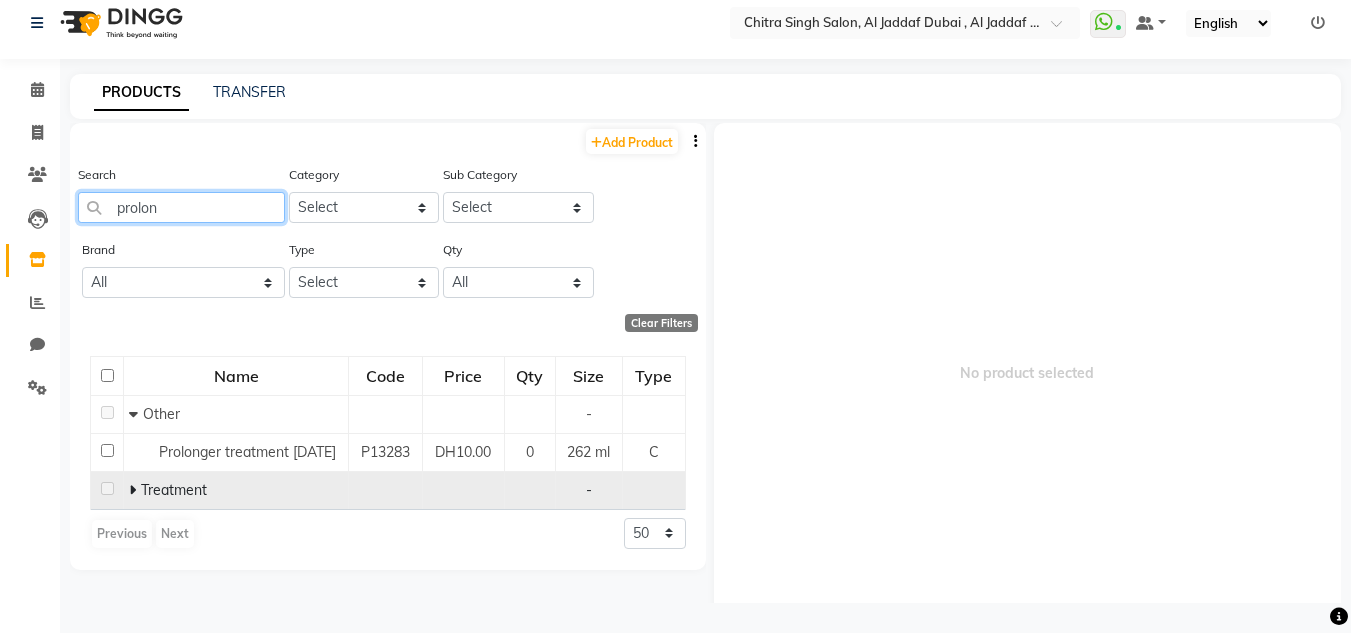 type on "prolon" 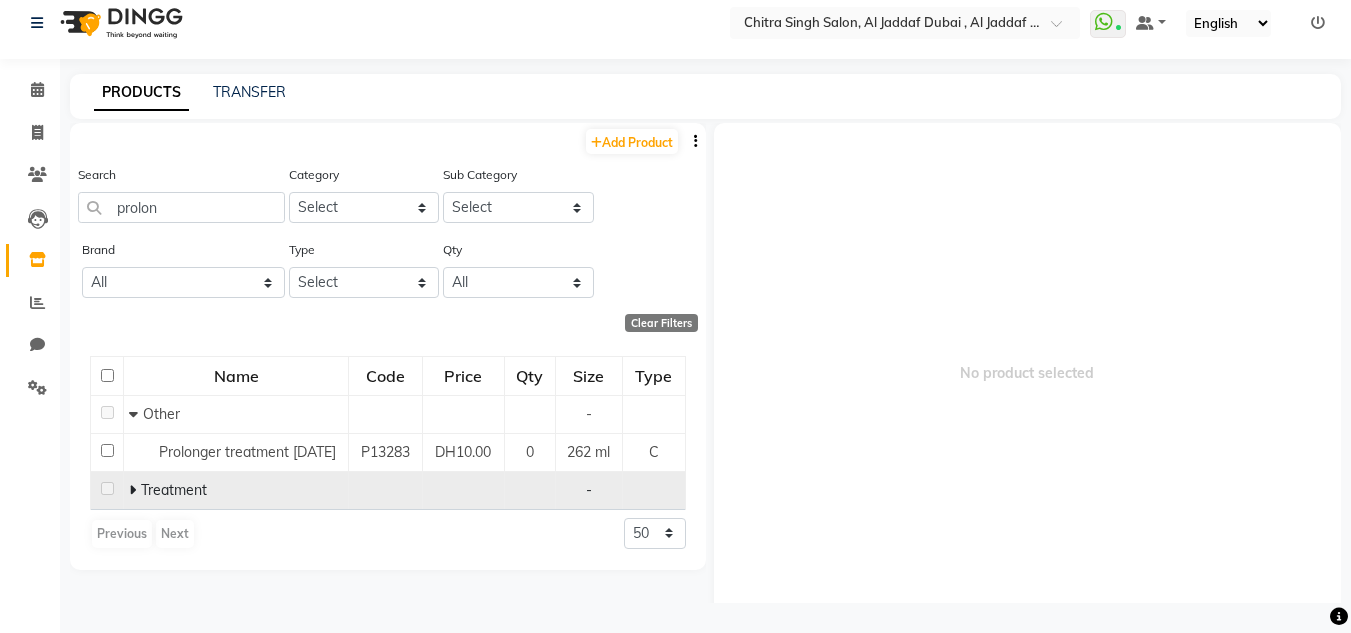 click 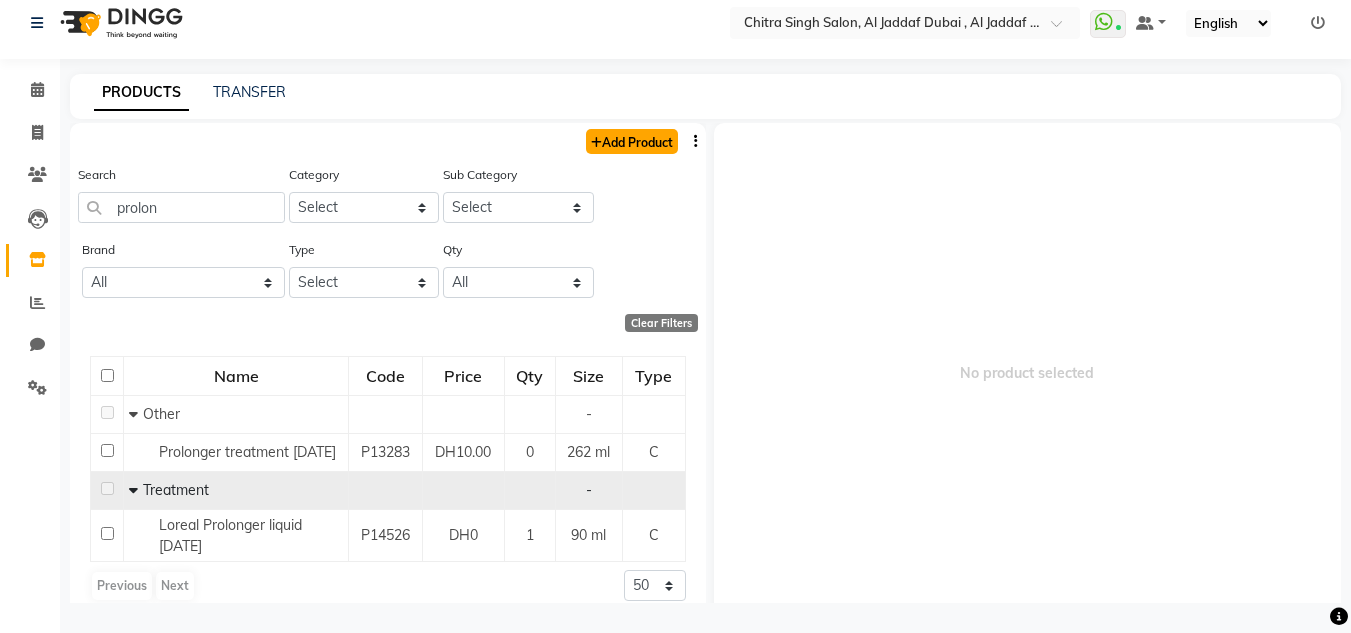 click on "Add Product" 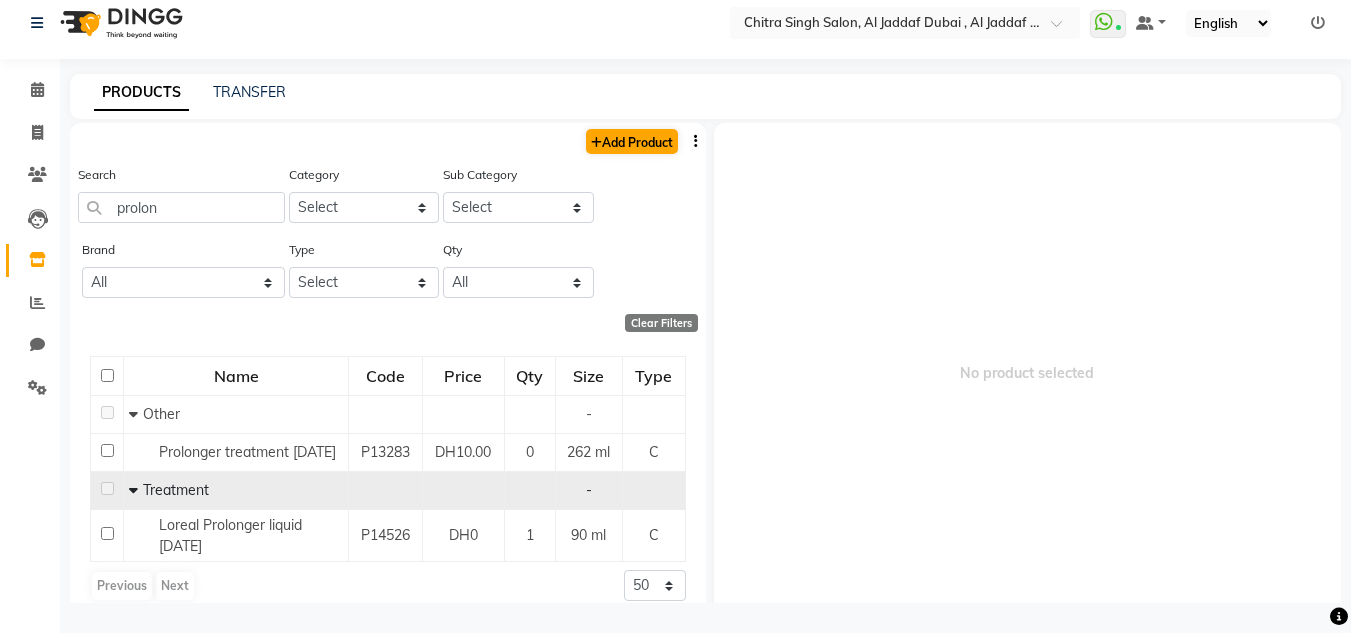 select on "true" 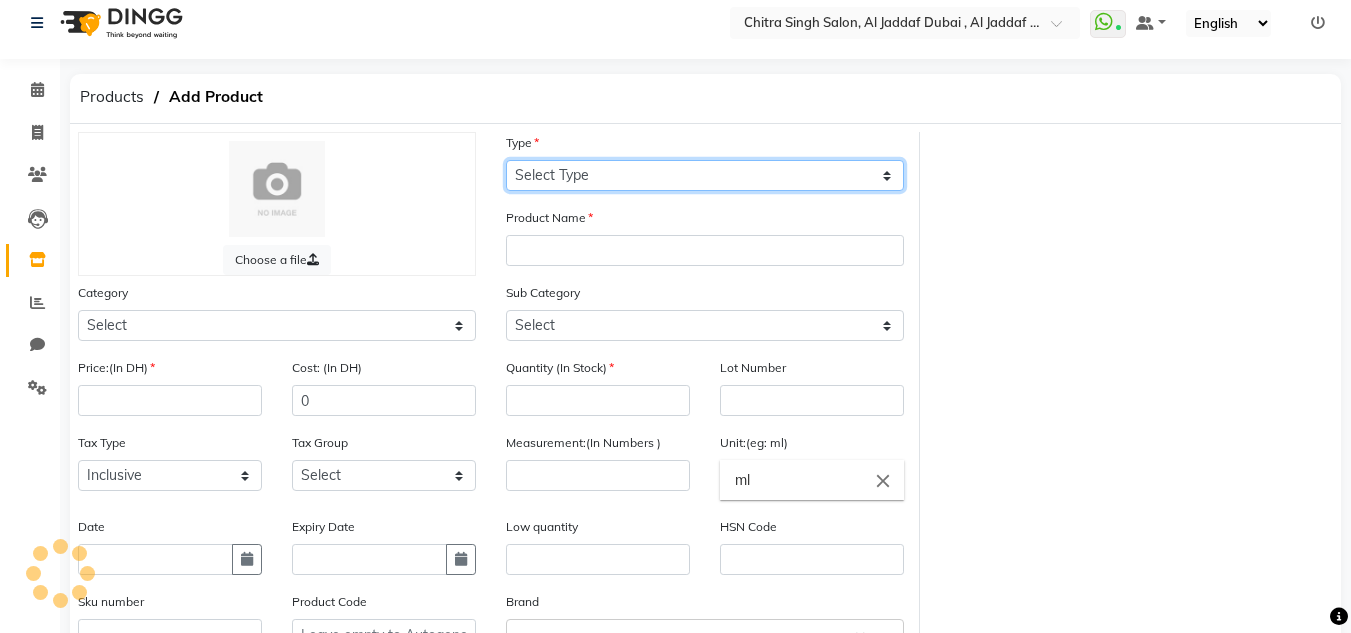 drag, startPoint x: 716, startPoint y: 184, endPoint x: 753, endPoint y: 300, distance: 121.75796 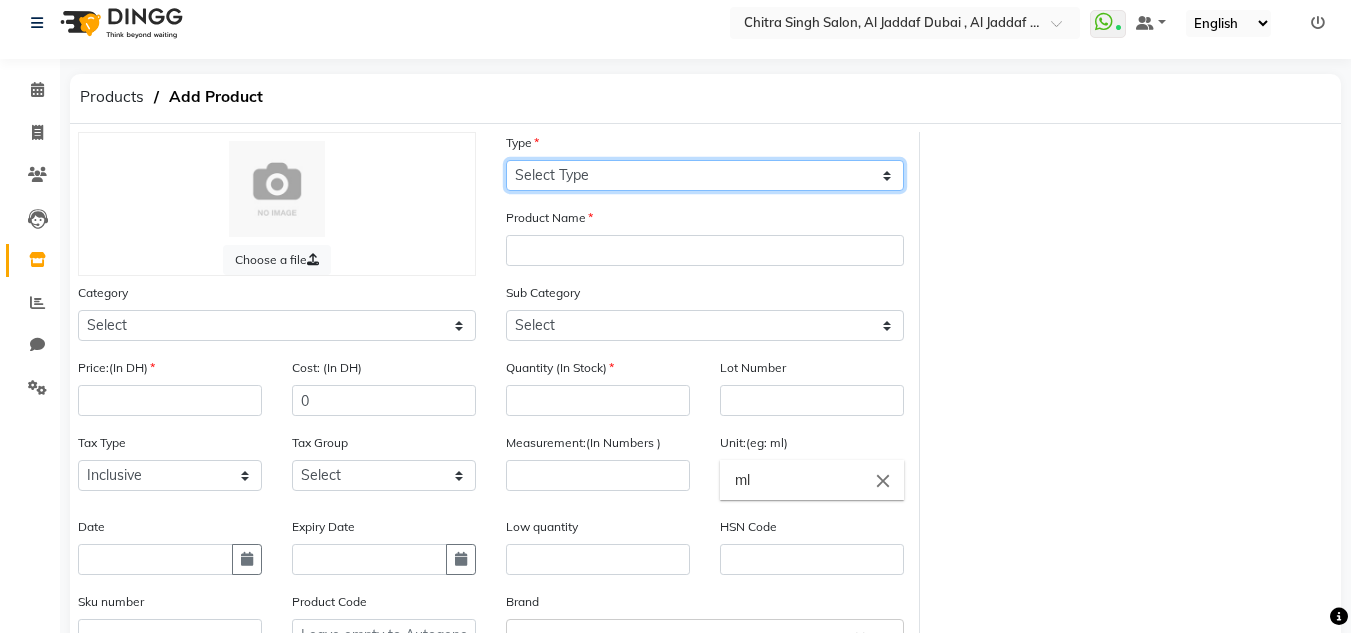 select on "C" 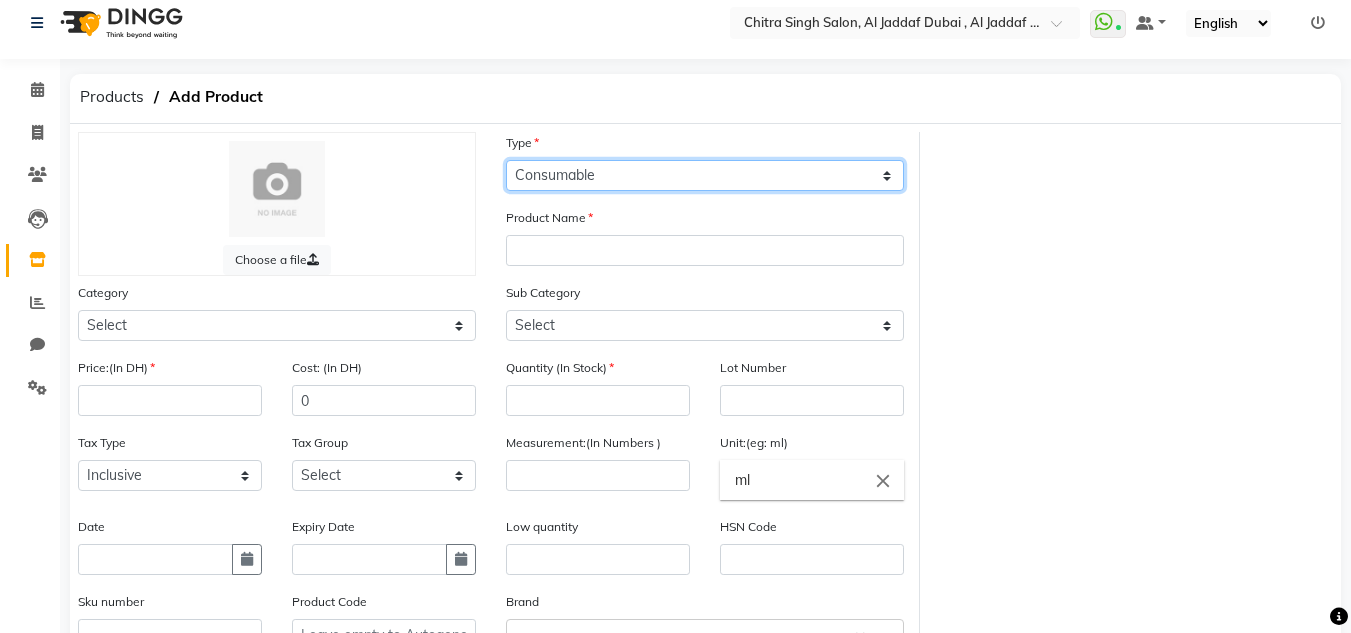 click on "Select Type Both Retail Consumable" 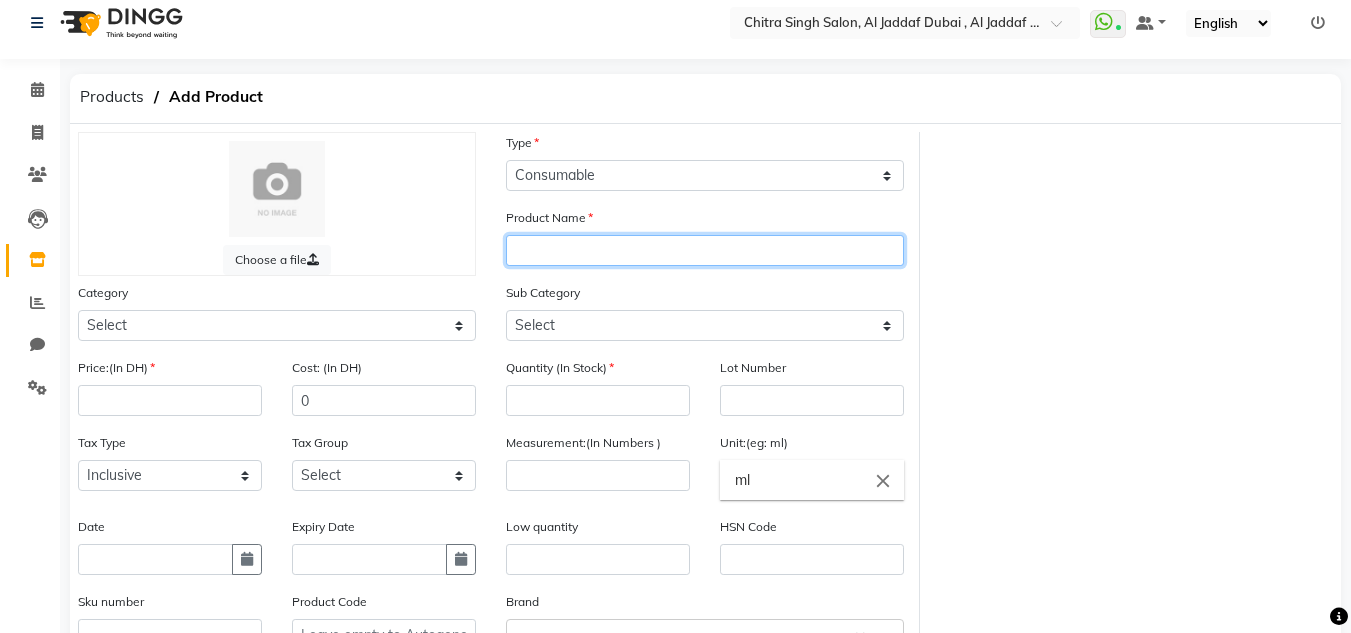 click 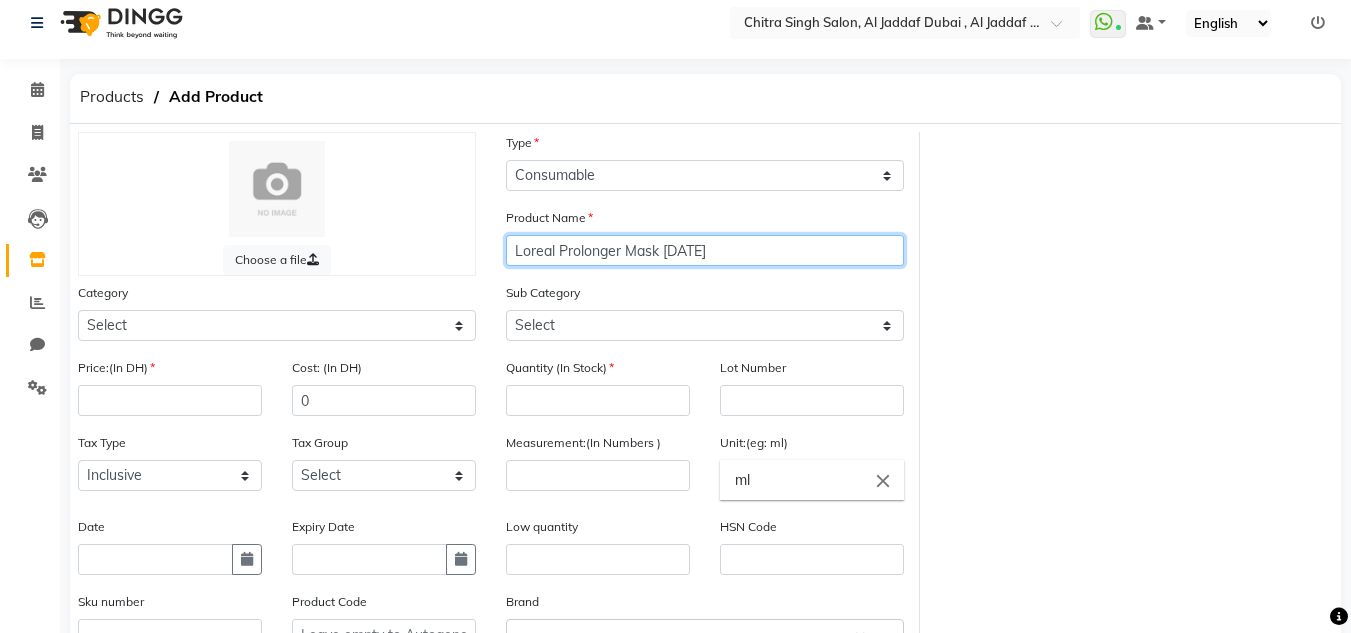 type on "Loreal Prolonger Mask [DATE]" 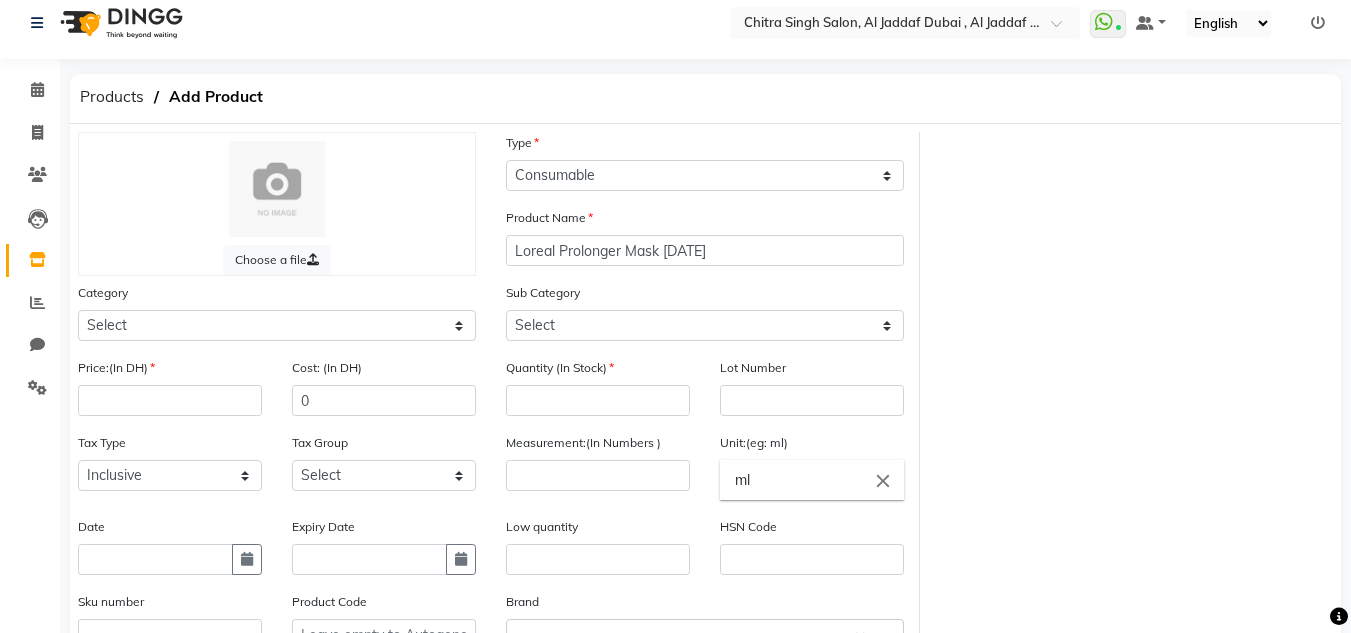 click on "Category Select Hair Skin Makeup Personal Care Appliances Beard Waxing Disposable Threading Hands and Feet Beauty Planet Botox Cadiveu Casmara Cheryls Olaplex GOWN Other" 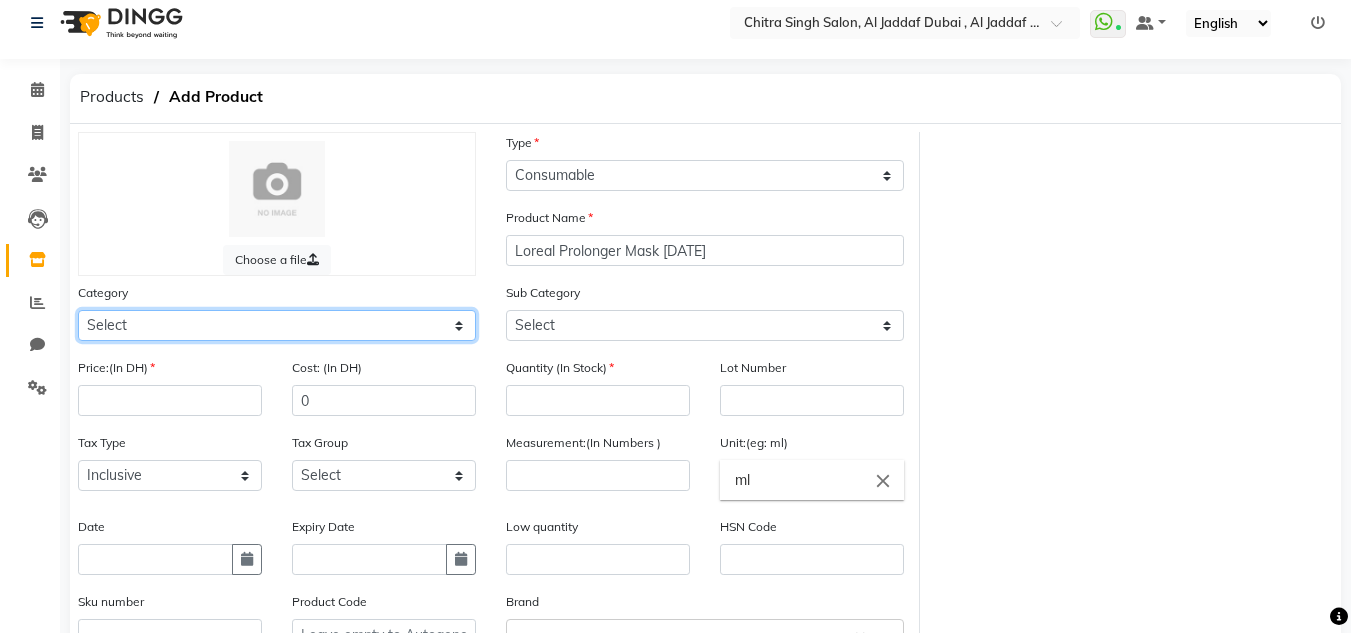 click on "Select Hair Skin Makeup Personal Care Appliances Beard Waxing Disposable Threading Hands and Feet Beauty Planet Botox Cadiveu Casmara Cheryls Olaplex GOWN Other" 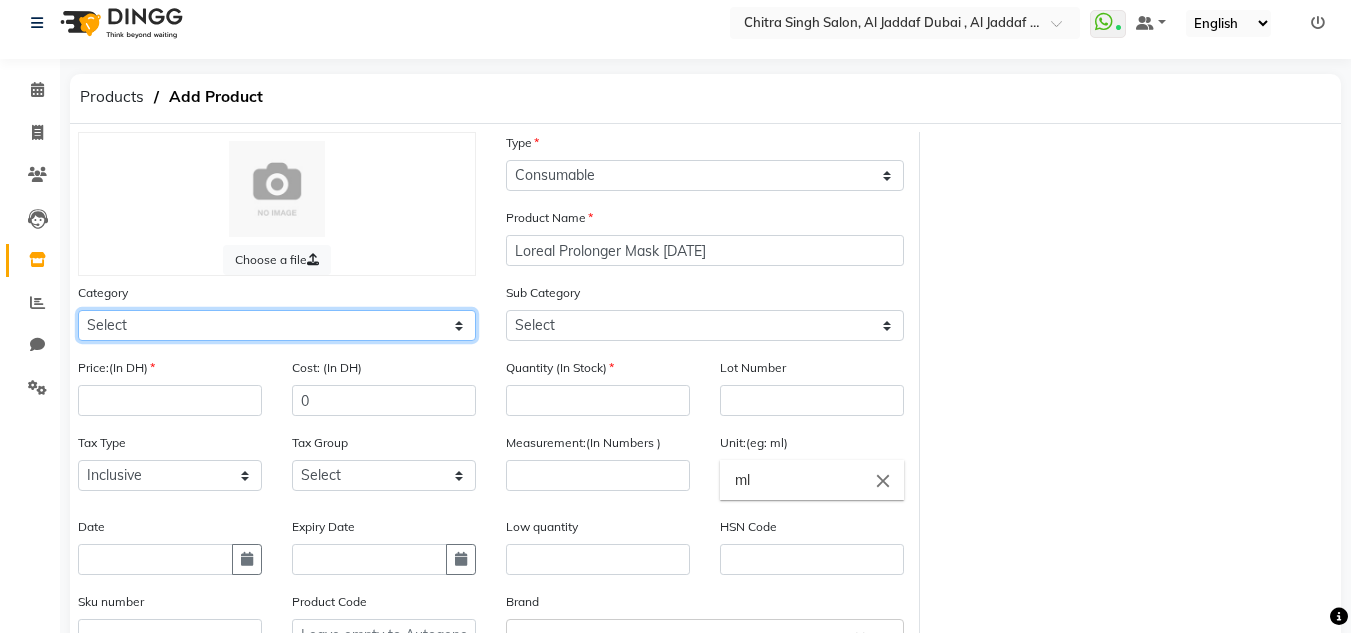select on "462401100" 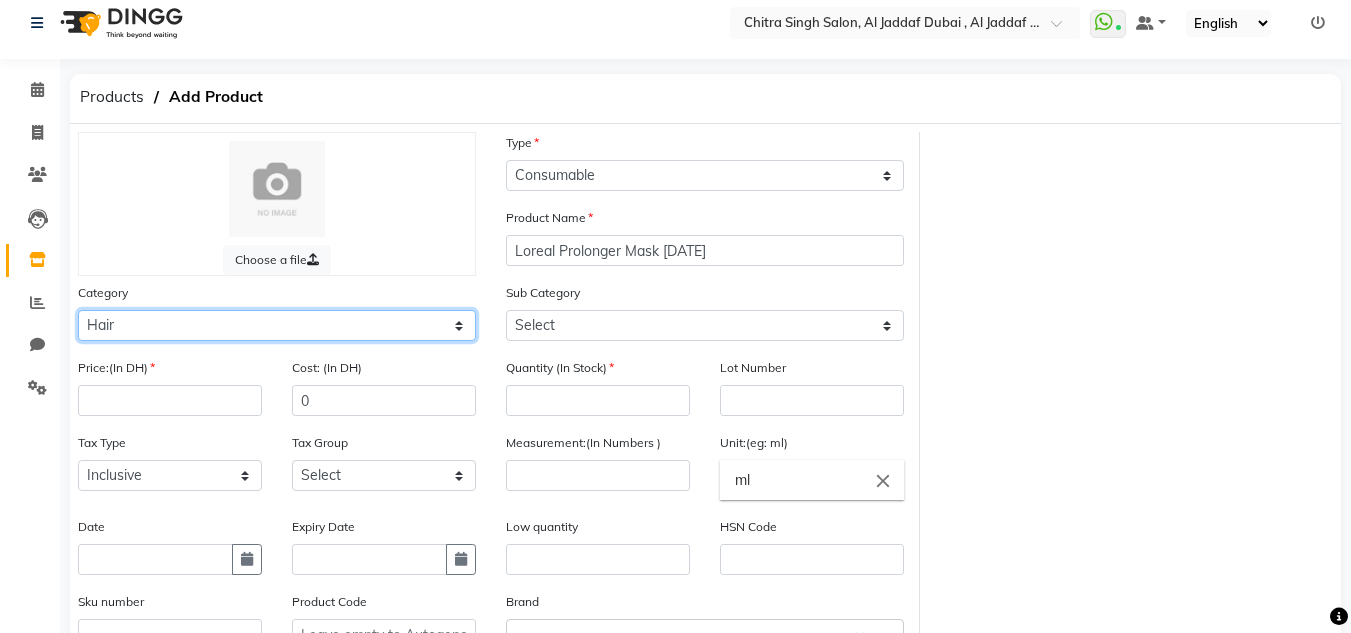 click on "Select Hair Skin Makeup Personal Care Appliances Beard Waxing Disposable Threading Hands and Feet Beauty Planet Botox Cadiveu Casmara Cheryls Olaplex GOWN Other" 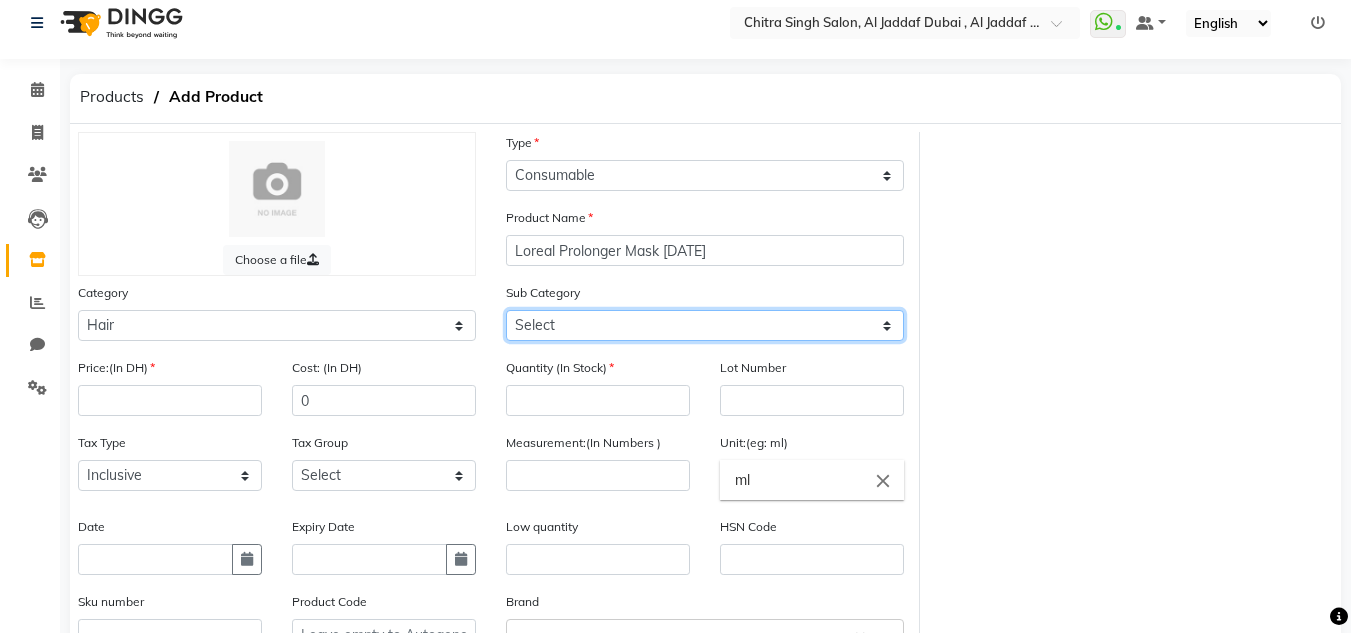 click on "Select Shampoo Conditioner Cream Mask Oil Serum Color Appliances Treatment Styling Kit & Combo Other" 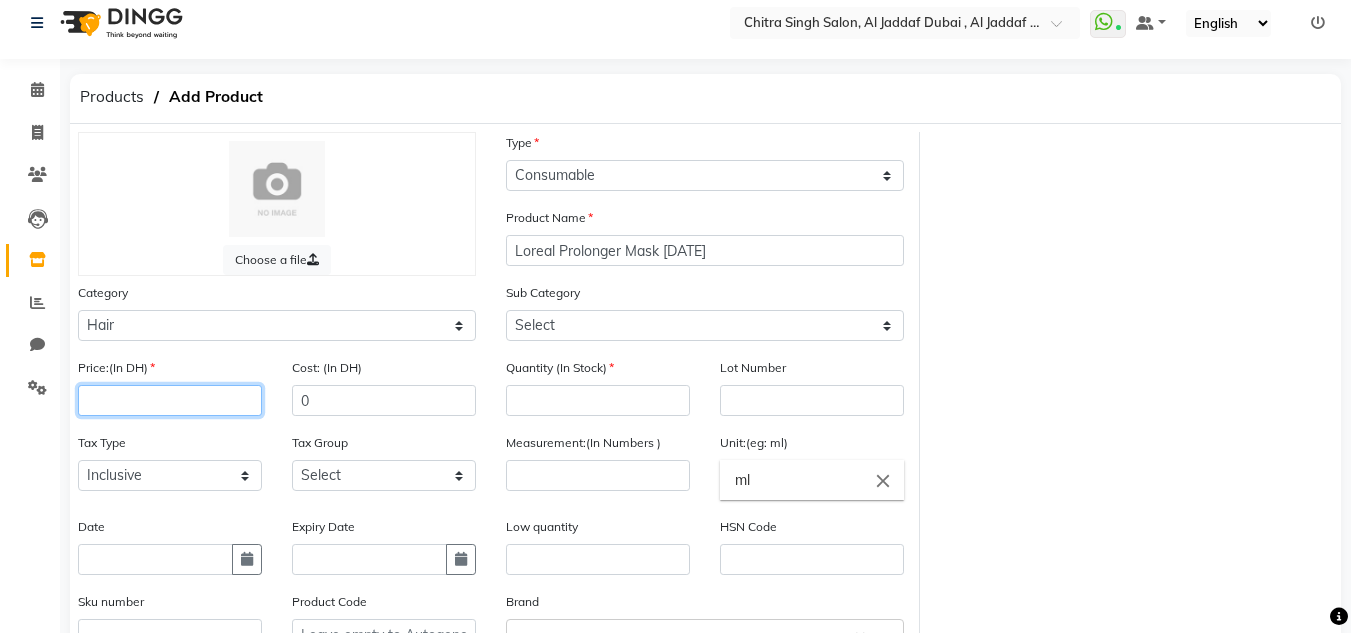 click 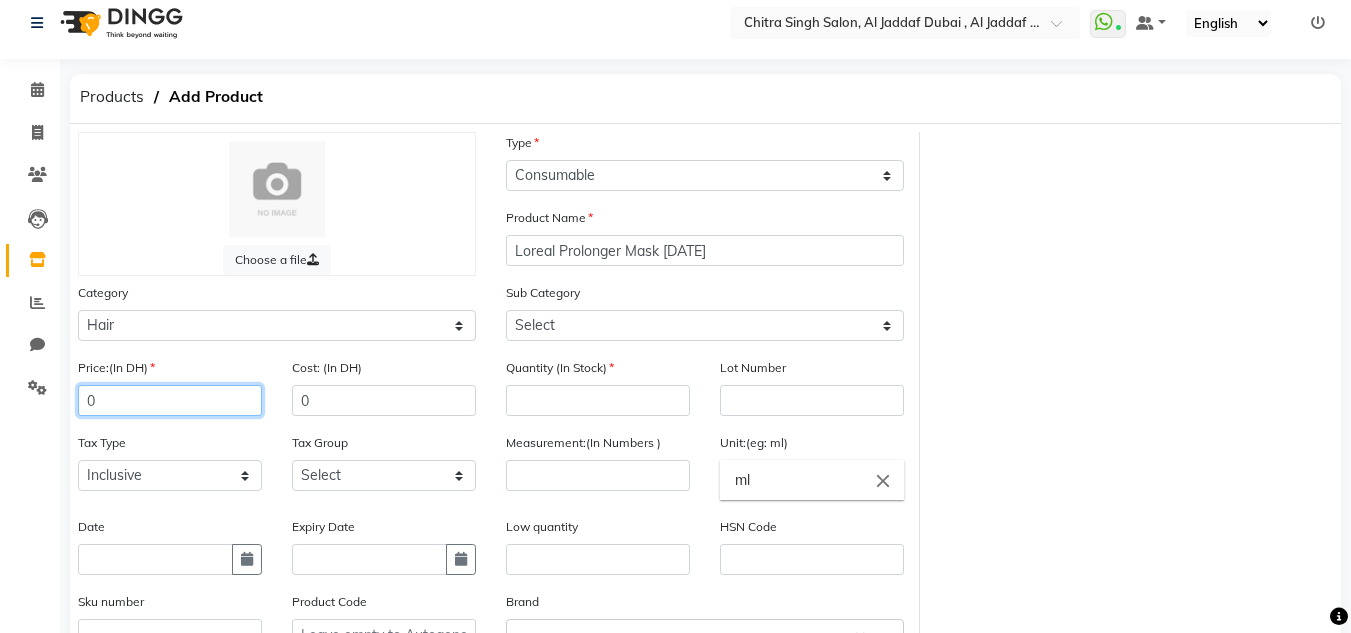 type on "0" 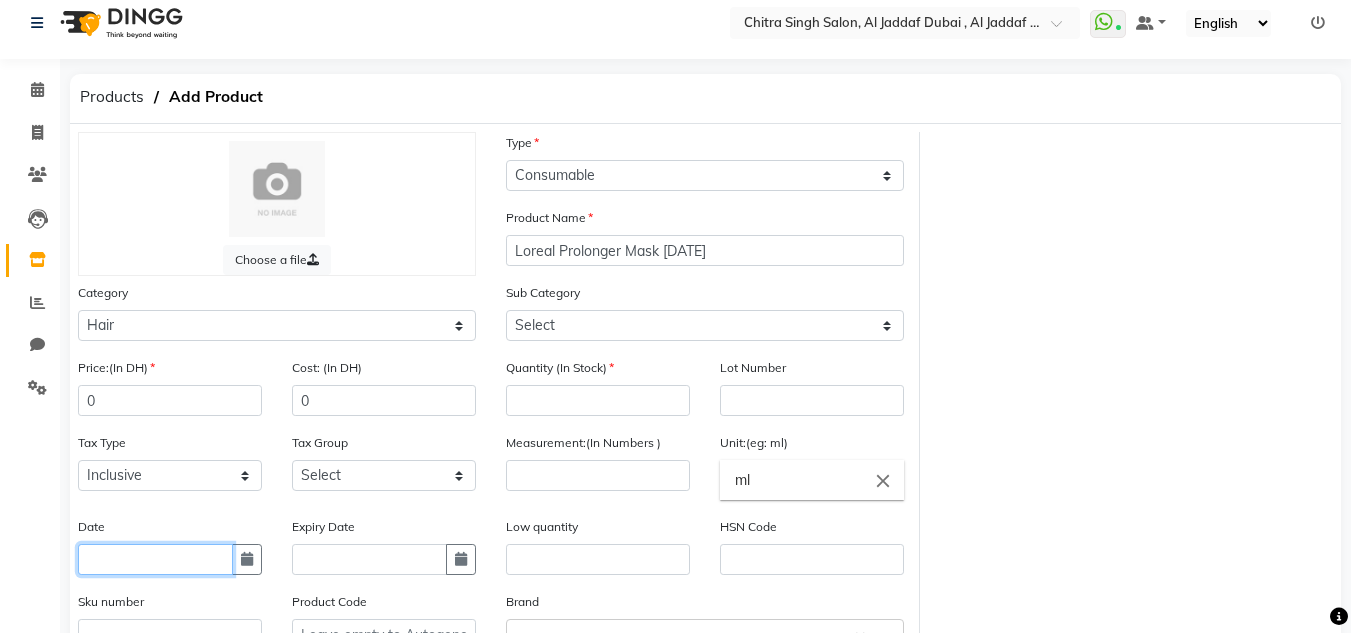 click 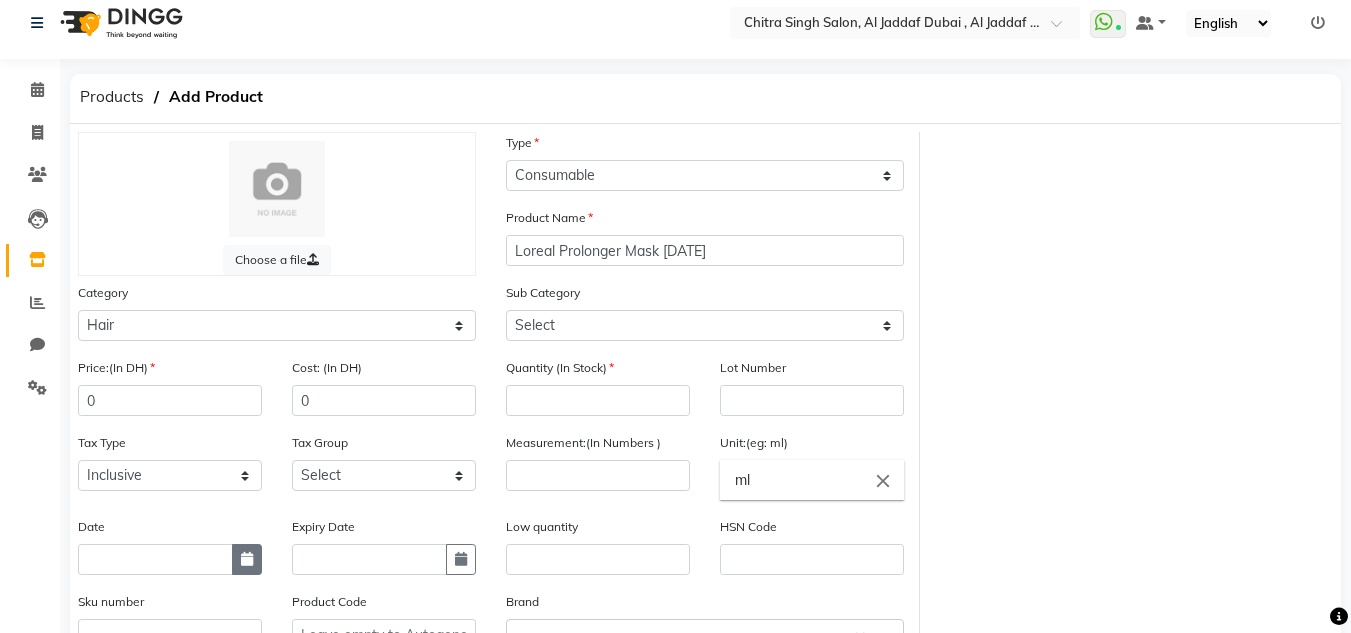 select on "8" 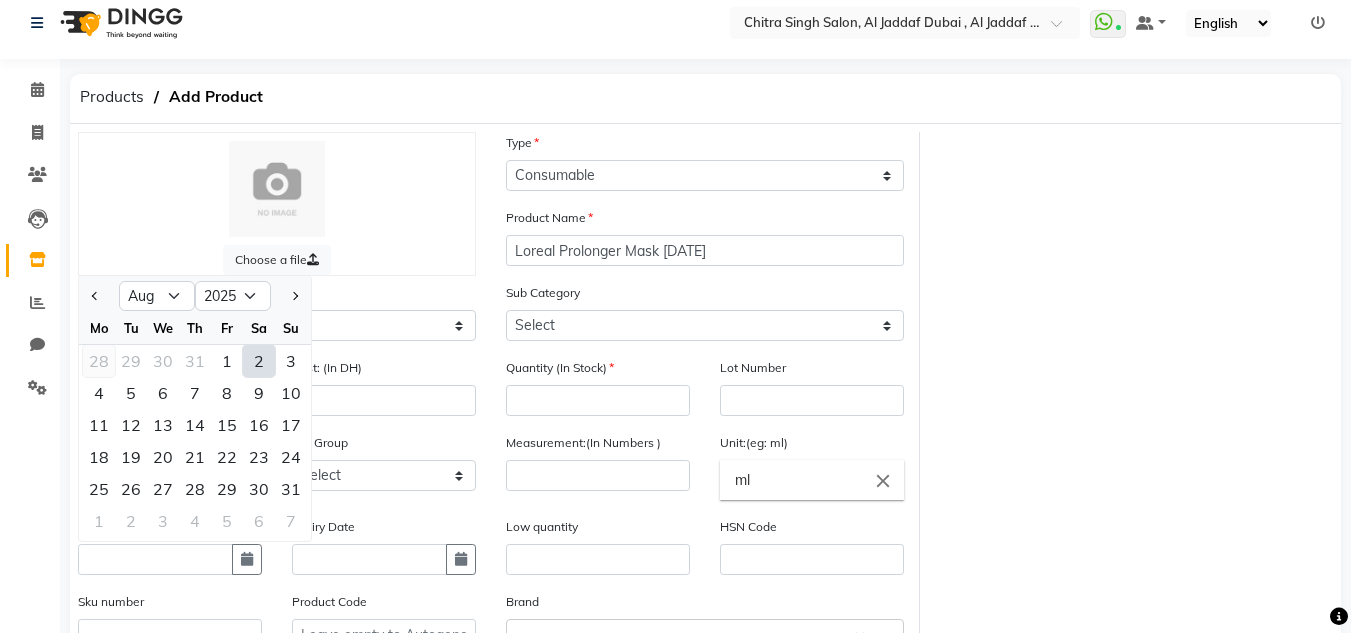 click on "28" 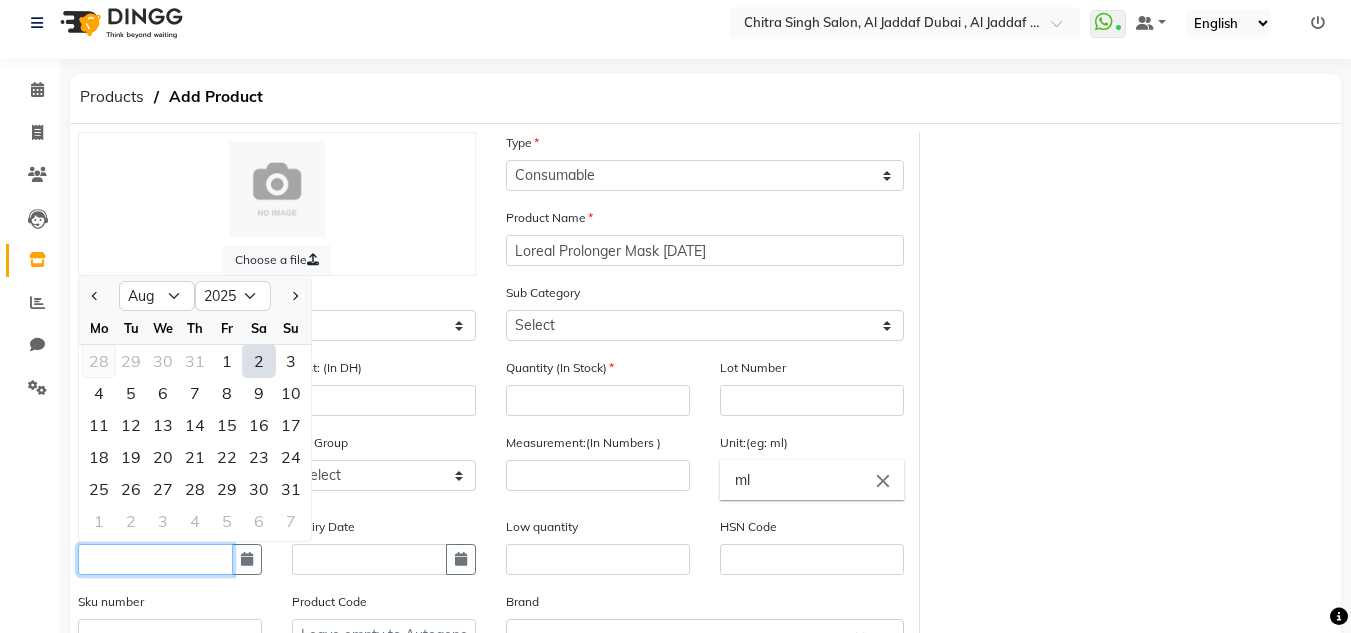 type on "28-07-2025" 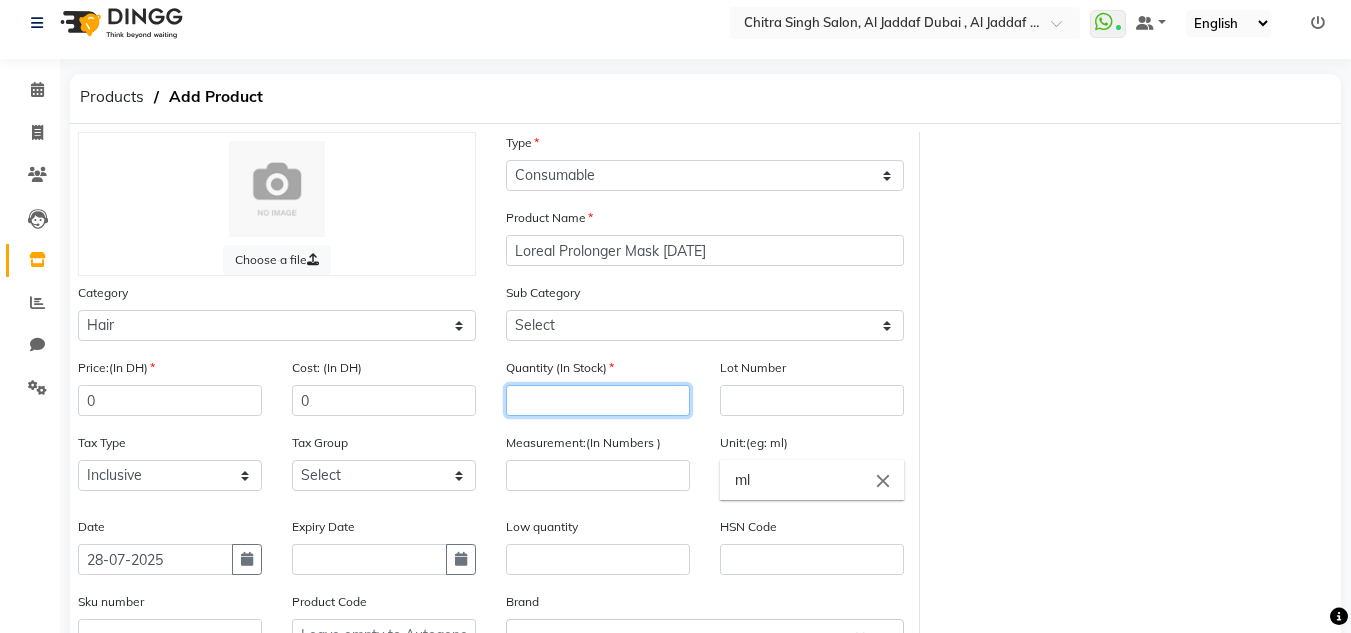 click 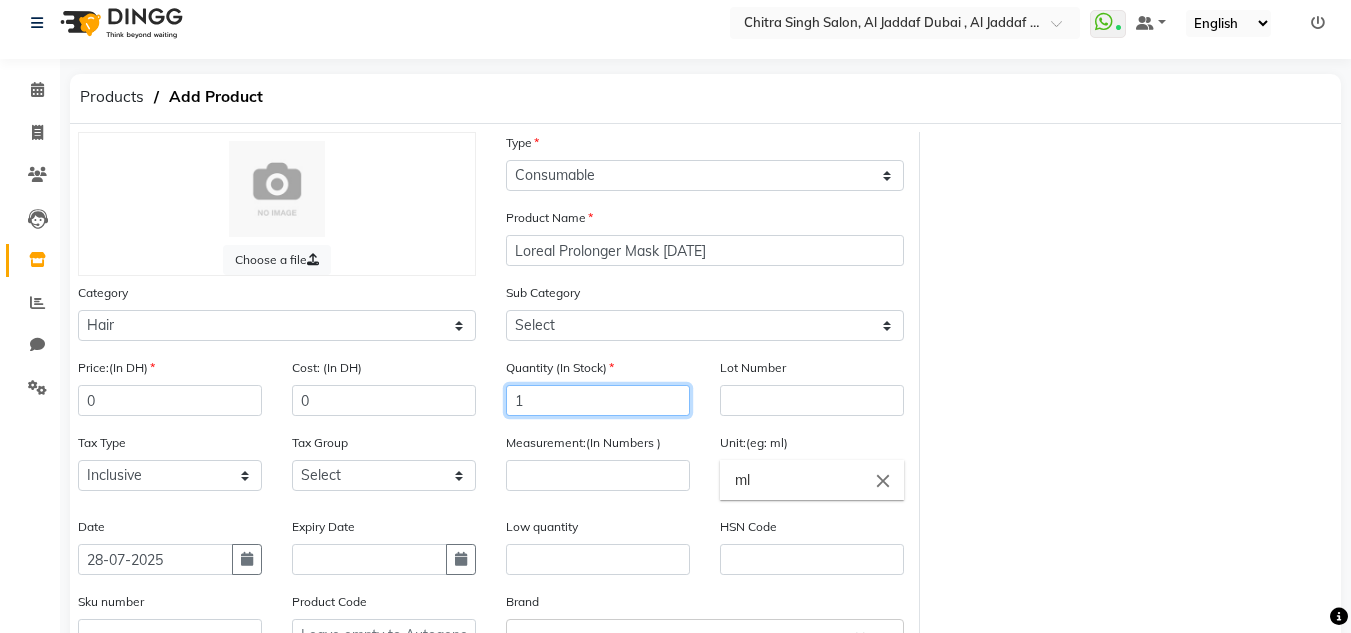 type on "1" 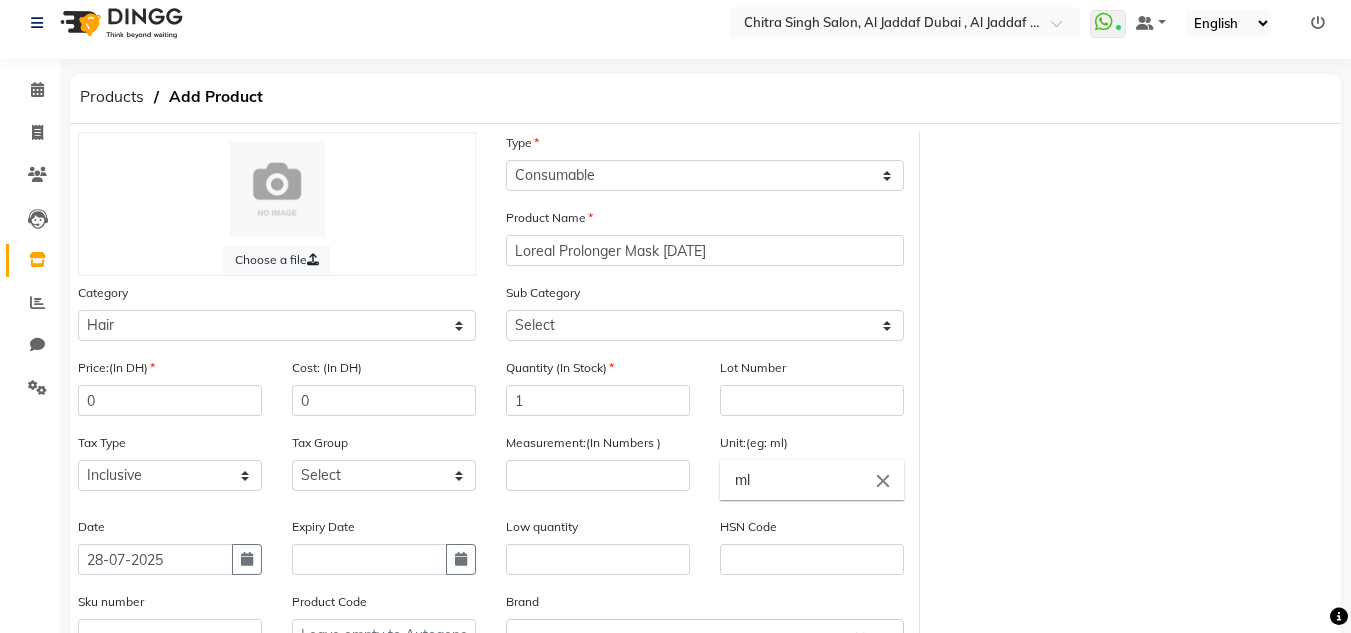 click on "Measurement:(In Numbers )" 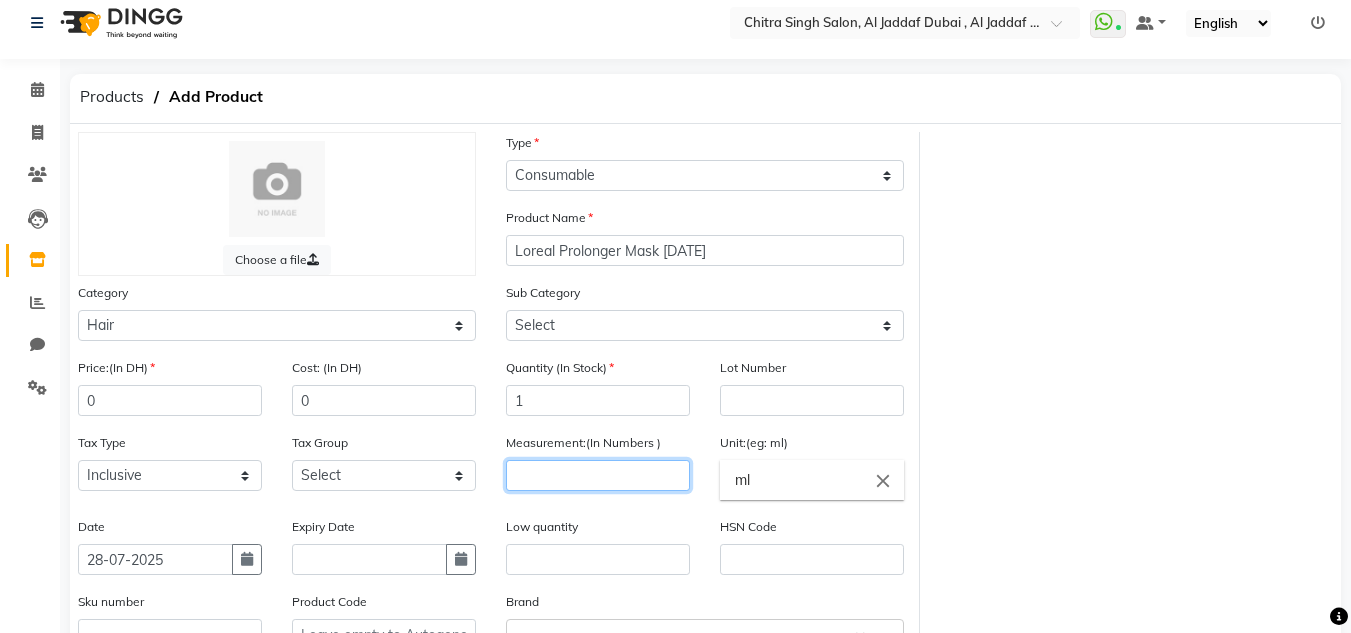 click 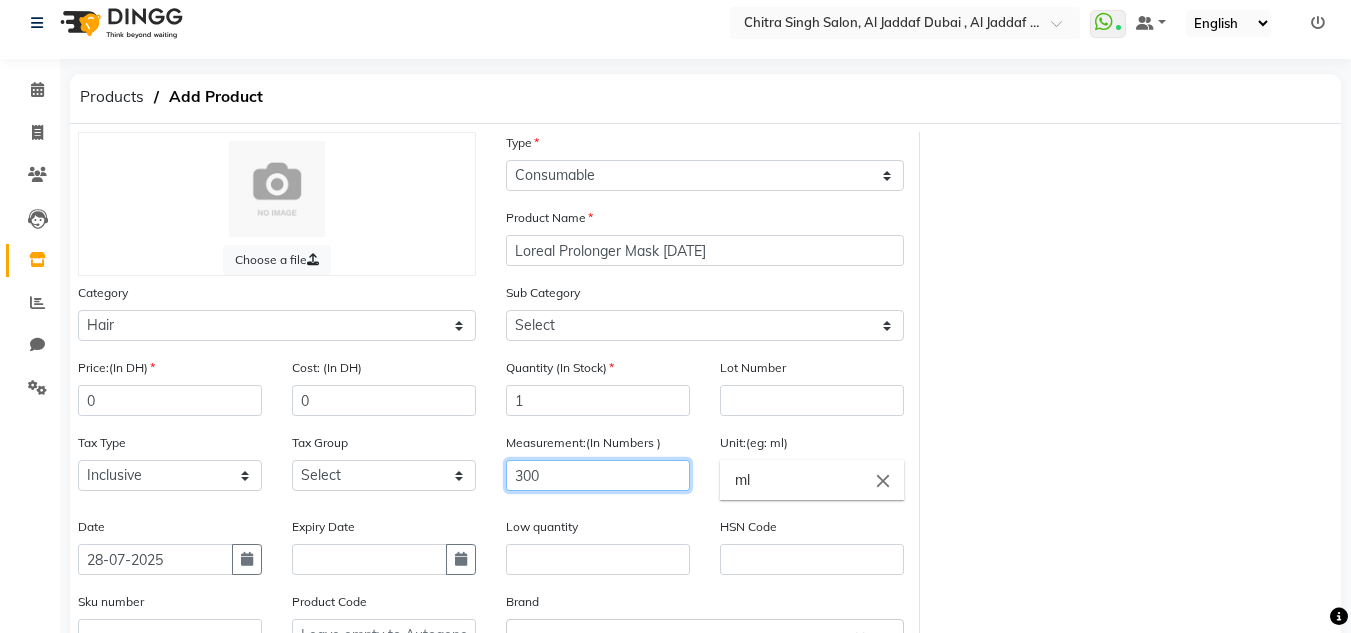 scroll, scrollTop: 243, scrollLeft: 0, axis: vertical 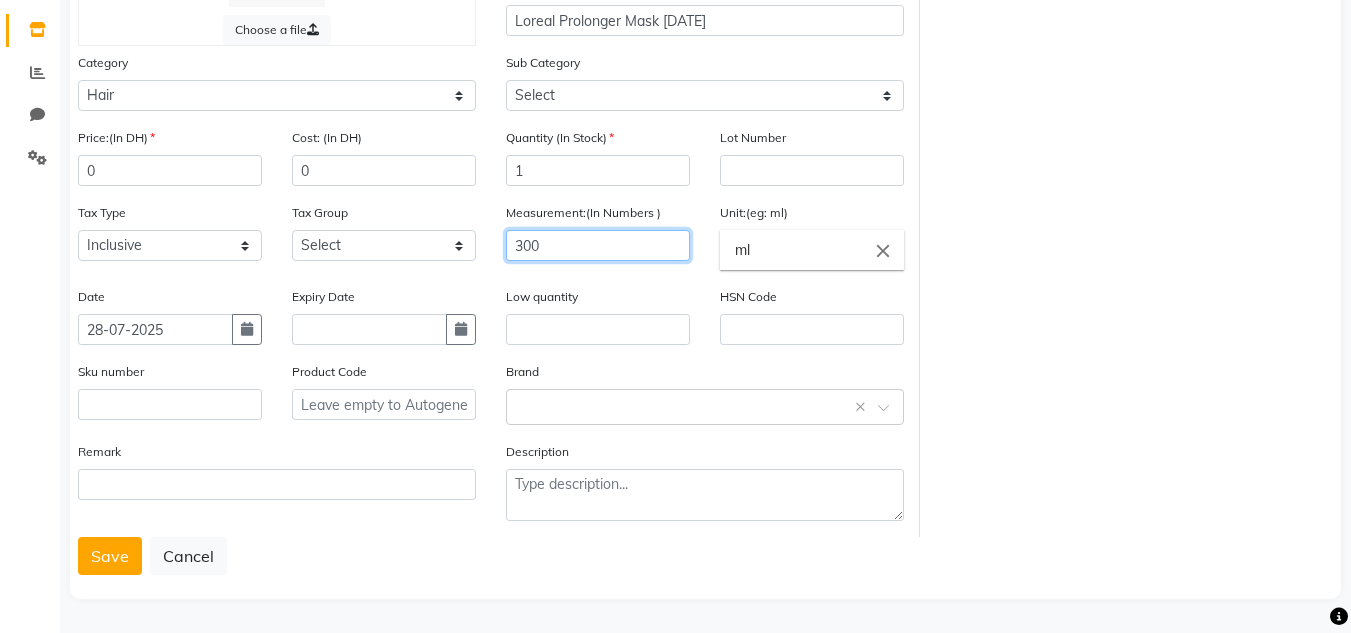 type on "300" 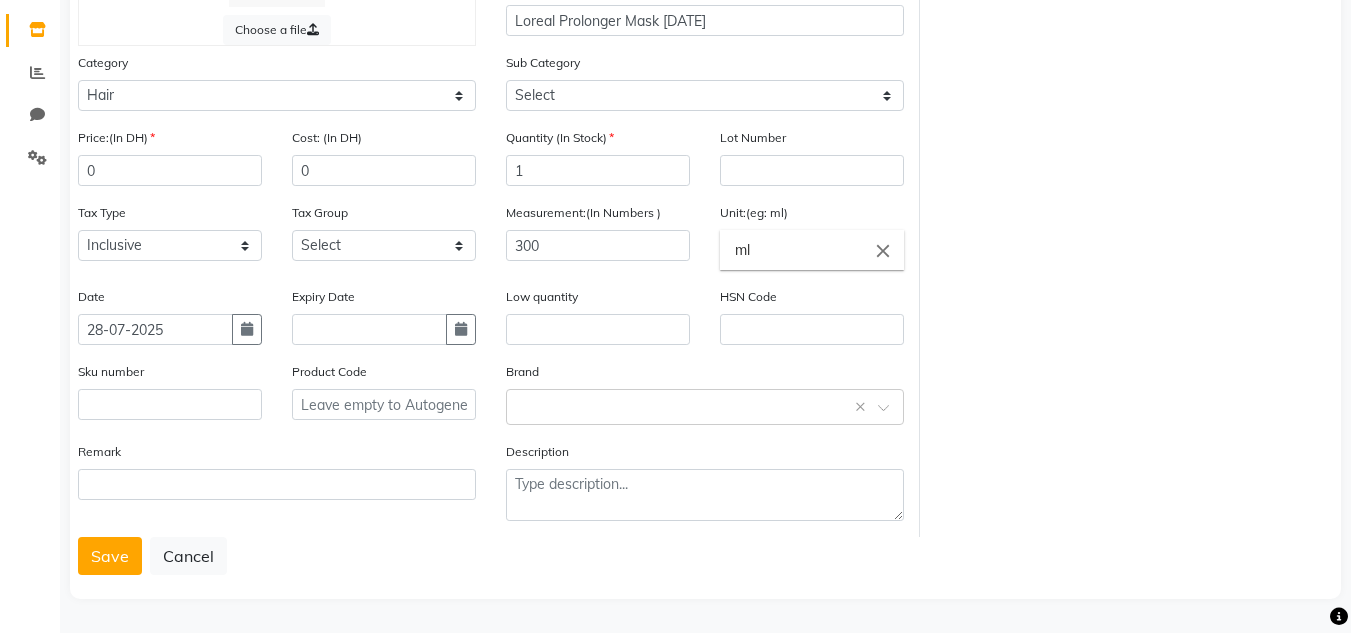 click on "Products   Add Product   Choose a file Type Select Type Both Retail Consumable Product Name Loreal Prolonger Mask [DATE] Category Select Hair Skin Makeup Personal Care Appliances Beard Waxing Disposable Threading Hands and Feet Beauty Planet Botox Cadiveu Casmara Cheryls Olaplex GOWN Other Sub Category Select Shampoo Conditioner Cream Mask Oil Serum Color Appliances Treatment Styling Kit & Combo Other Price:(In DH) 0 Cost: (In DH) 0 Quantity (In Stock) 1 Lot Number Tax Type Select Inclusive Exclusive Tax Group Select GST Measurement:(In Numbers ) 300 Unit:(eg: ml) ml close Date [DATE] Expiry Date Low quantity HSN Code Sku number Product Code Brand Select brand or add custom brand    × Remark Description  Save   Cancel" 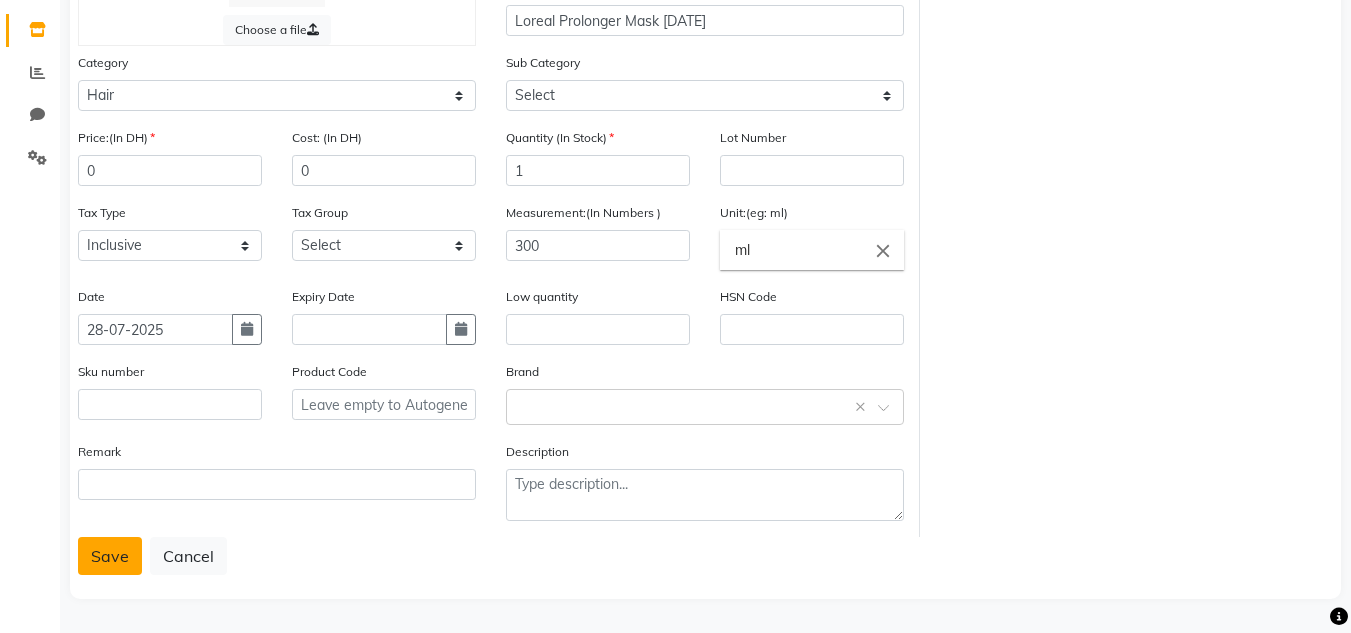 click on "Save" 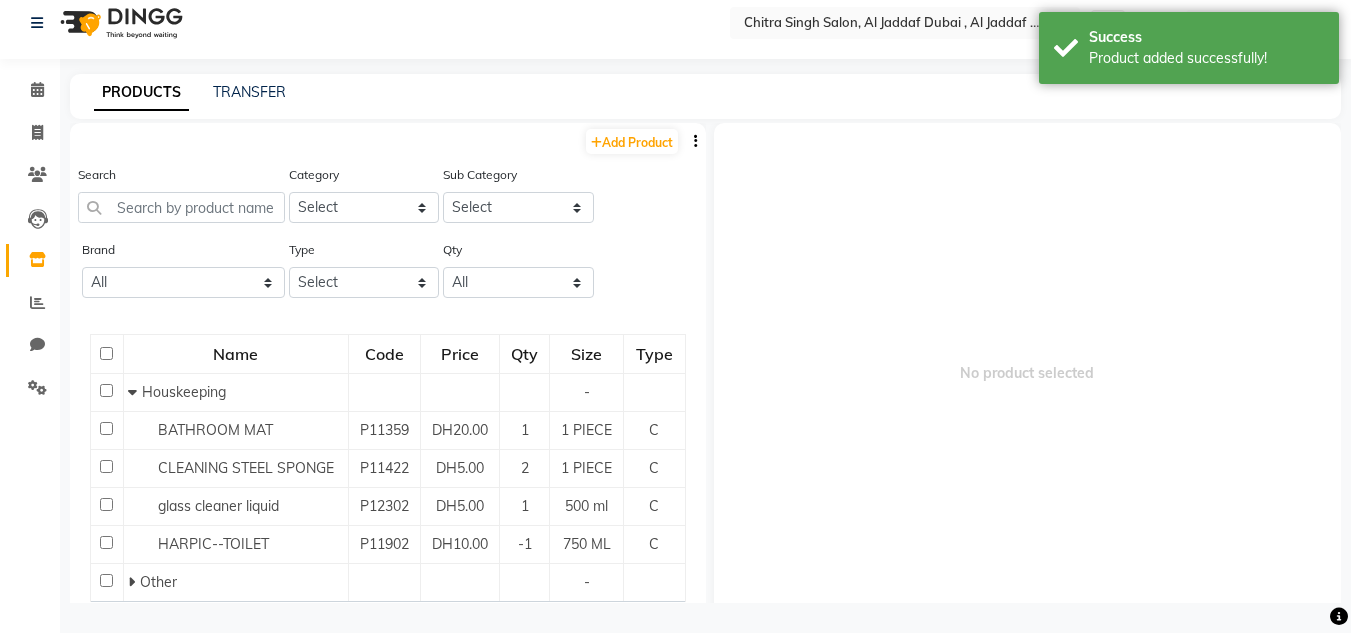 scroll, scrollTop: 13, scrollLeft: 0, axis: vertical 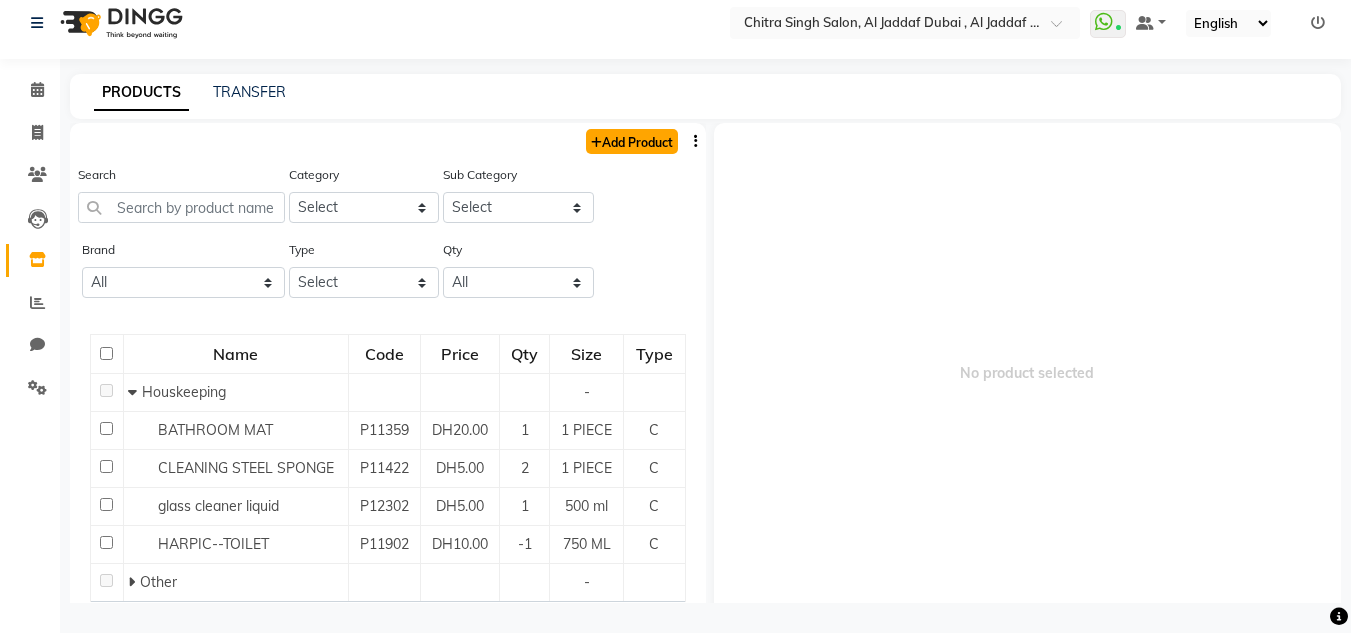 click on "Add Product" 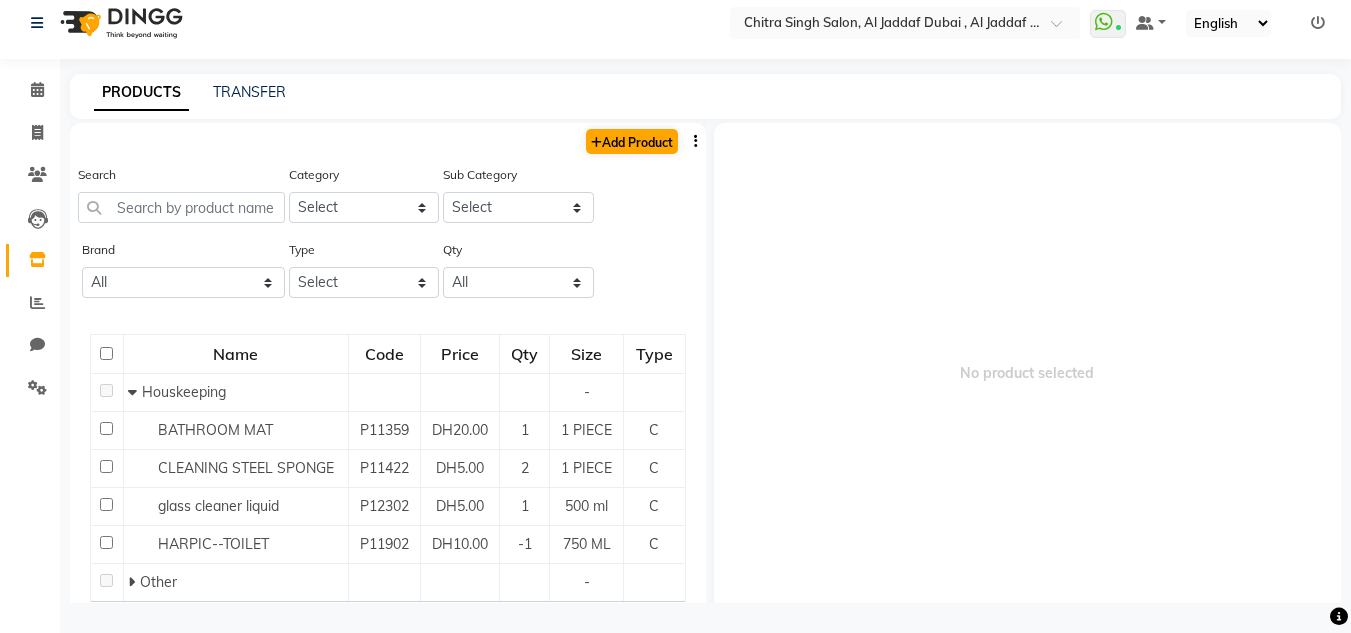 select on "true" 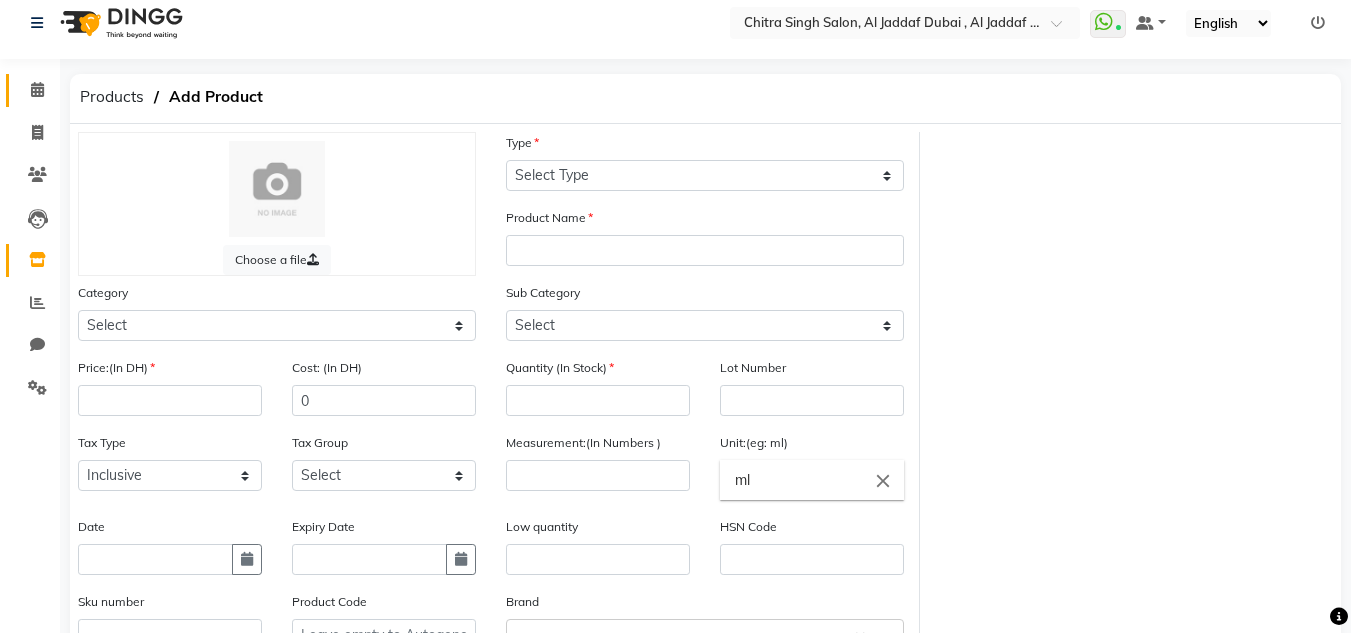 click on "Calendar" 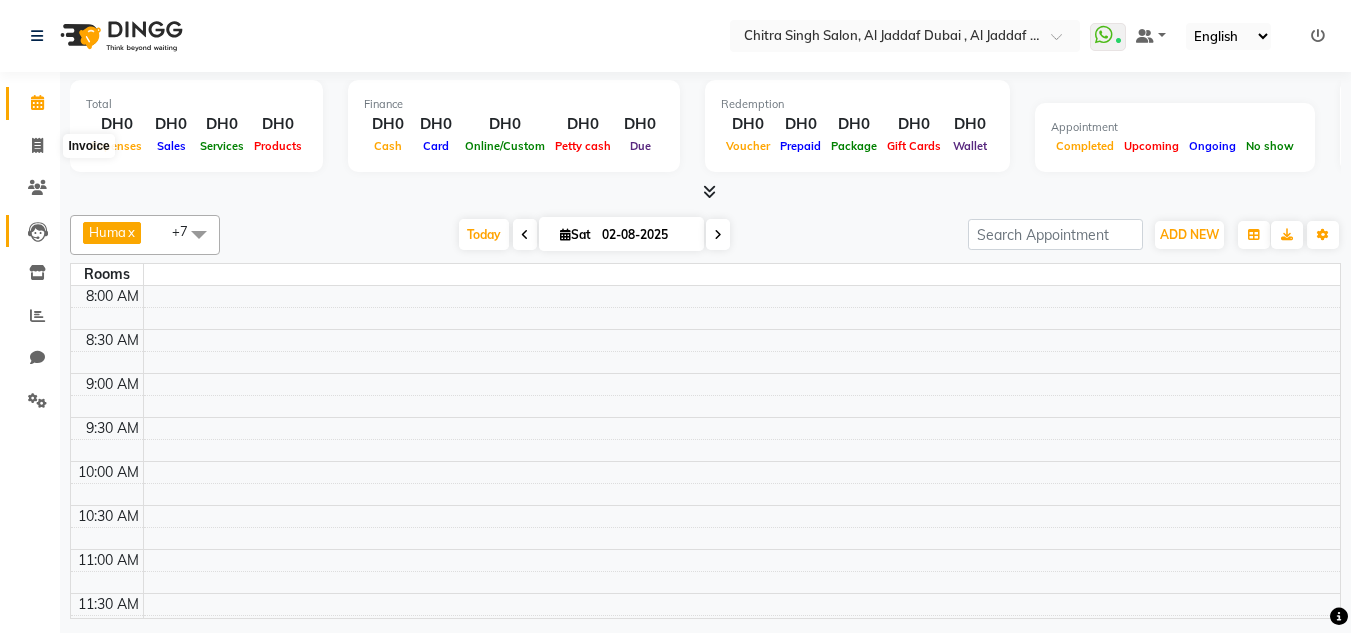 scroll, scrollTop: 0, scrollLeft: 0, axis: both 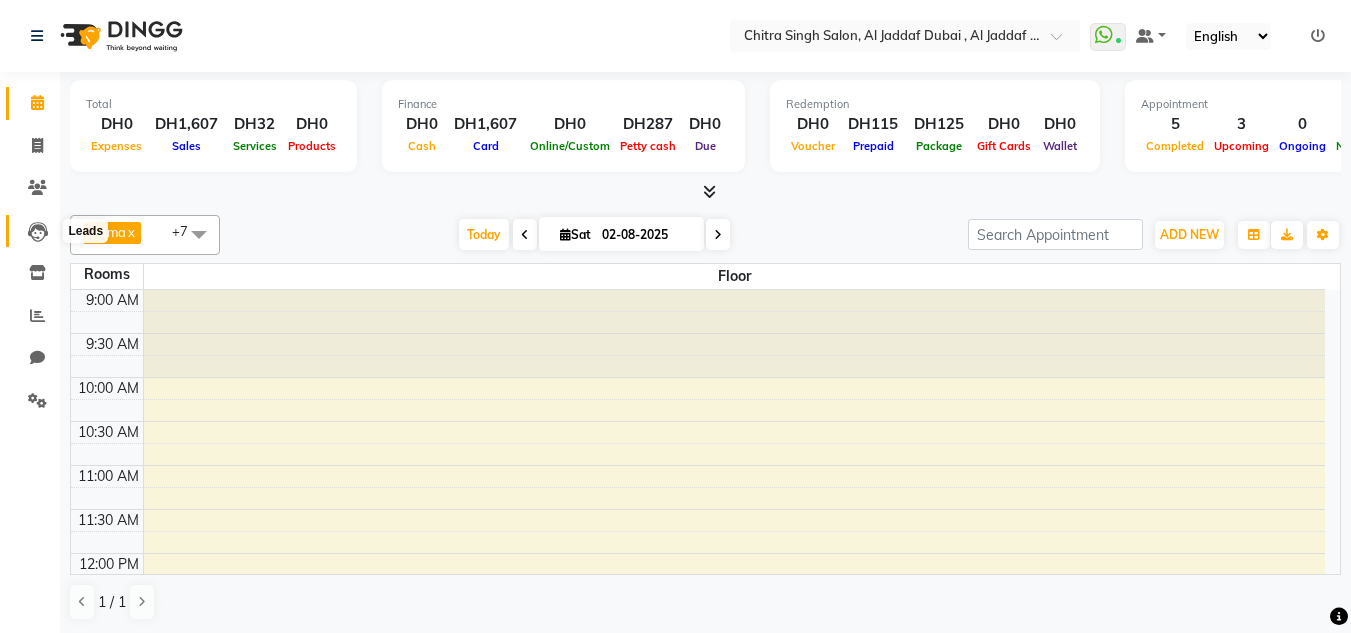 click 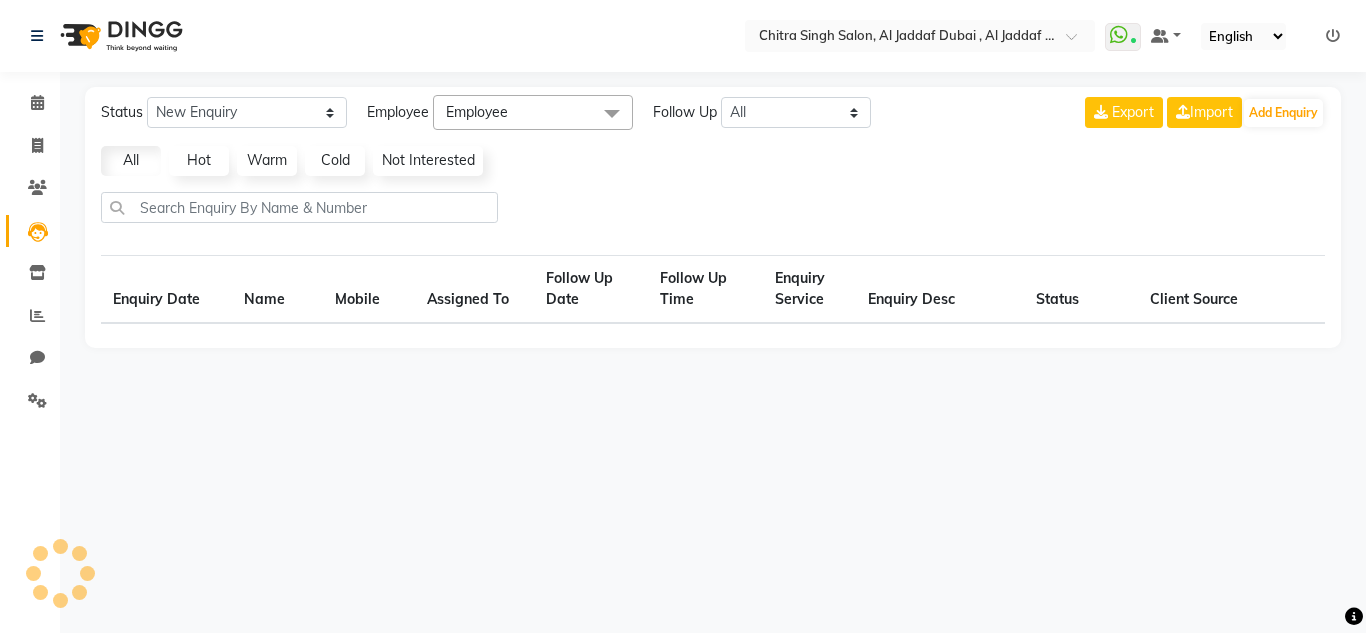 select on "10" 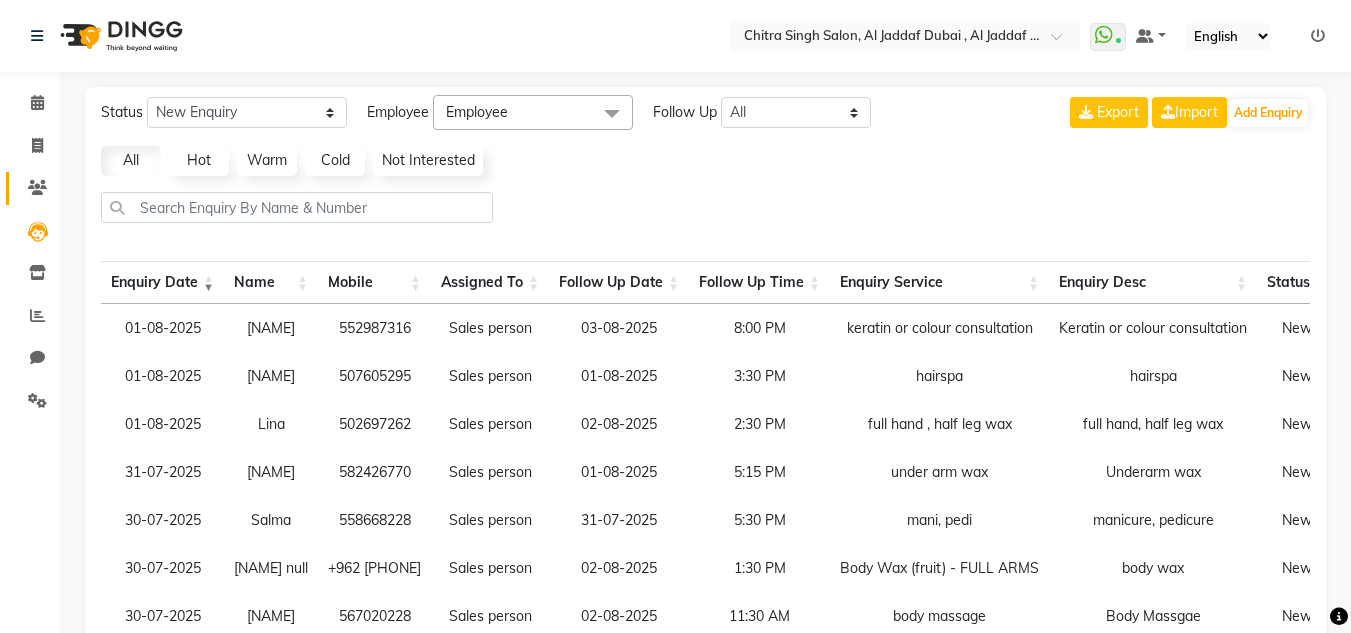click on "Clients" 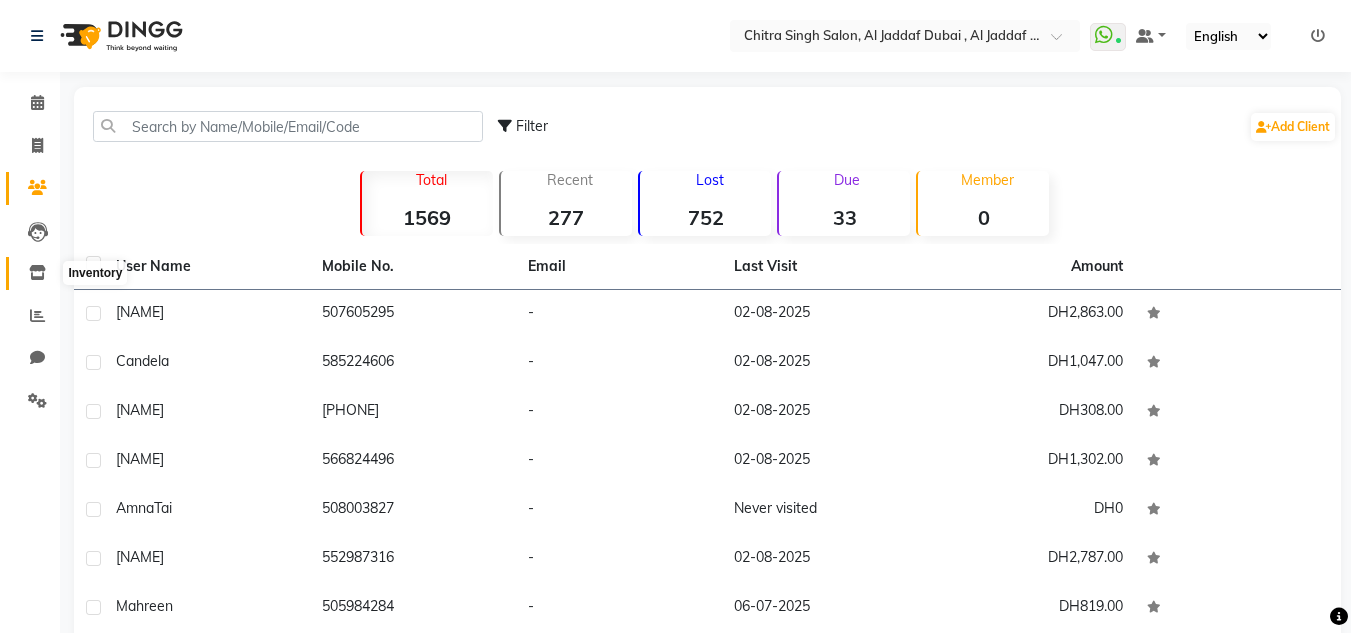 click 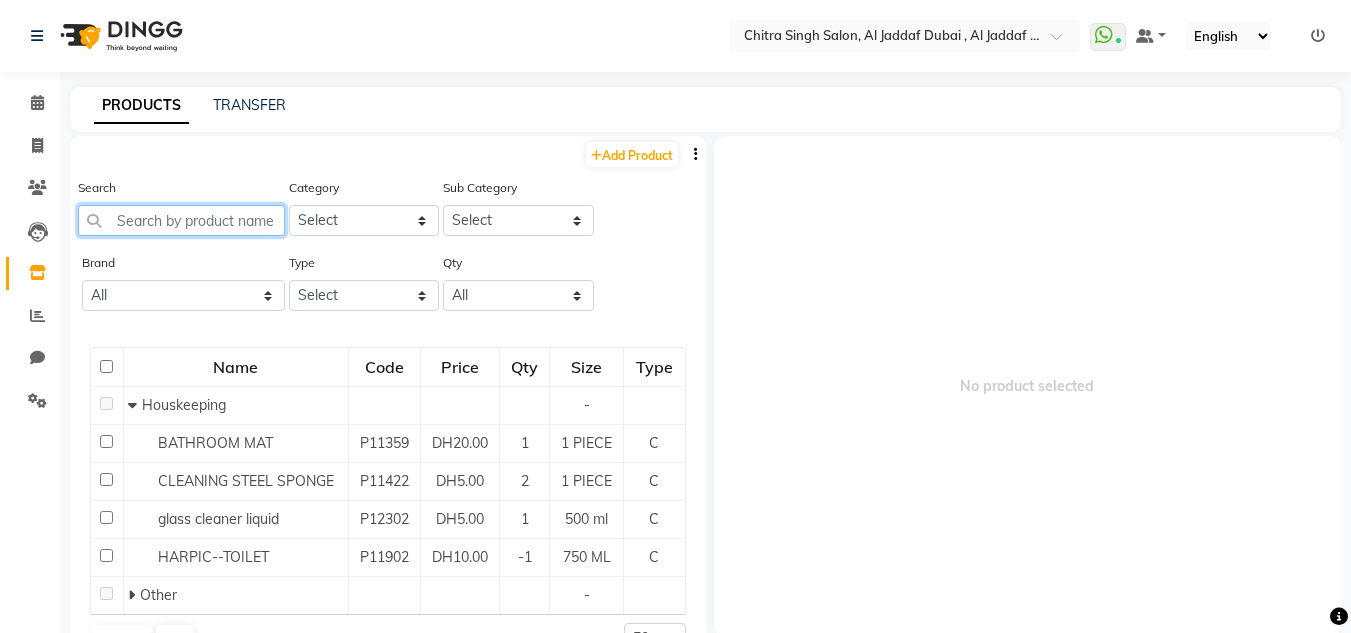click 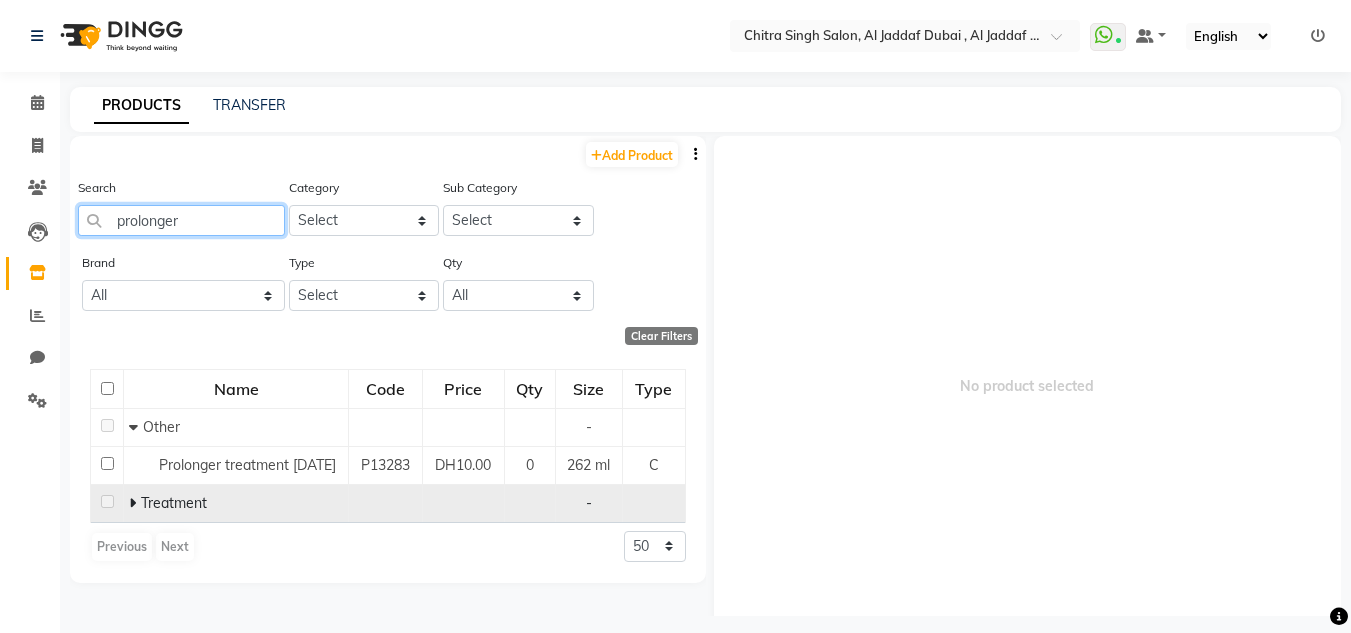 type on "prolonger" 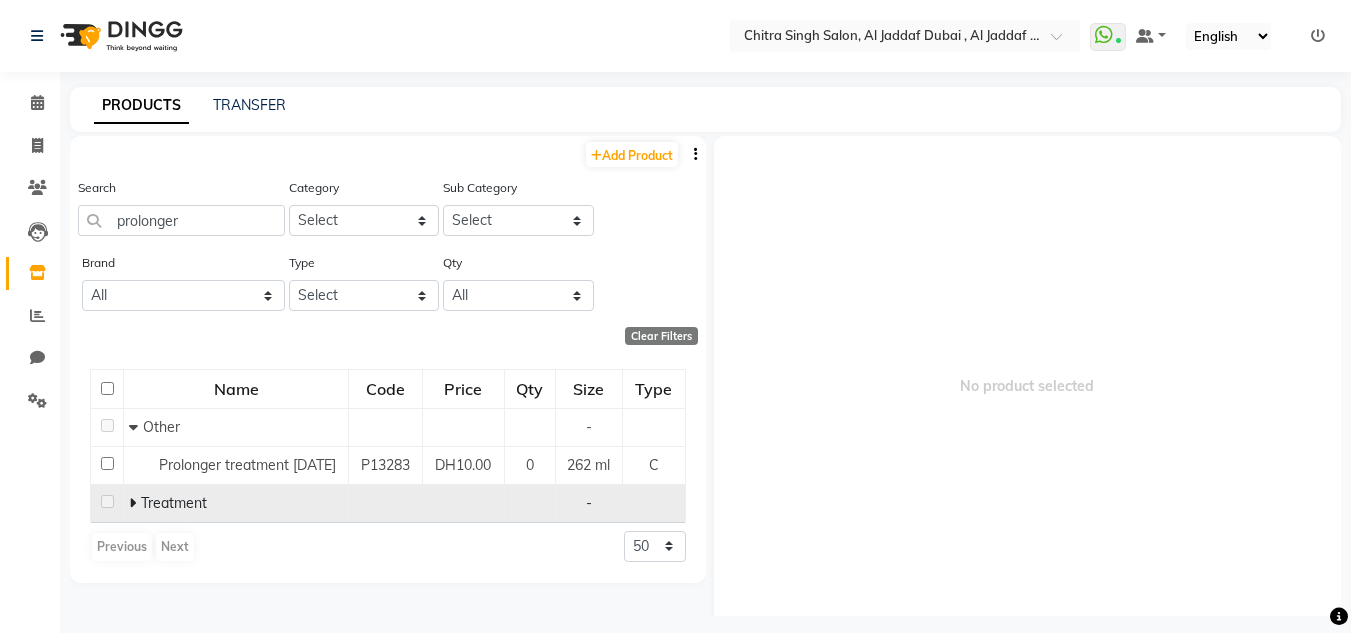 click 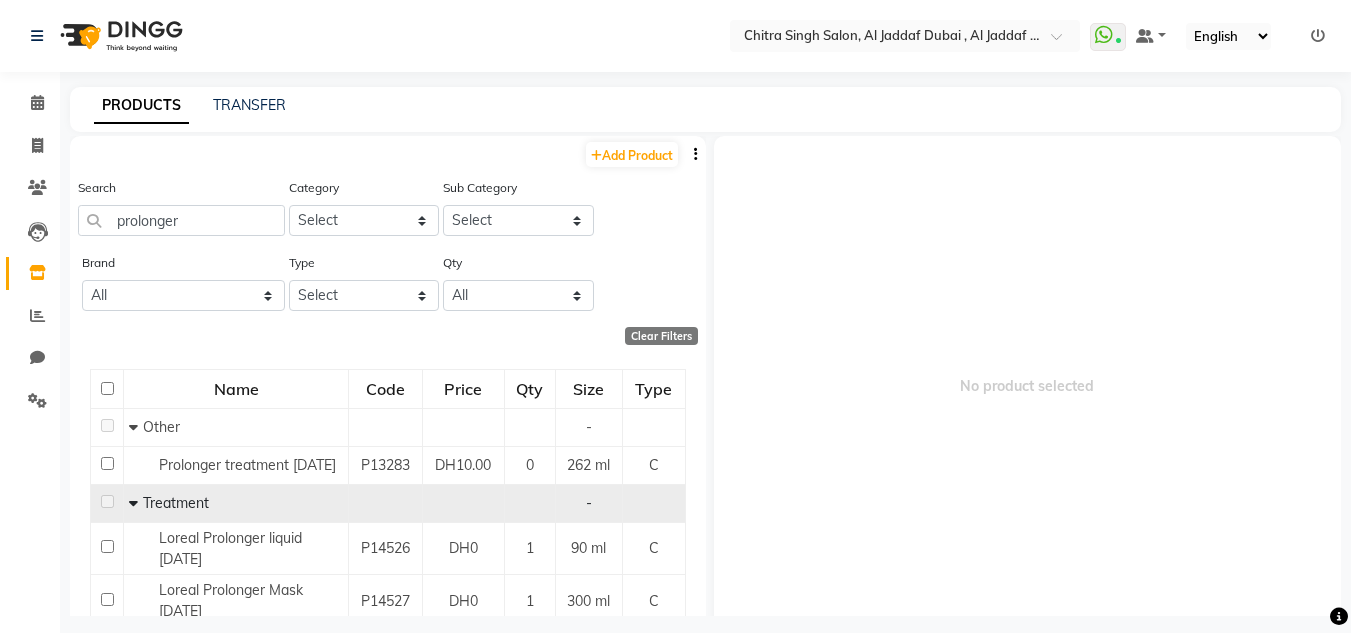 scroll, scrollTop: 72, scrollLeft: 0, axis: vertical 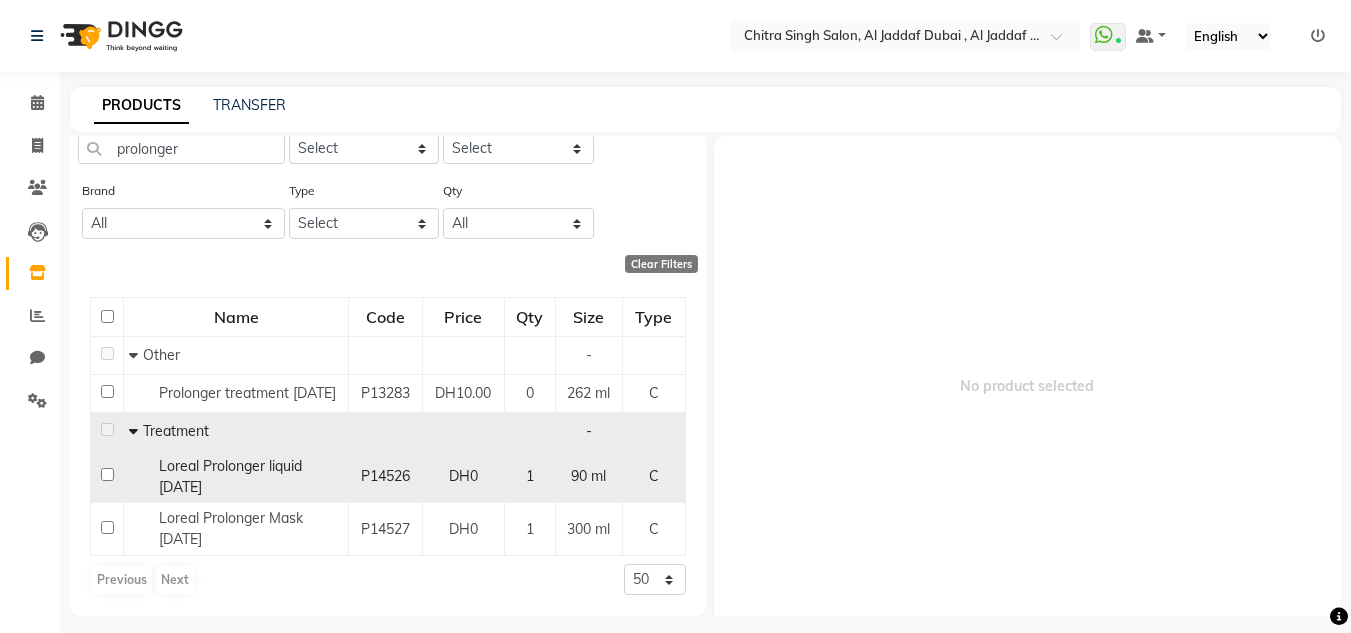 click 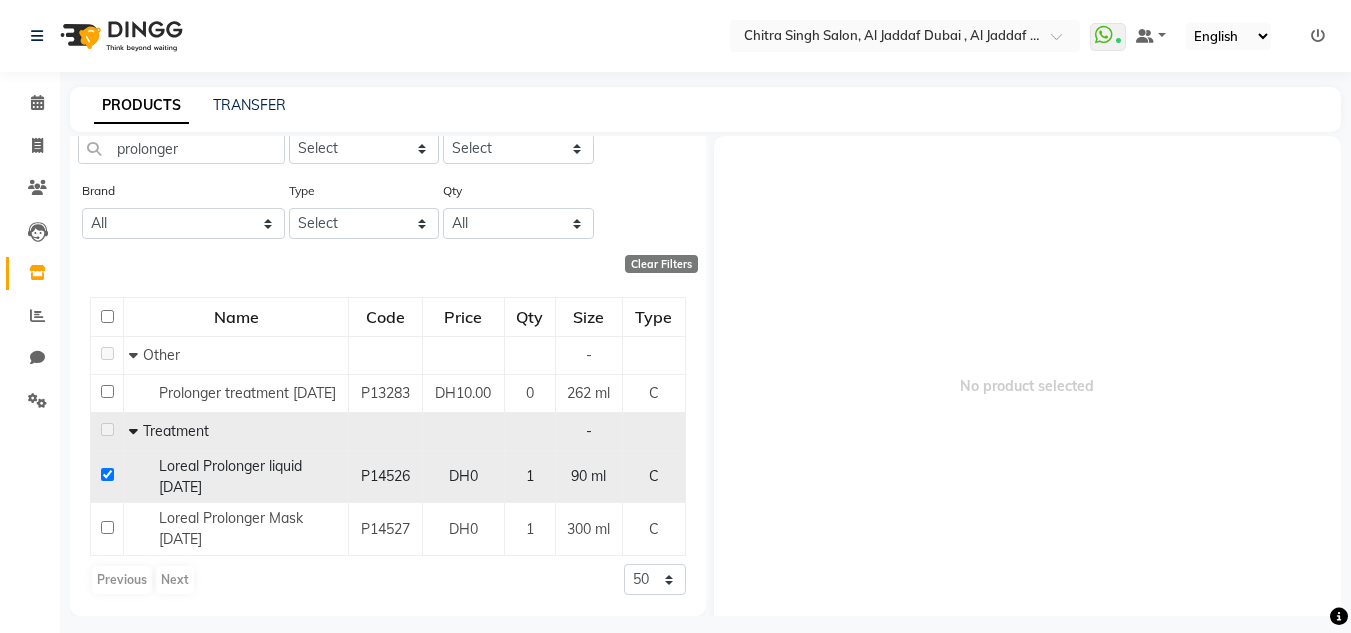 checkbox on "true" 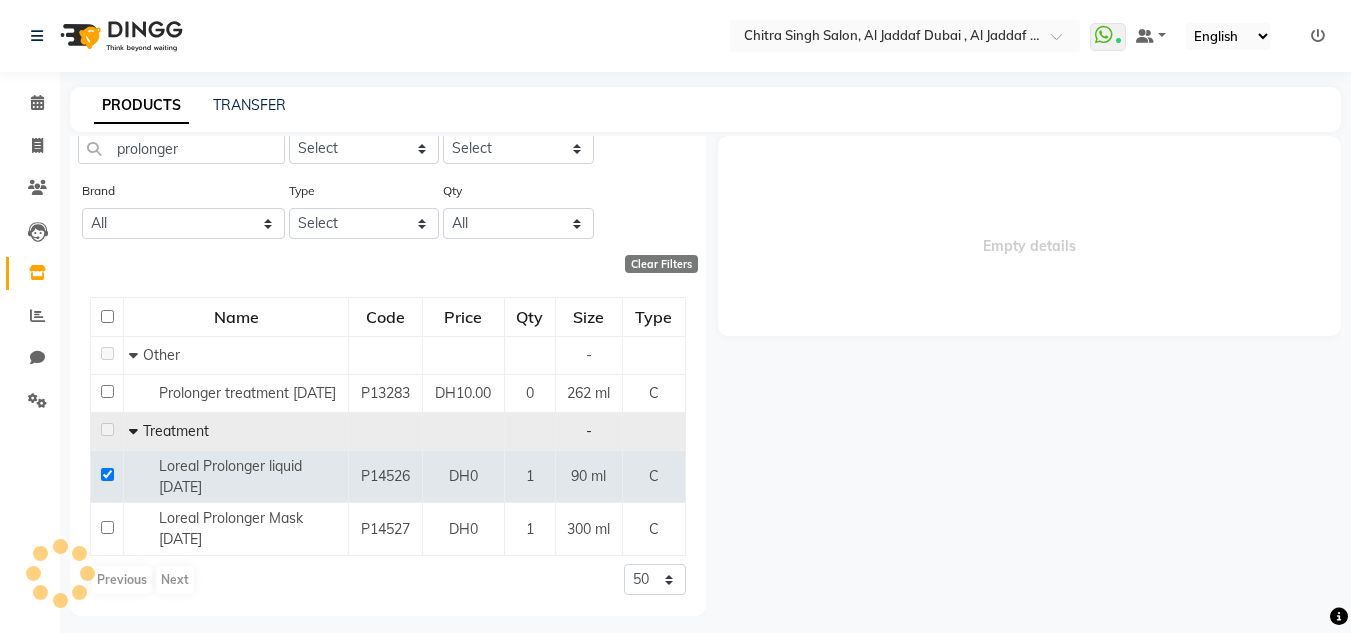 select 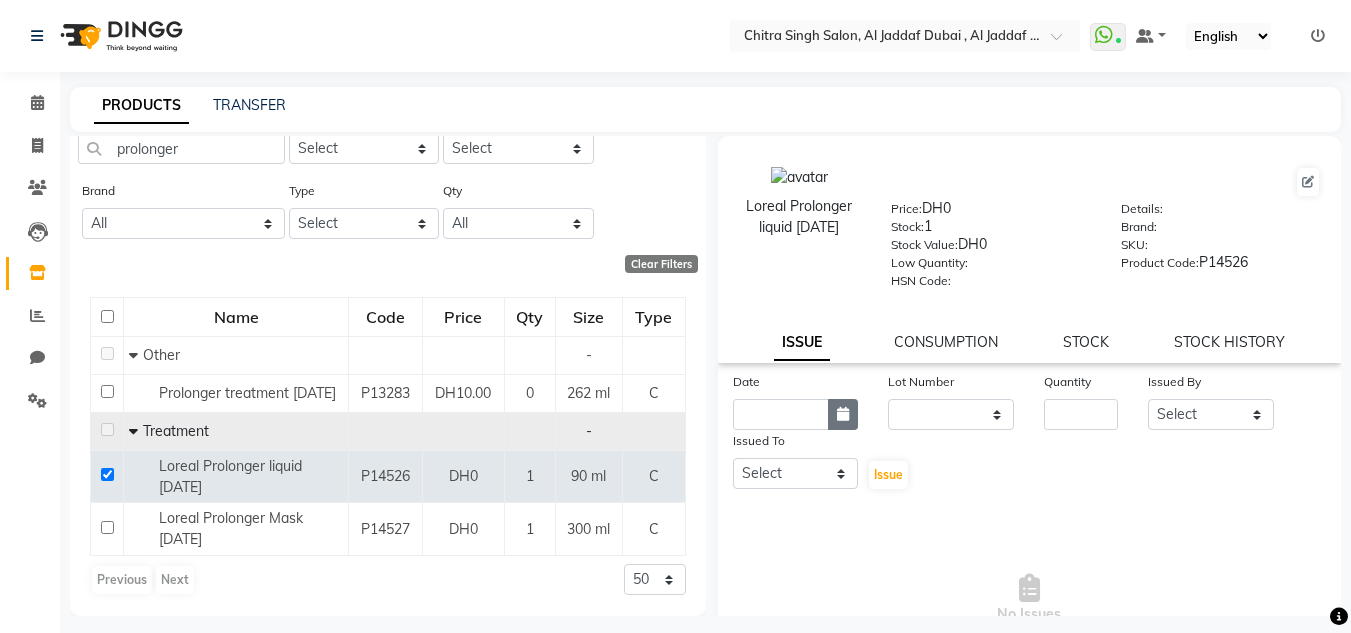 click 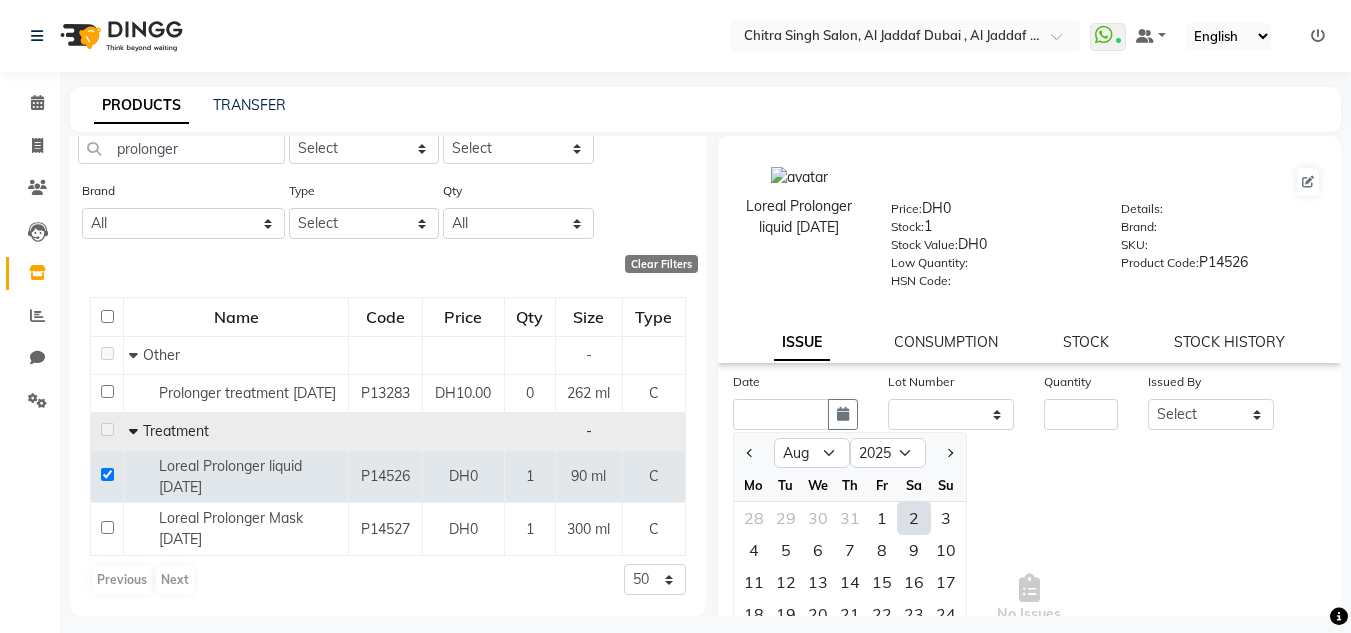 click on "2" 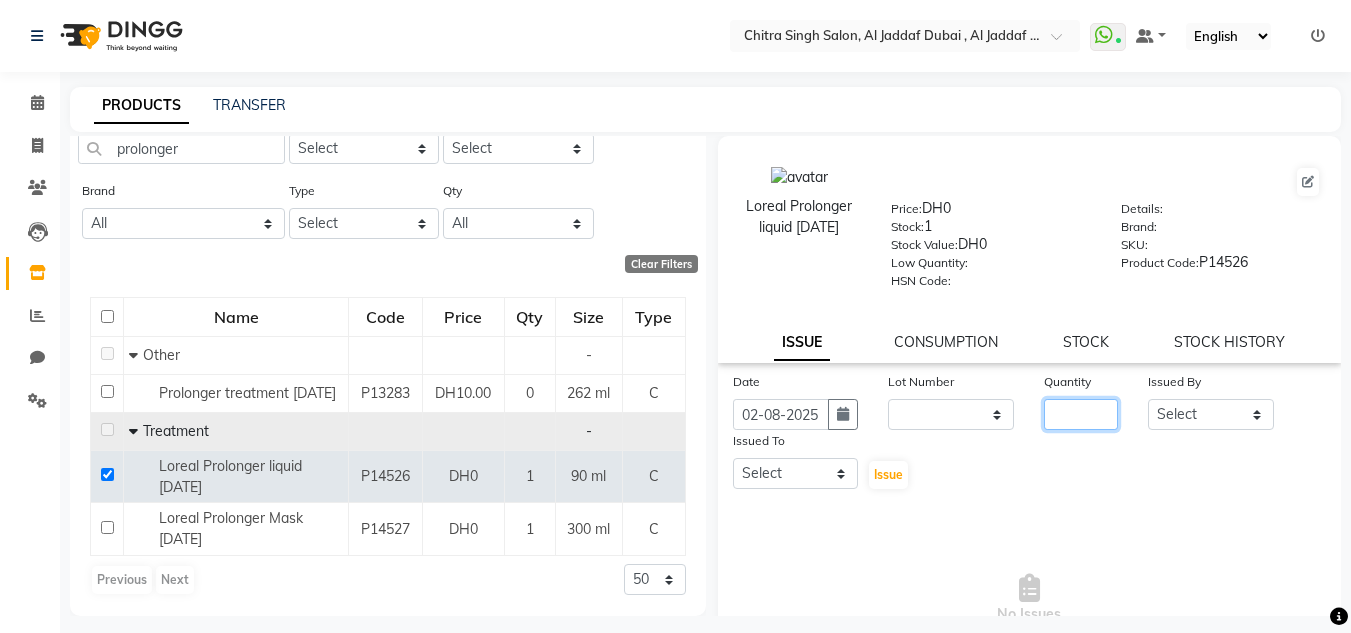 click 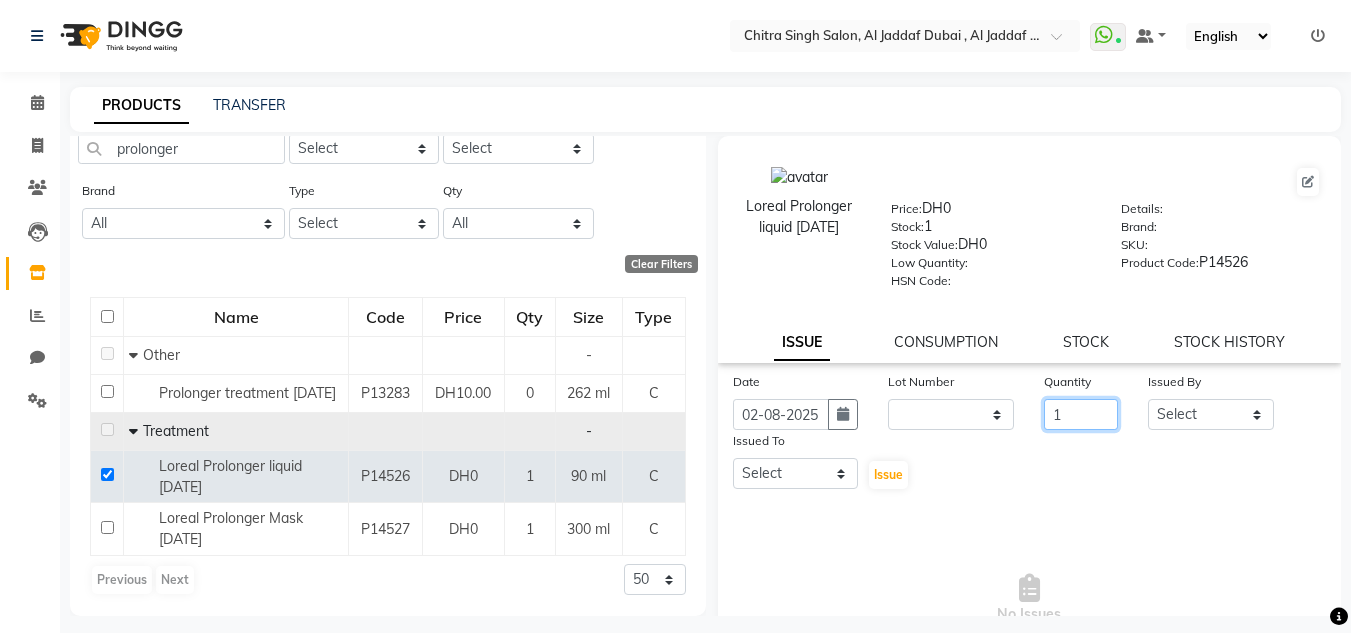 type on "1" 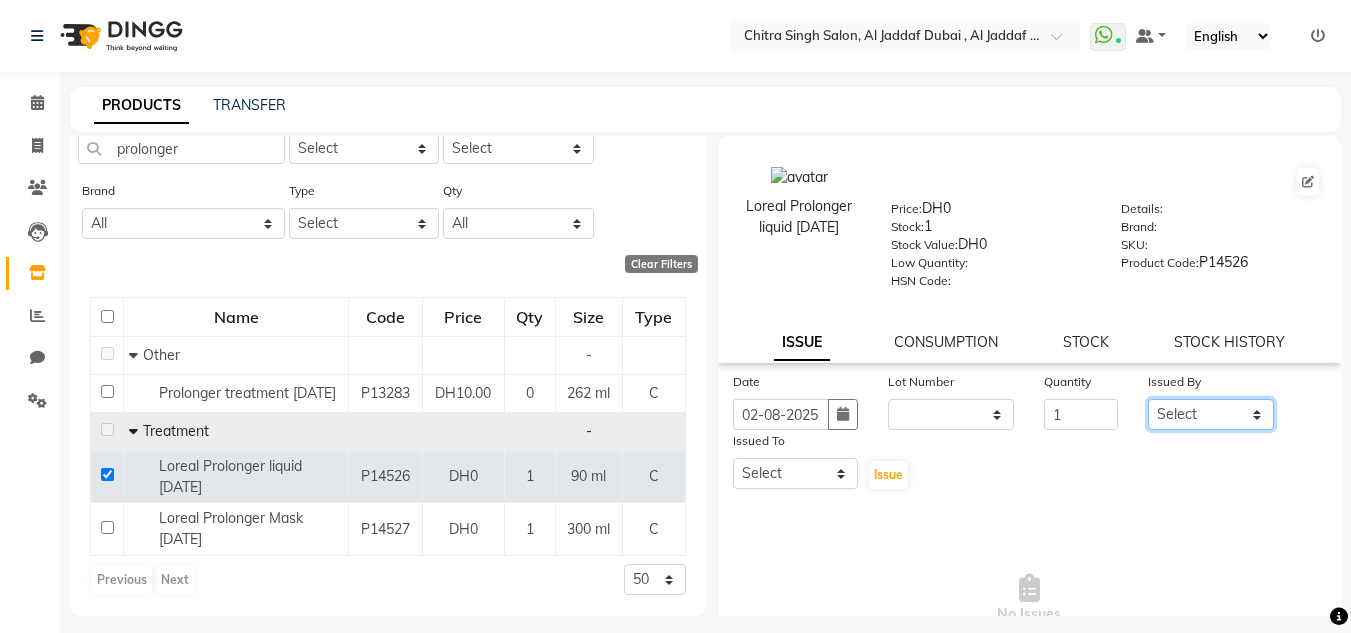 click on "Select Huma Iqbal Kabita Management Riba Sales person Srijana trial lady" 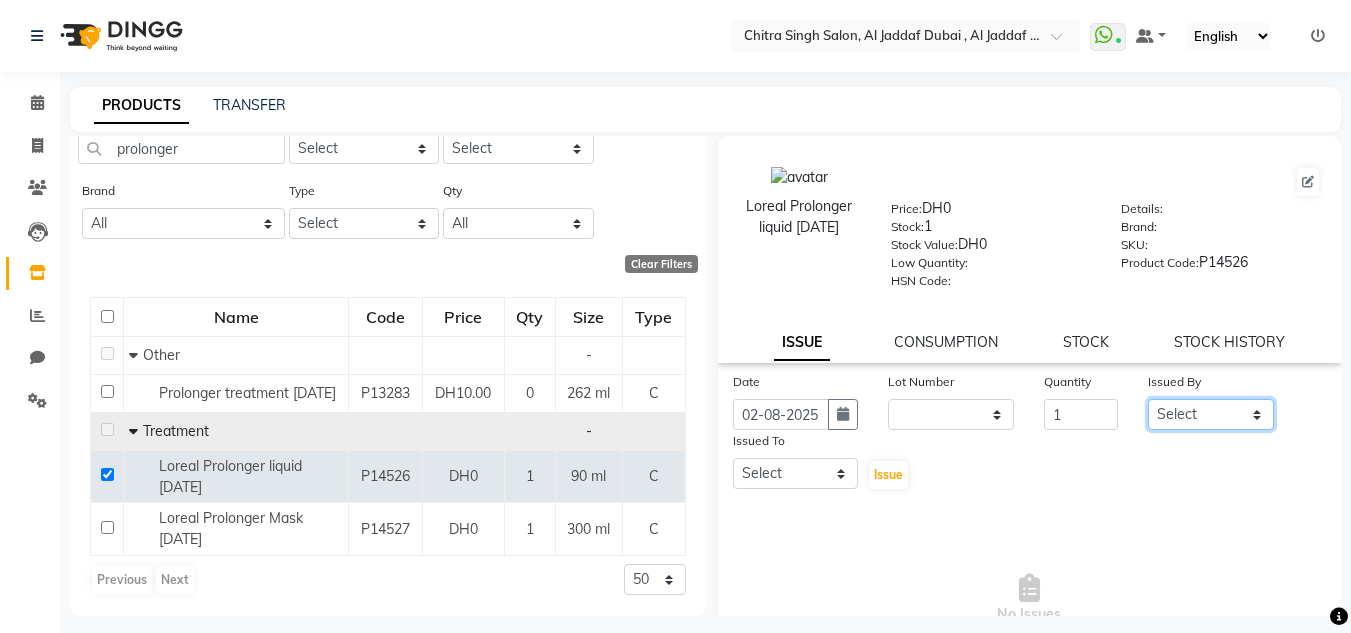 select on "51805" 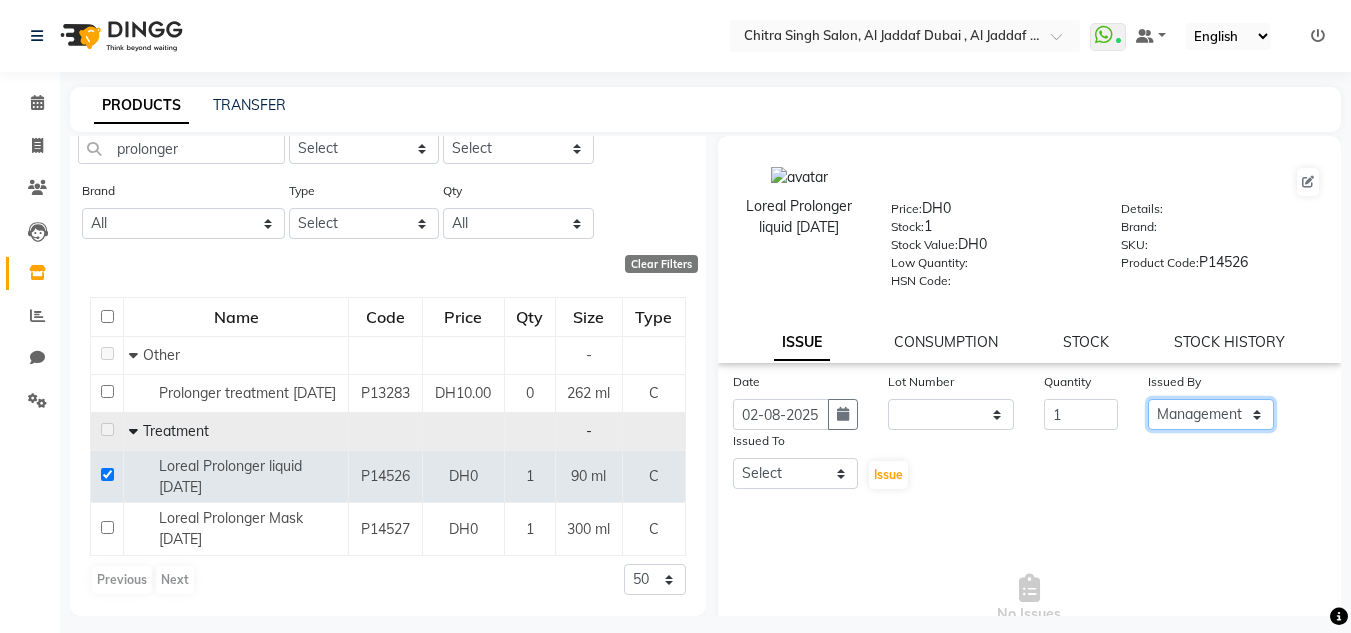 click on "Select Huma Iqbal Kabita Management Riba Sales person Srijana trial lady" 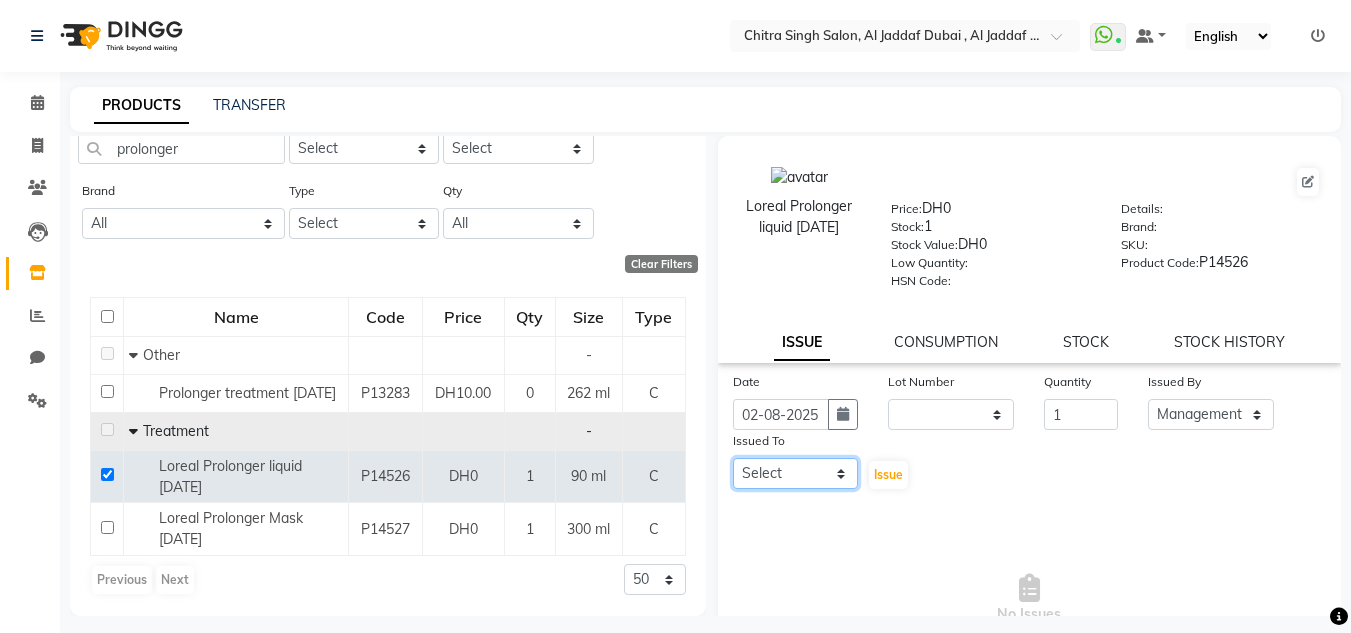 drag, startPoint x: 741, startPoint y: 468, endPoint x: 781, endPoint y: 468, distance: 40 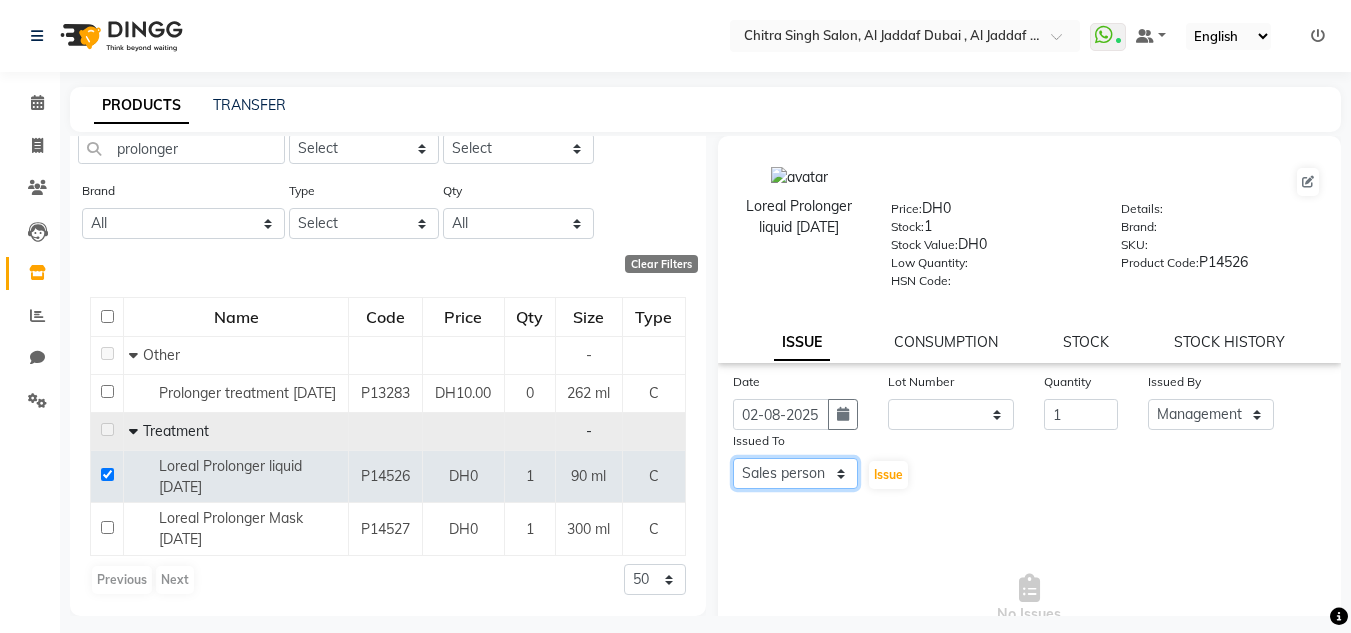 click on "Select Huma Iqbal Kabita Management Riba Sales person Srijana trial lady" 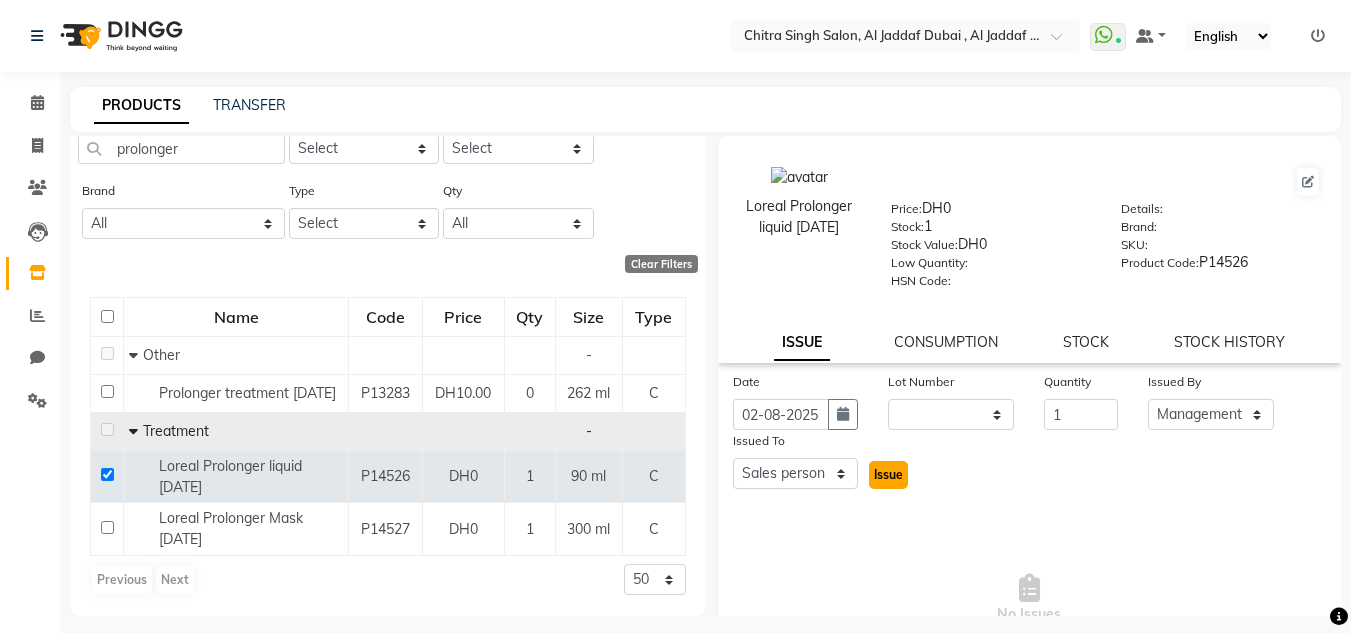click on "Issue" 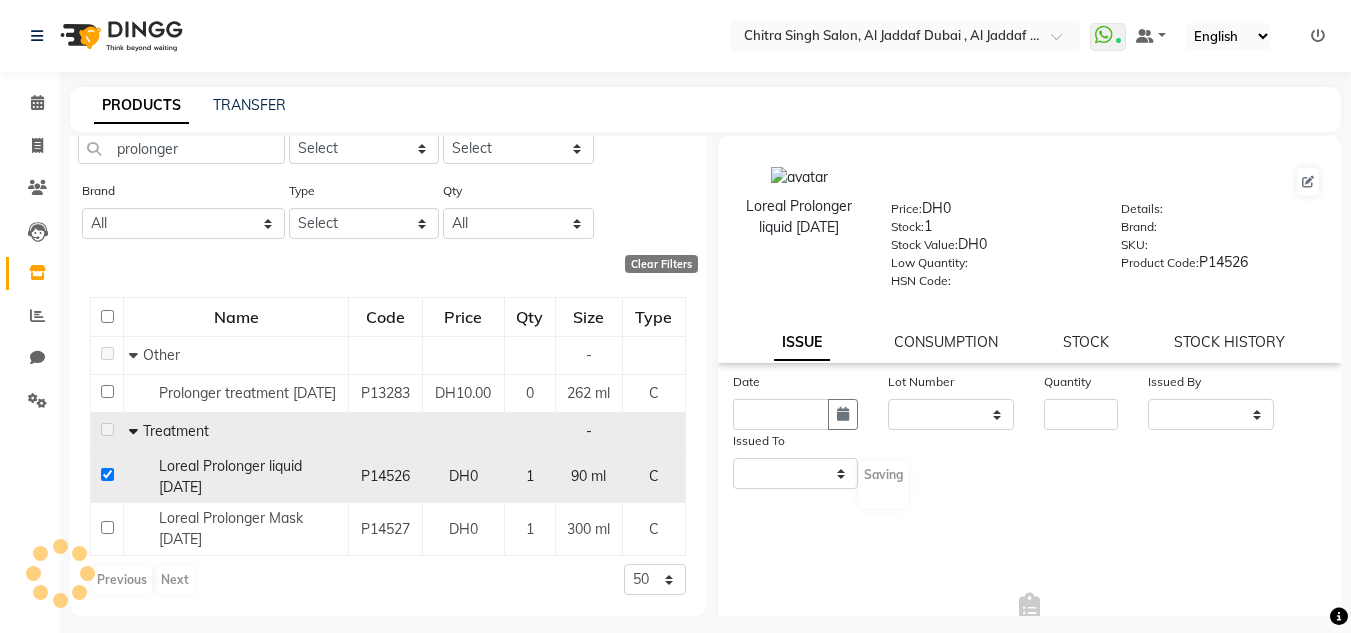 select 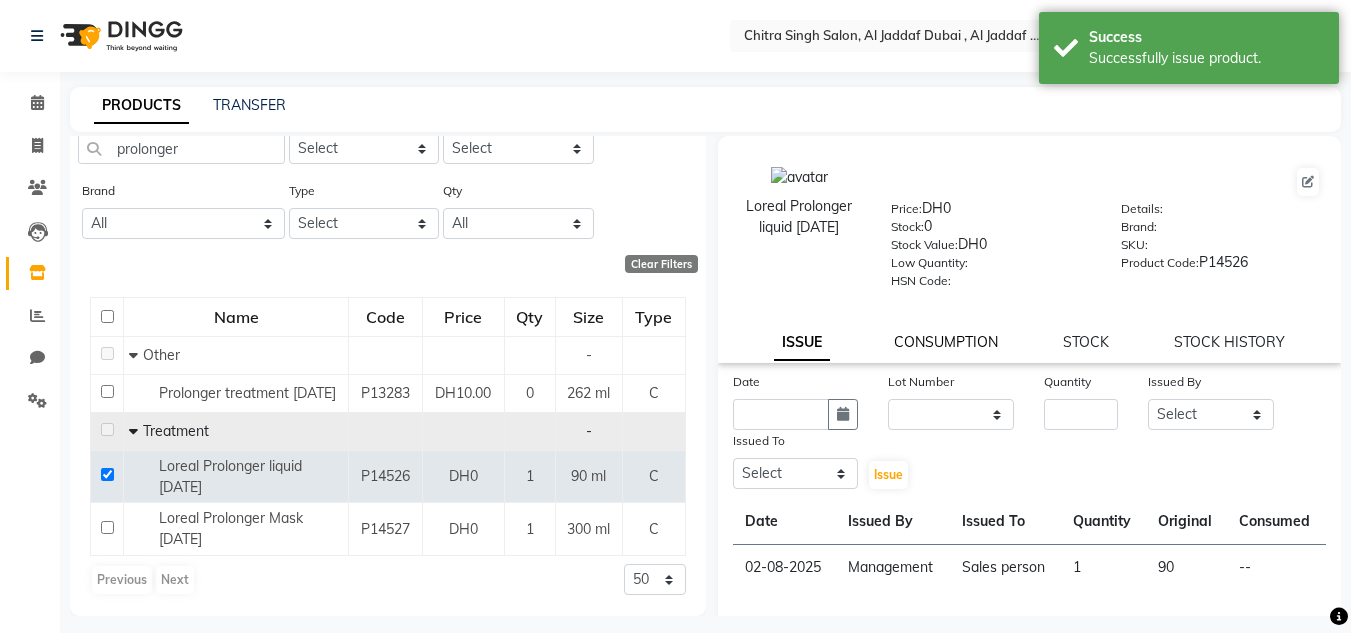 click on "CONSUMPTION" 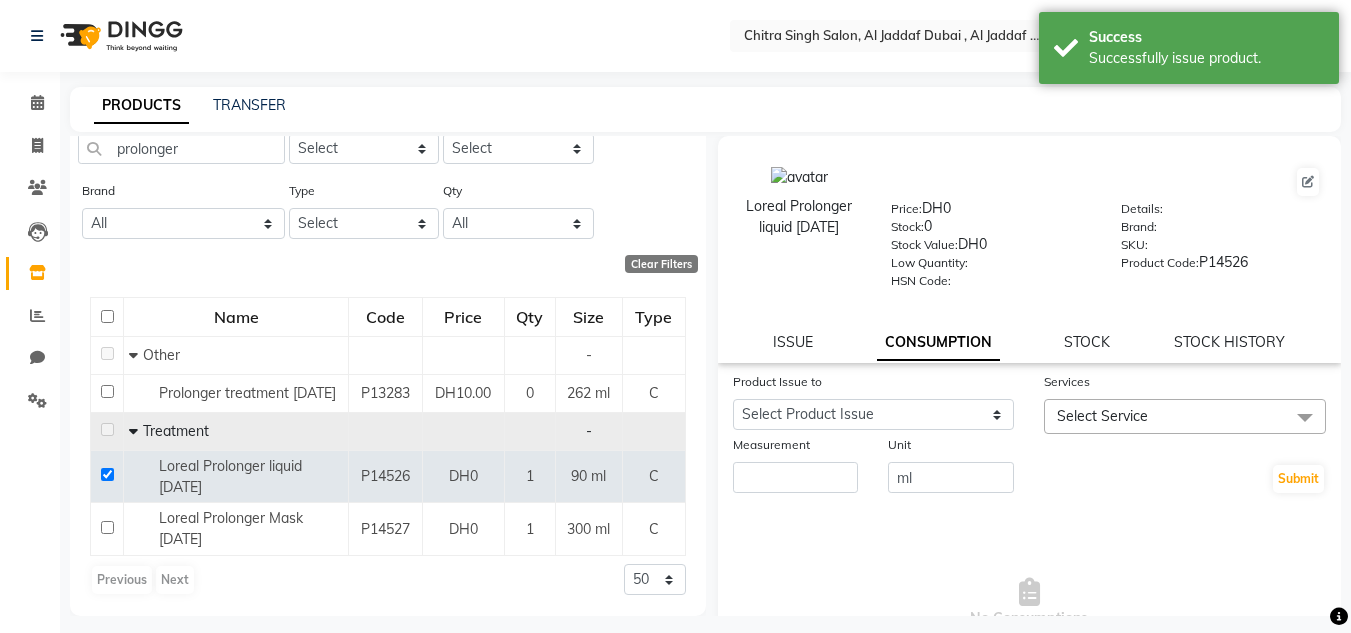 click on "Unit" 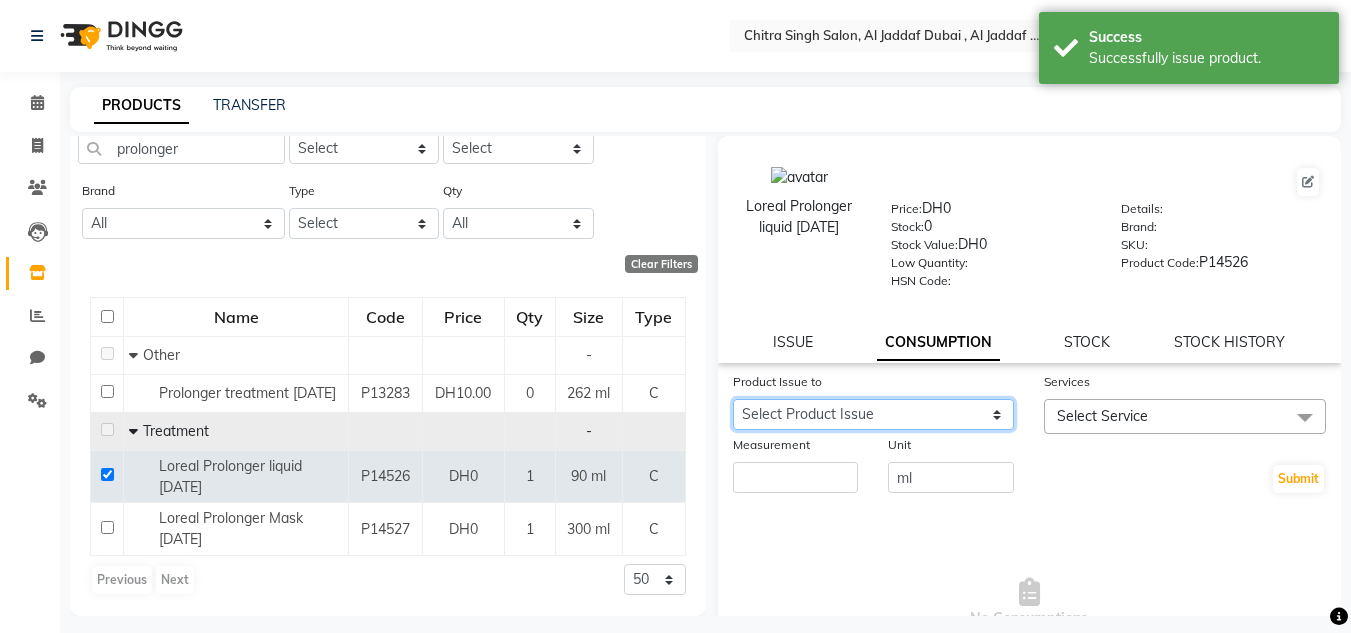 click on "Select Product Issue [DATE], Issued to: Sales person, Balance: 90" 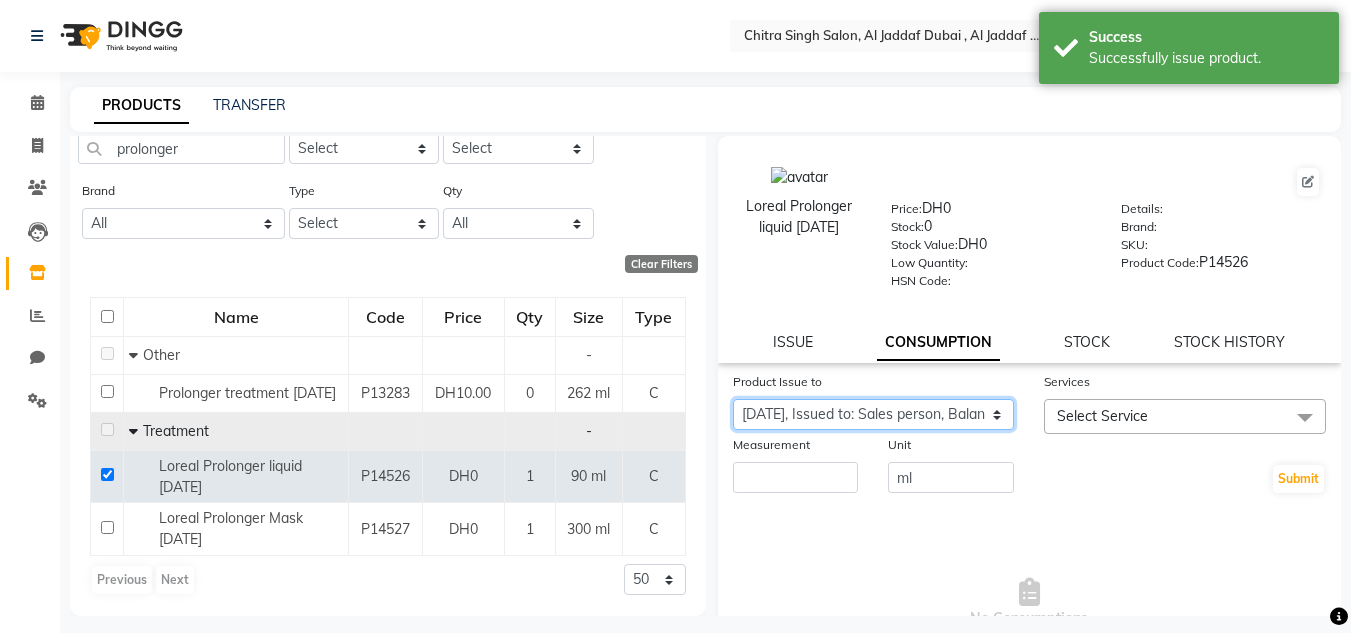 click on "Select Product Issue [DATE], Issued to: Sales person, Balance: 90" 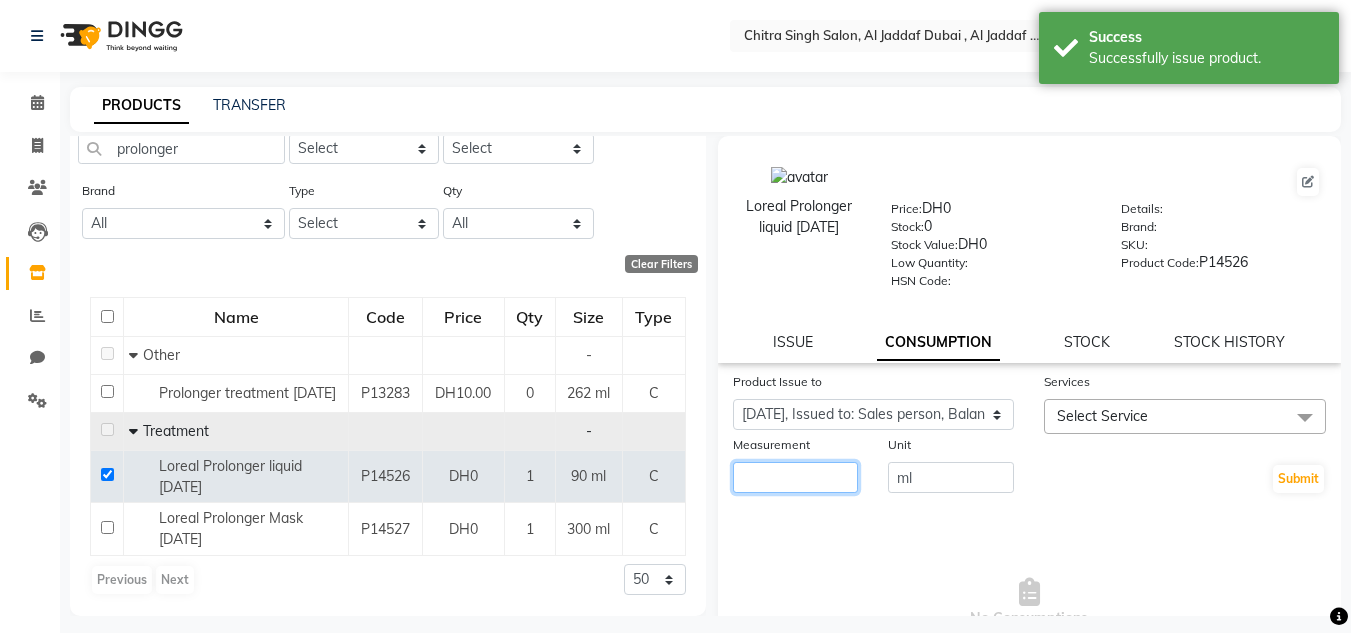 click 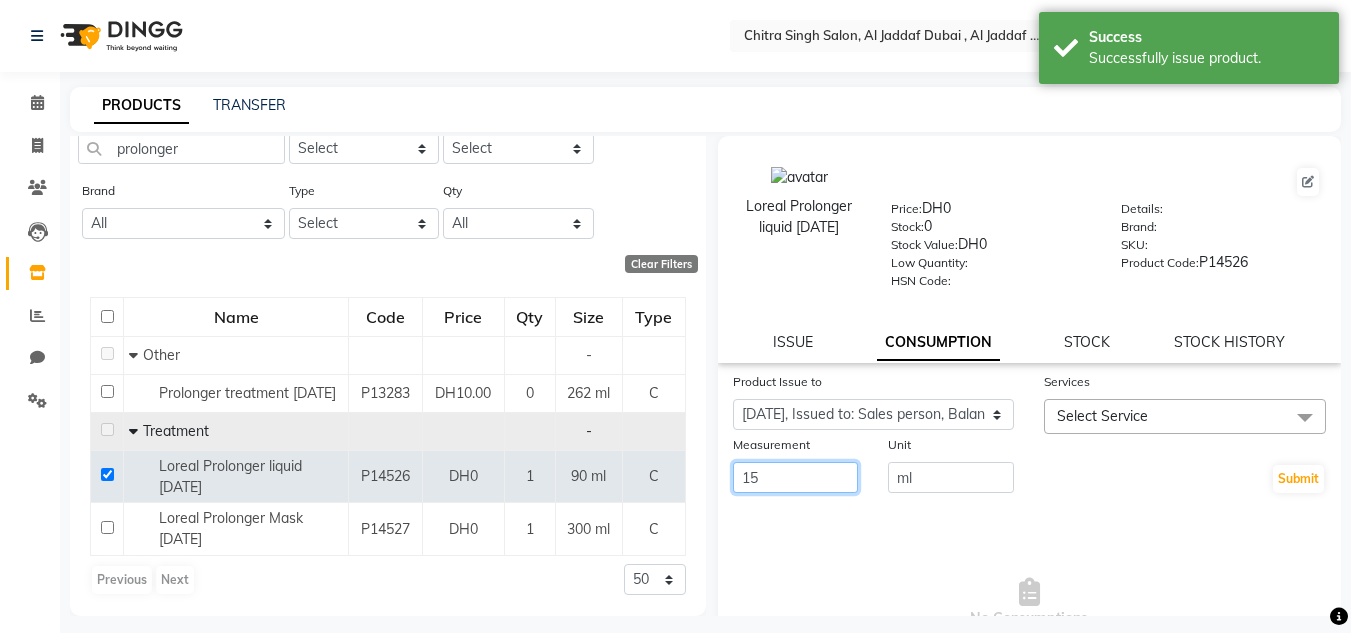 type on "15" 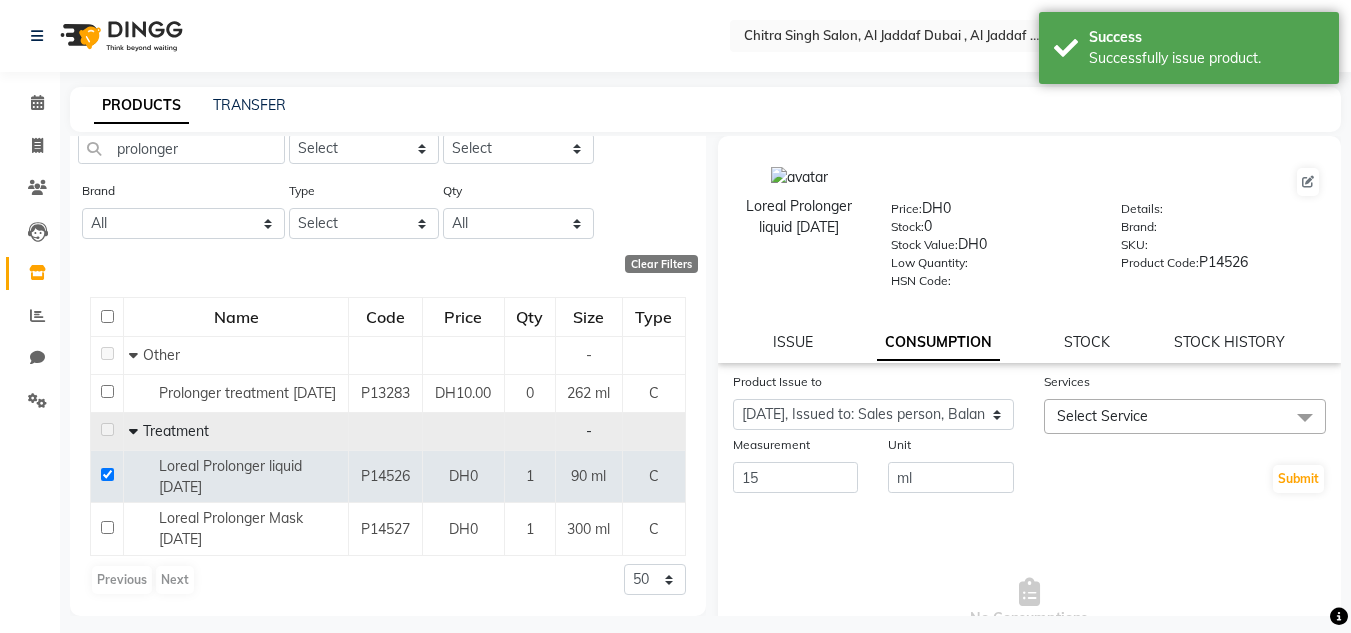 click on "Select Service" 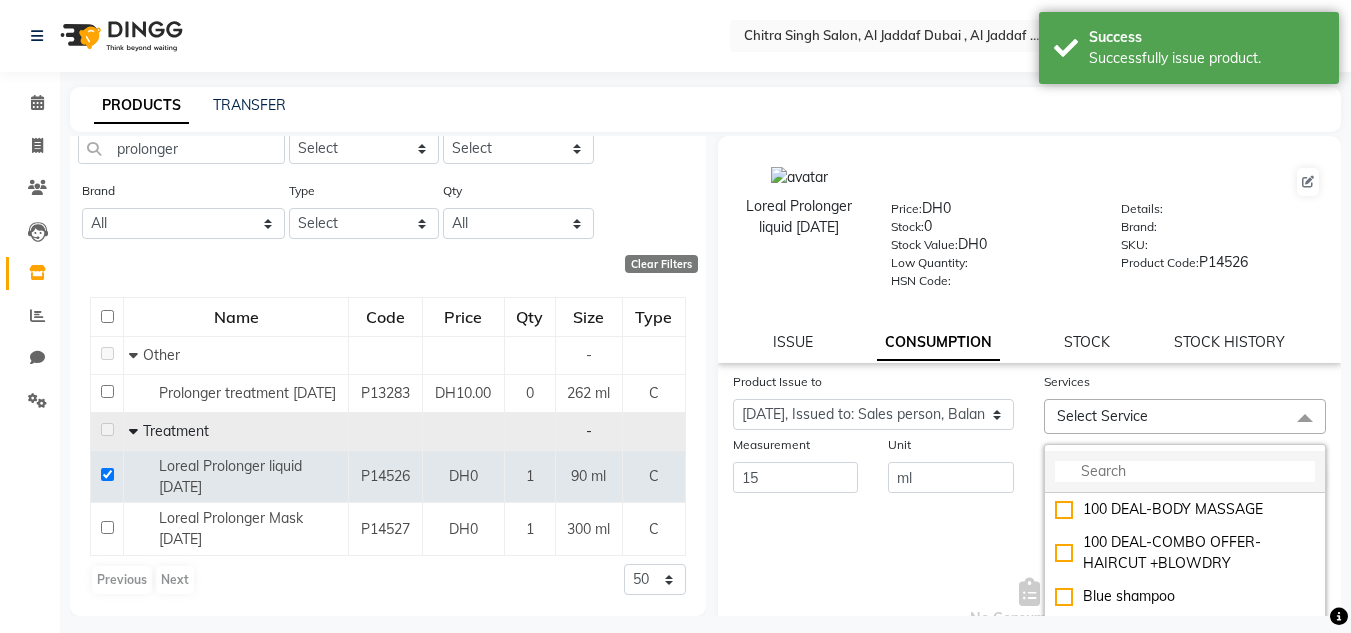 click 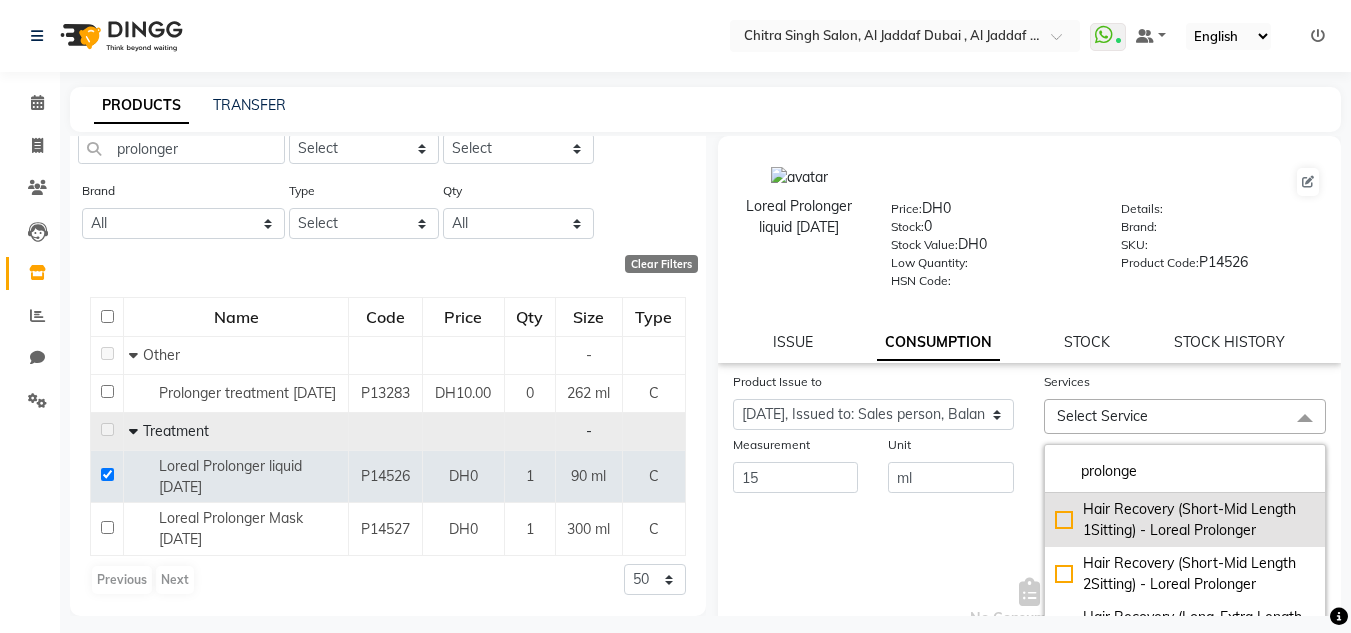 type on "prolonge" 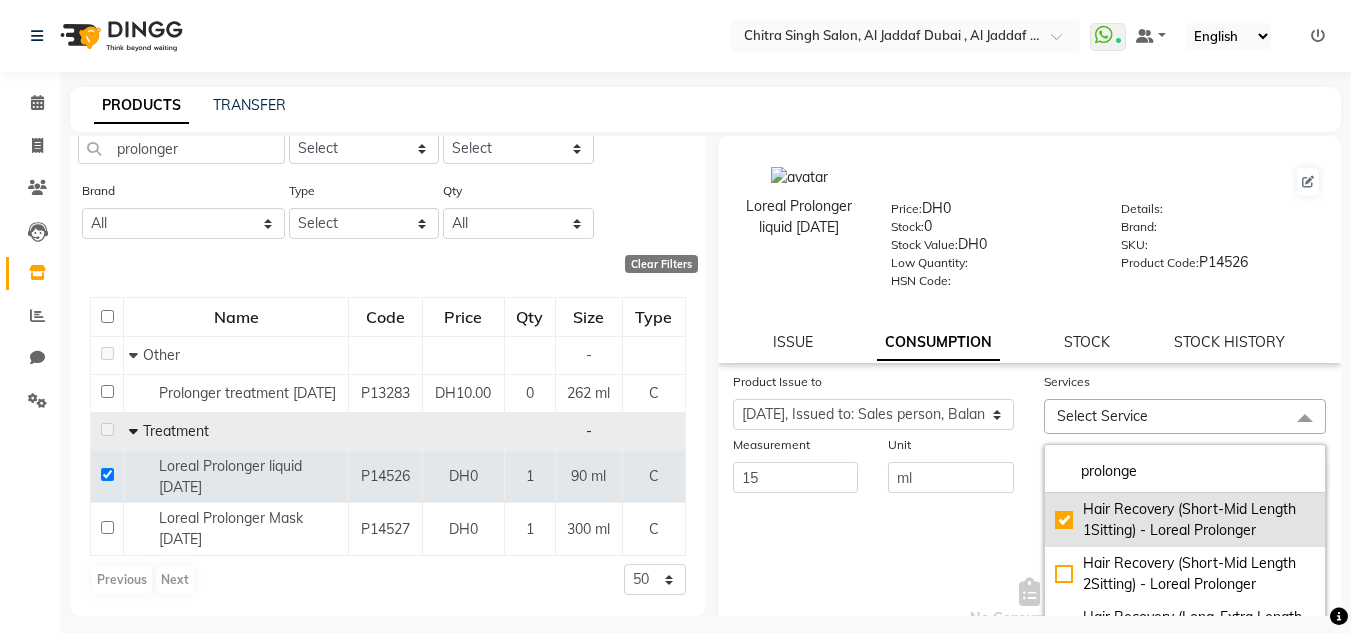checkbox on "true" 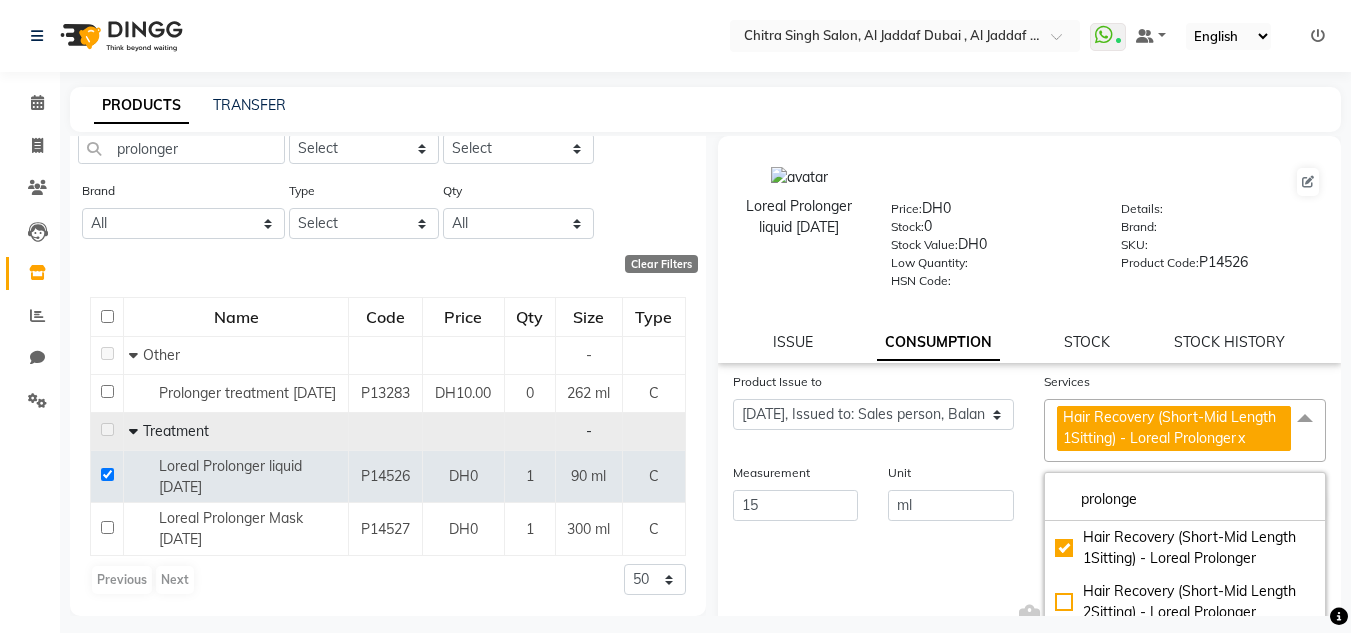 click on "No Consumptions" at bounding box center (1030, 631) 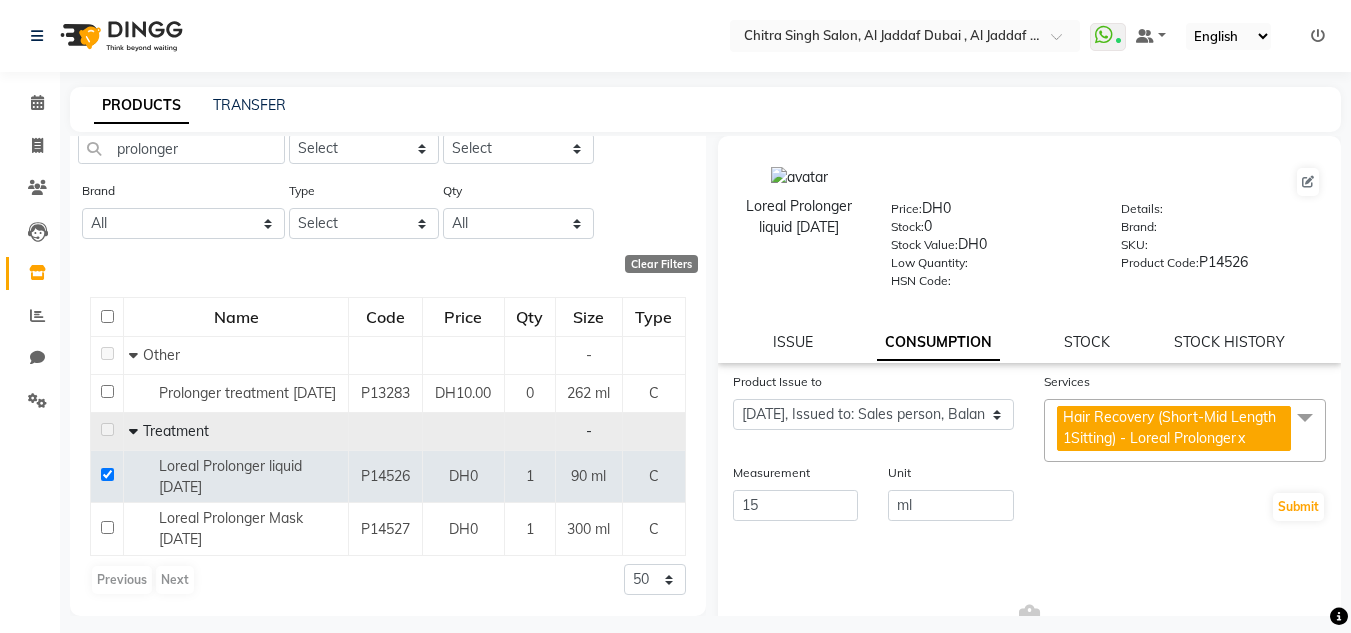 click on "Submit" 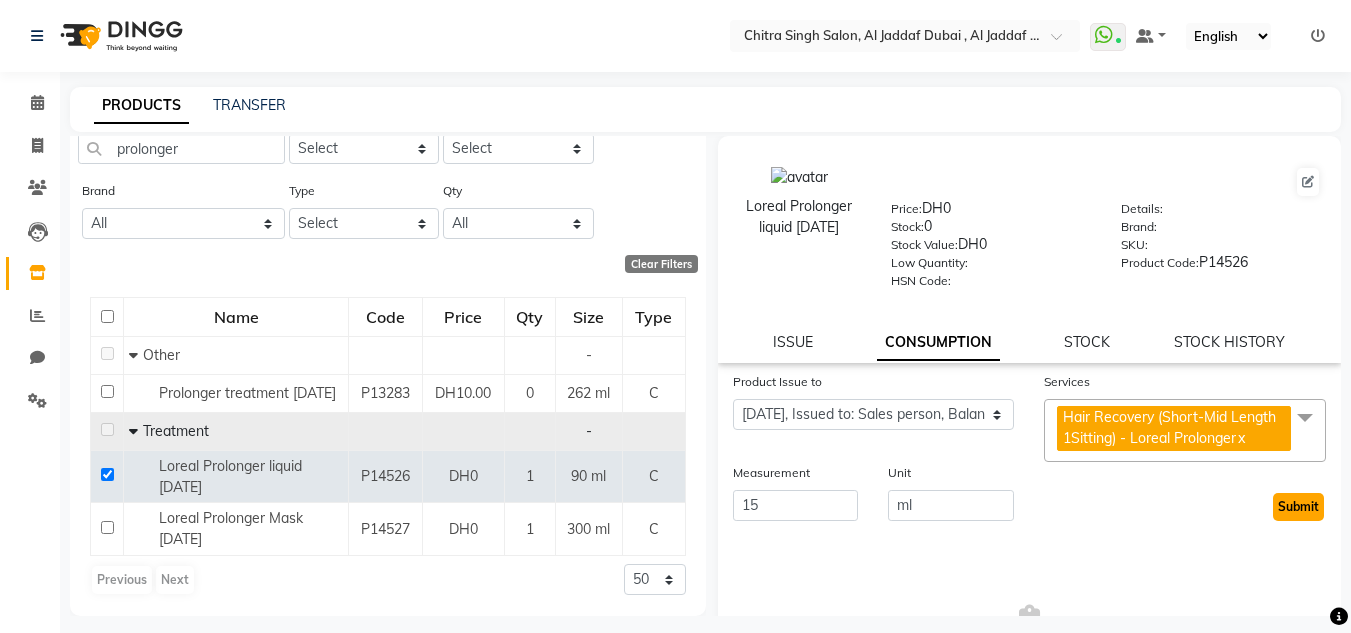 click on "Submit" 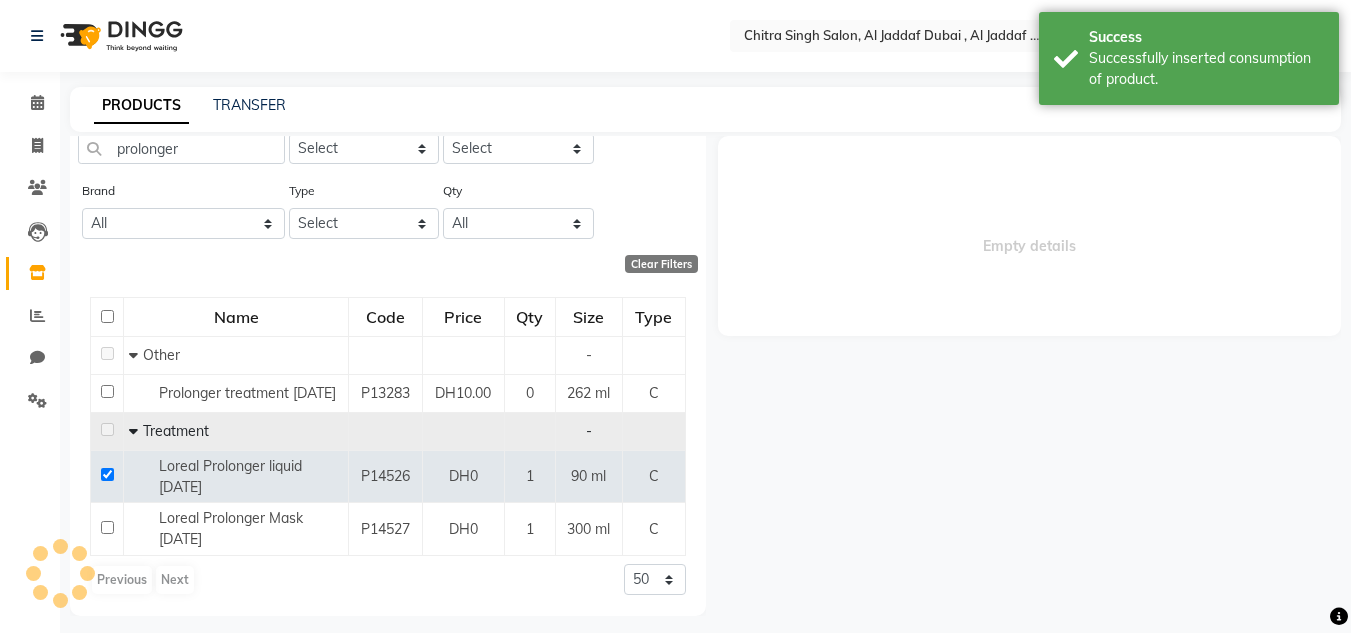 scroll, scrollTop: 0, scrollLeft: 0, axis: both 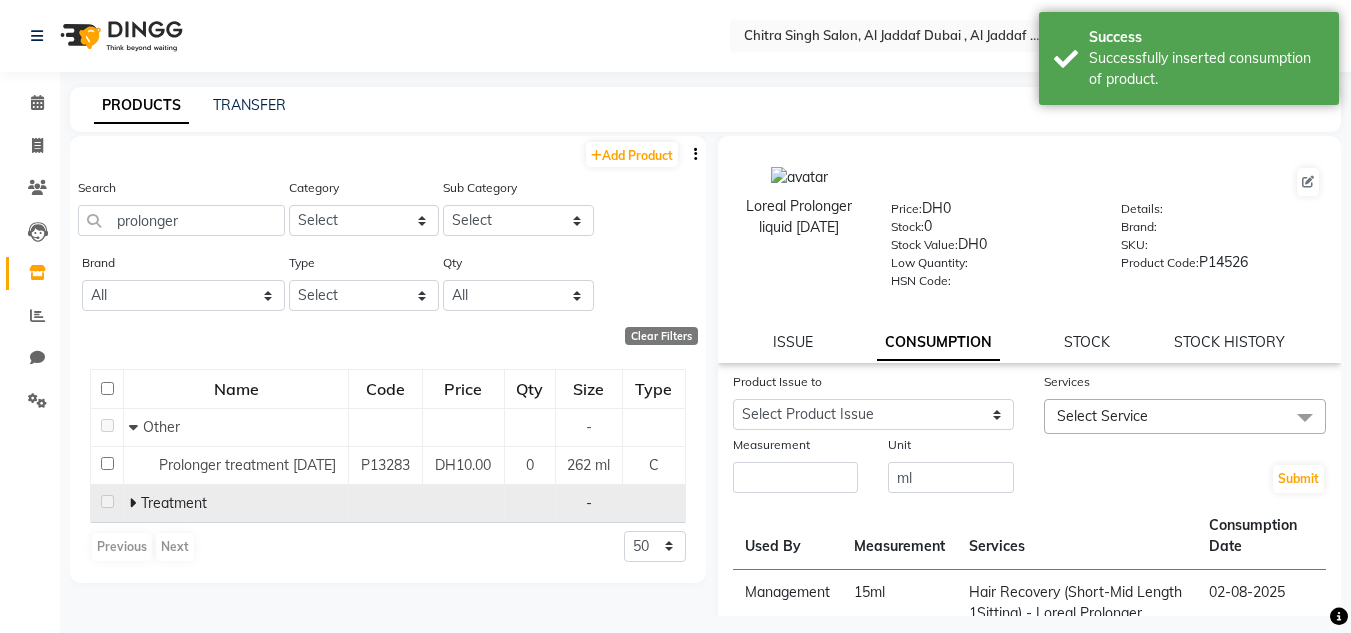 click 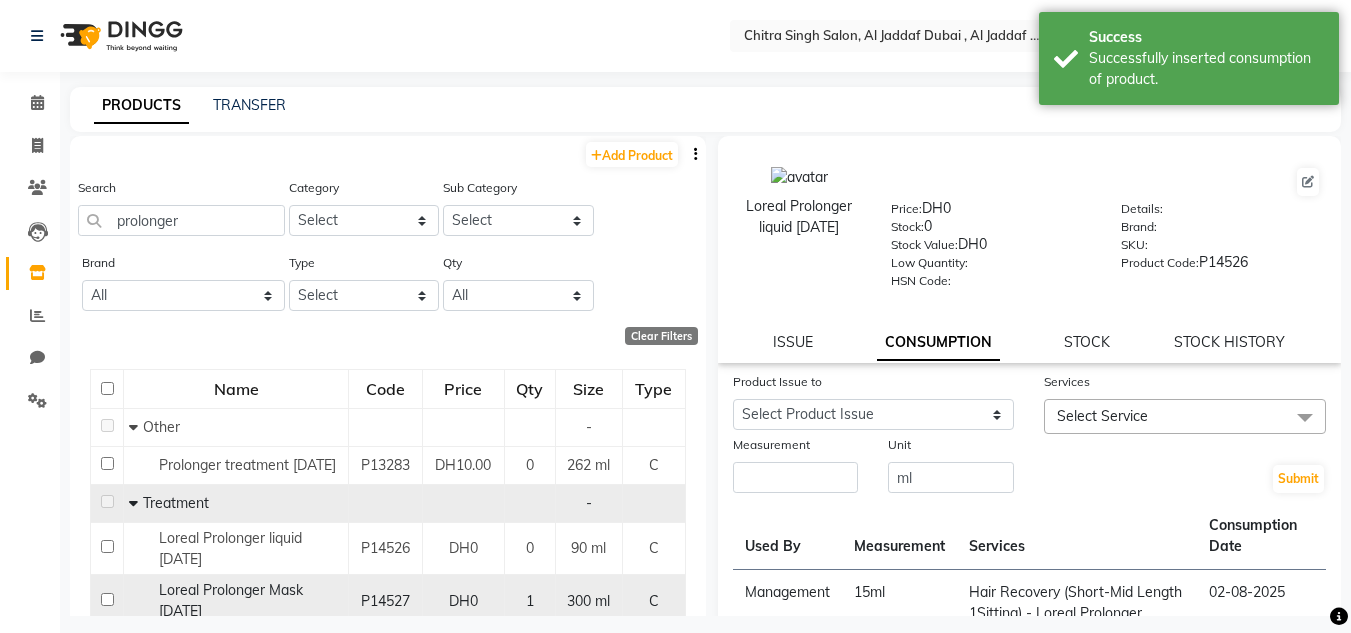 click 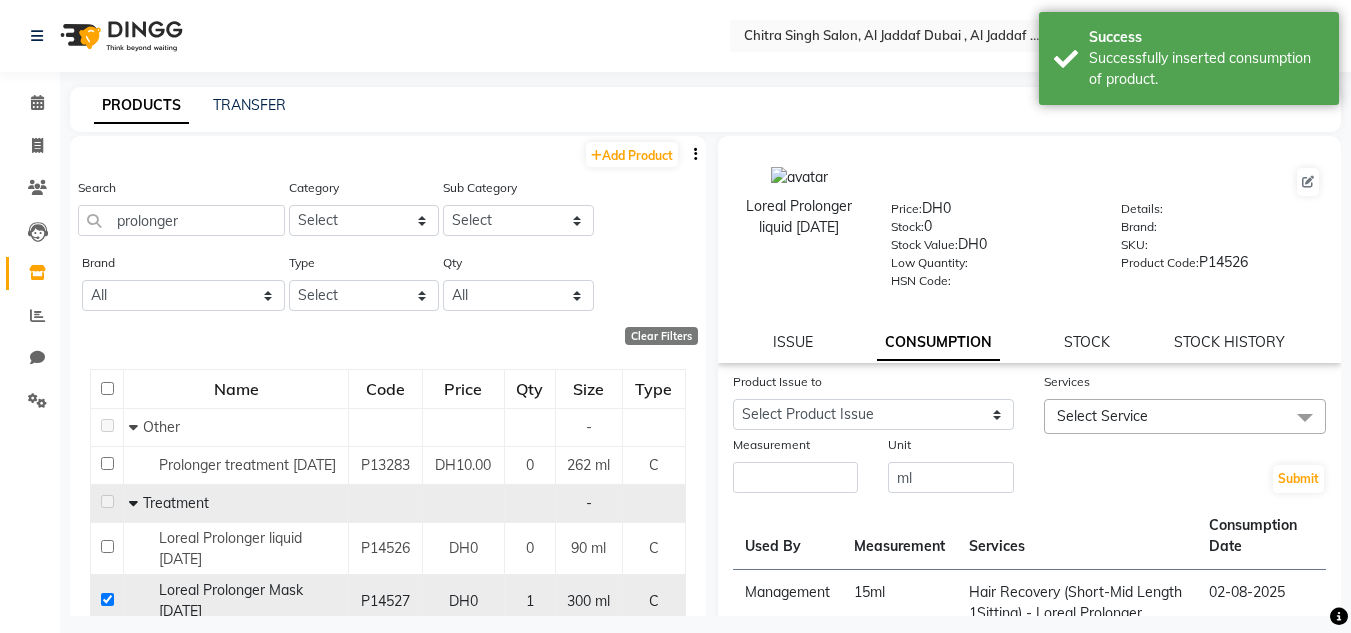 checkbox on "true" 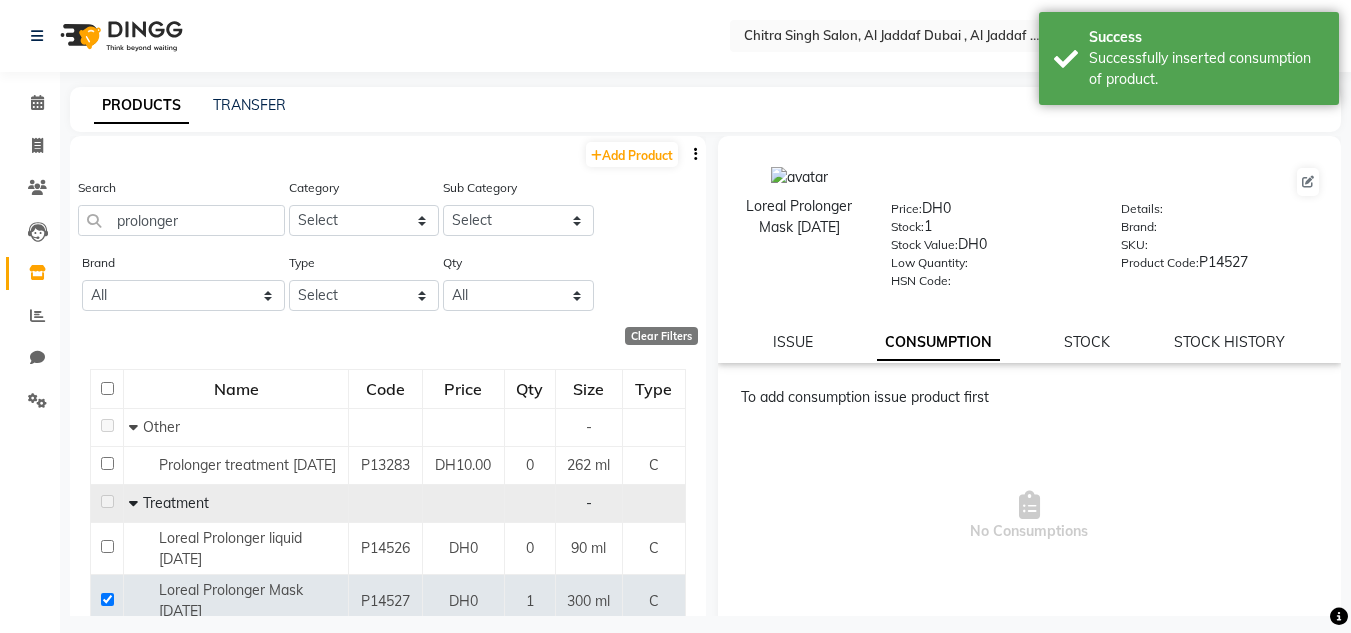 drag, startPoint x: 786, startPoint y: 352, endPoint x: 814, endPoint y: 341, distance: 30.083218 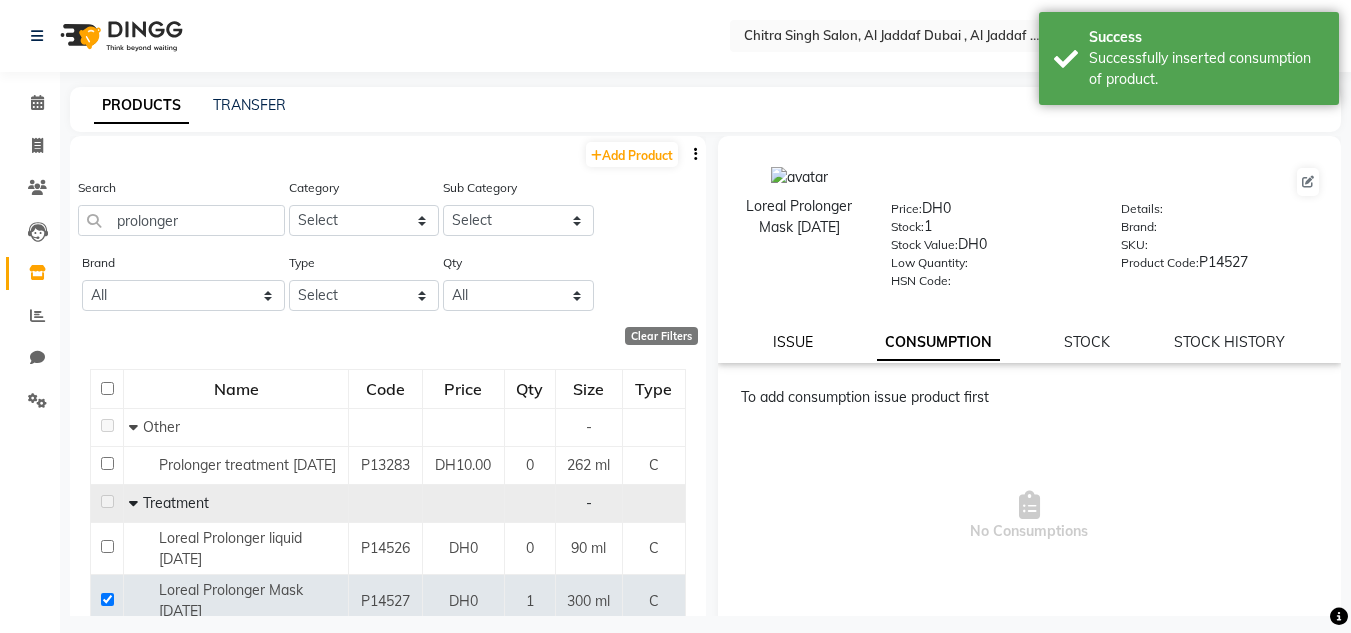 click on "ISSUE" 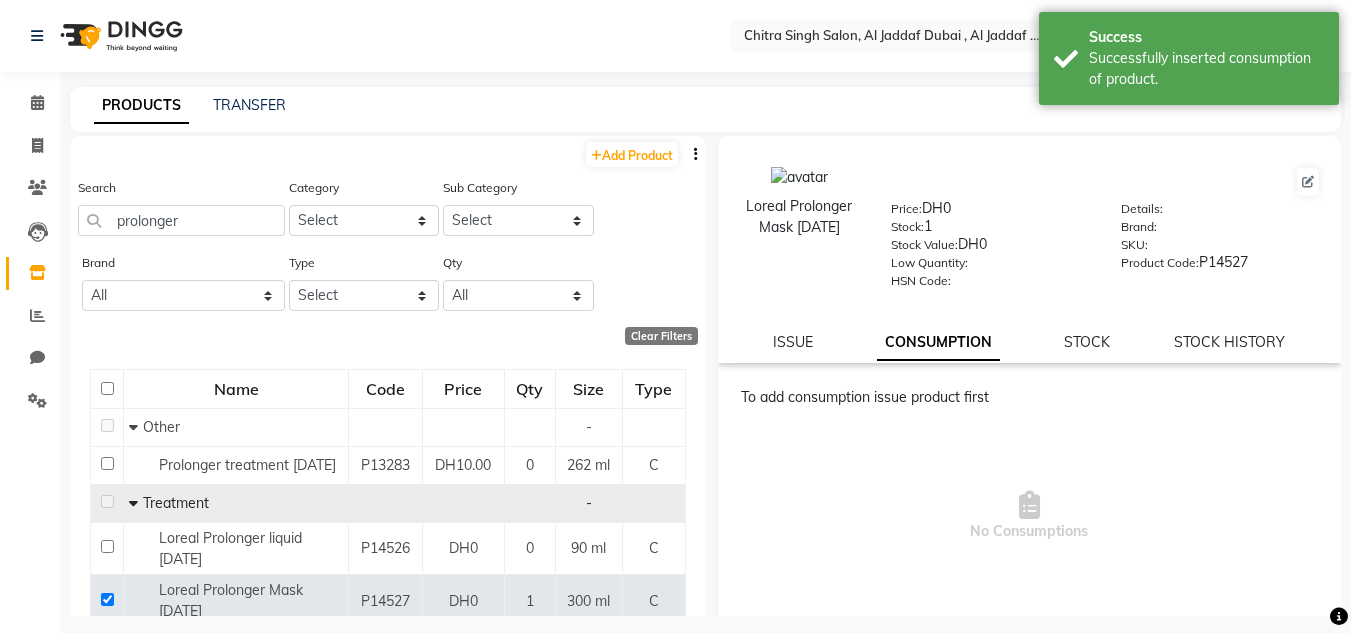 select 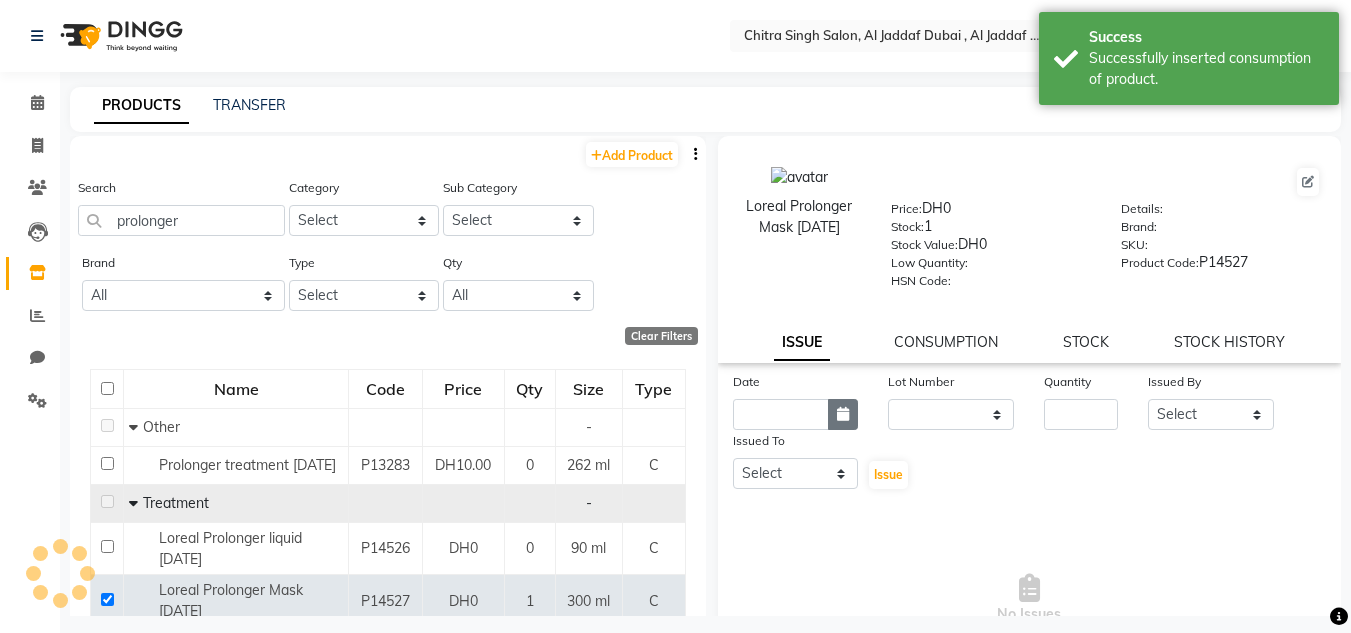 click 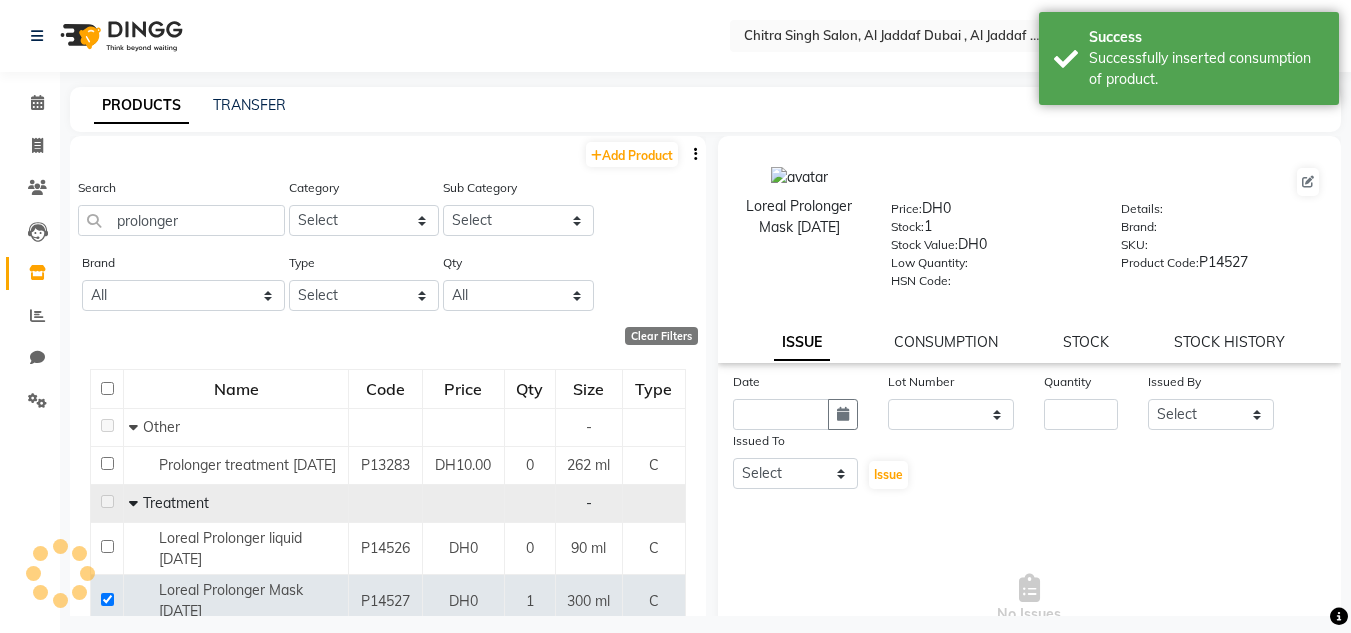 select on "8" 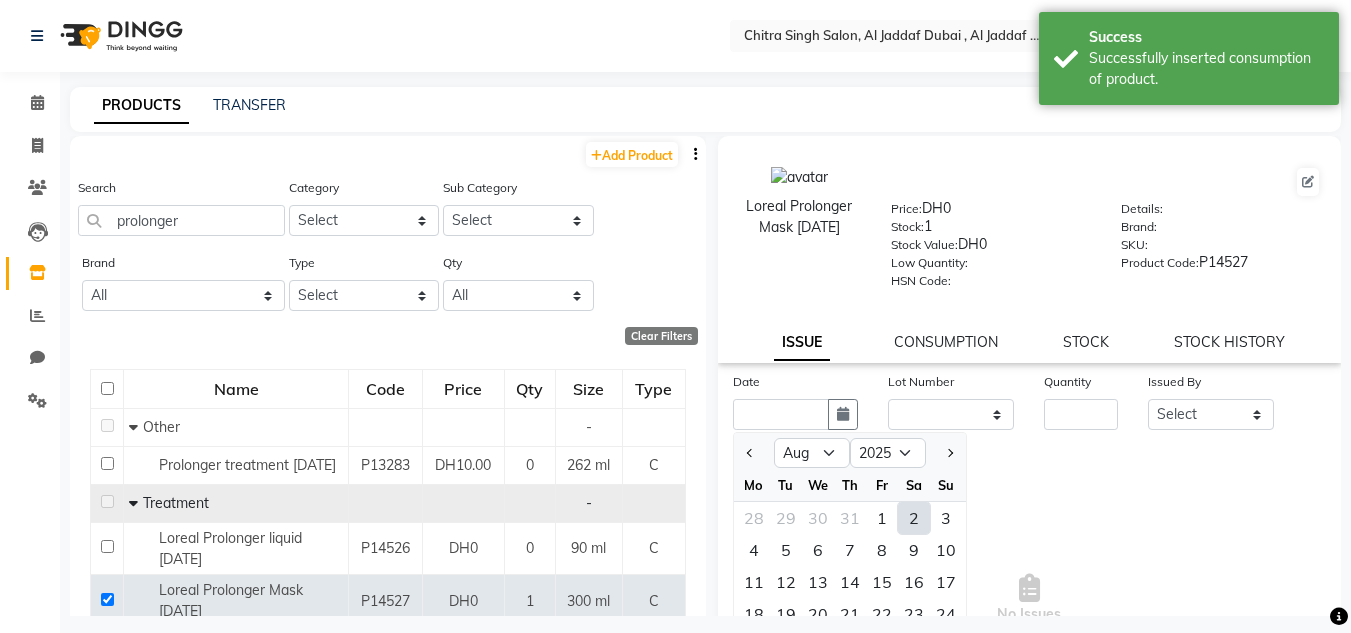 click on "2" 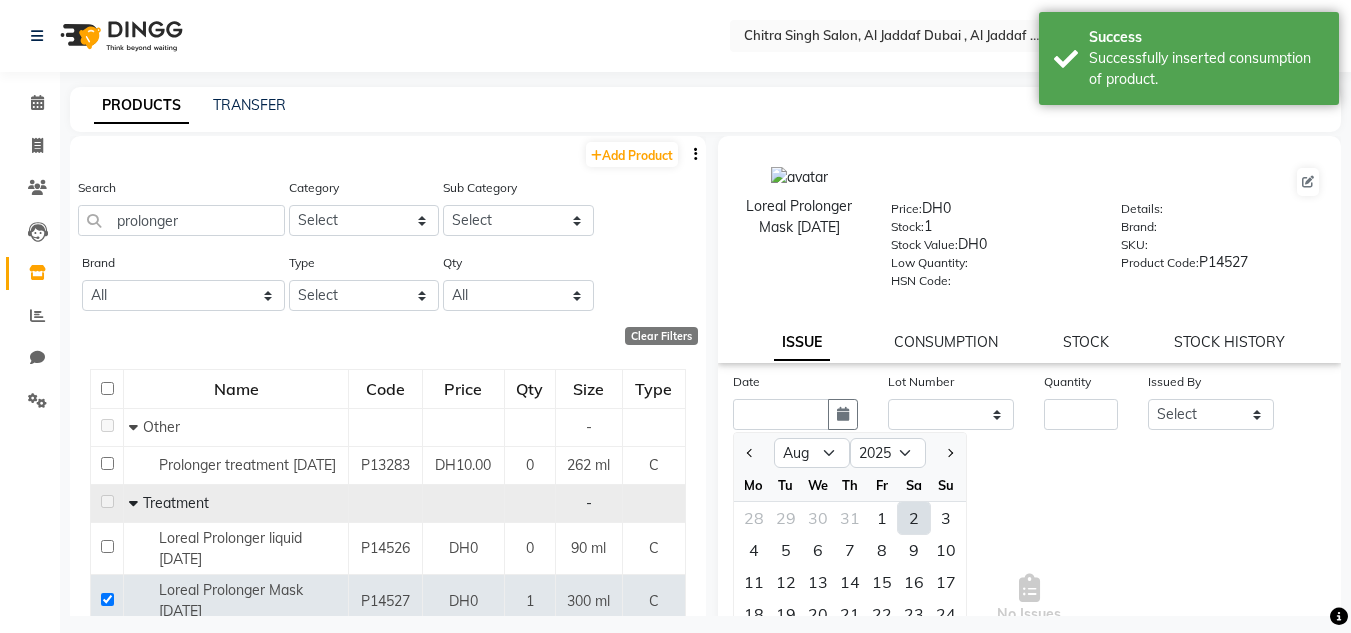 type on "02-08-2025" 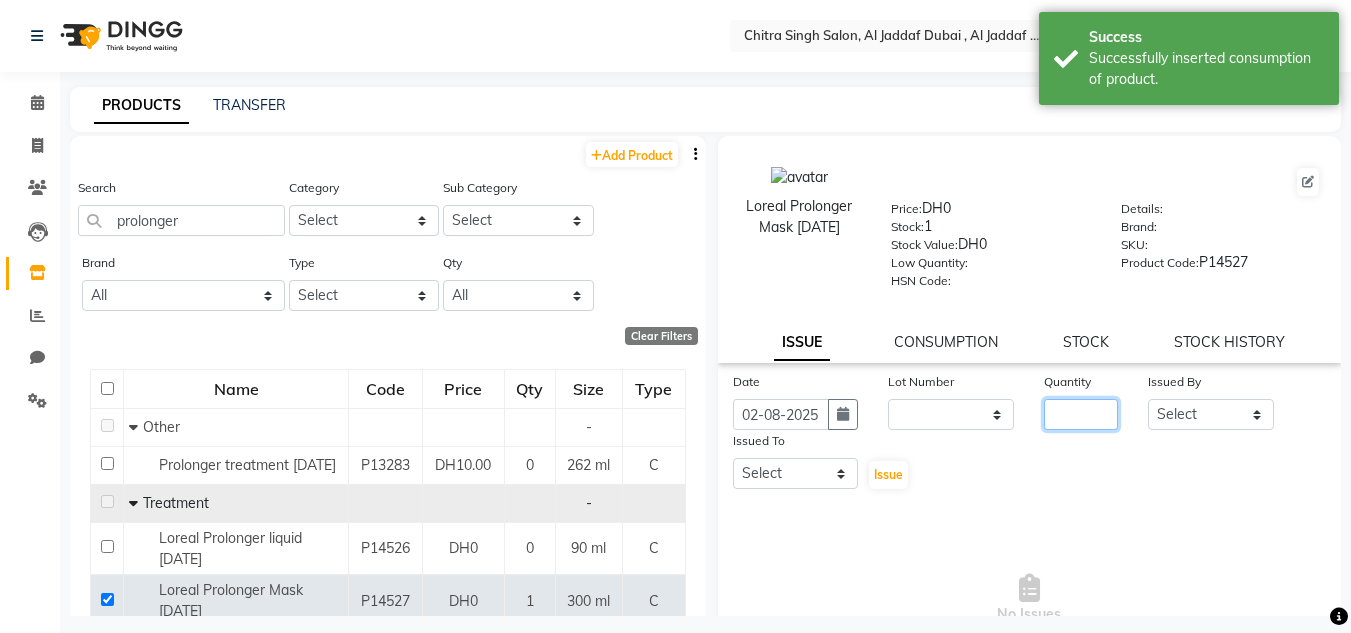 click 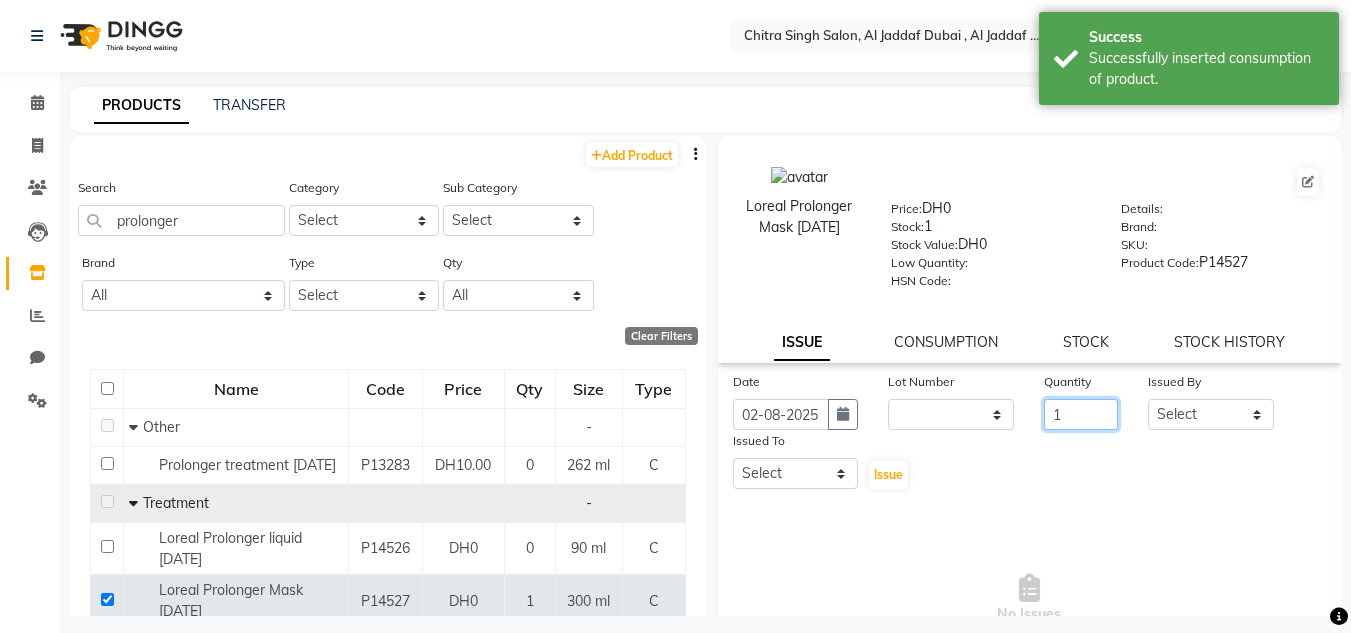 type on "1" 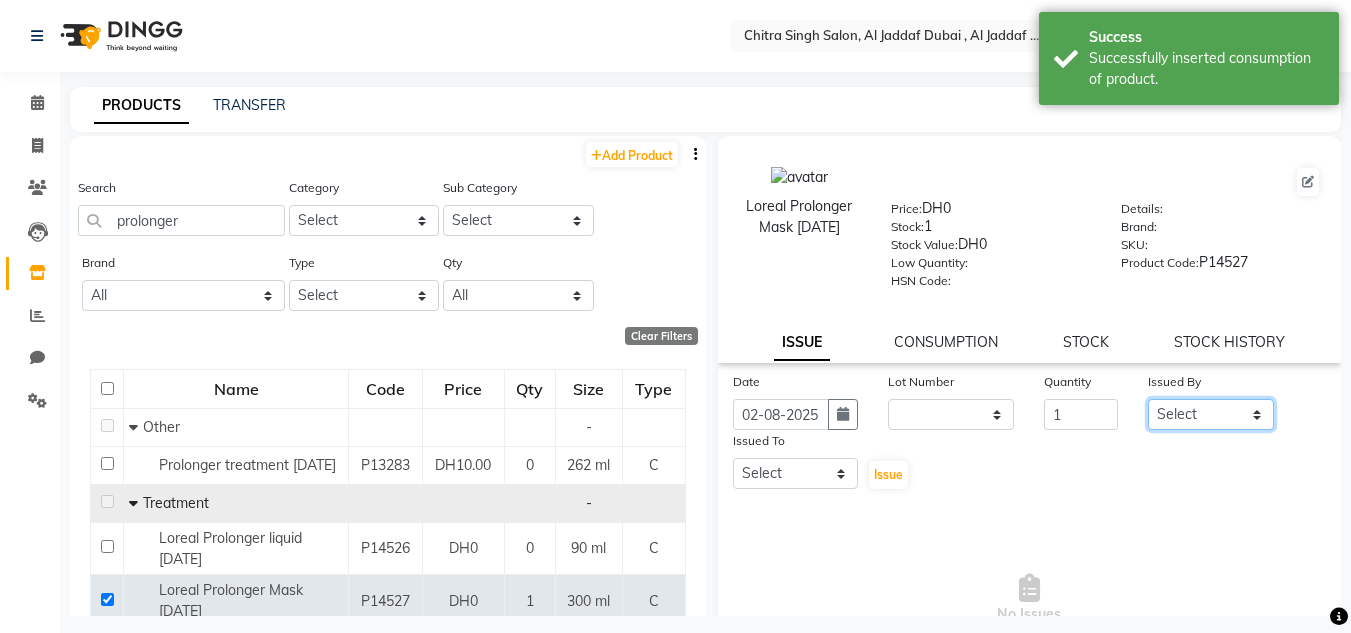 click on "Select Huma Iqbal Kabita Management Riba Sales person Srijana trial lady" 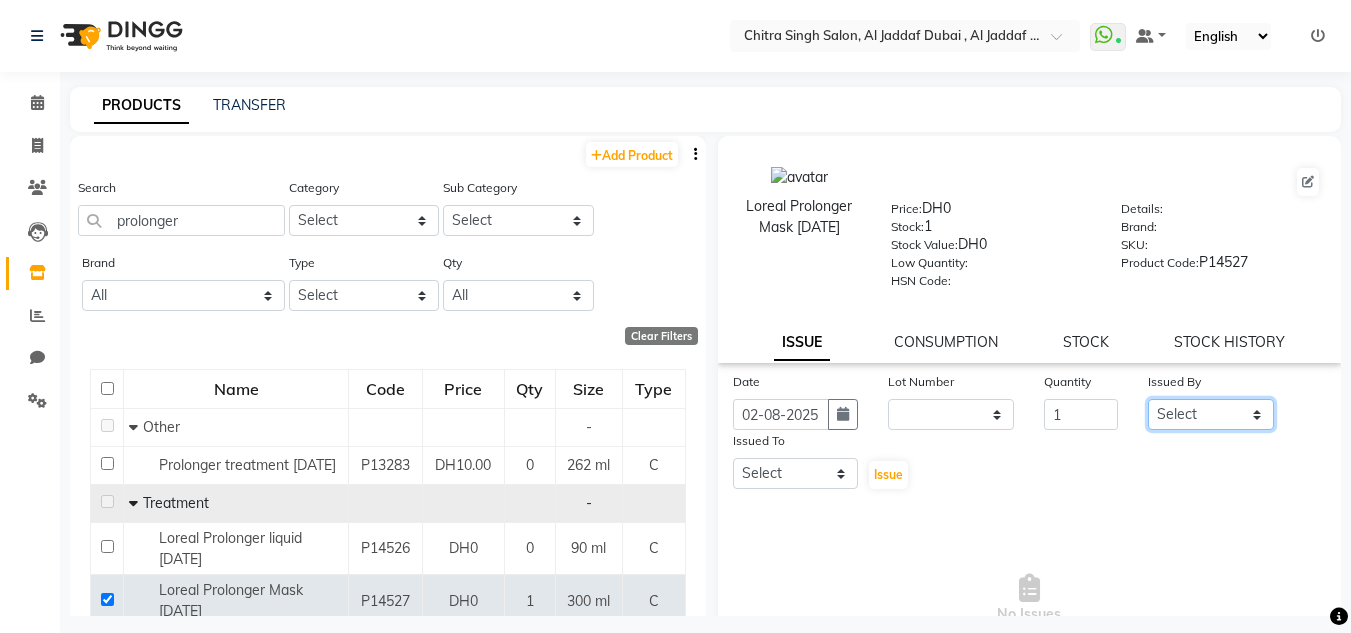 select on "51805" 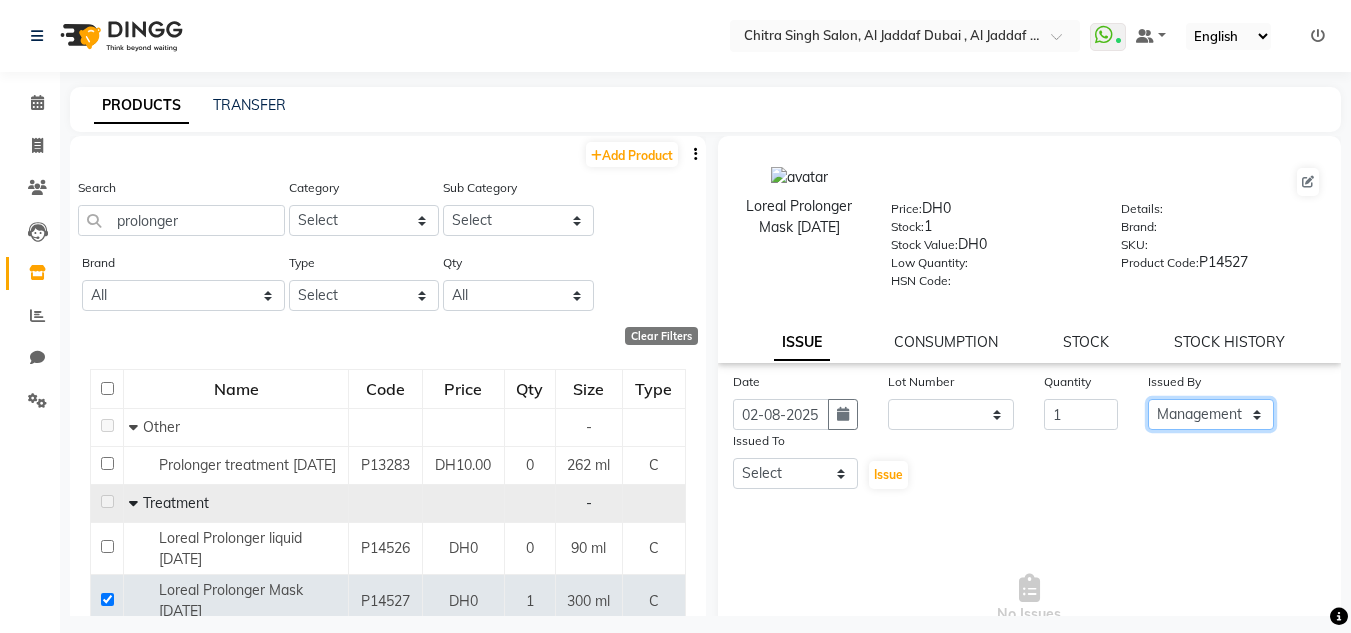click on "Select Huma Iqbal Kabita Management Riba Sales person Srijana trial lady" 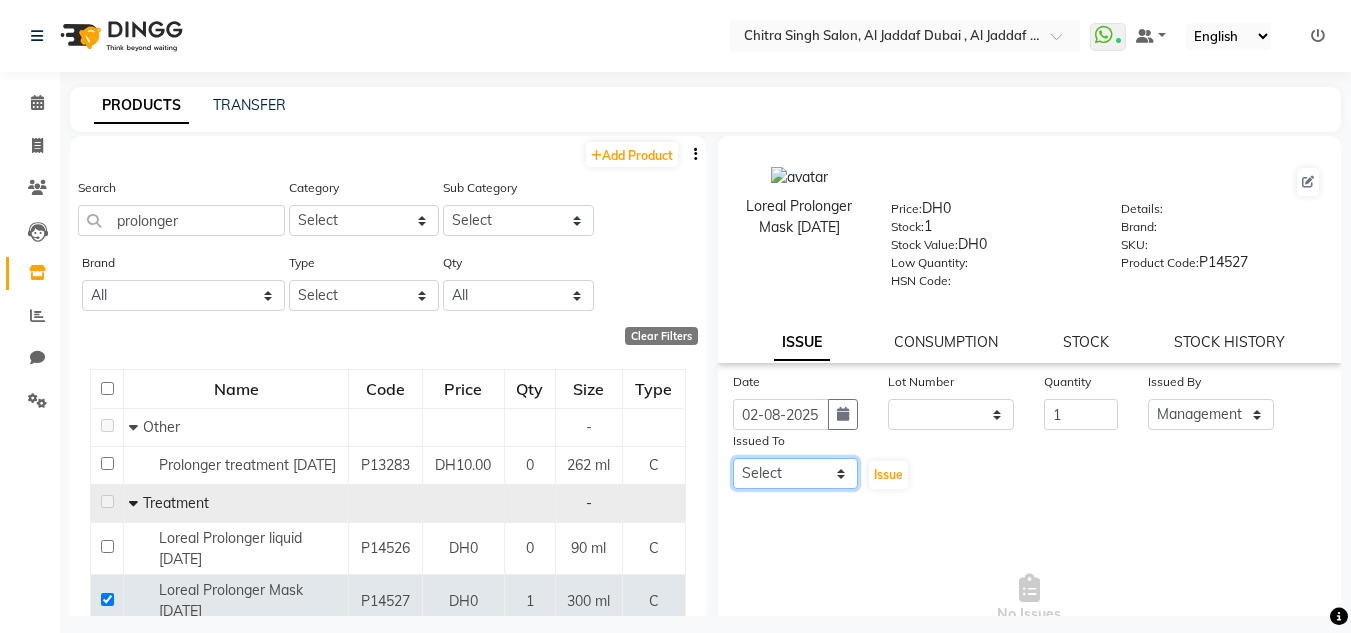 drag, startPoint x: 827, startPoint y: 475, endPoint x: 822, endPoint y: 461, distance: 14.866069 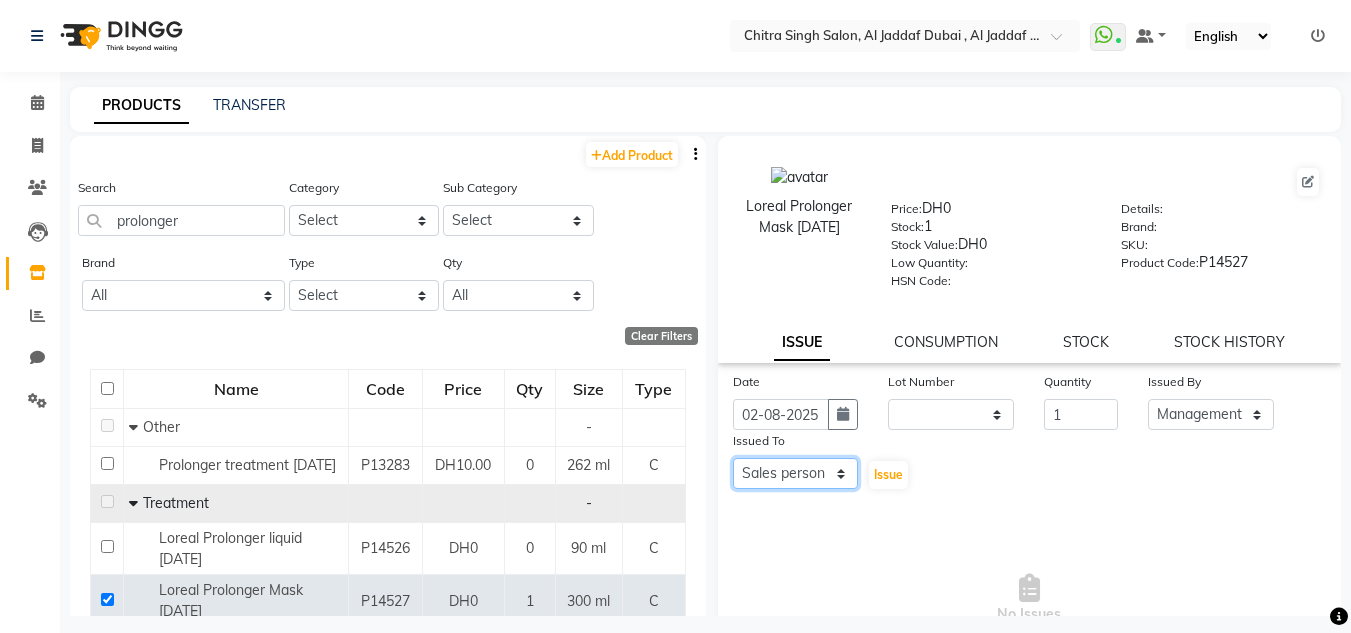 click on "Select Huma Iqbal Kabita Management Riba Sales person Srijana trial lady" 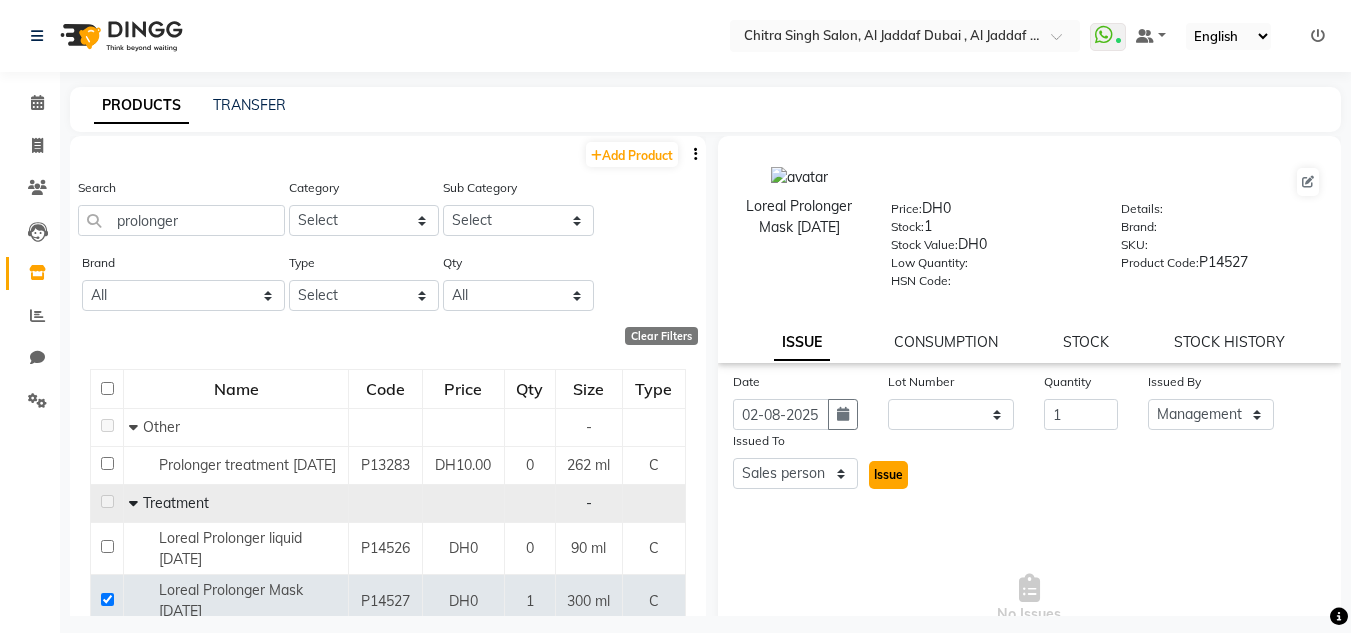 click on "Issue" 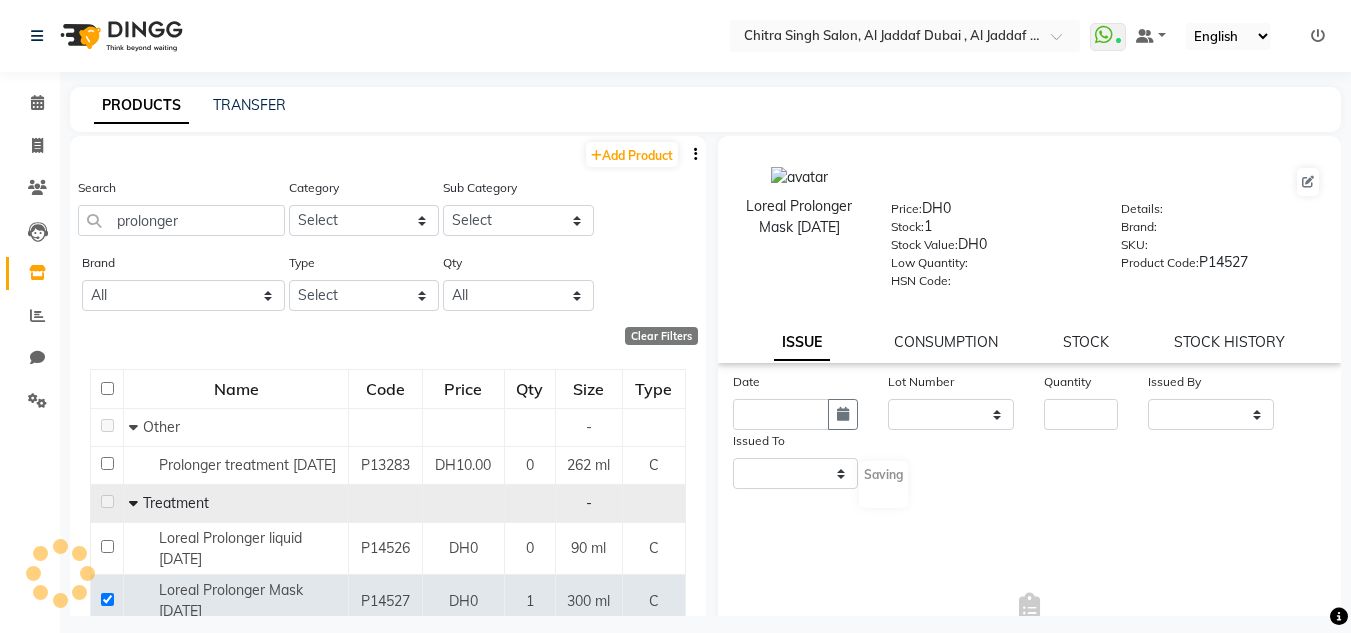 select 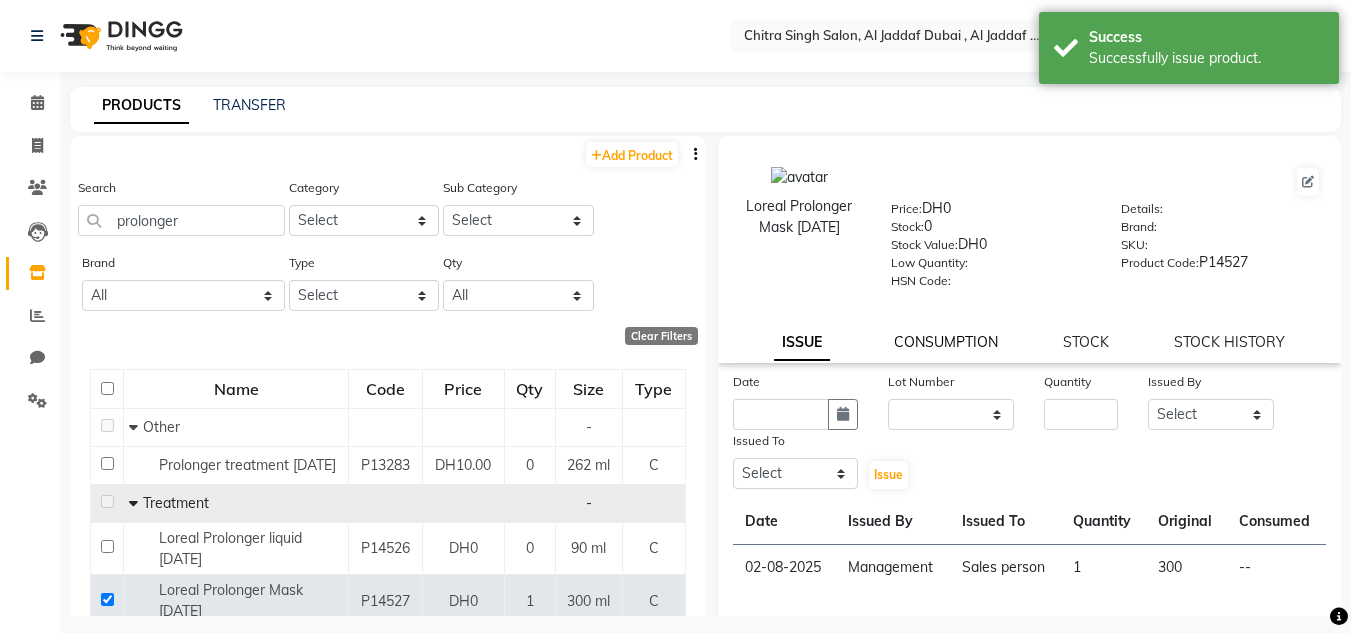 click on "CONSUMPTION" 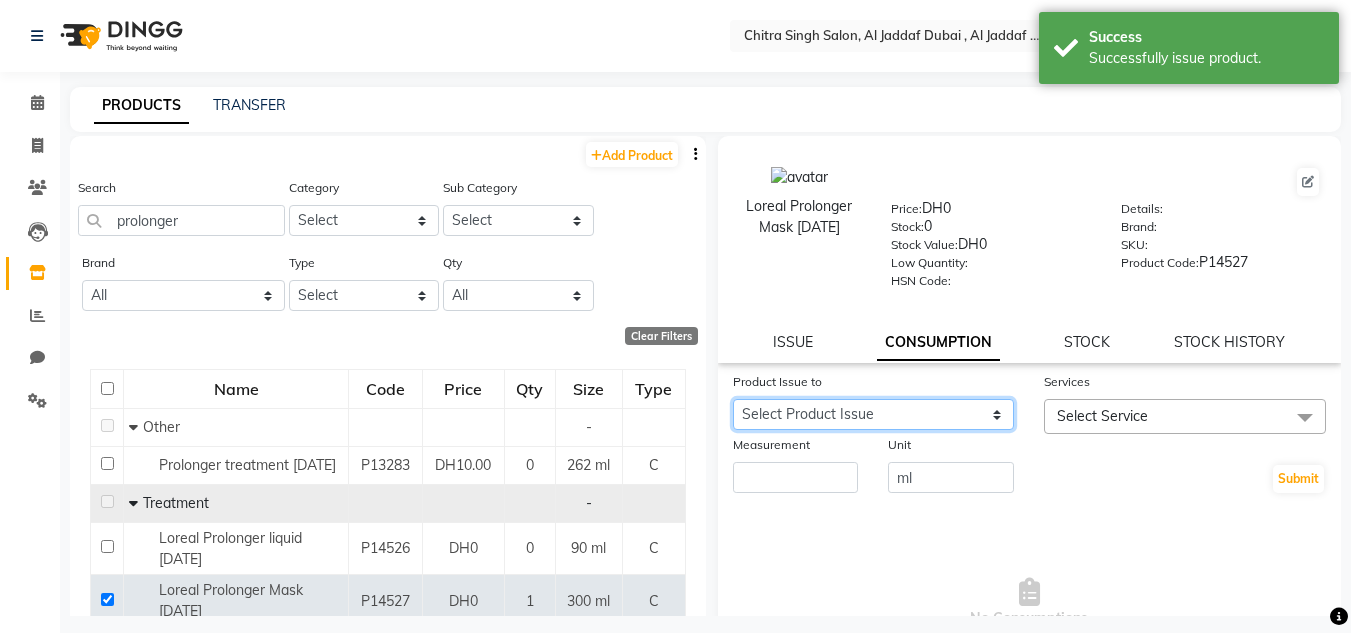 click on "Select Product Issue [DATE], Issued to: Sales person, Balance: 300" 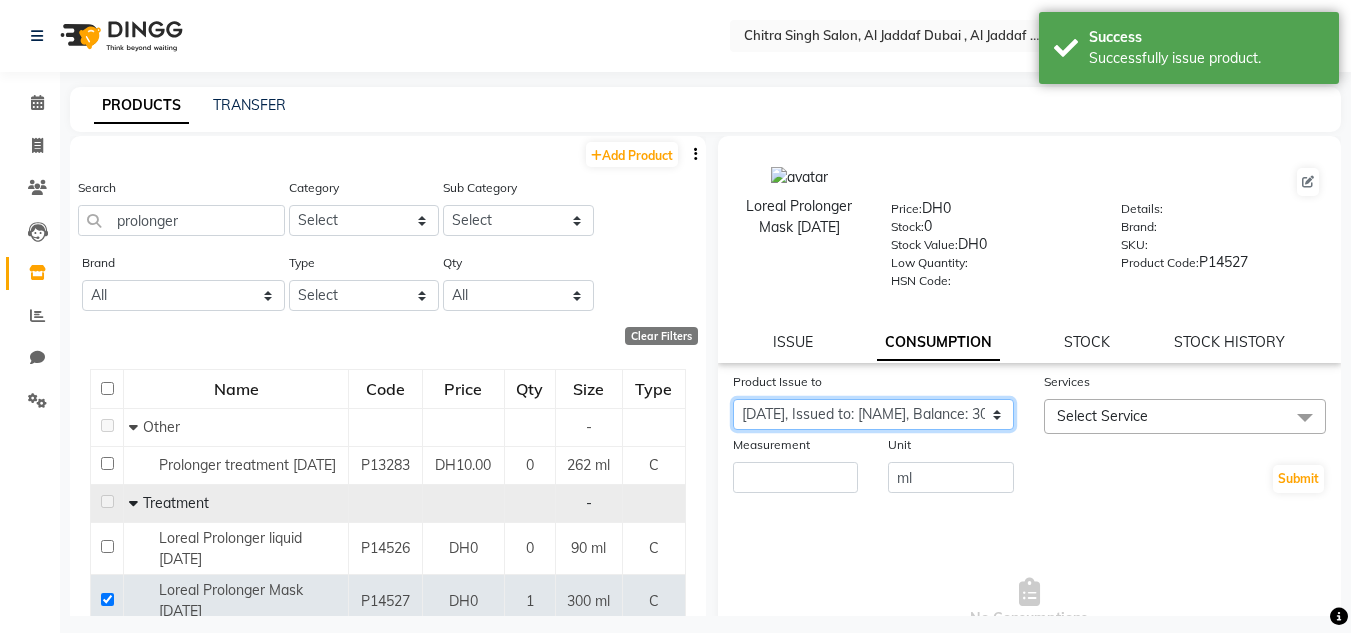 click on "Select Product Issue [DATE], Issued to: Sales person, Balance: 300" 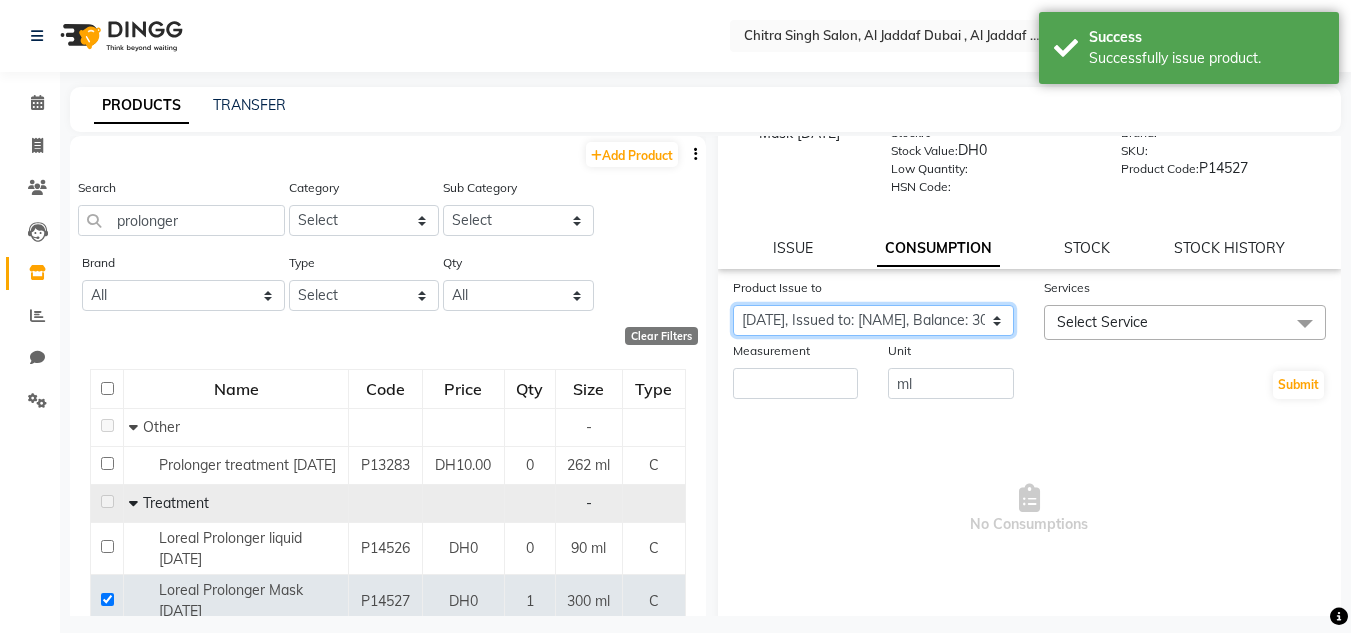 scroll, scrollTop: 0, scrollLeft: 0, axis: both 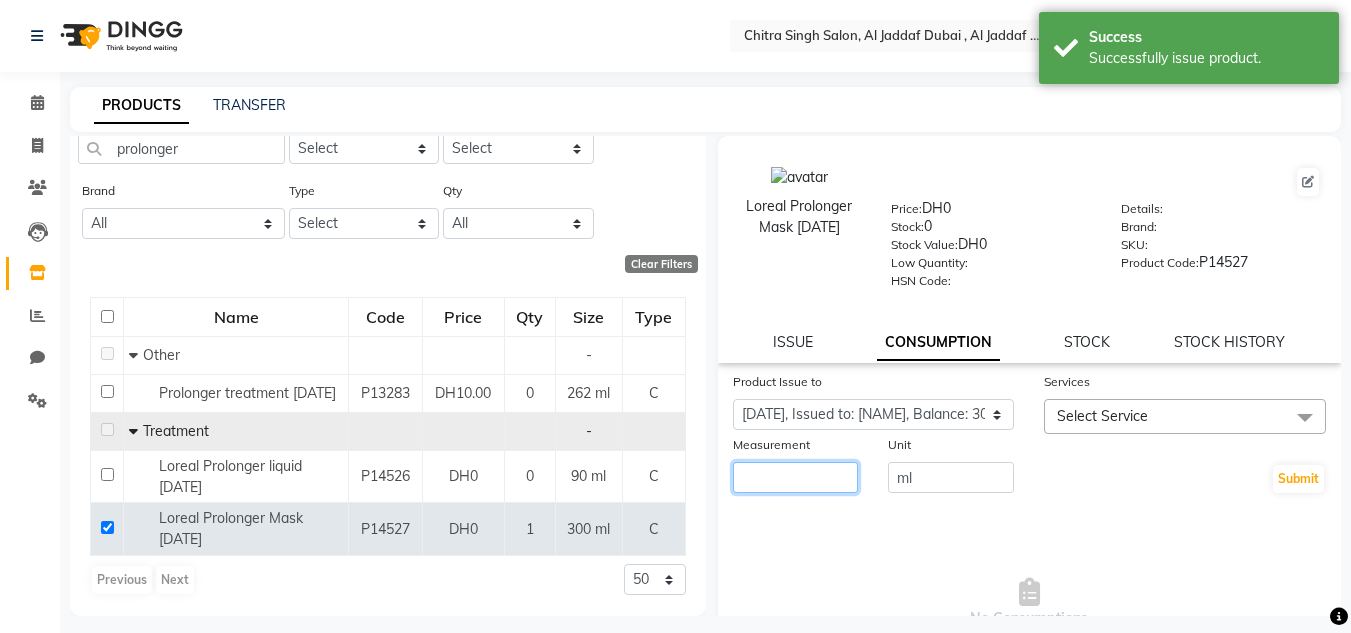 click 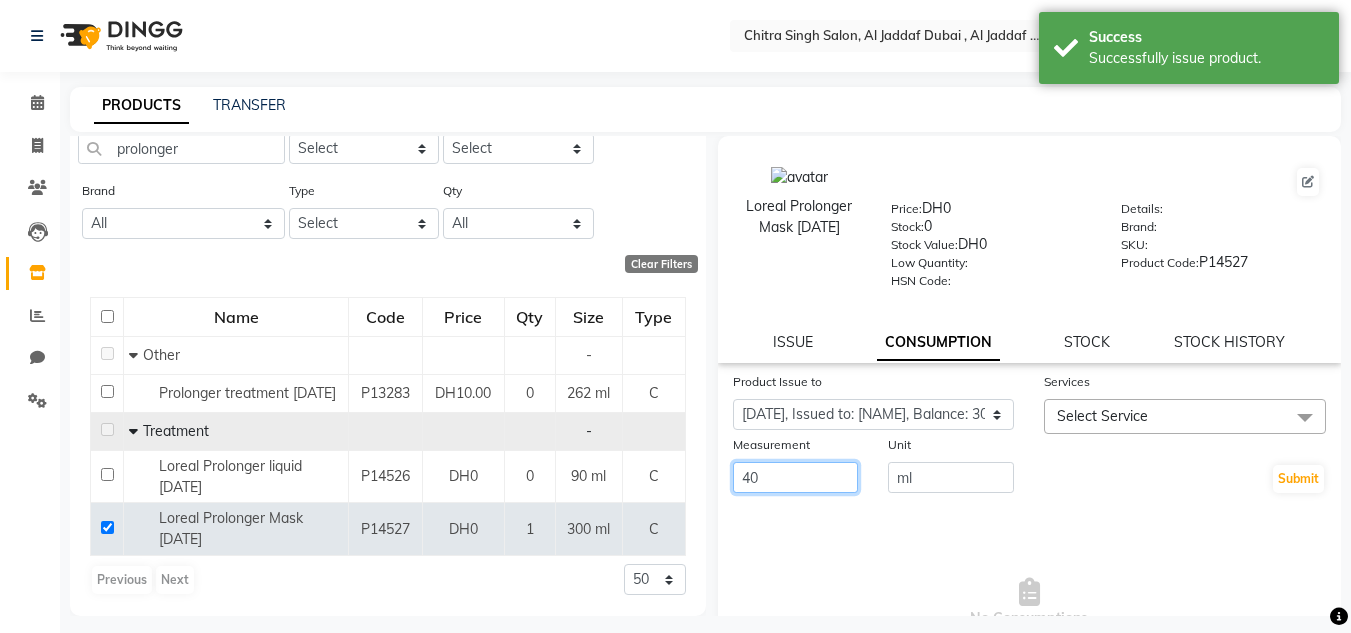 type on "40" 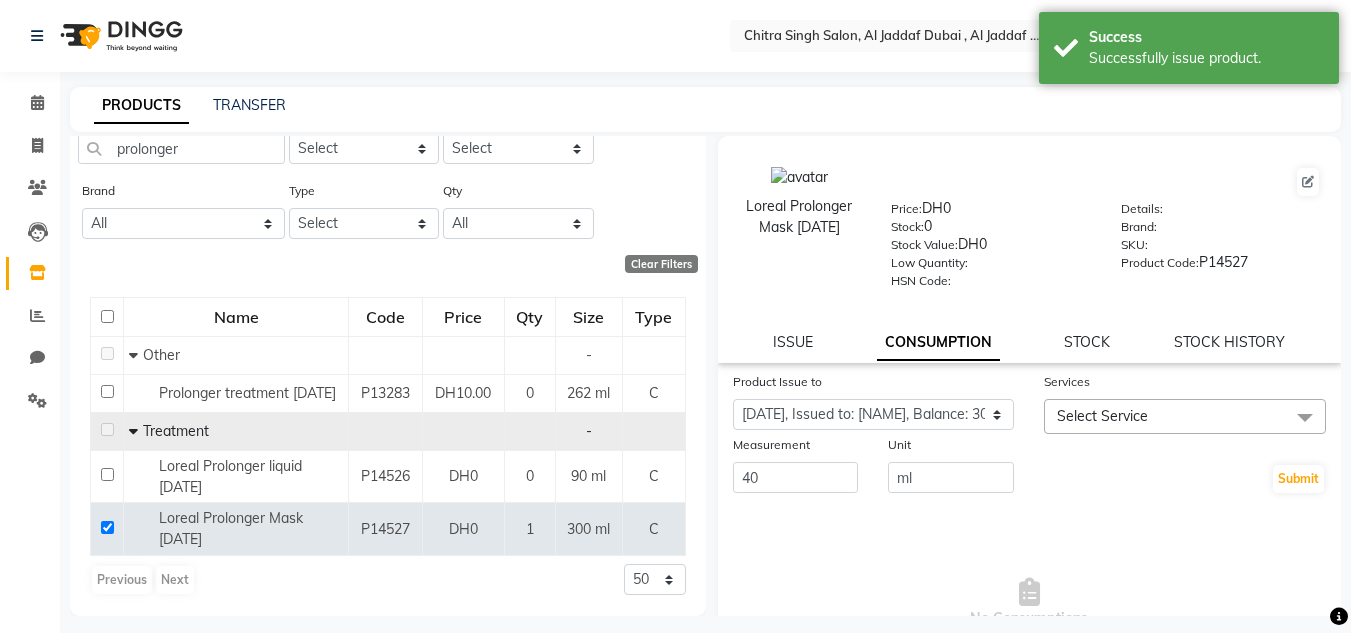 click on "Select Service" 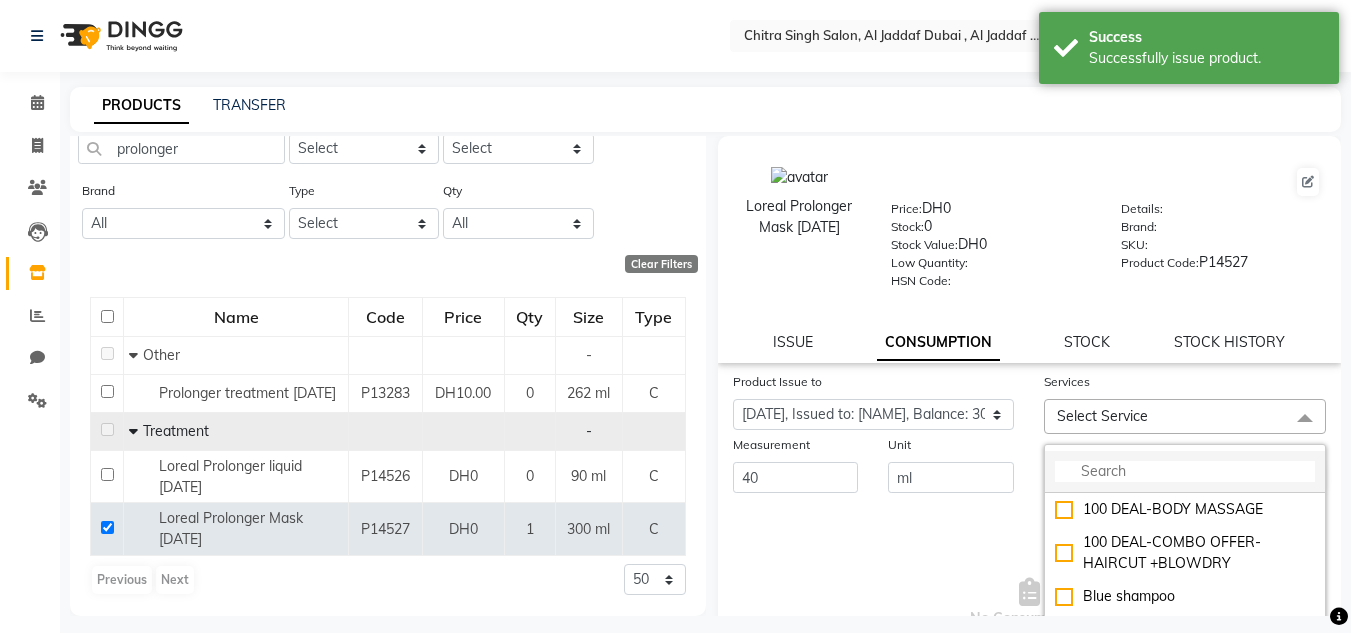 drag, startPoint x: 1149, startPoint y: 449, endPoint x: 1168, endPoint y: 485, distance: 40.706264 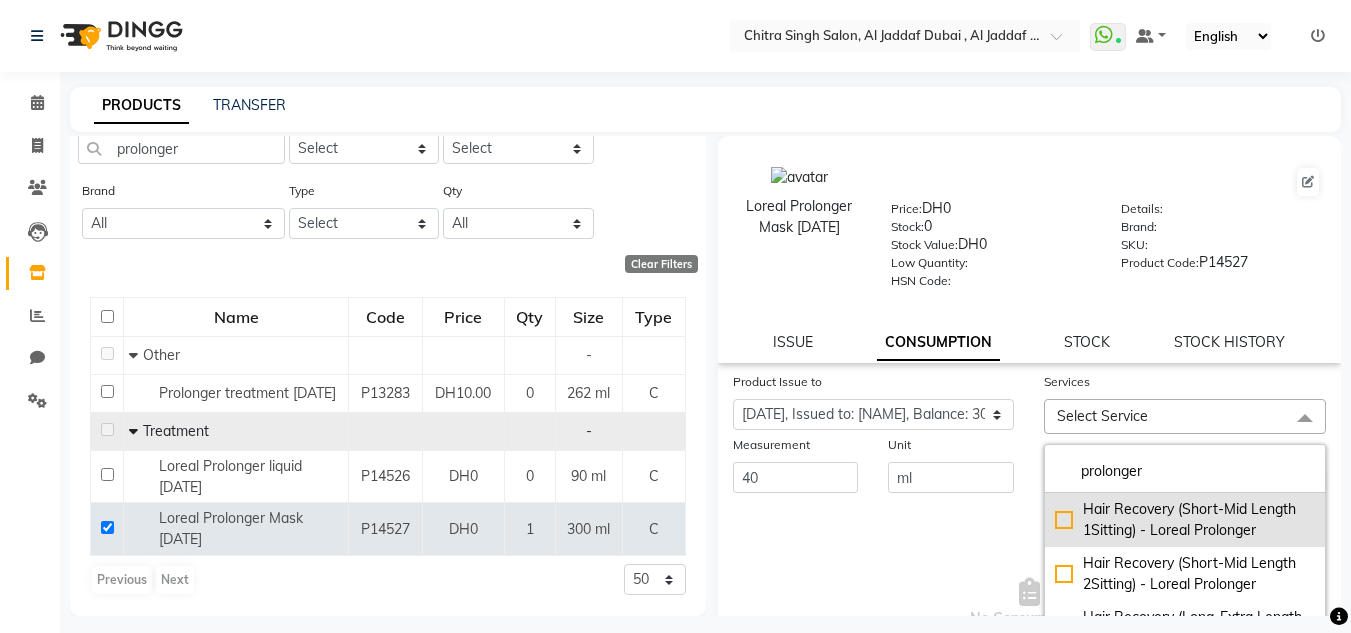 type on "prolonger" 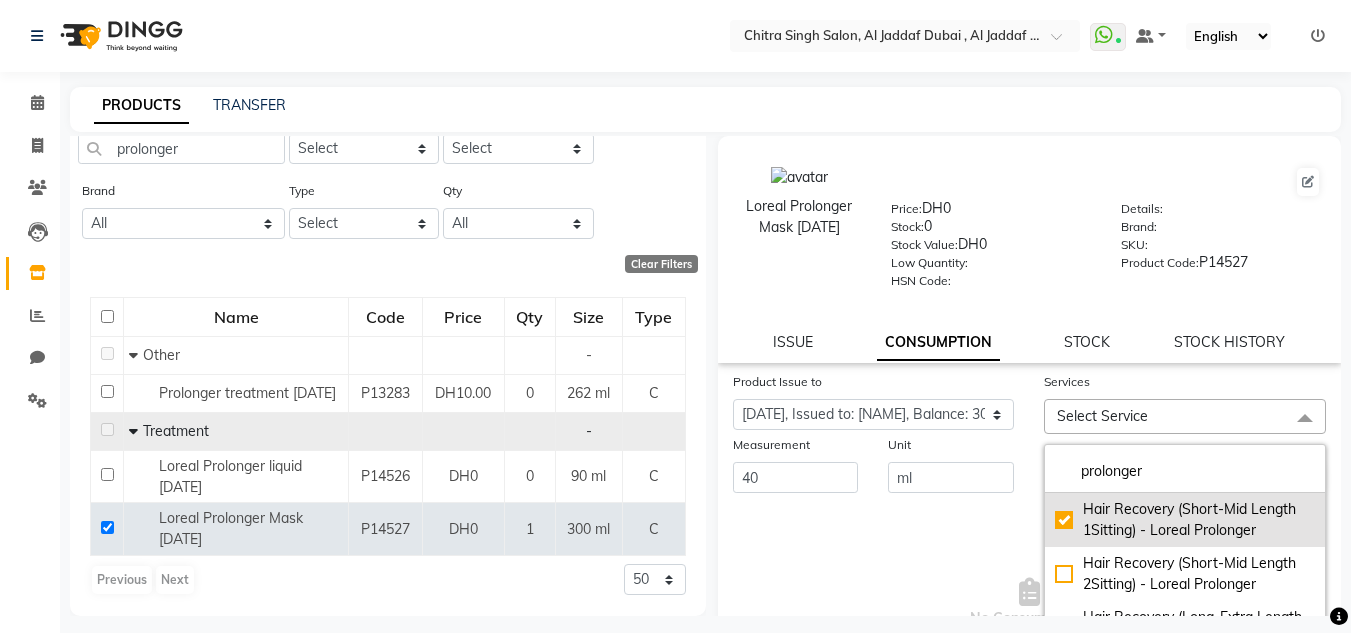 checkbox on "true" 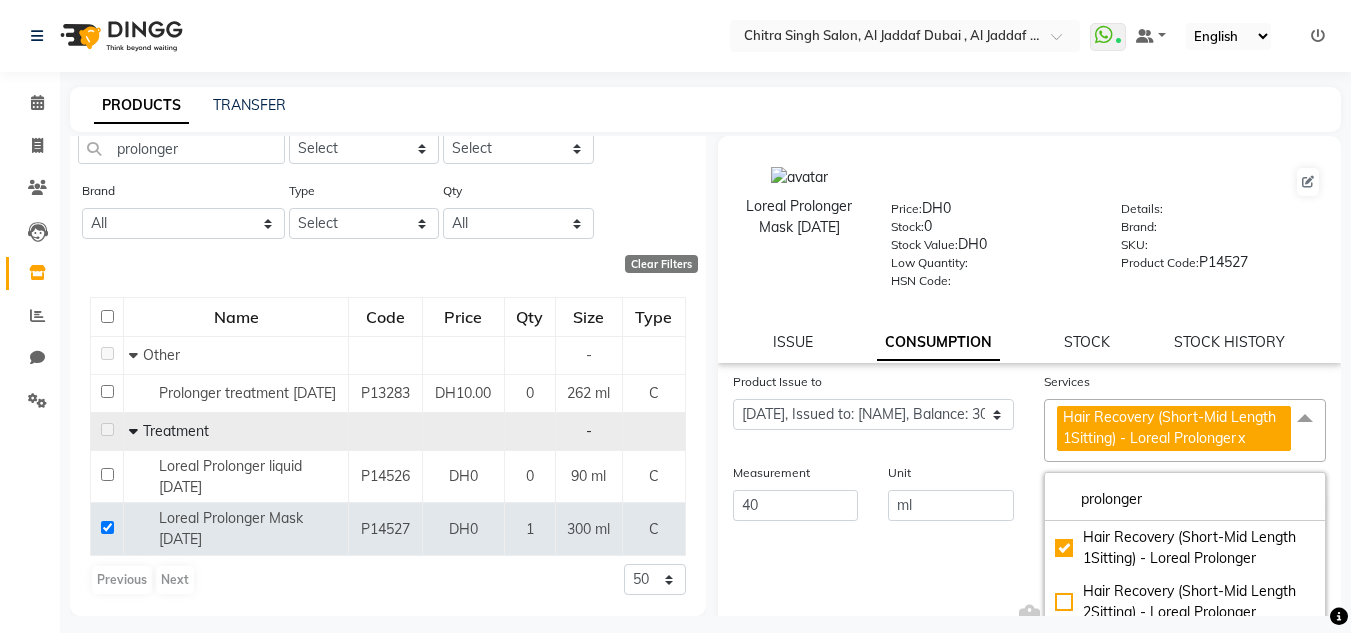 click on "No Consumptions" at bounding box center (1030, 631) 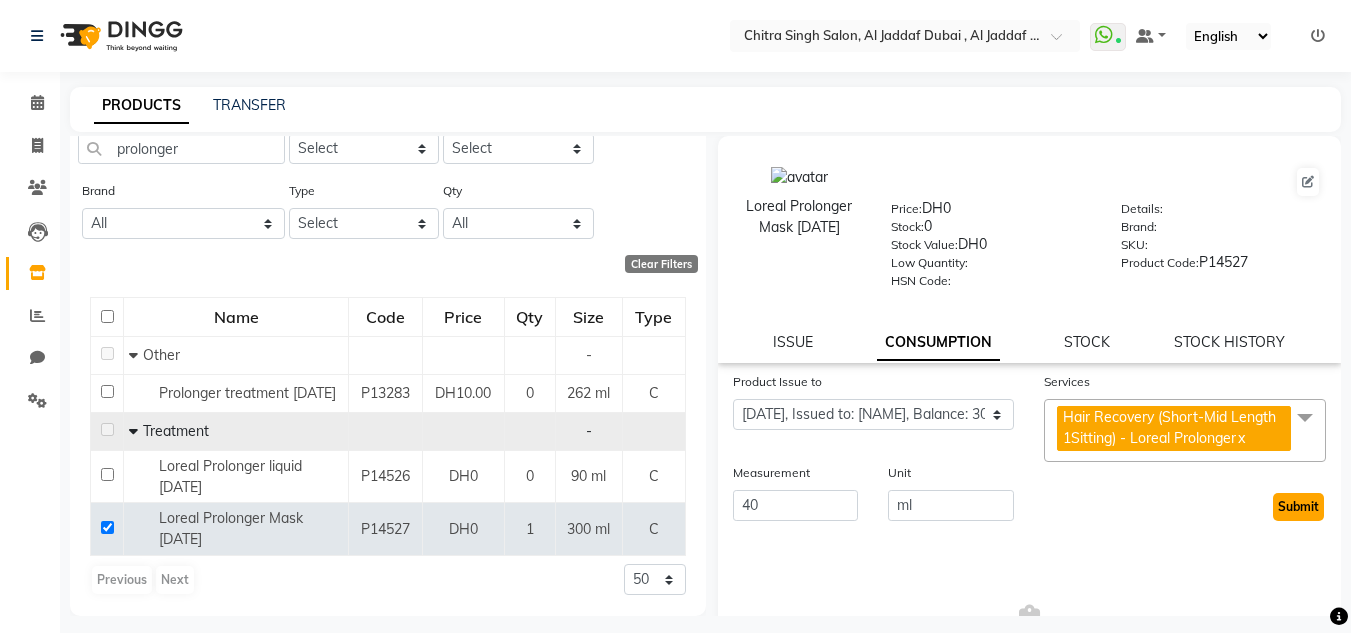 click on "Submit" 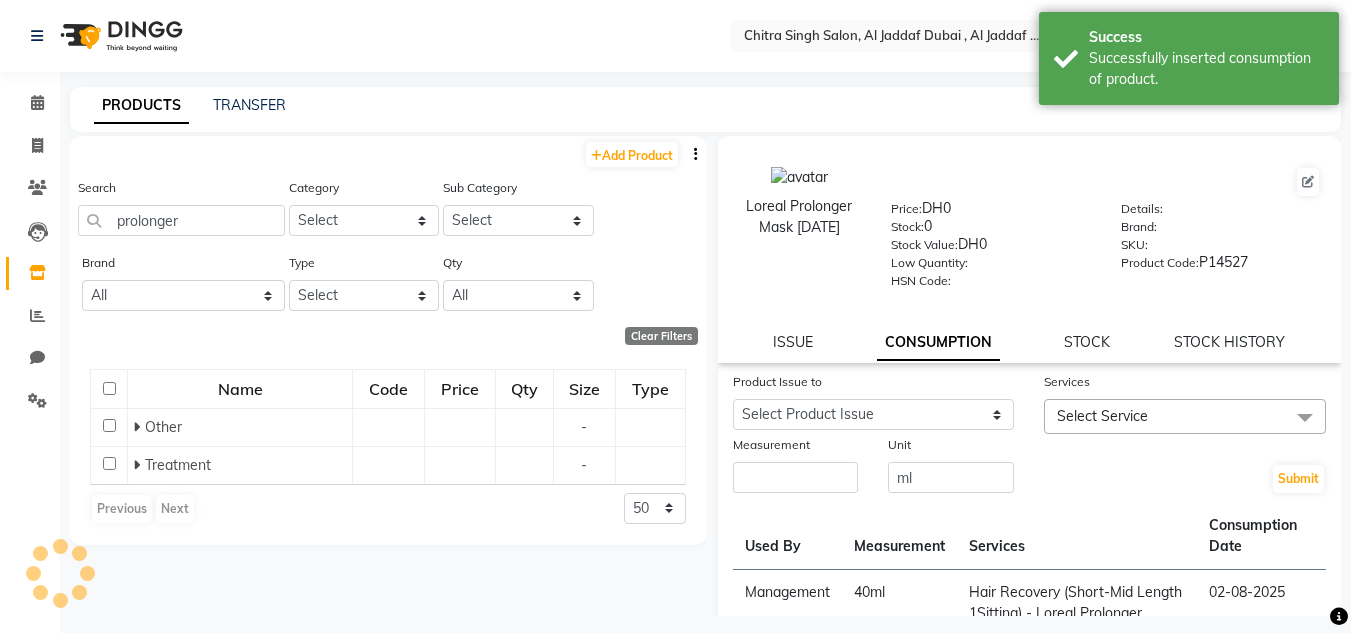 scroll, scrollTop: 0, scrollLeft: 0, axis: both 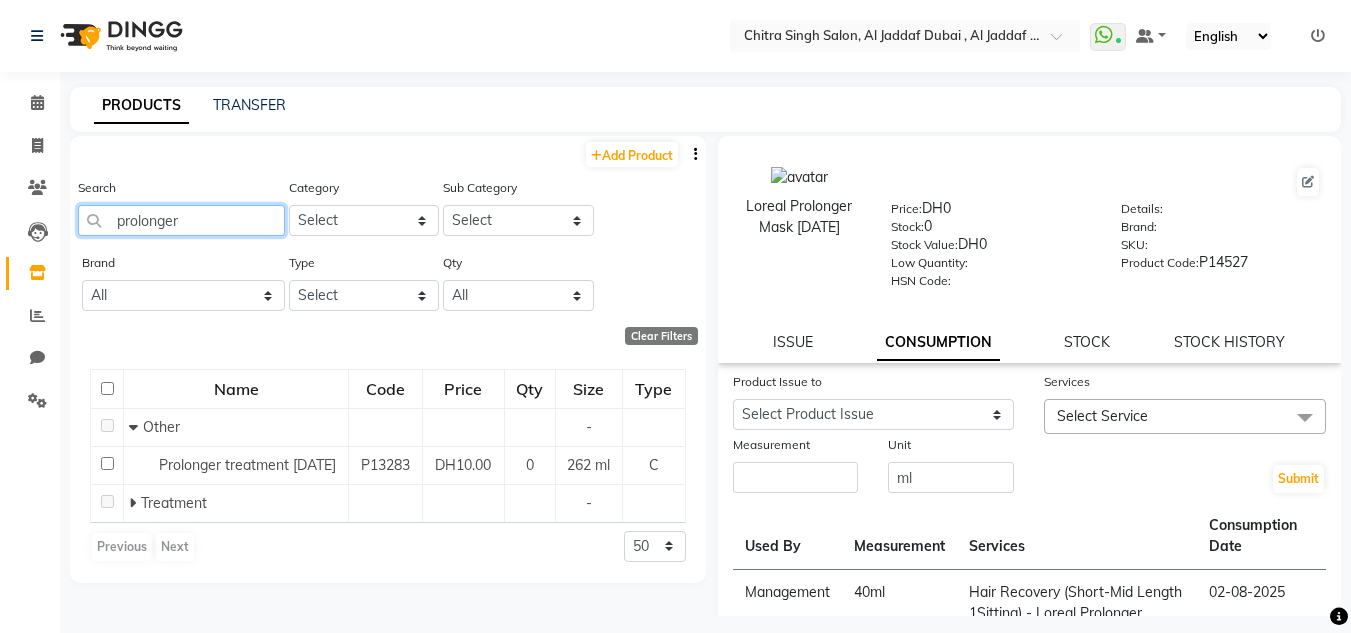 drag, startPoint x: 222, startPoint y: 216, endPoint x: 0, endPoint y: 215, distance: 222.00226 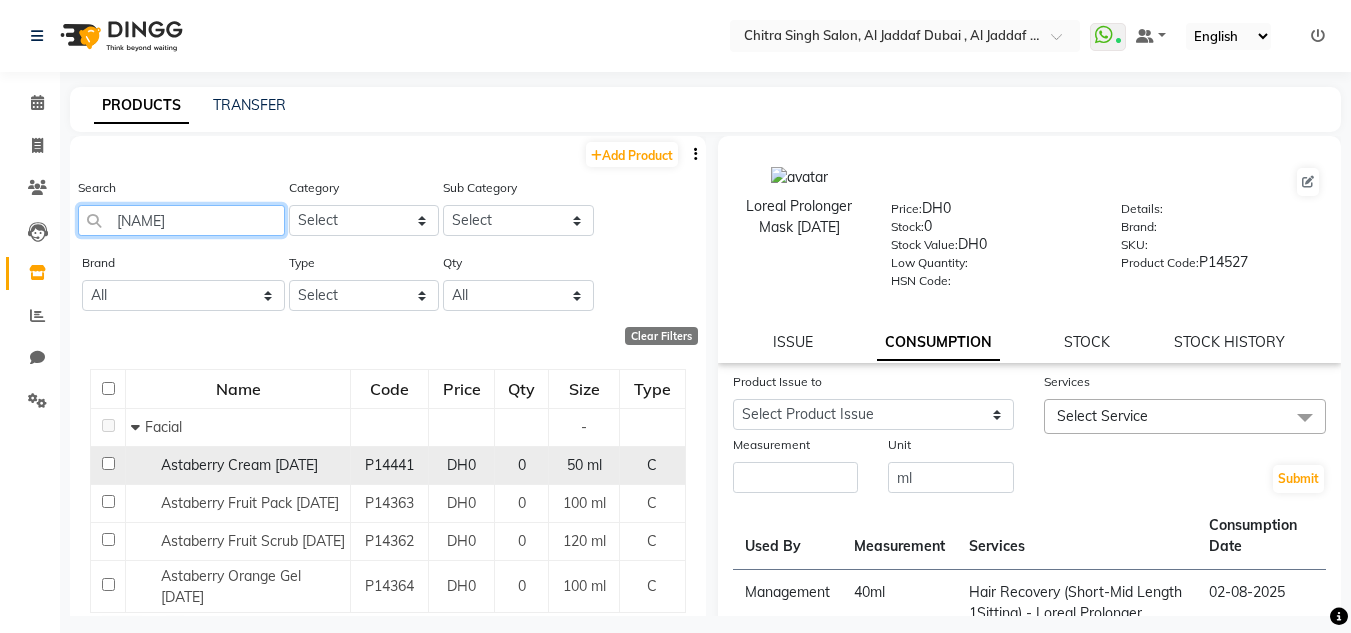 type on "[NAME]" 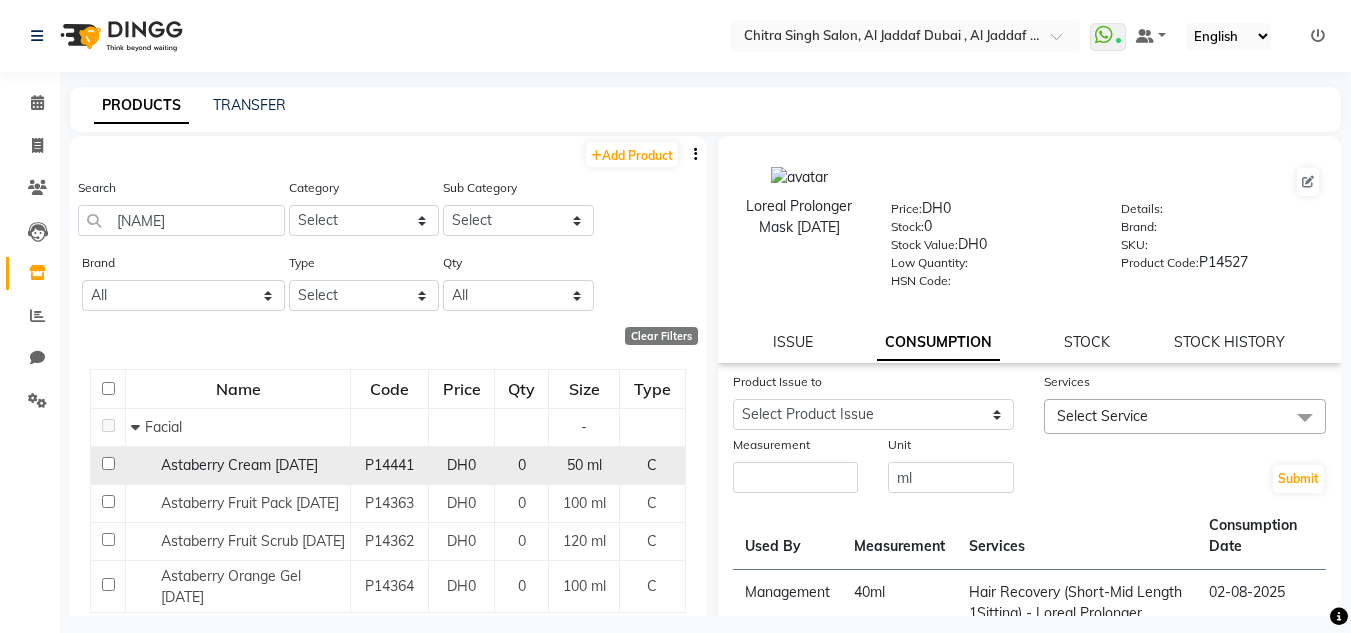 click 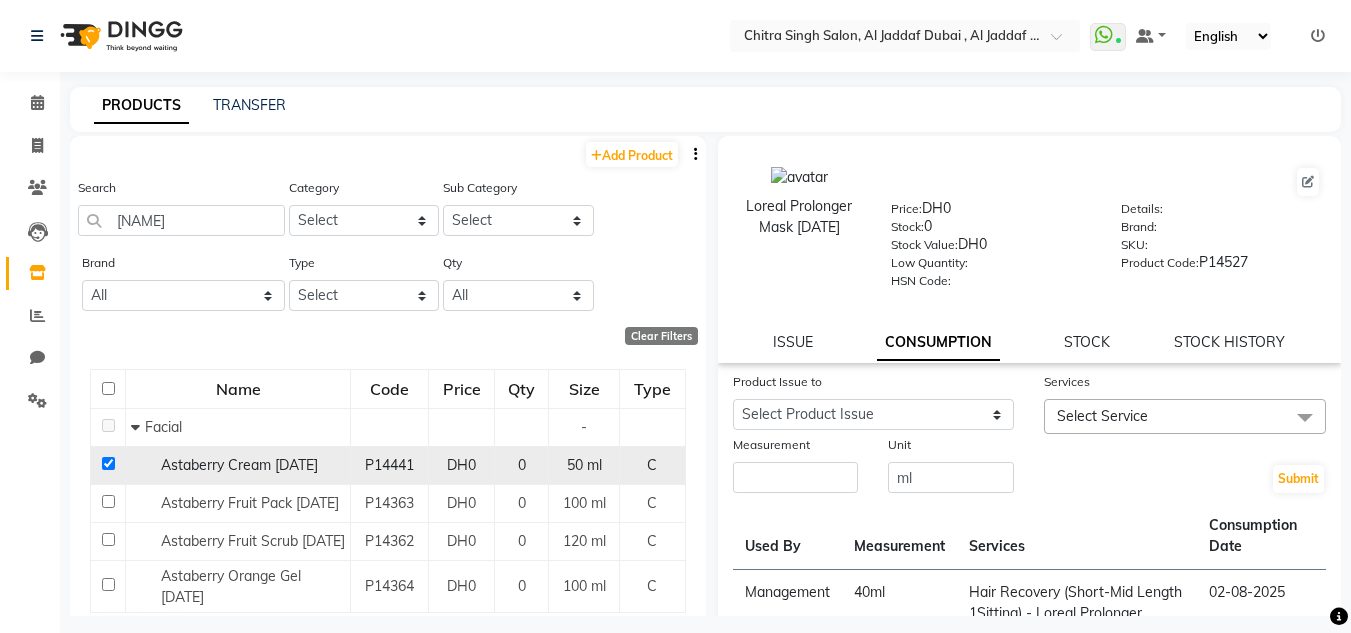 checkbox on "true" 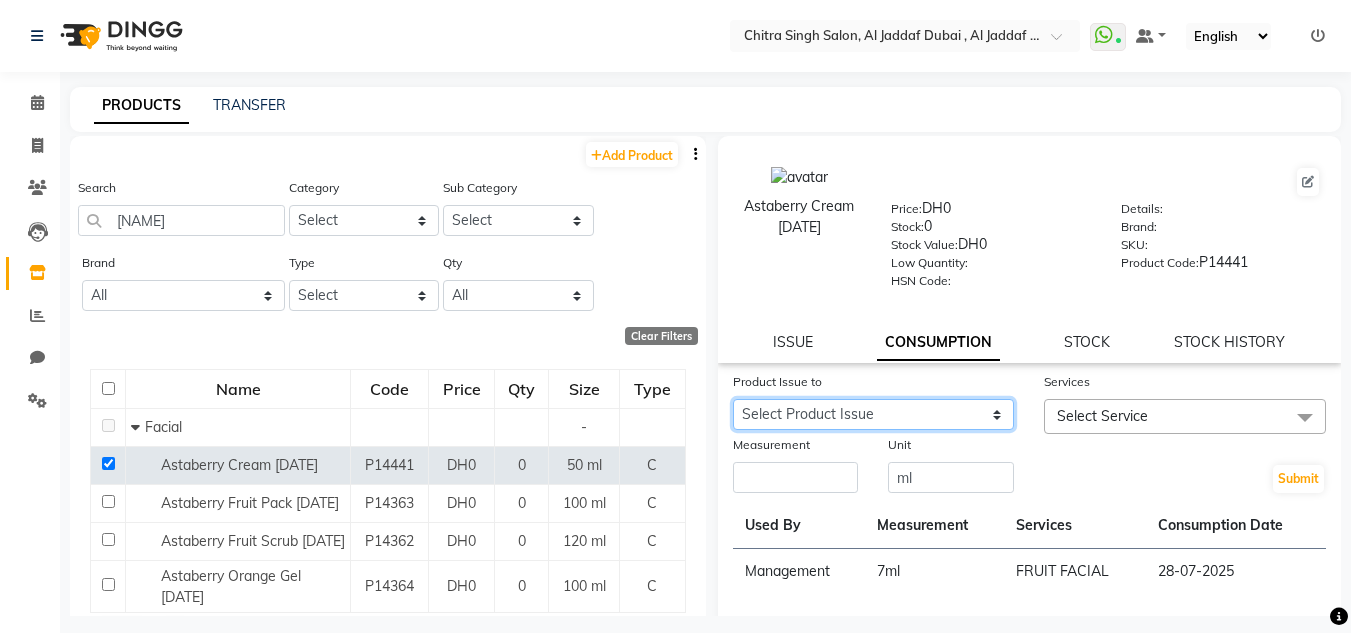 drag, startPoint x: 815, startPoint y: 403, endPoint x: 821, endPoint y: 426, distance: 23.769728 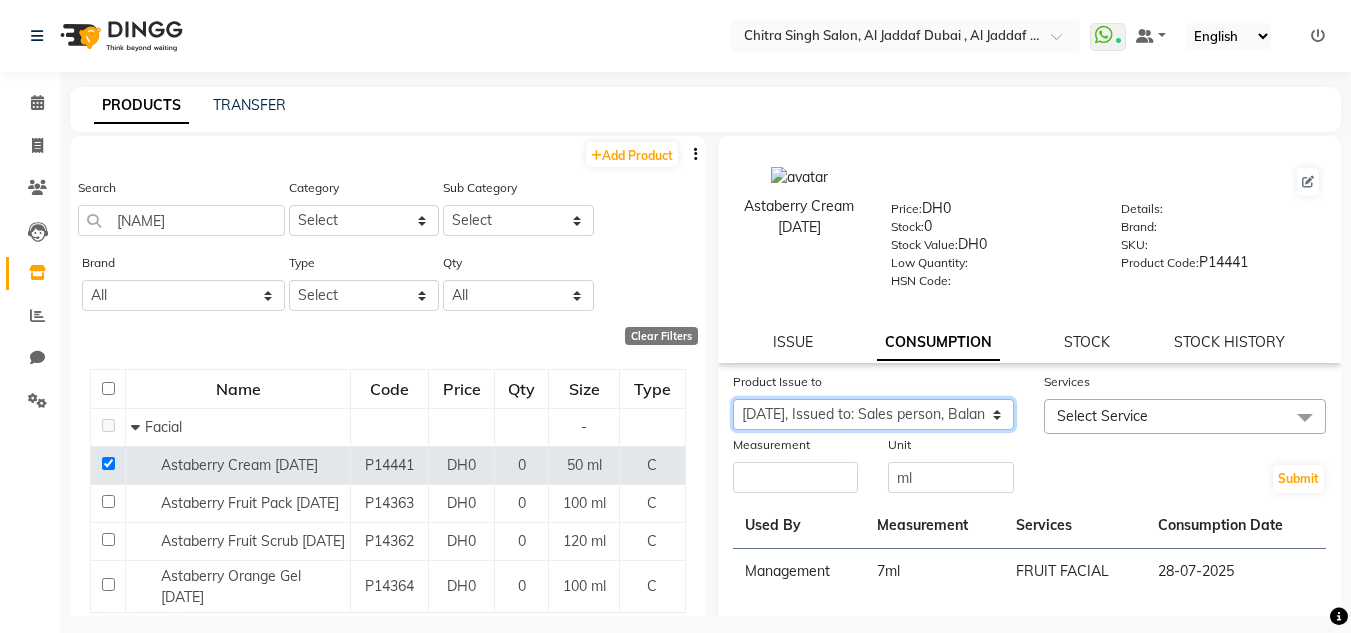 click on "Select Product Issue [DATE], Issued to: Sales person, Balance: 43" 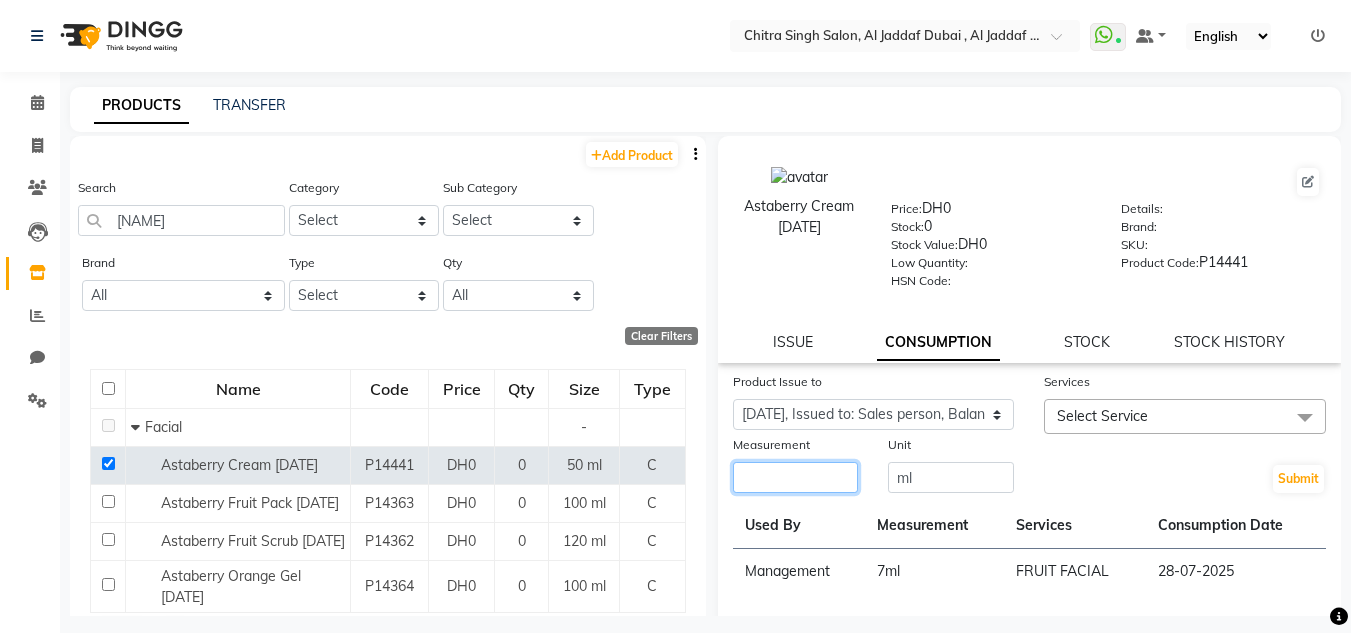 click 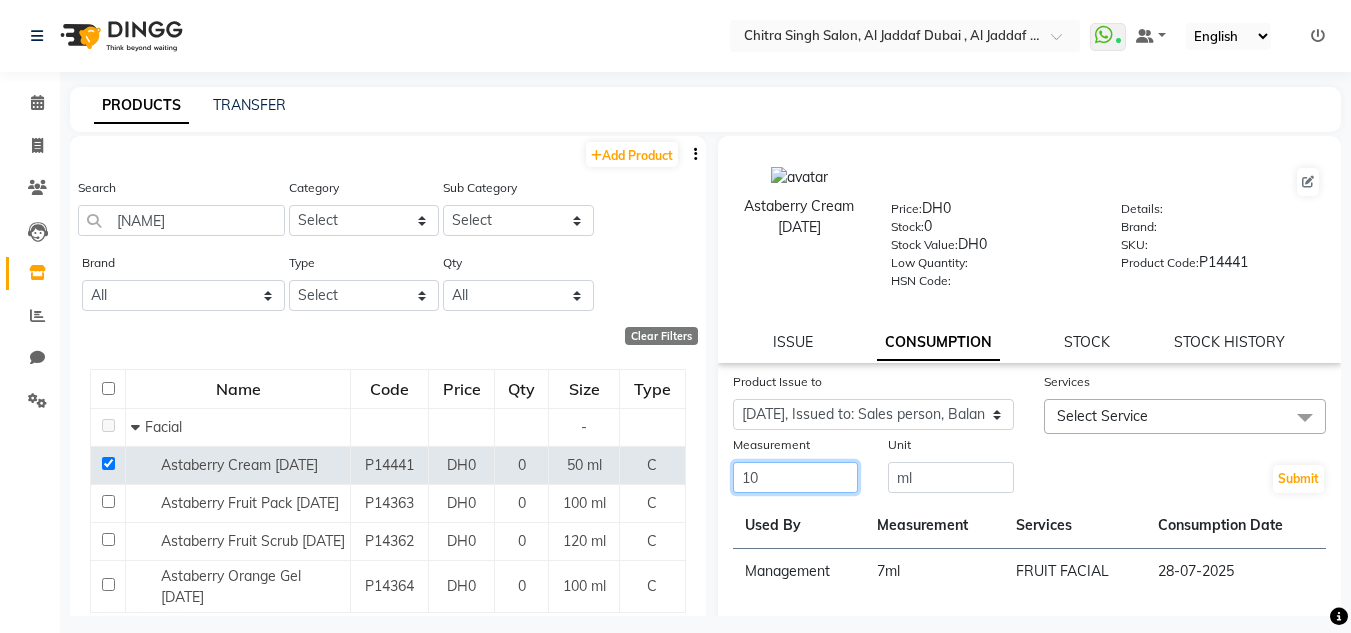 type on "10" 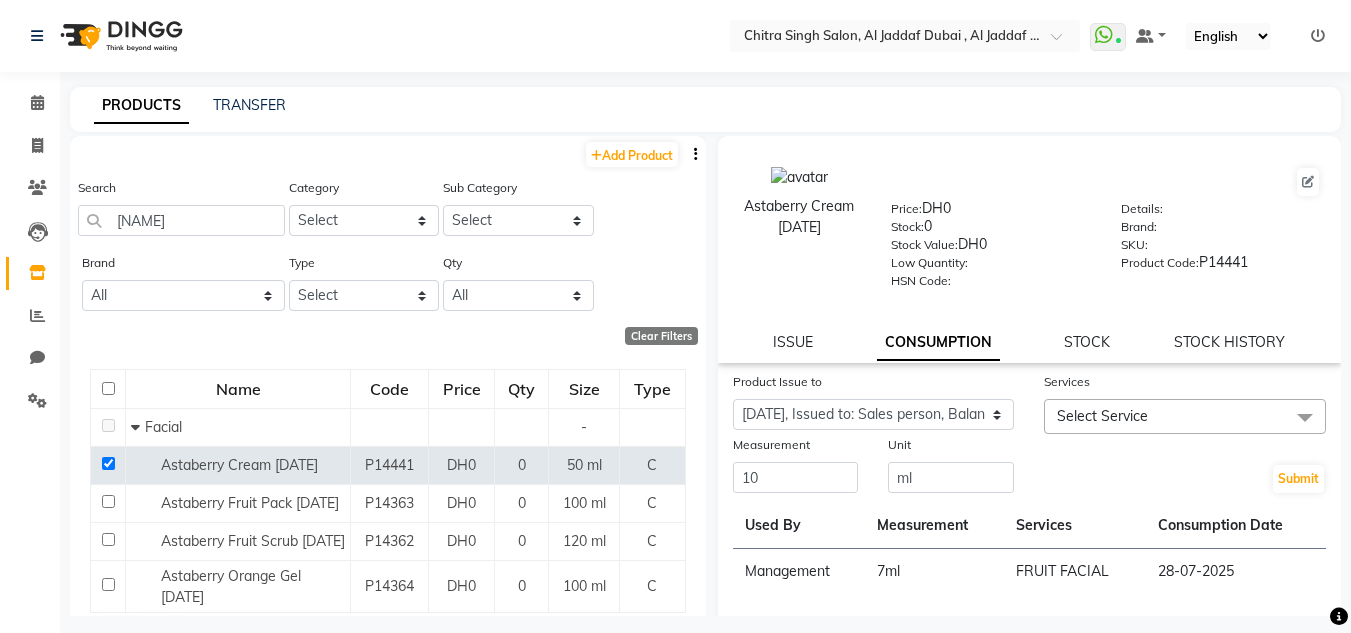 click on "Select Service" 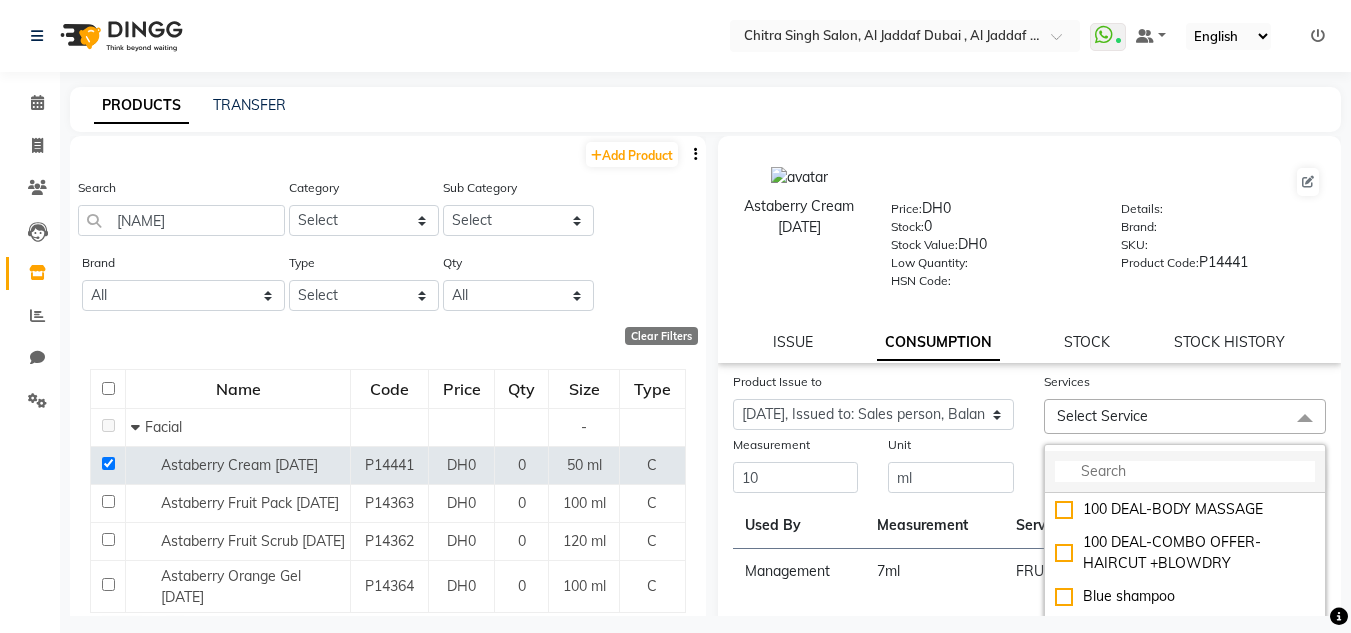 click 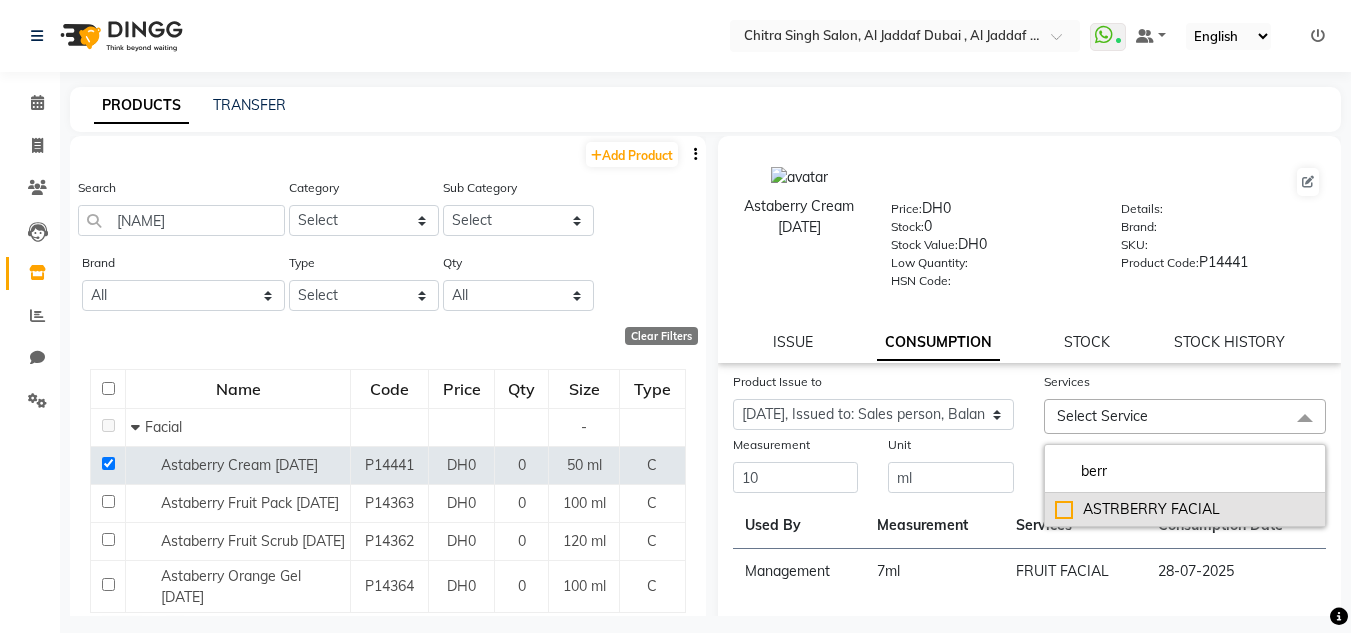 type on "berr" 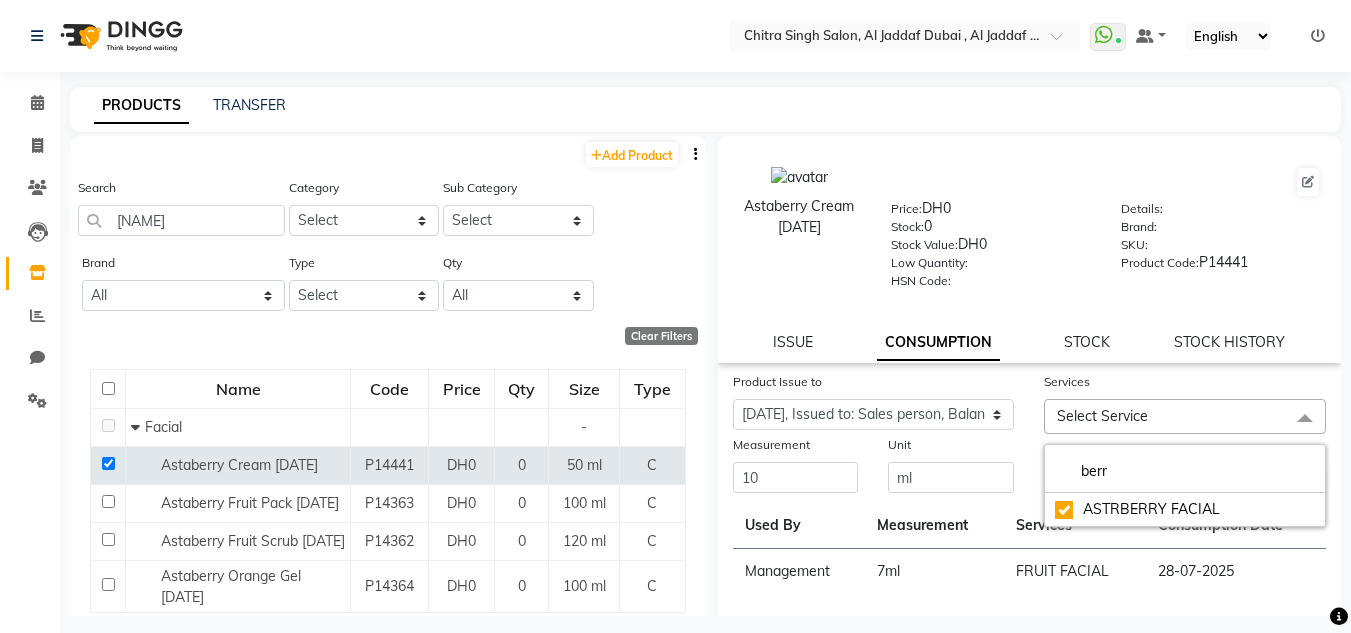 checkbox on "true" 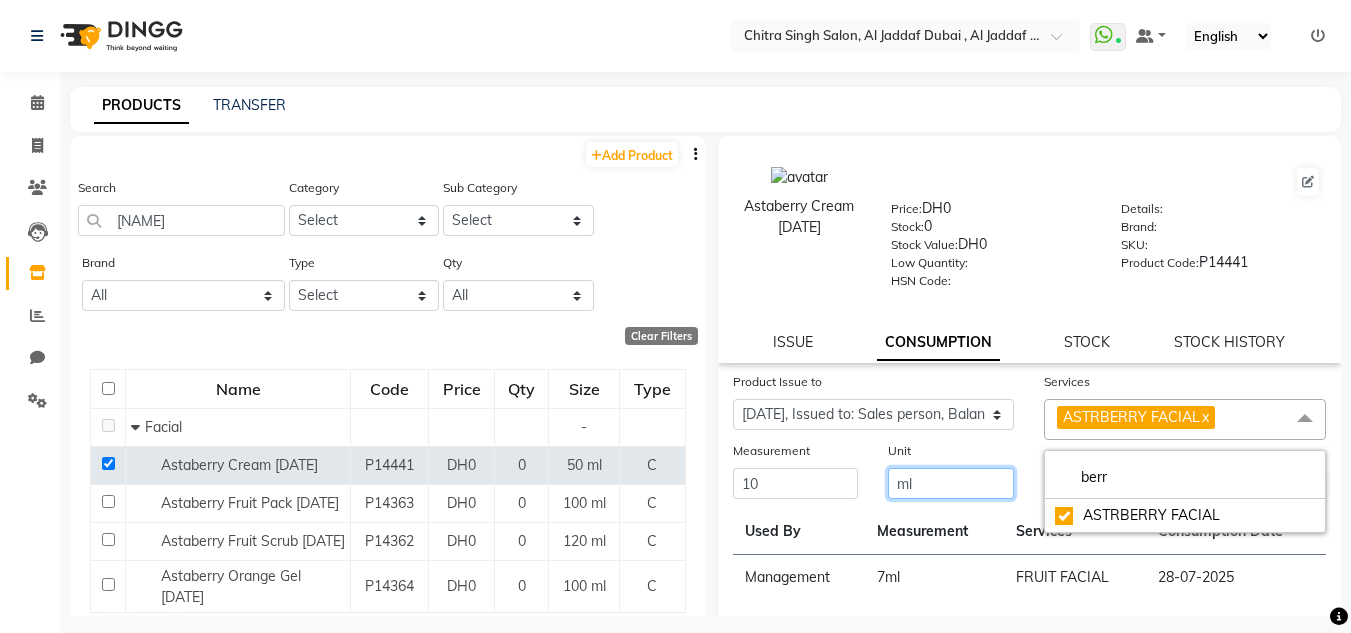 click on "ml" 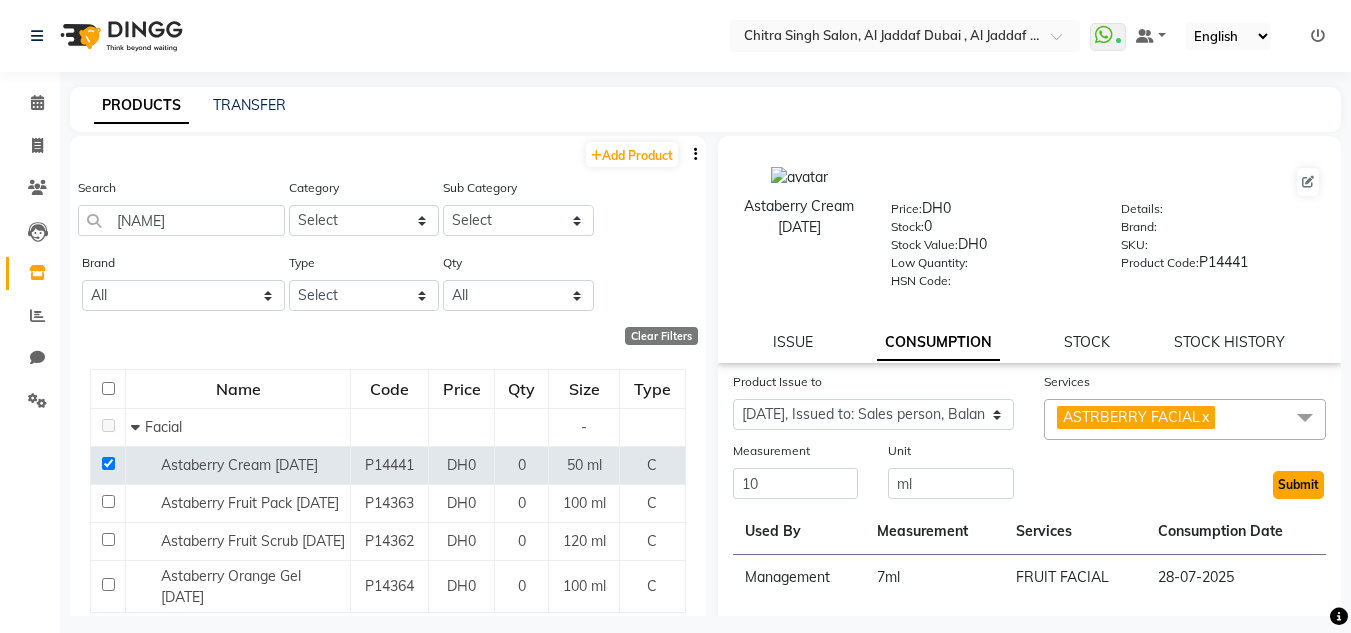 click on "Submit" 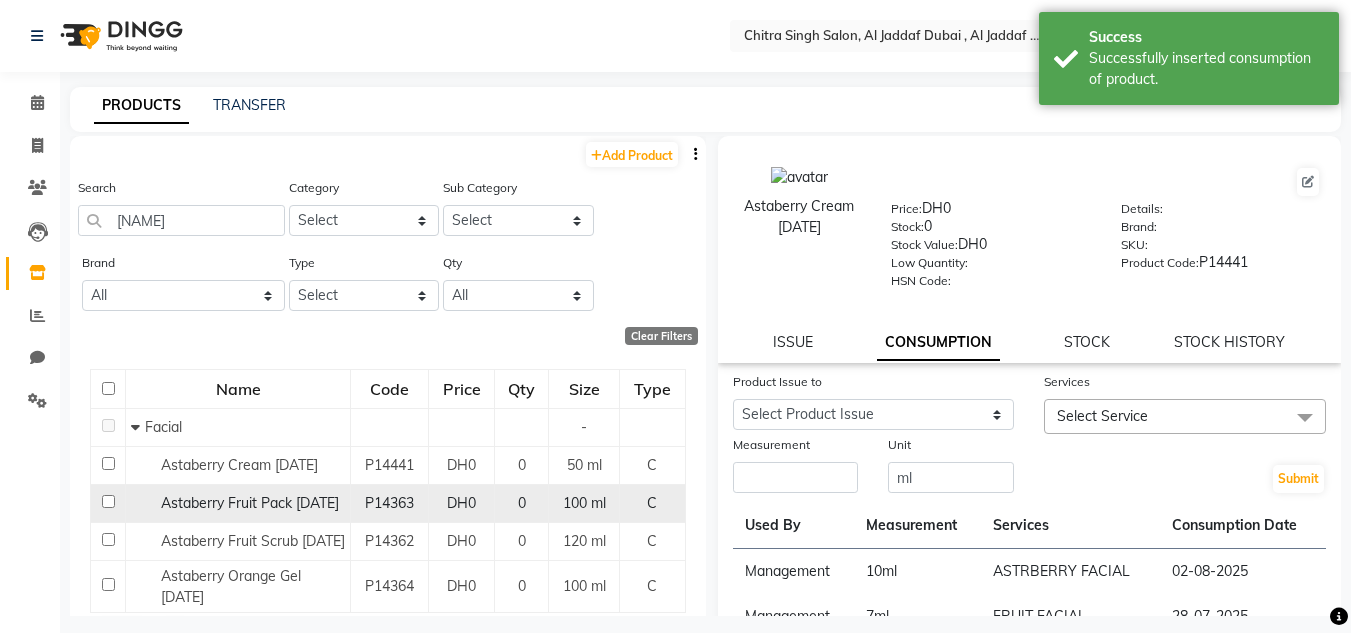 click 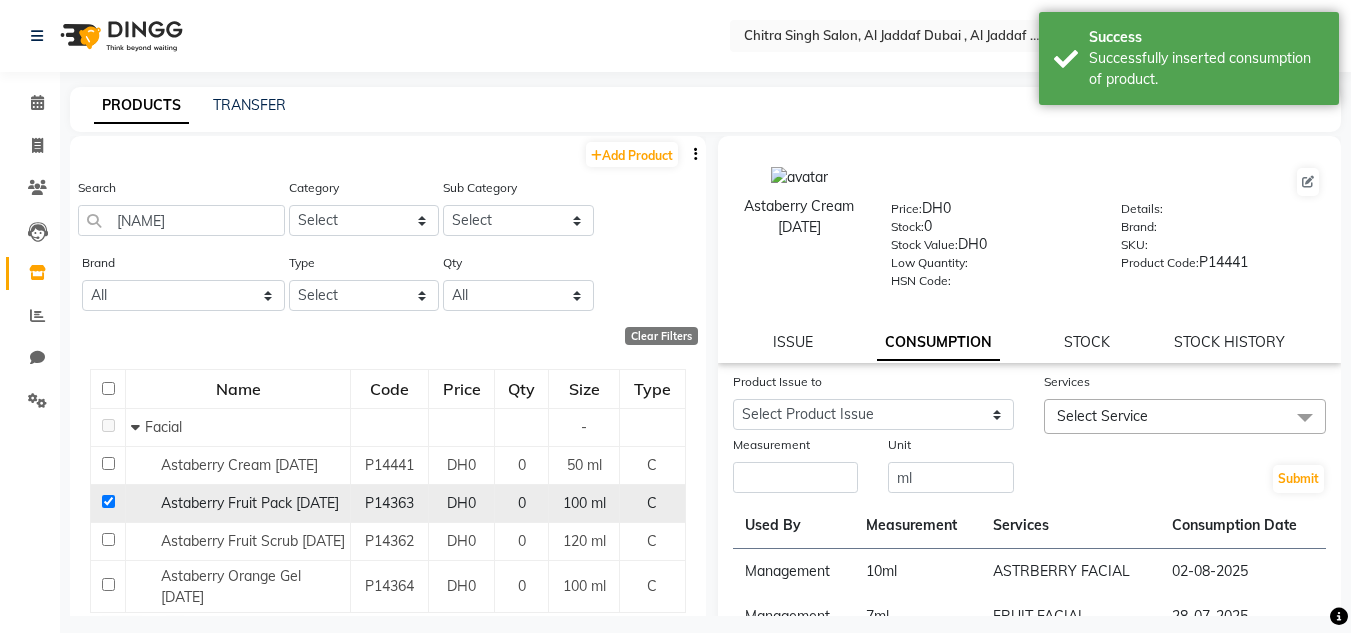 checkbox on "true" 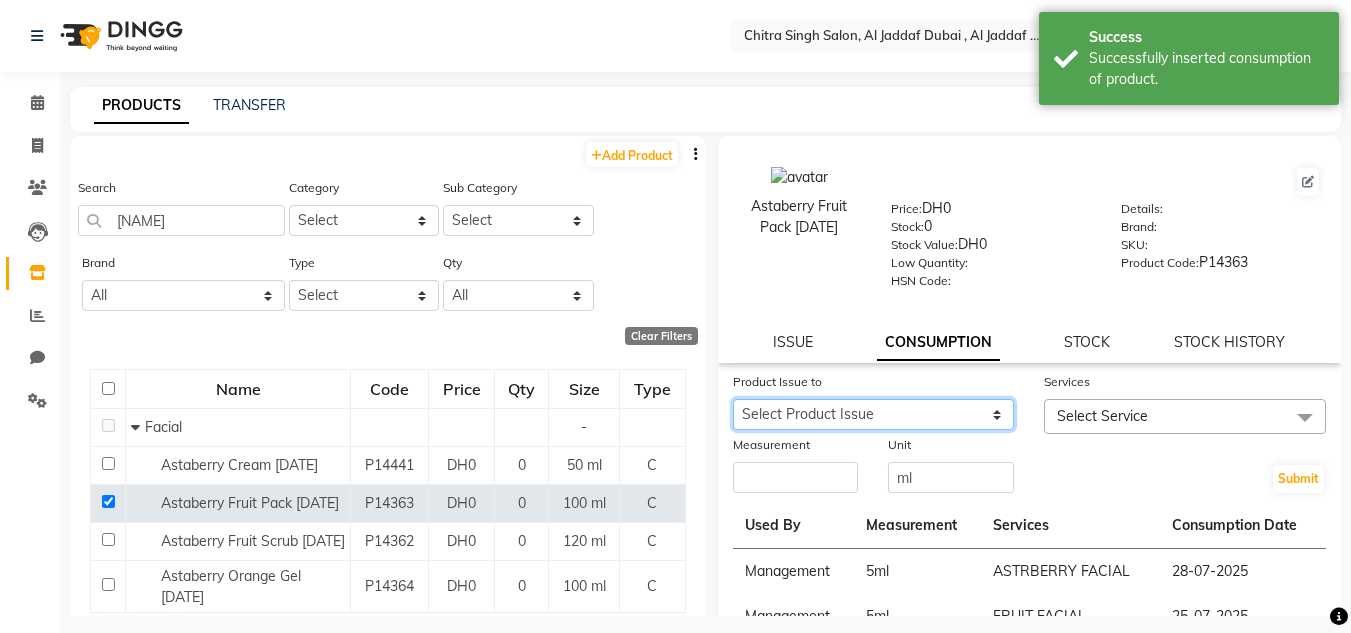 click on "Select Product Issue [DATE], Issued to: Sales person, Balance: 90" 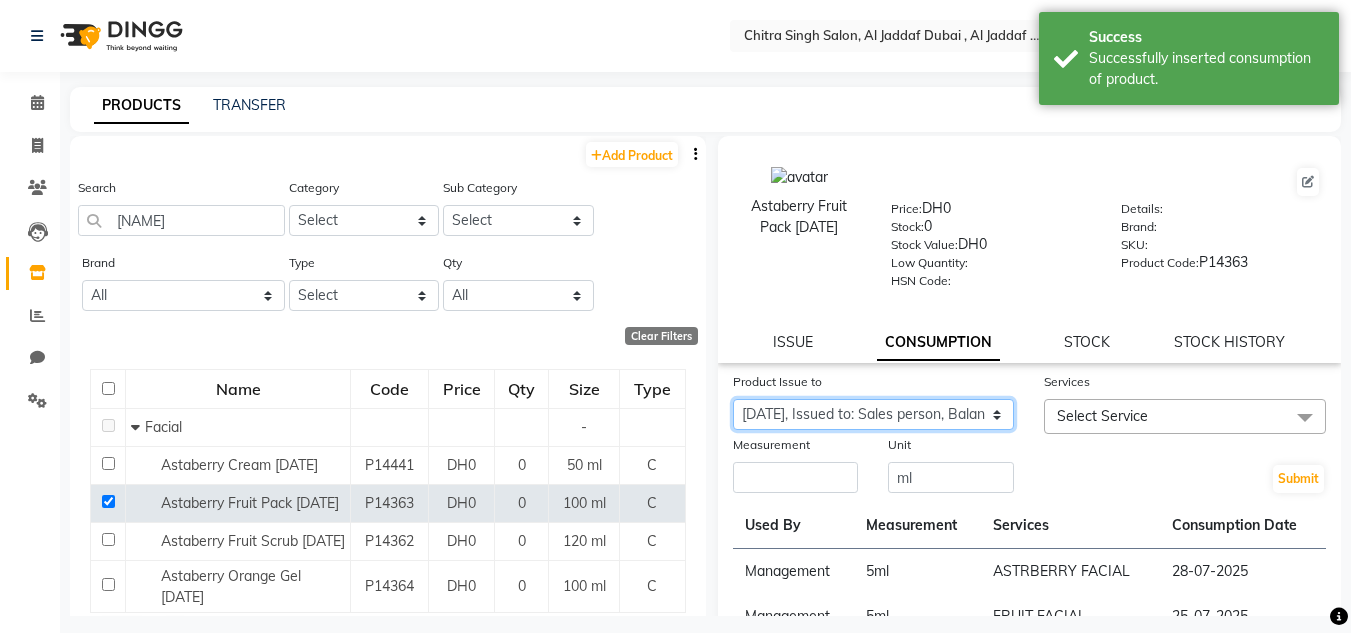 click on "Select Product Issue [DATE], Issued to: Sales person, Balance: 90" 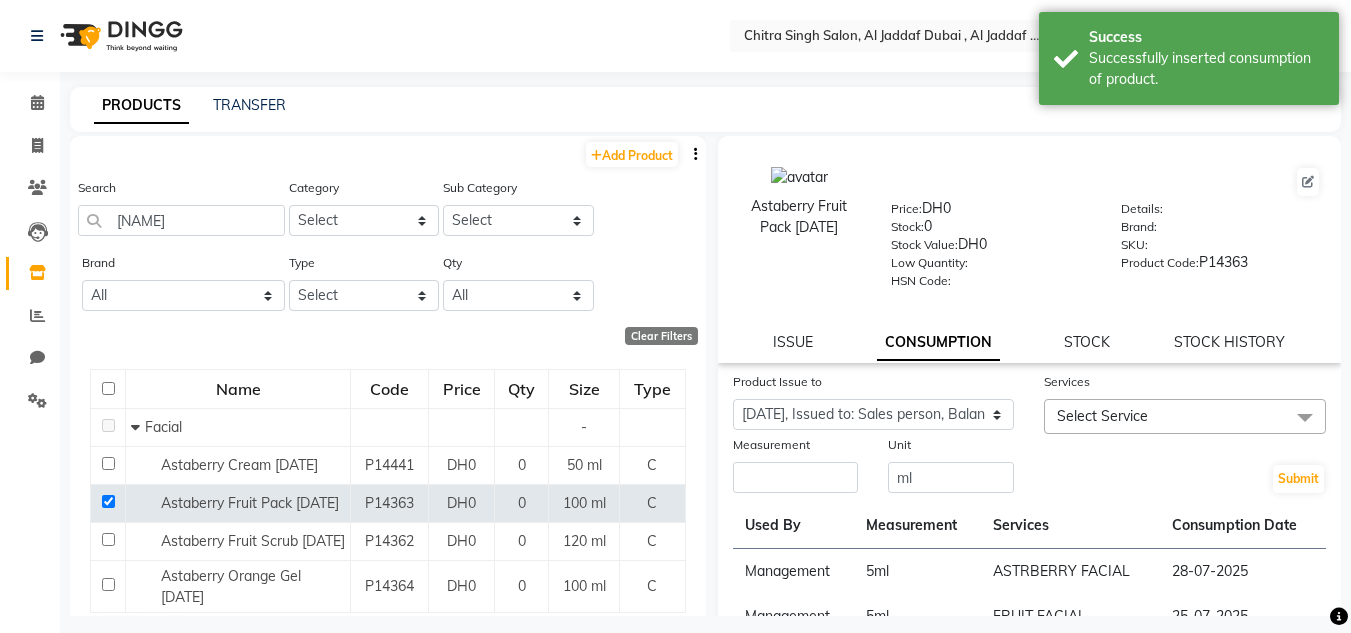 click on "Measurement" 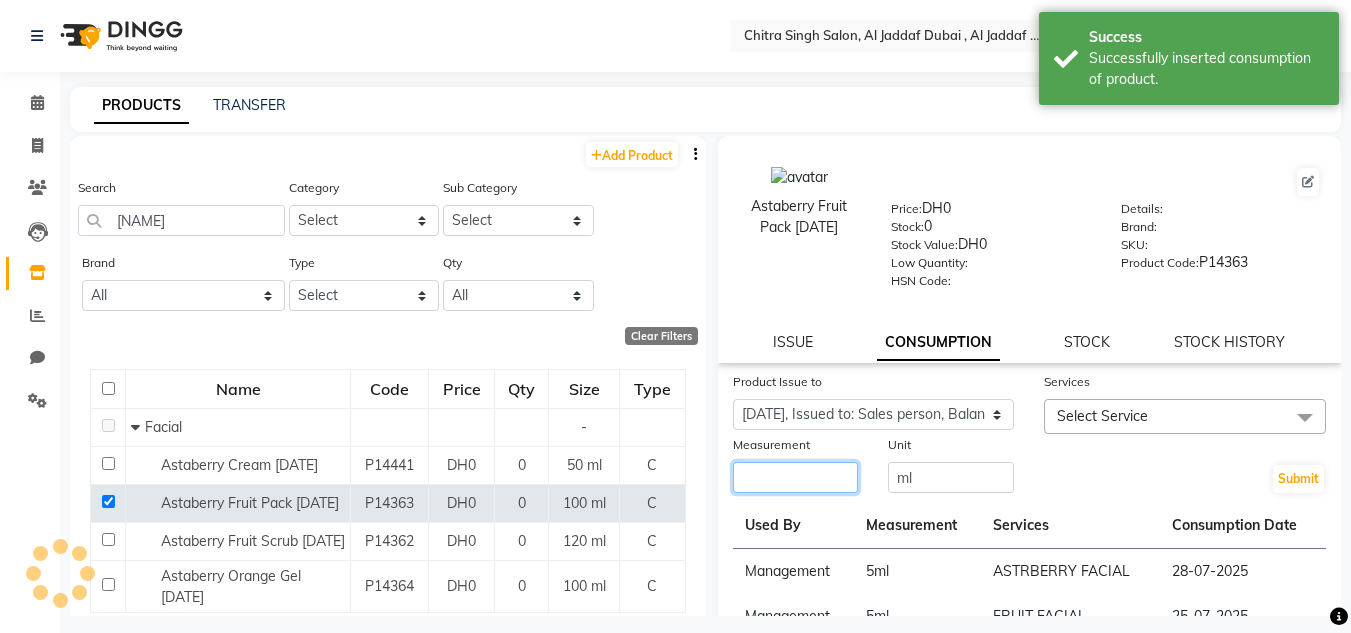 click 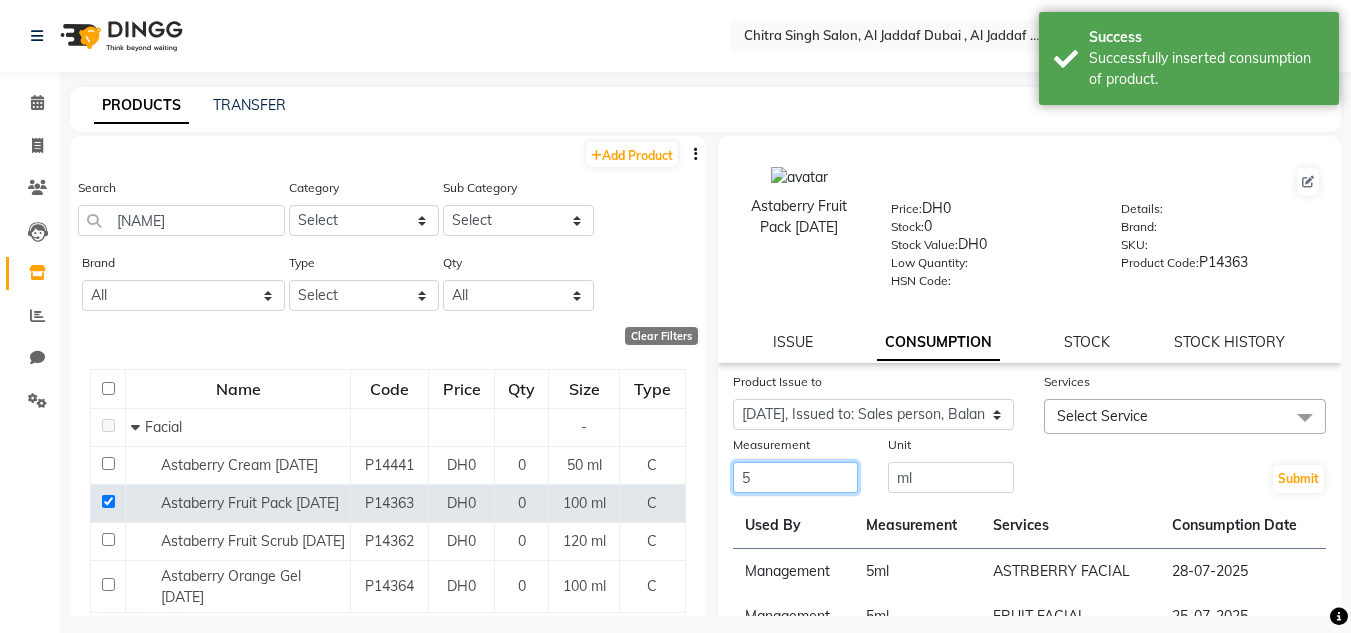 type on "5" 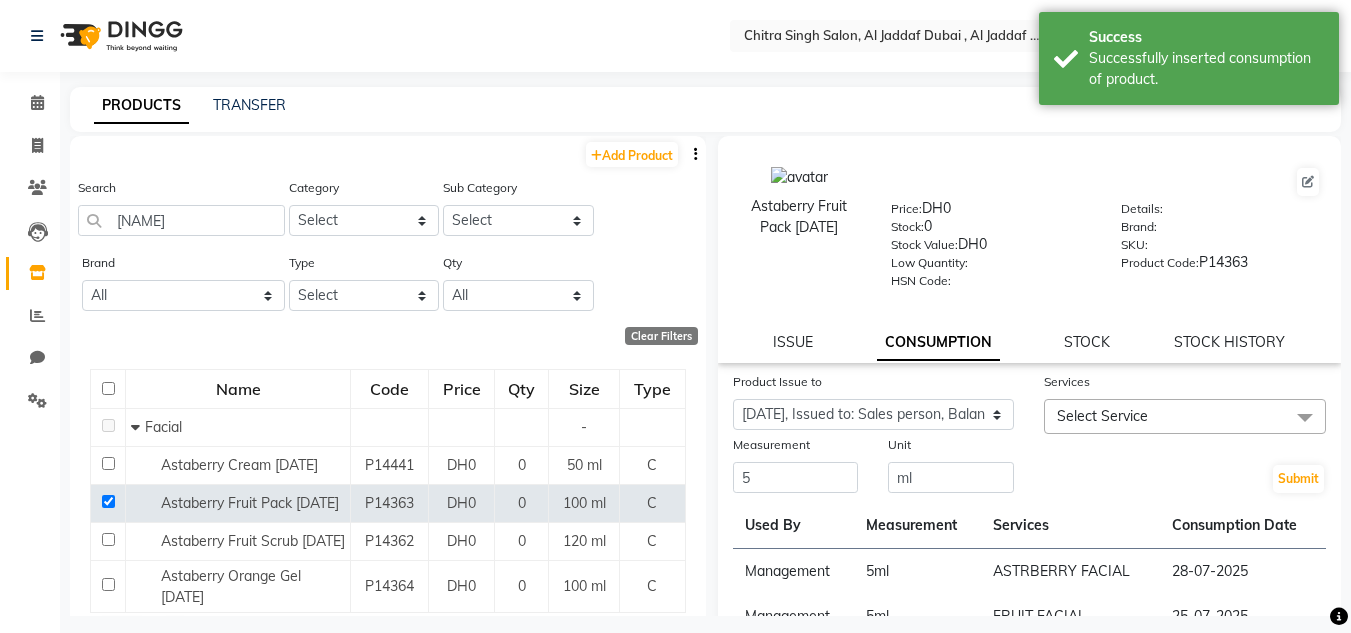 click on "Select Service" 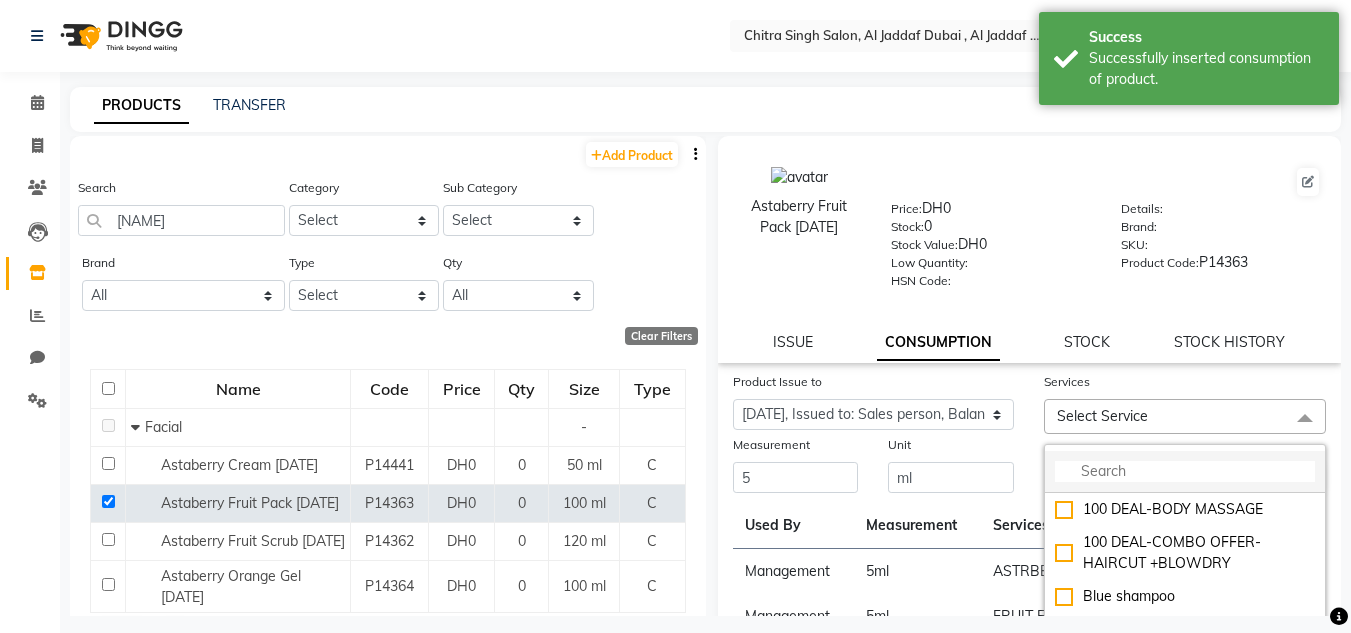 click 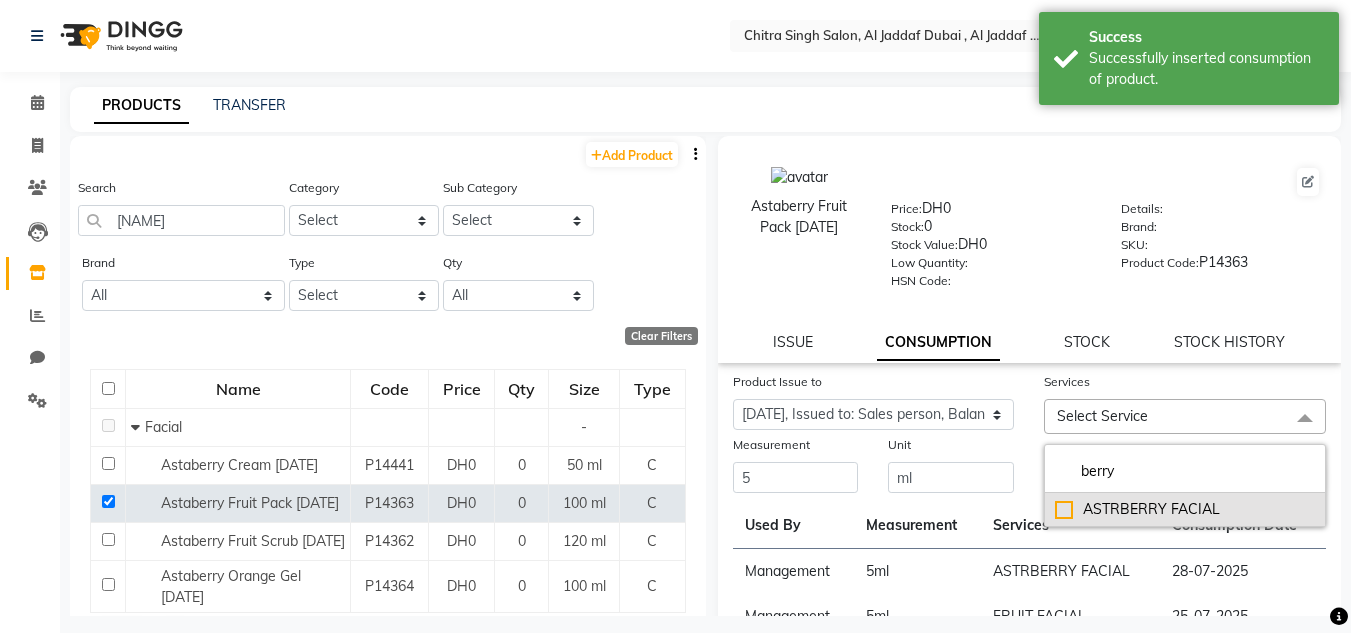 type on "berry" 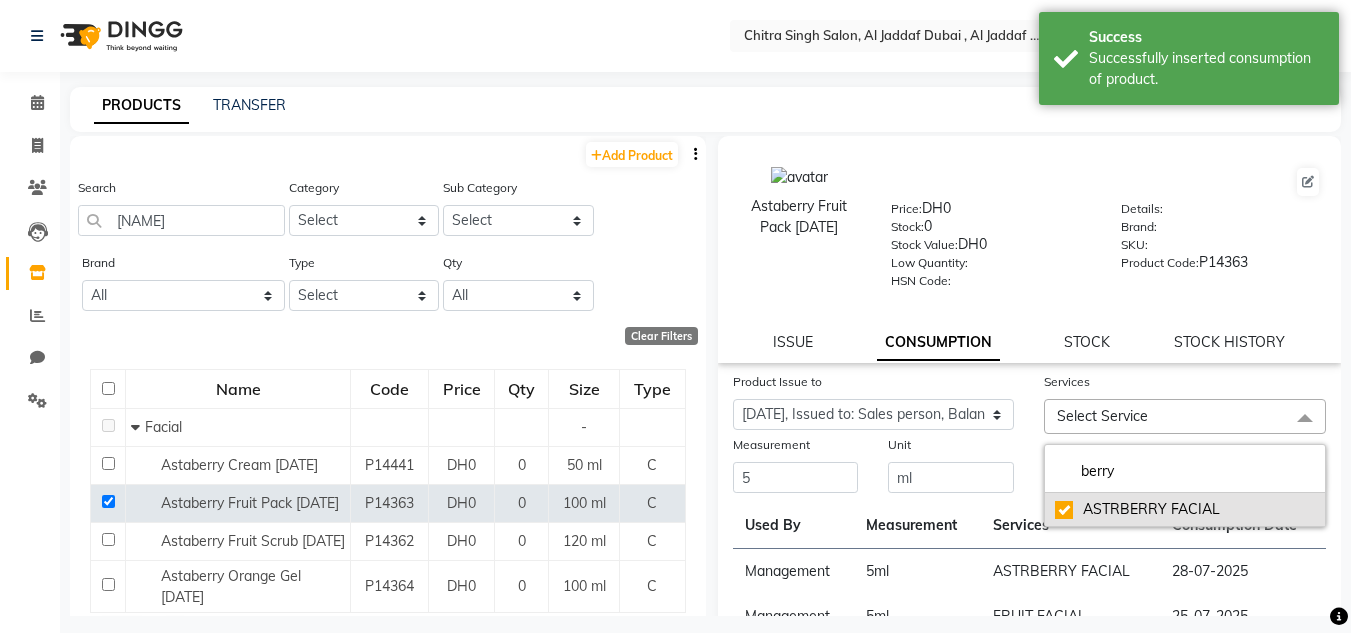 checkbox on "true" 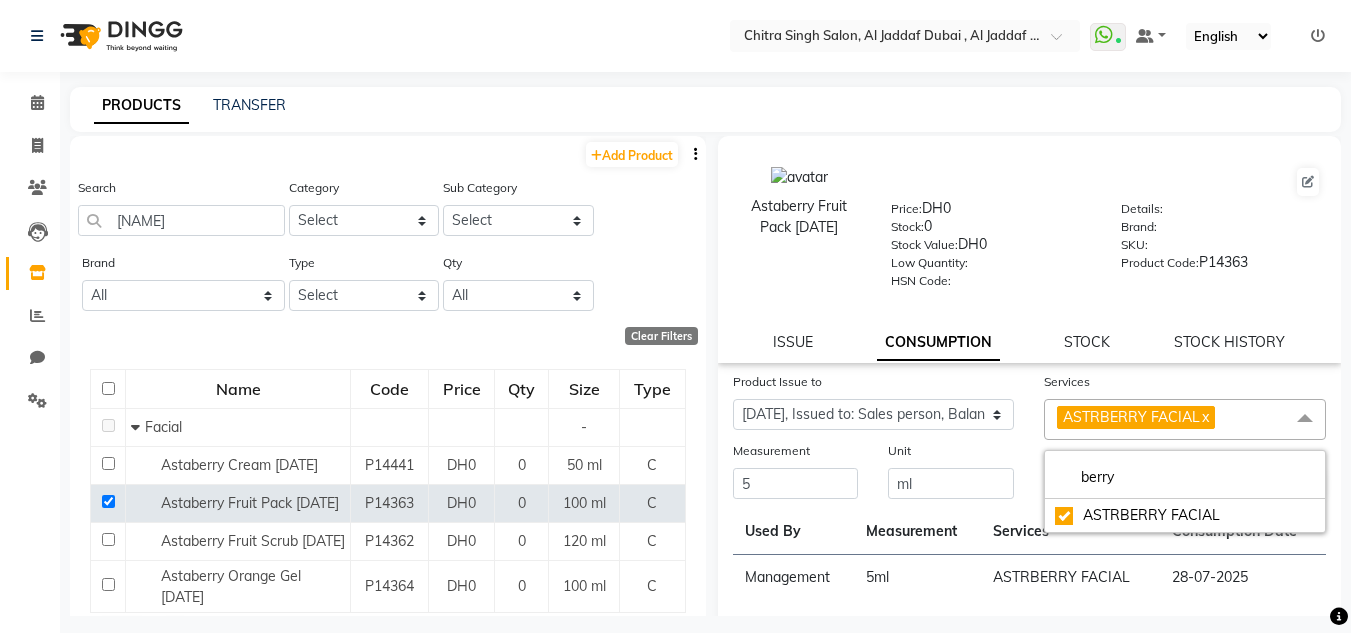 click on "Unit ml" 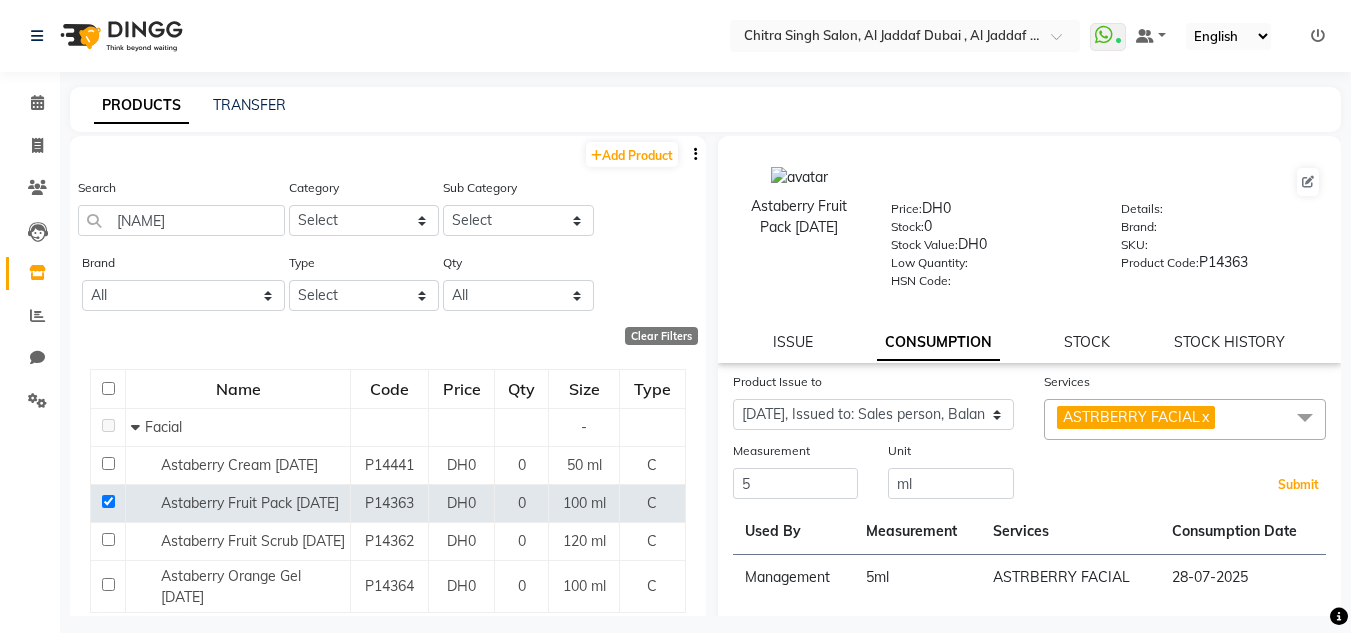 click on "Submit" 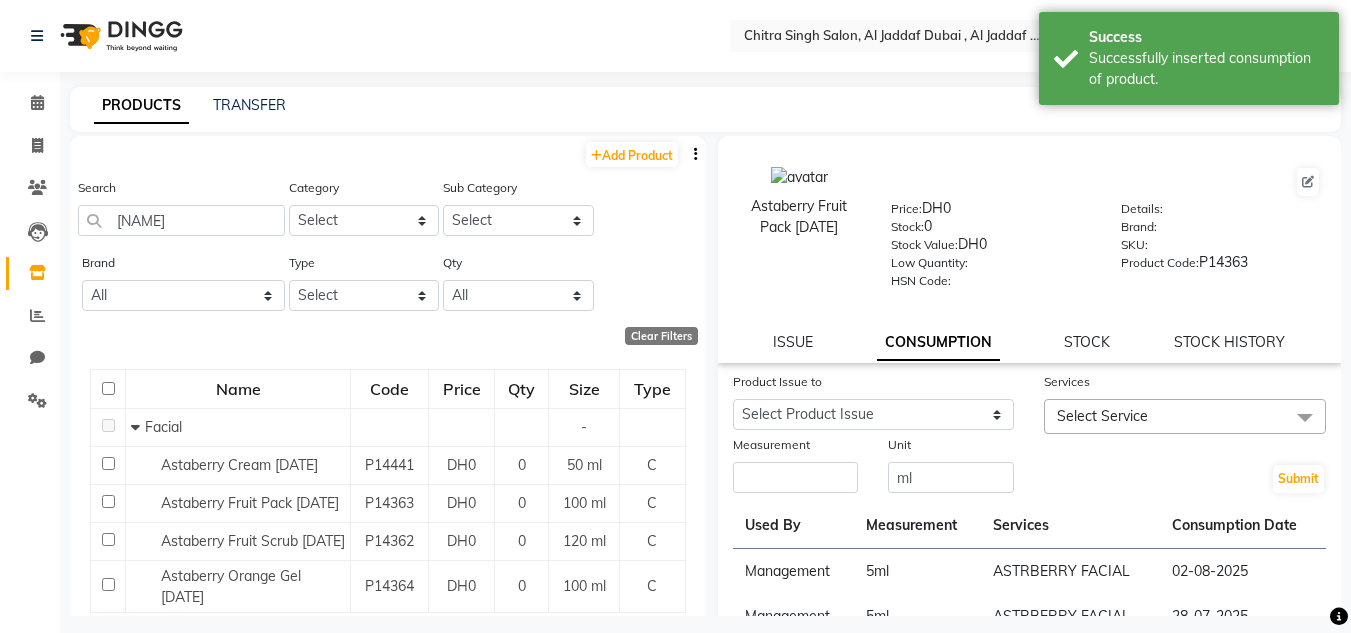 scroll, scrollTop: 155, scrollLeft: 0, axis: vertical 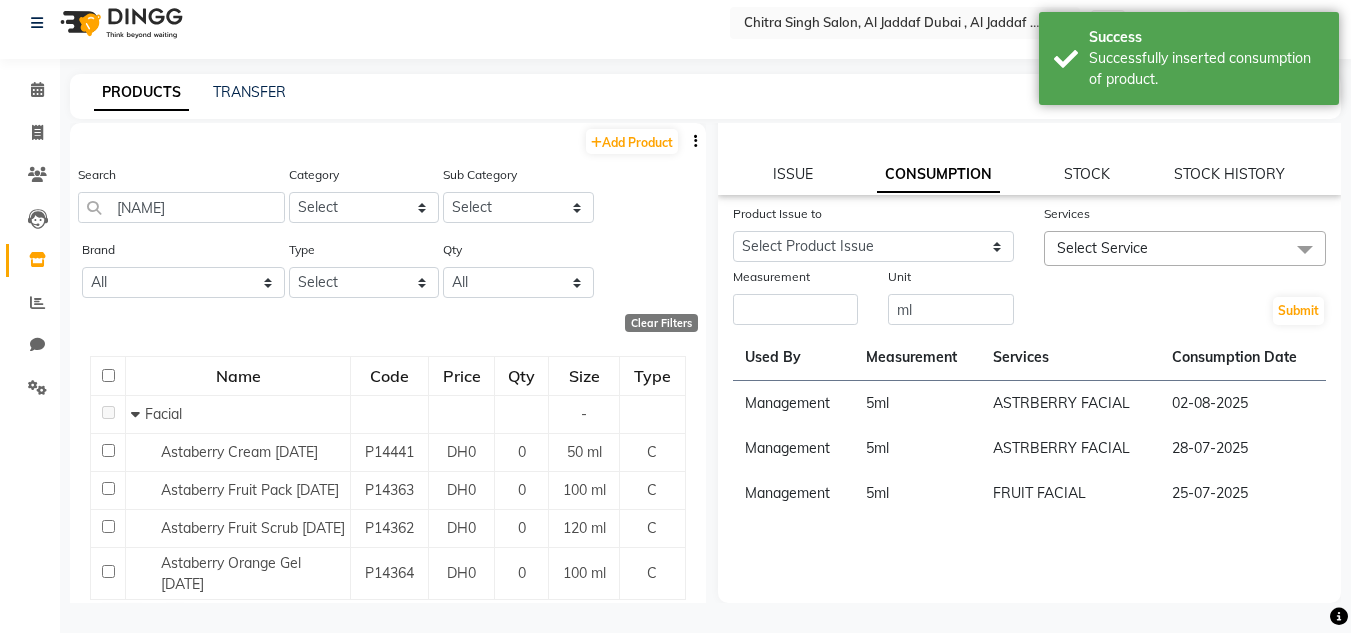 drag, startPoint x: 690, startPoint y: 443, endPoint x: 696, endPoint y: 491, distance: 48.373547 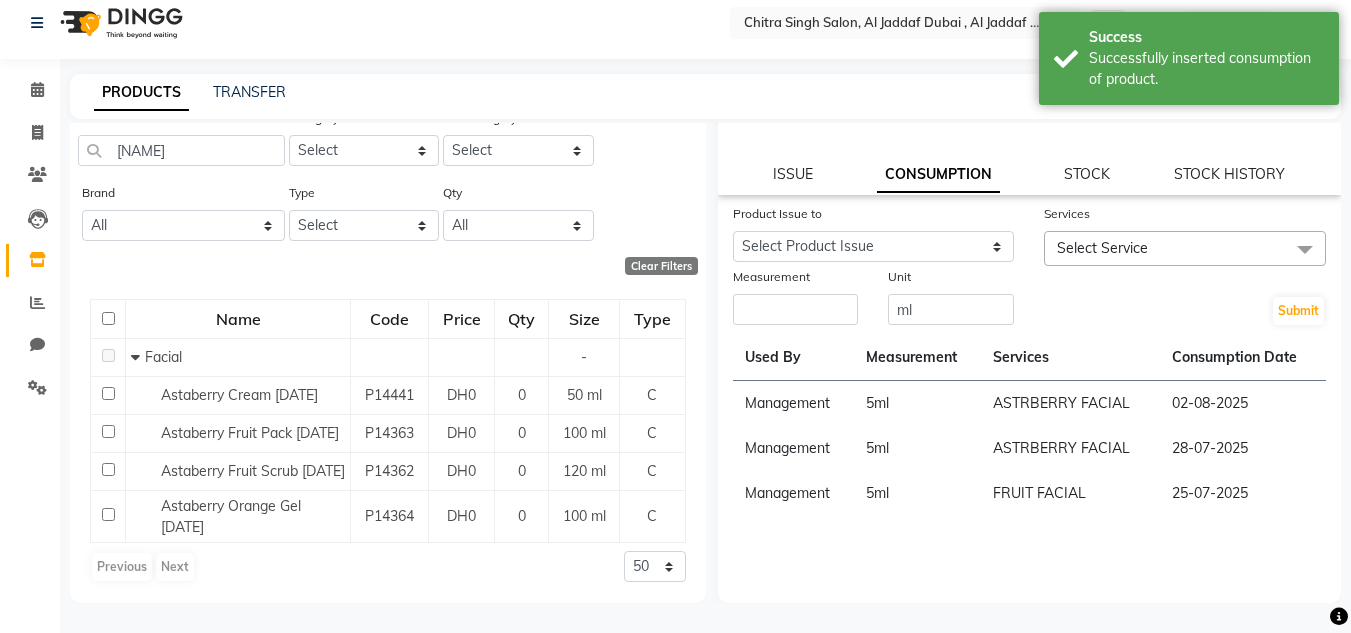 scroll, scrollTop: 101, scrollLeft: 0, axis: vertical 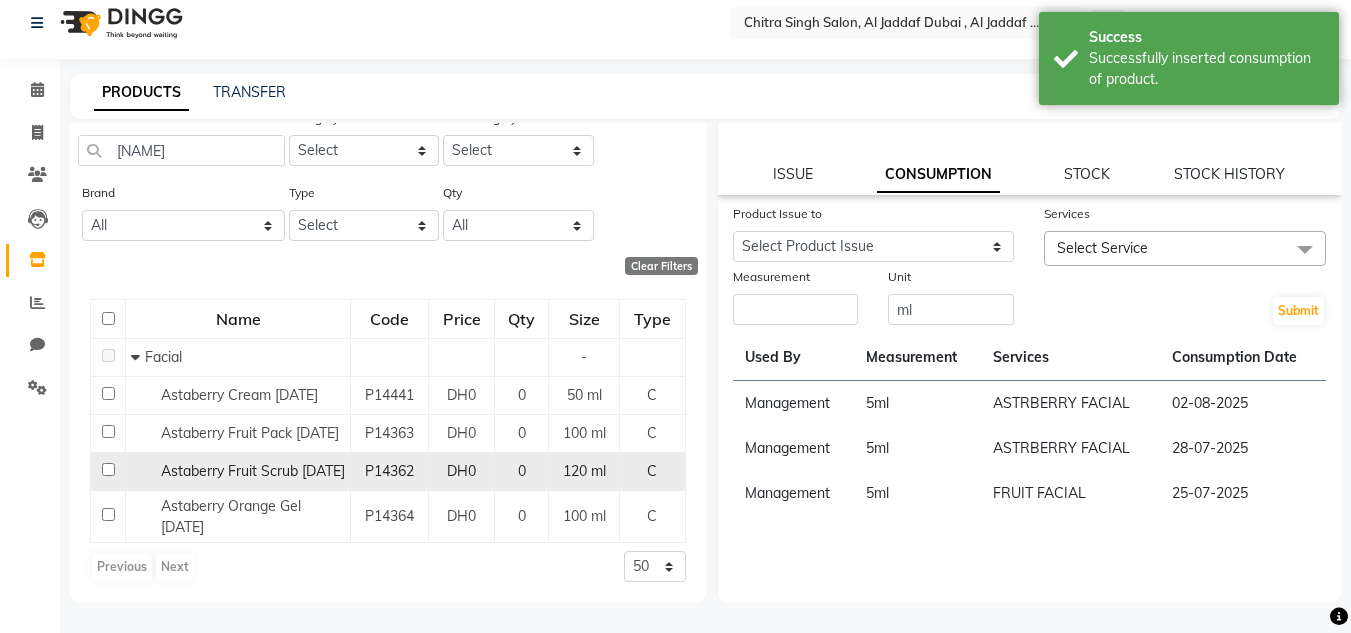 click 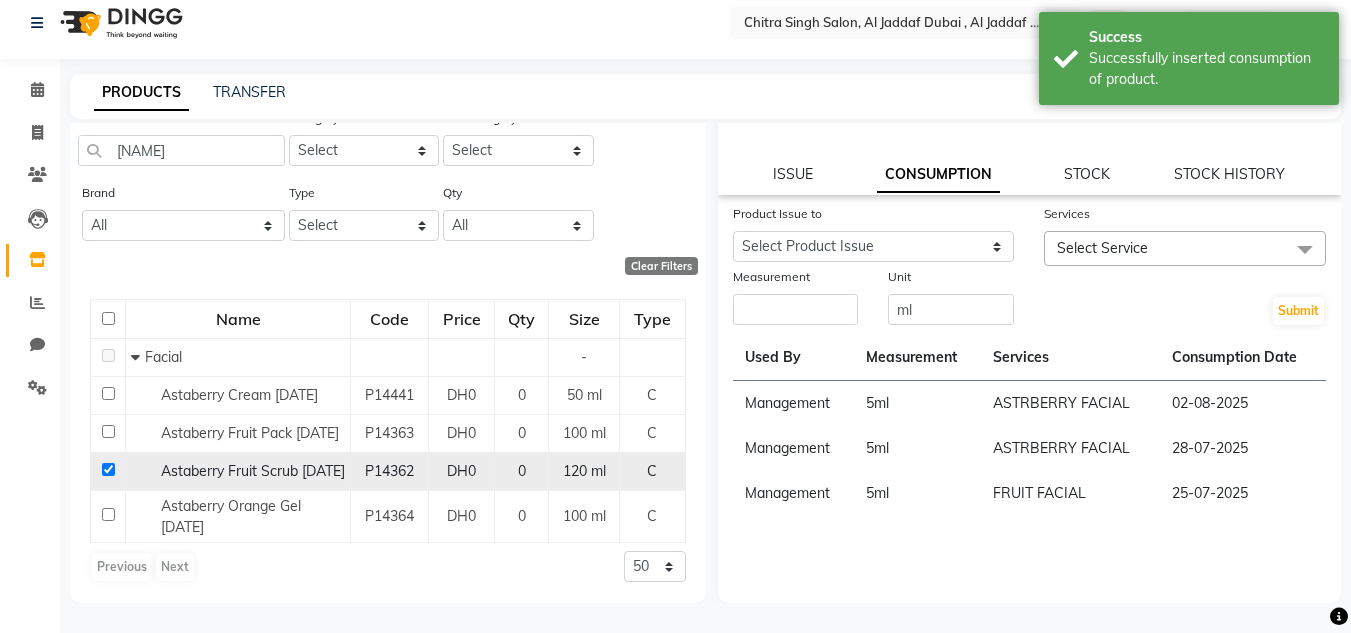 checkbox on "true" 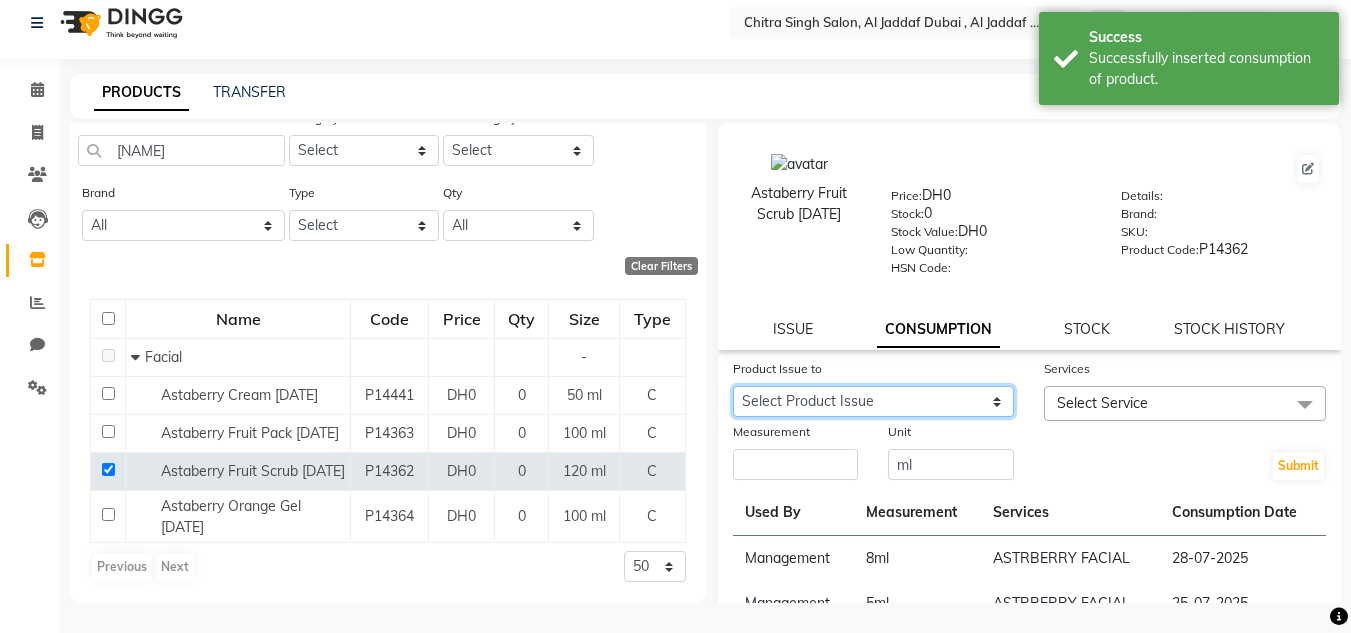 click on "Select Product Issue [DATE], Issued to: Sales person, Balance: 107" 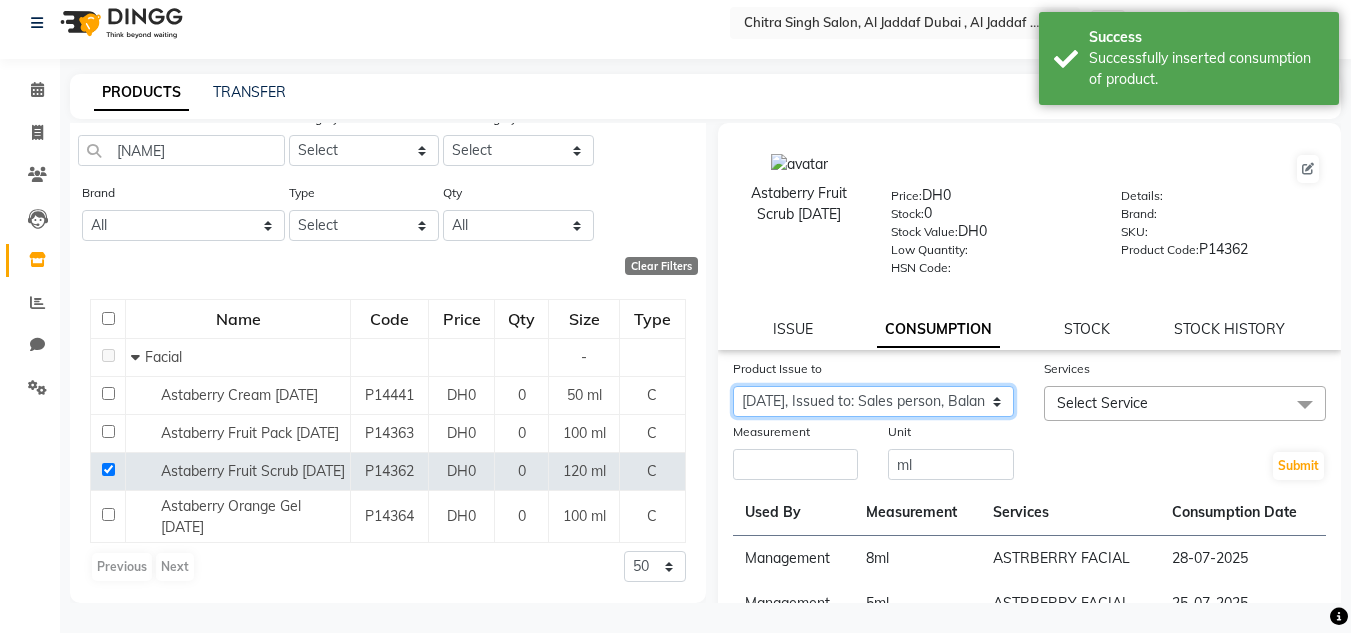 click on "Select Product Issue [DATE], Issued to: Sales person, Balance: 107" 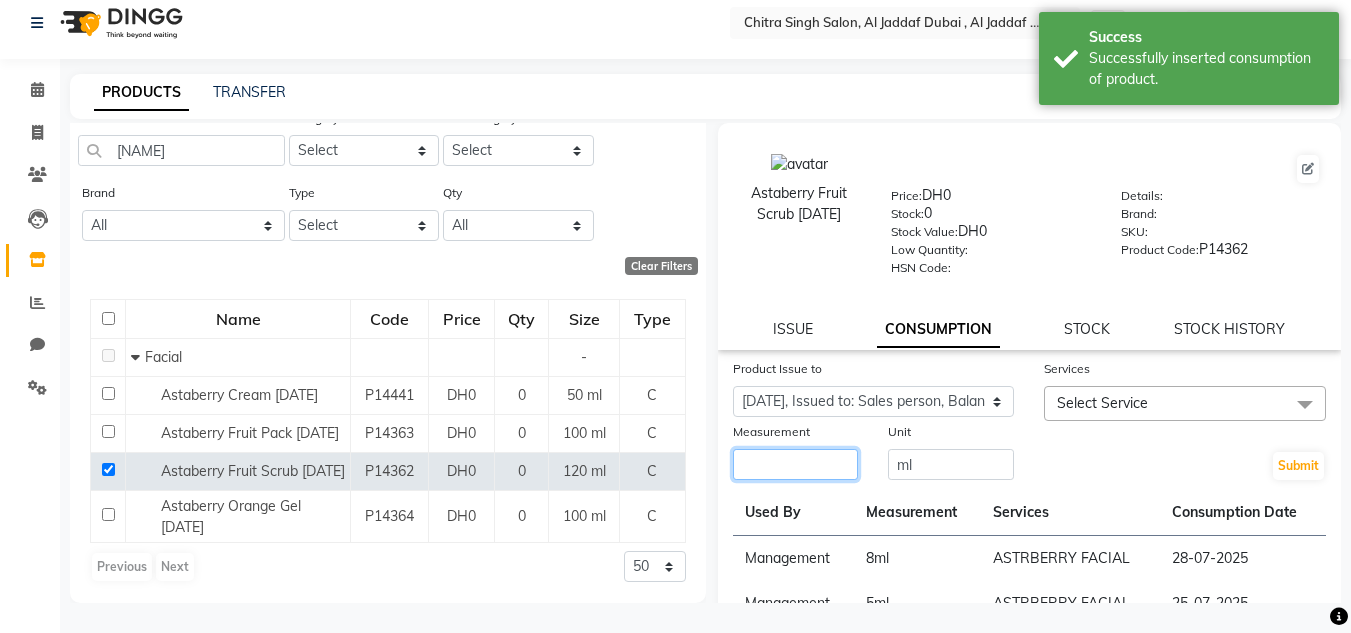 click 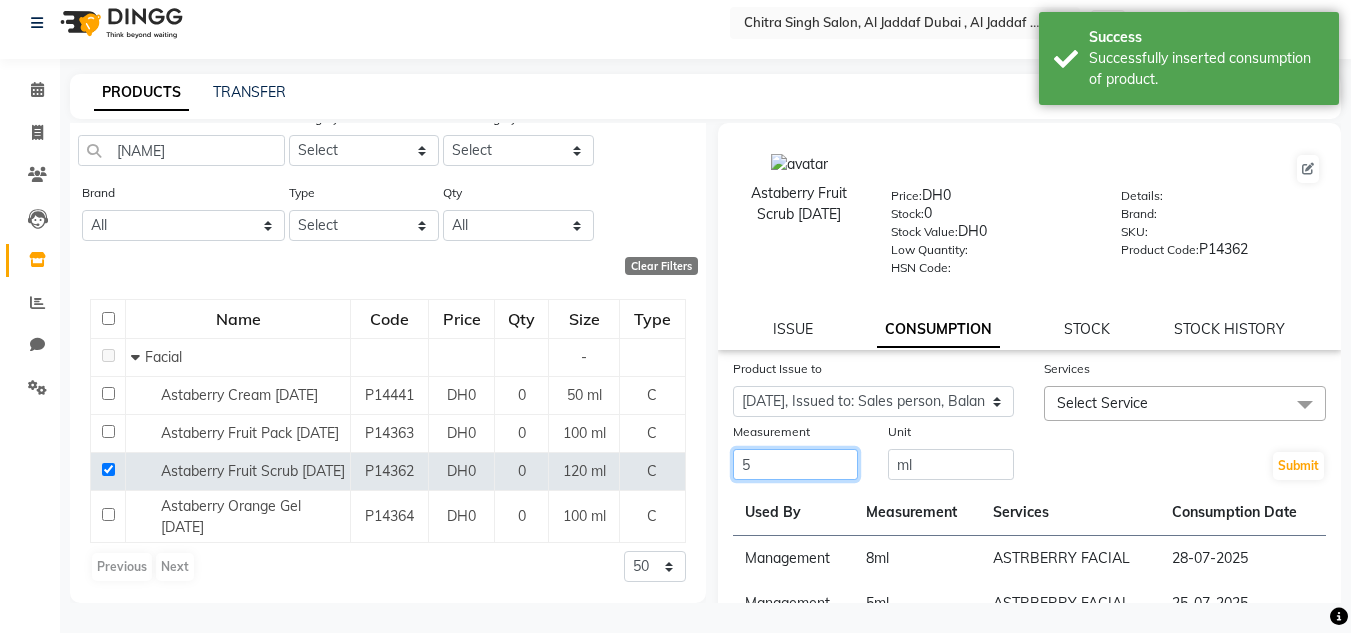 type on "5" 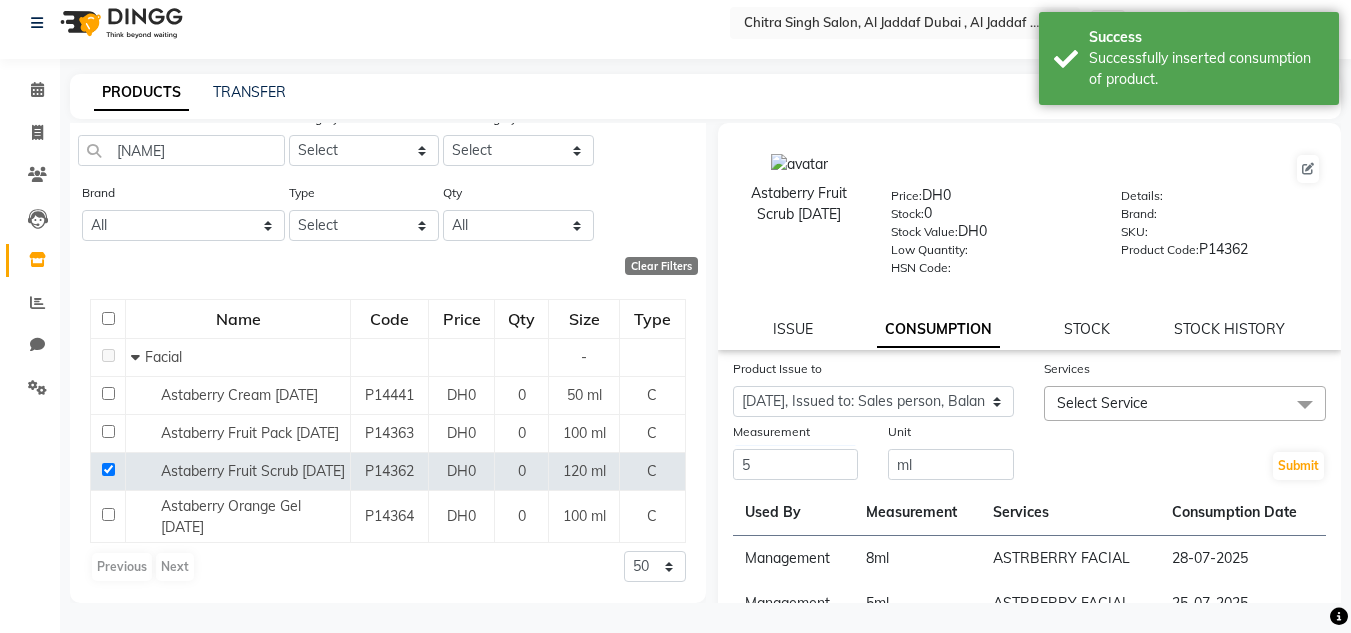 click on "Services" 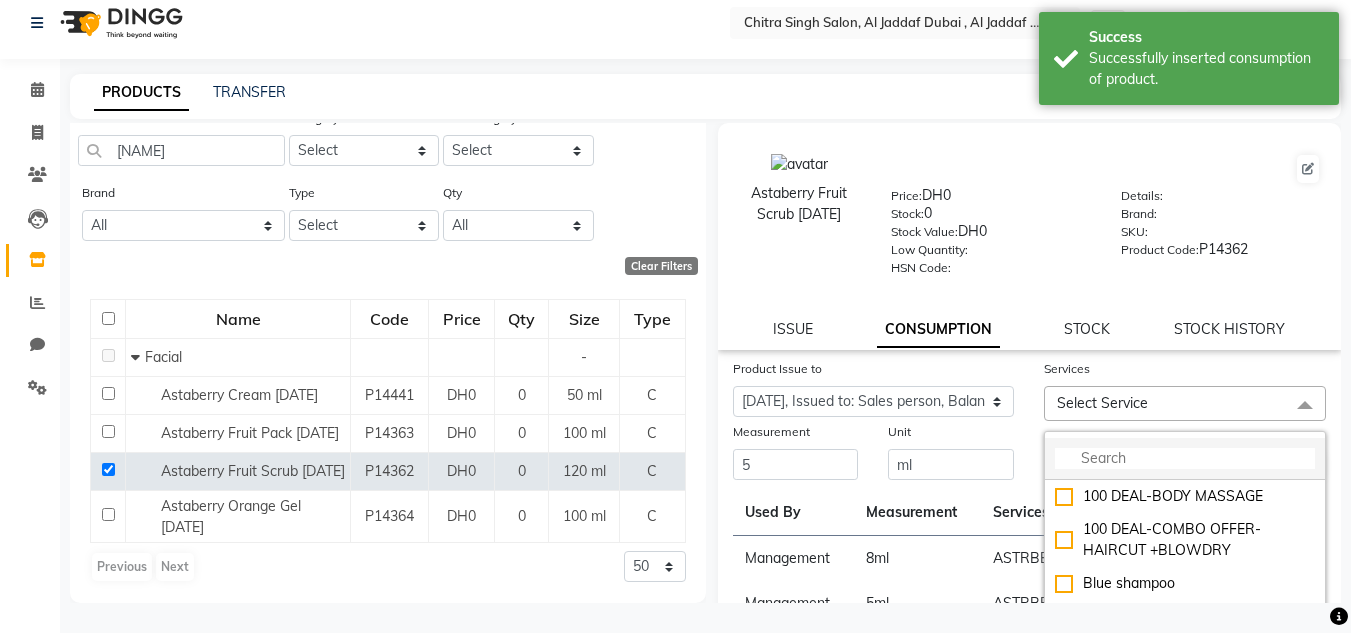 drag, startPoint x: 1094, startPoint y: 446, endPoint x: 1112, endPoint y: 478, distance: 36.71512 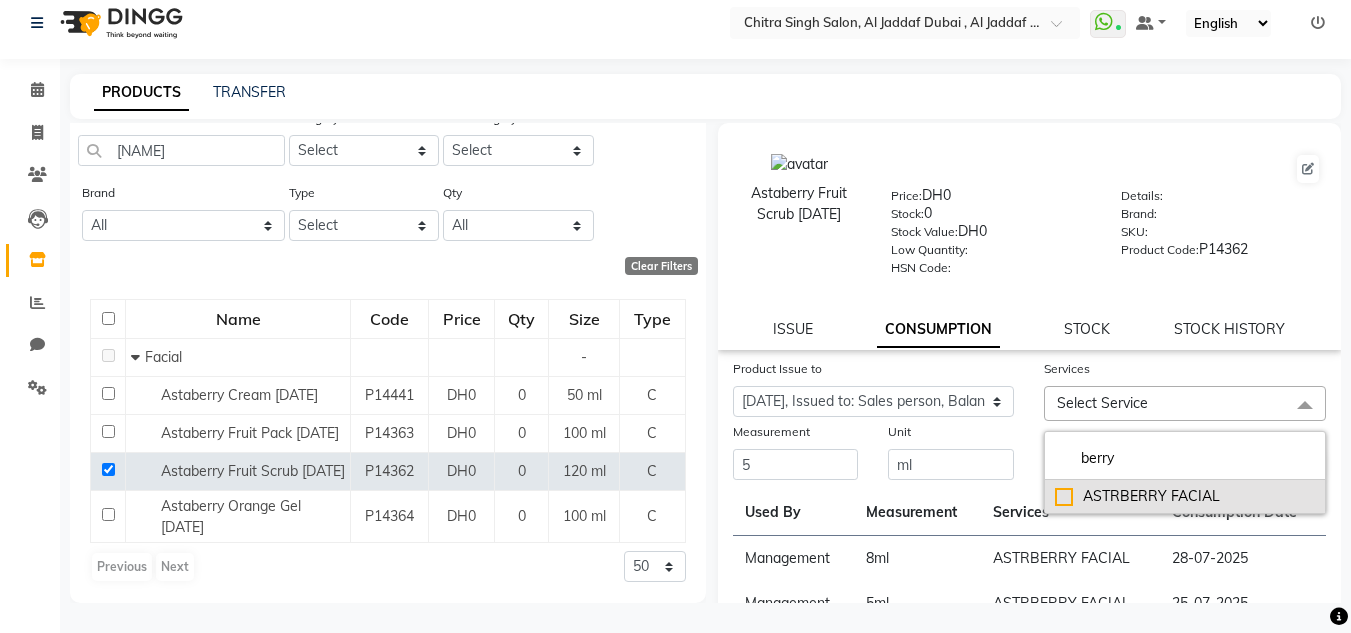 type on "berry" 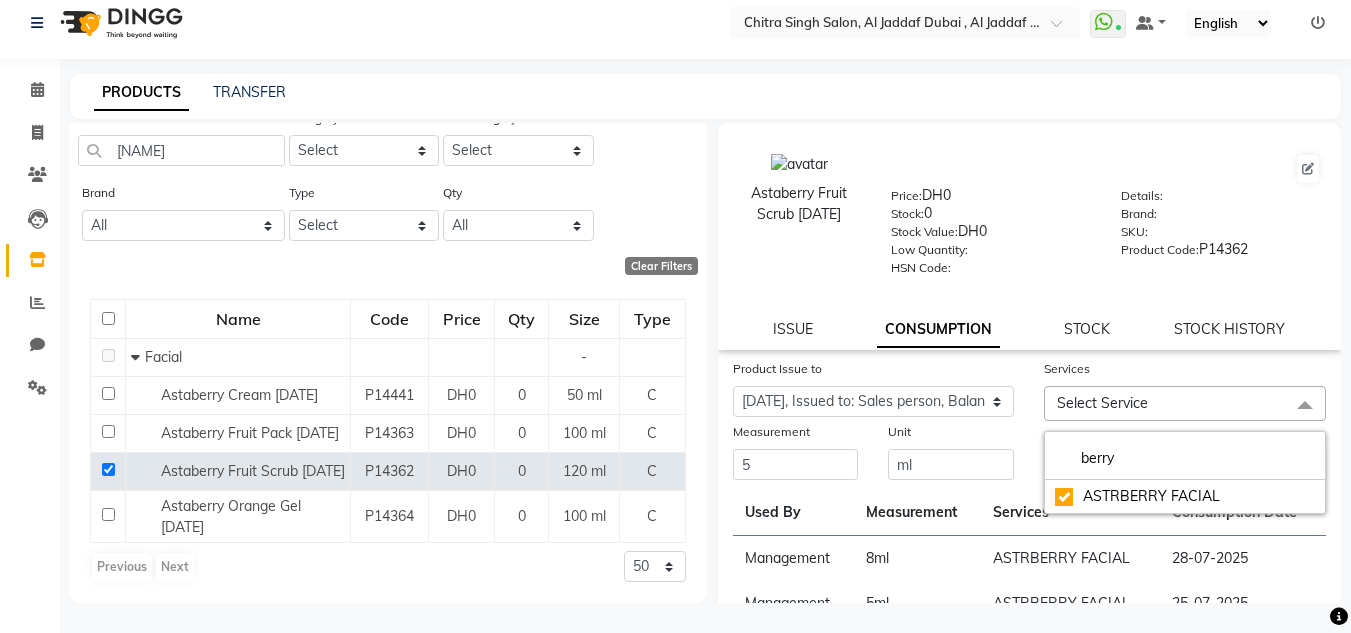 checkbox on "true" 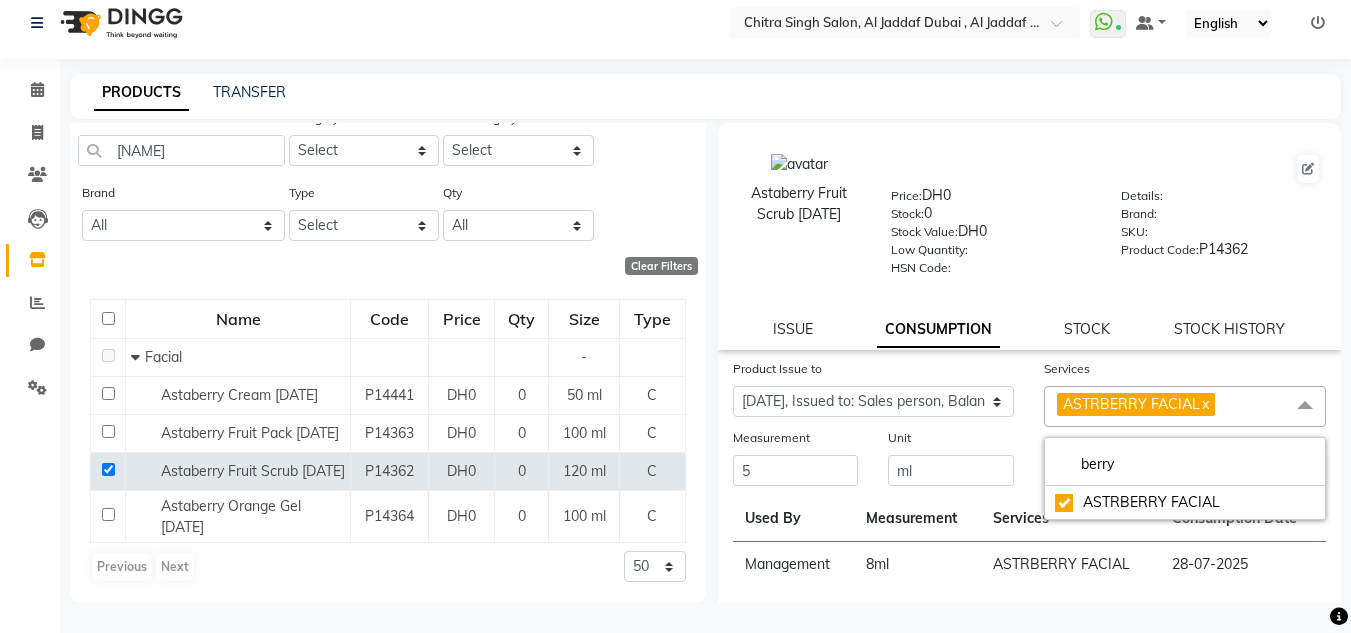 click on "Services" 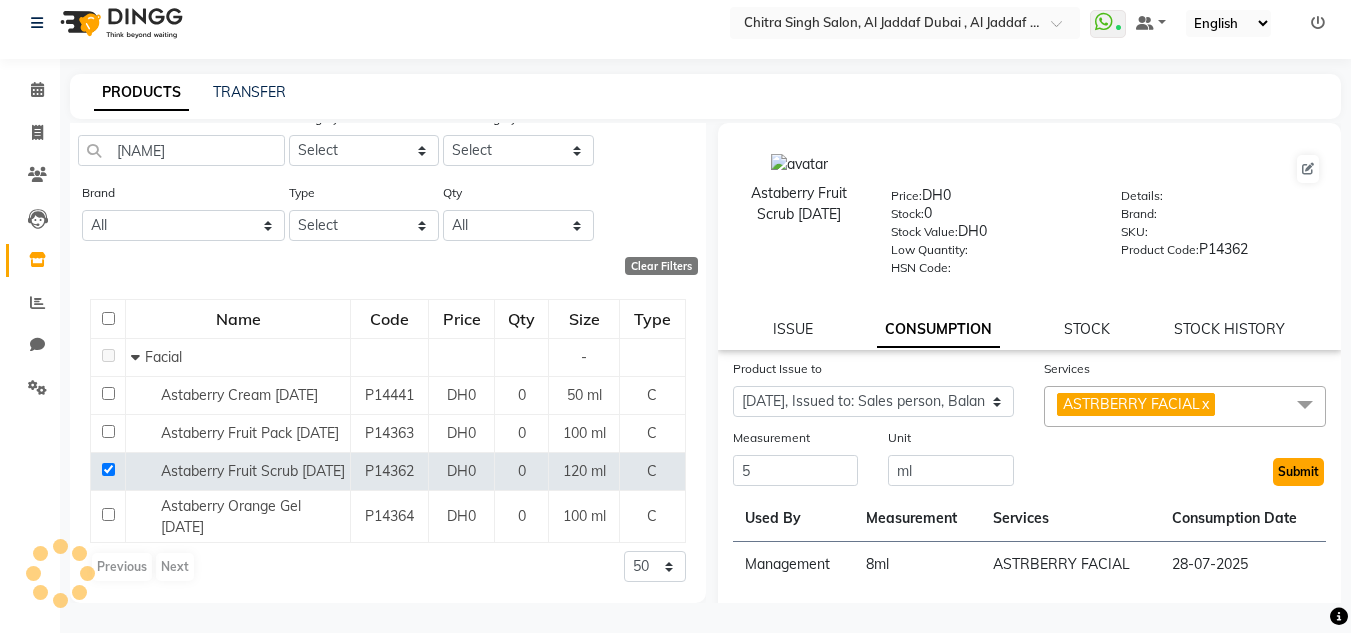 click on "Submit" 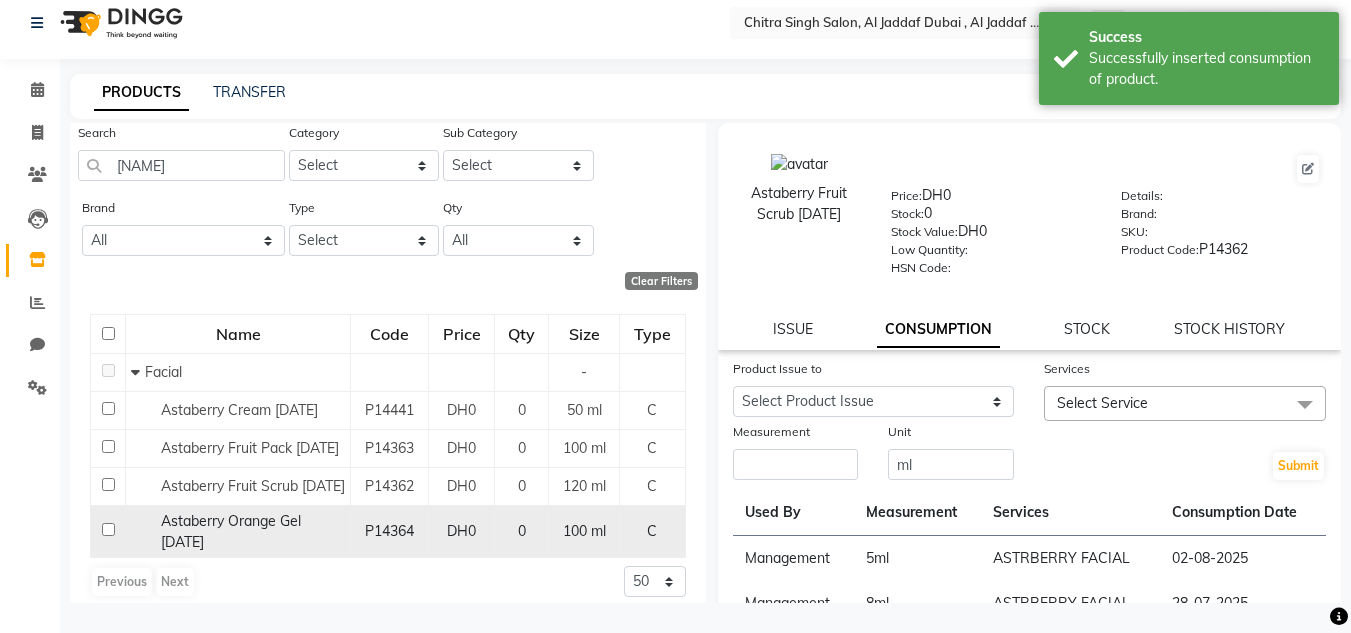 scroll, scrollTop: 101, scrollLeft: 0, axis: vertical 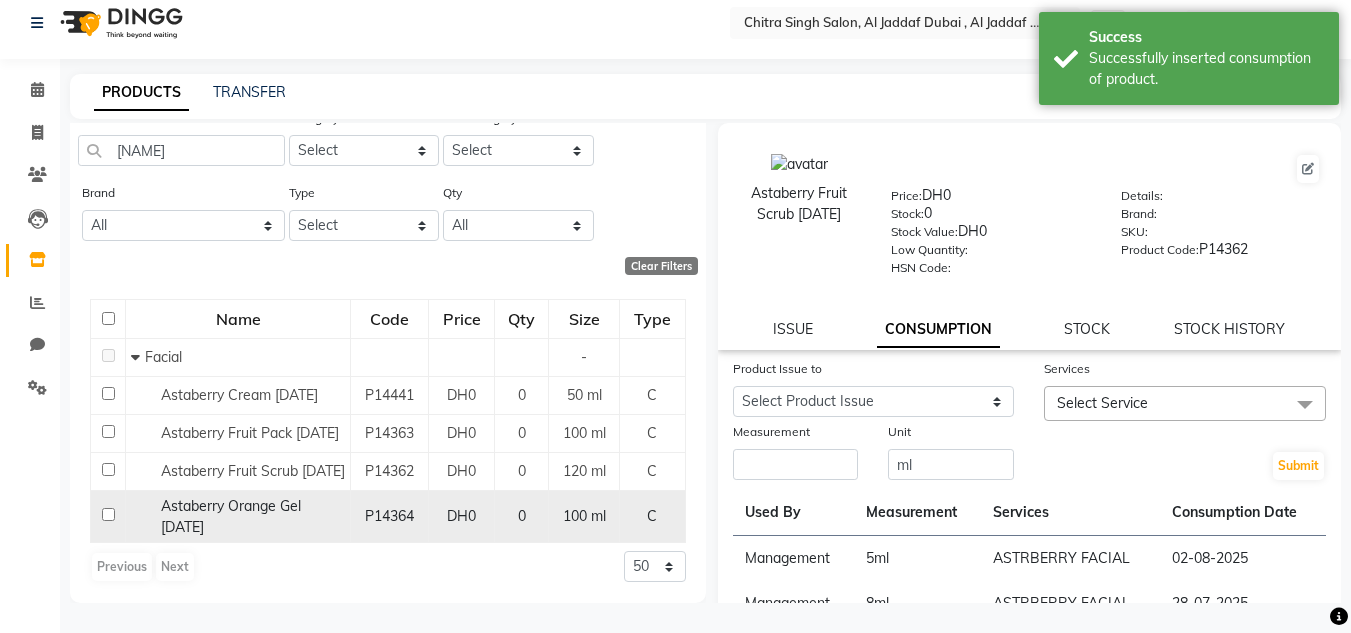 click 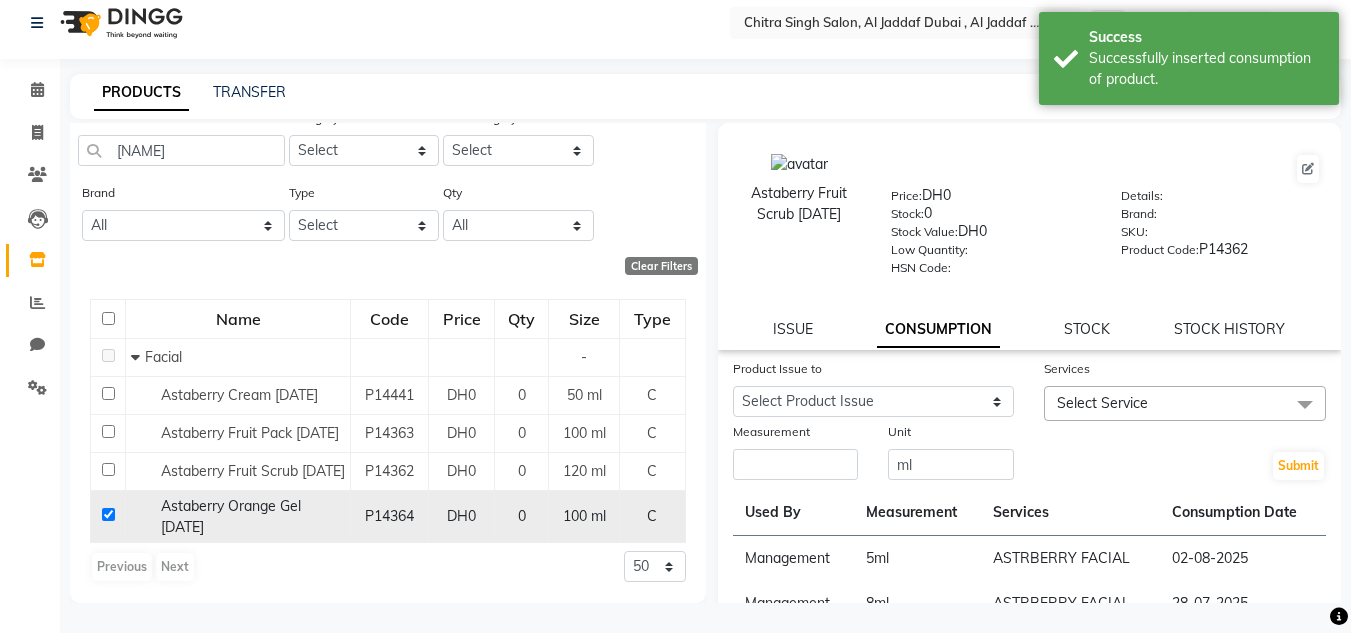 checkbox on "true" 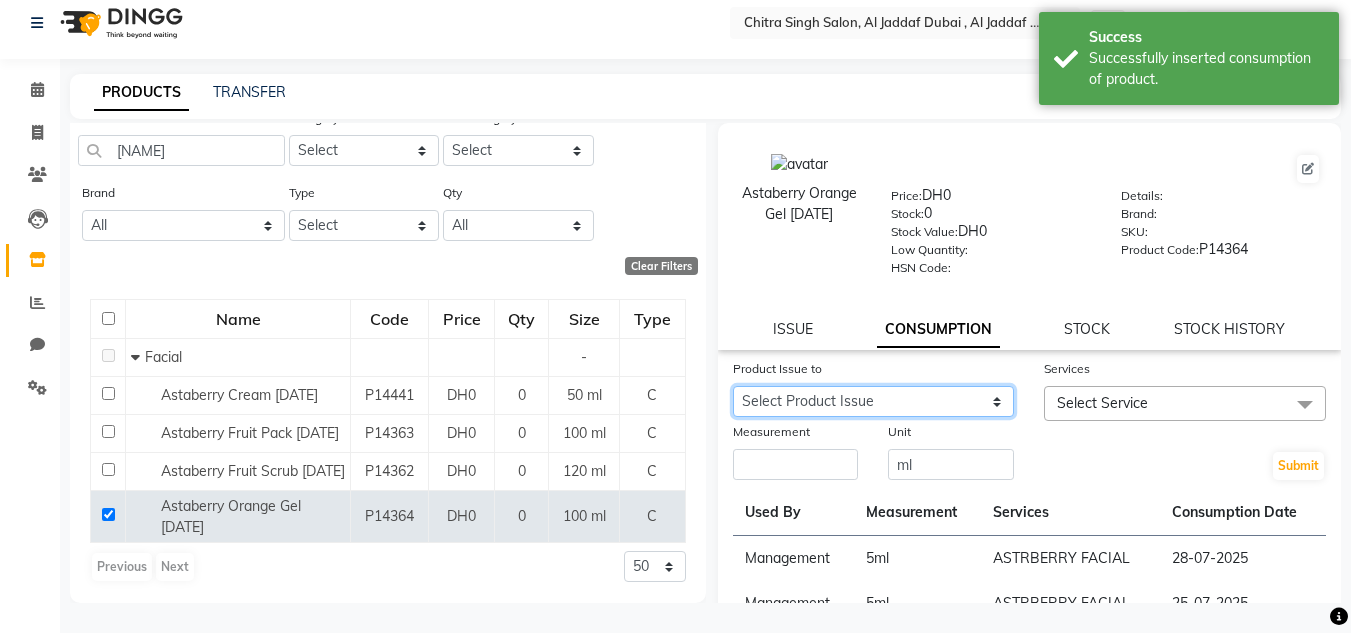 drag, startPoint x: 884, startPoint y: 400, endPoint x: 894, endPoint y: 411, distance: 14.866069 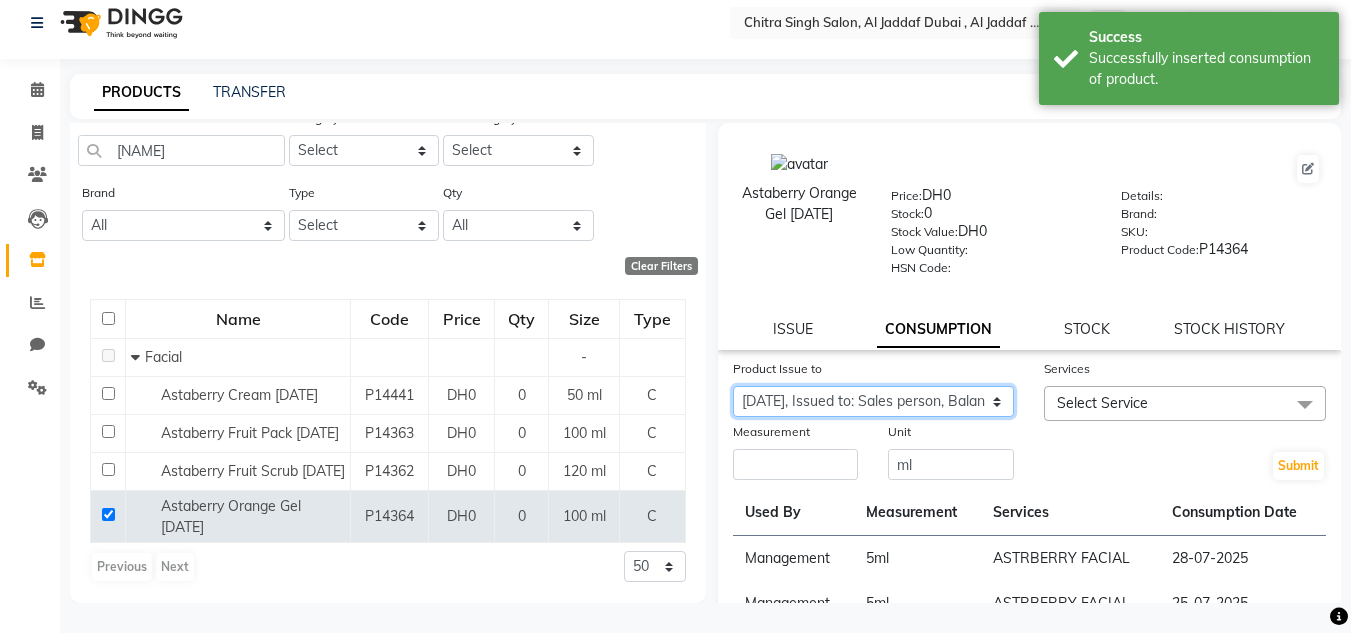 click on "Select Product Issue [DATE], Issued to: Sales person, Balance: 90" 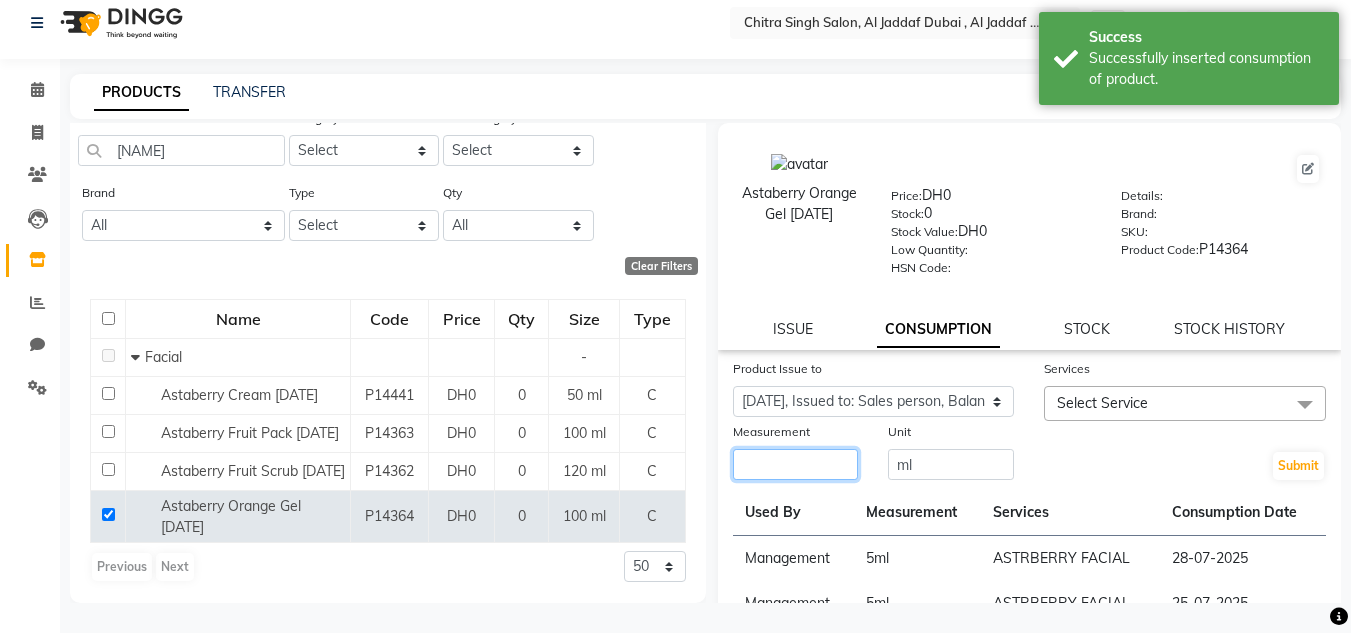 click 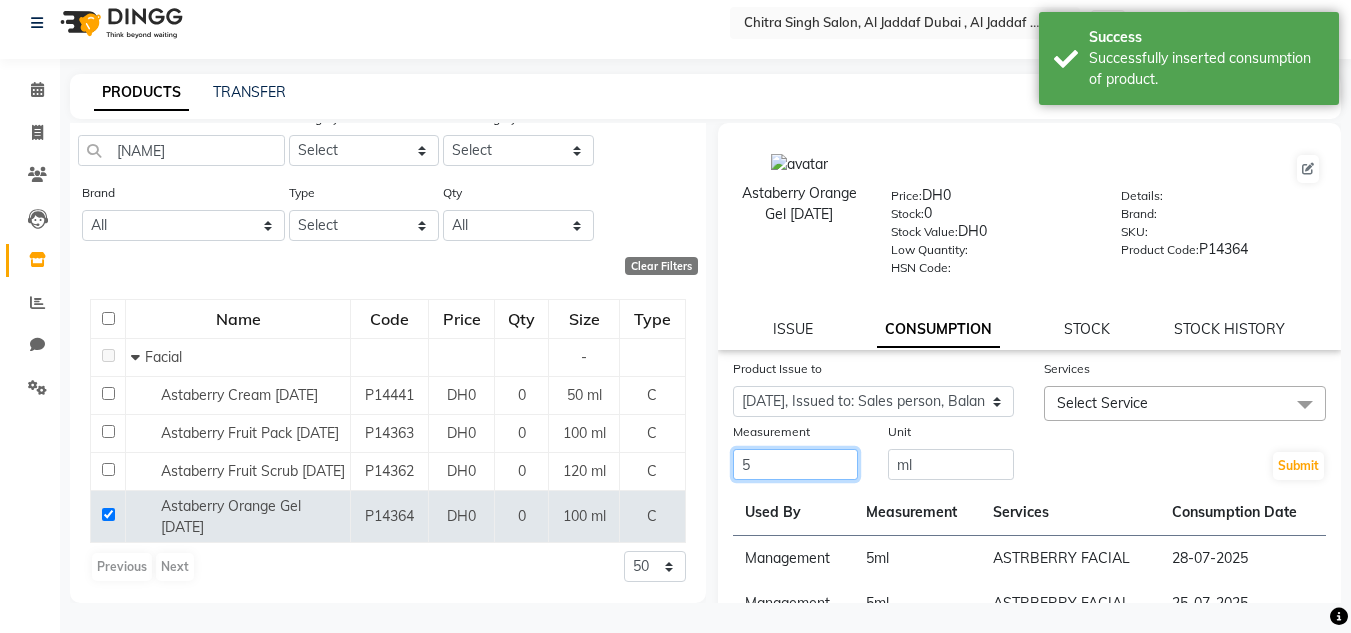 type on "5" 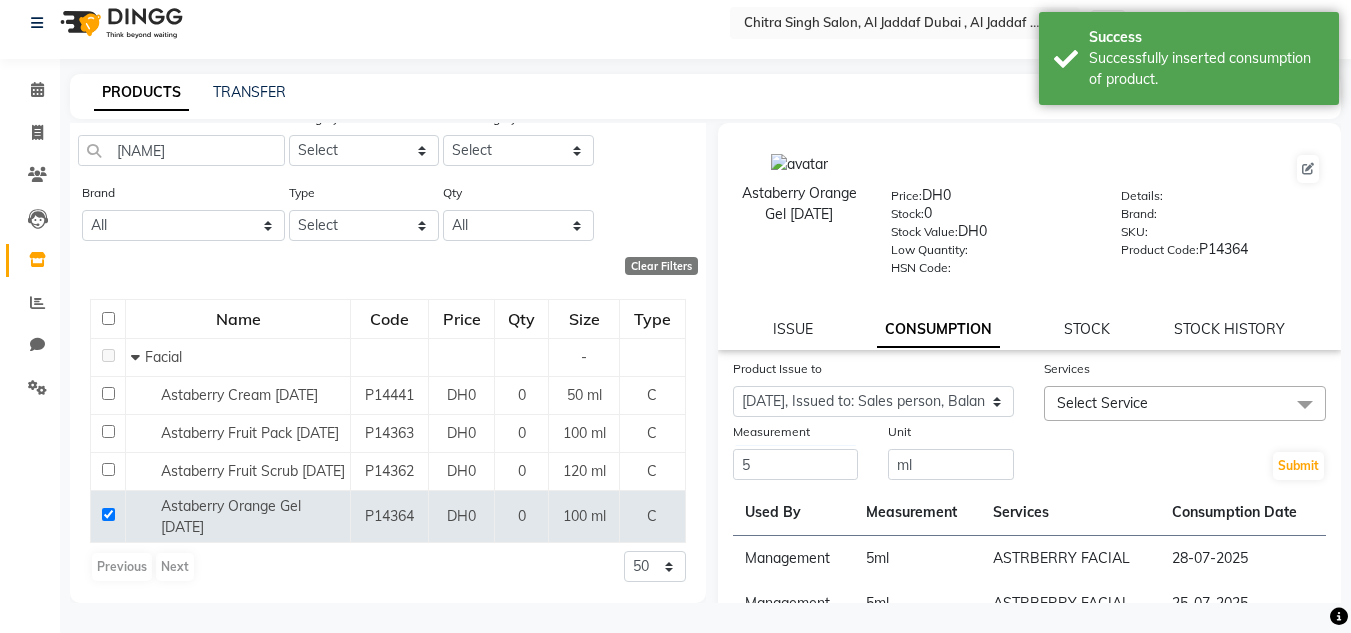 click on "Select Service" 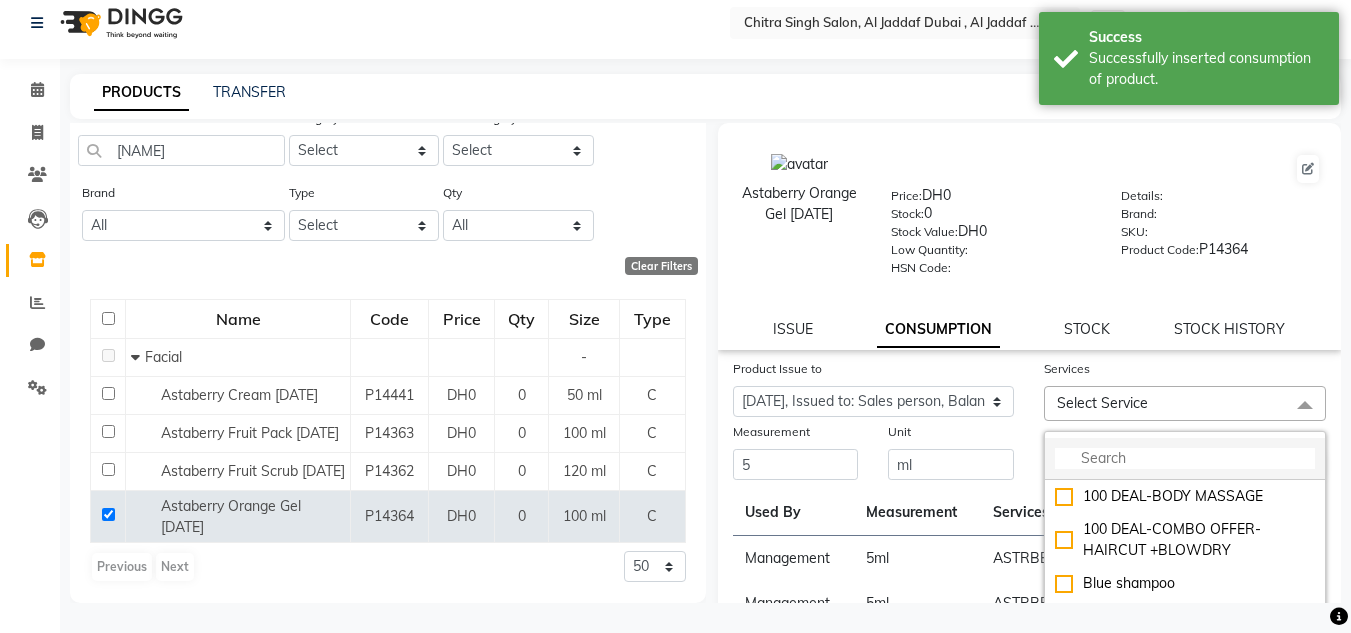 drag, startPoint x: 1101, startPoint y: 445, endPoint x: 1099, endPoint y: 462, distance: 17.117243 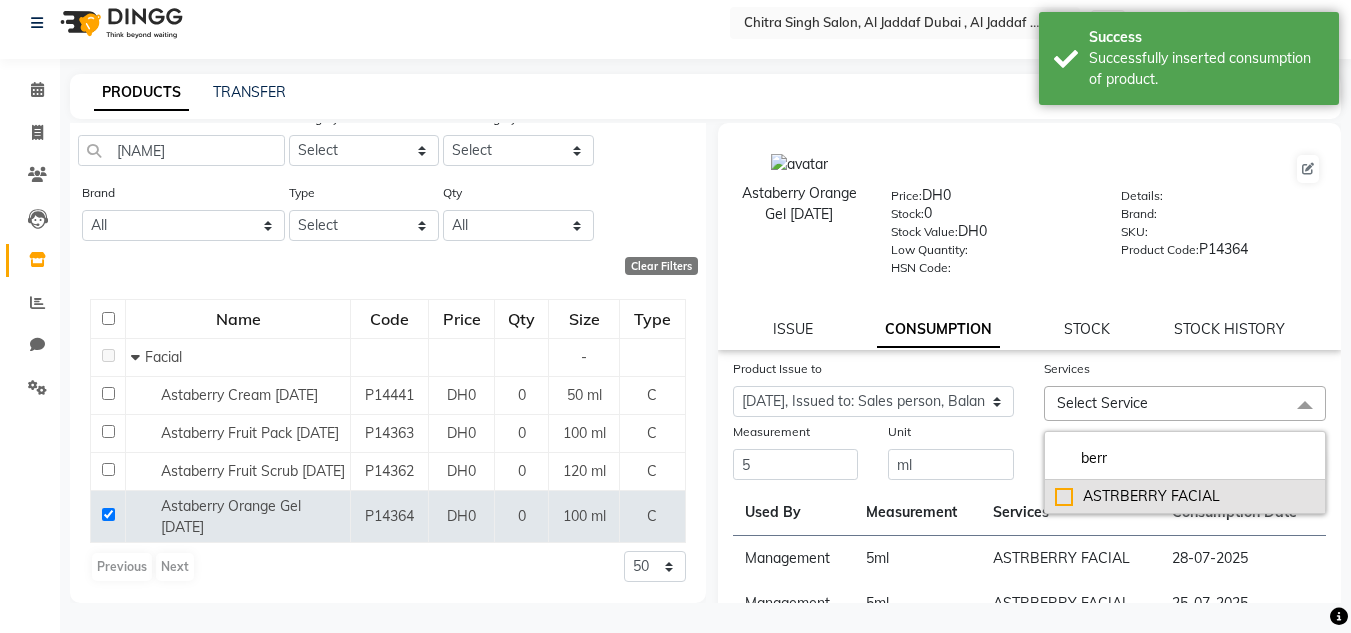 type on "berr" 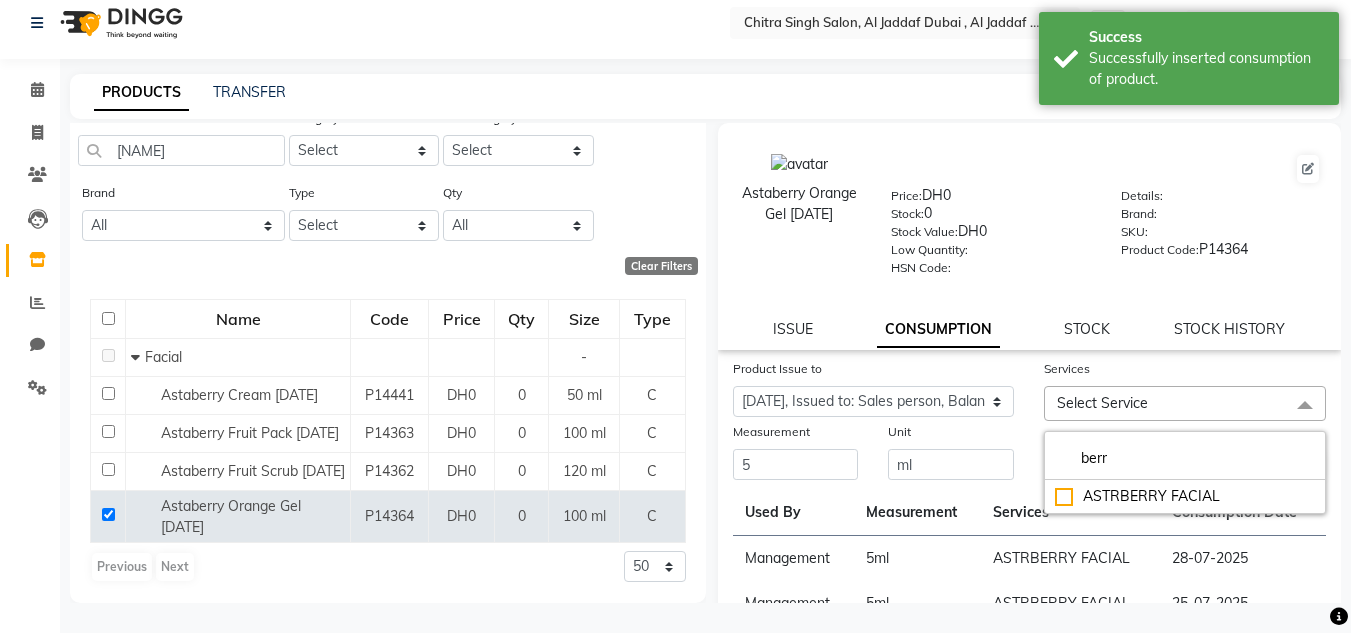 drag, startPoint x: 1081, startPoint y: 492, endPoint x: 943, endPoint y: 503, distance: 138.43771 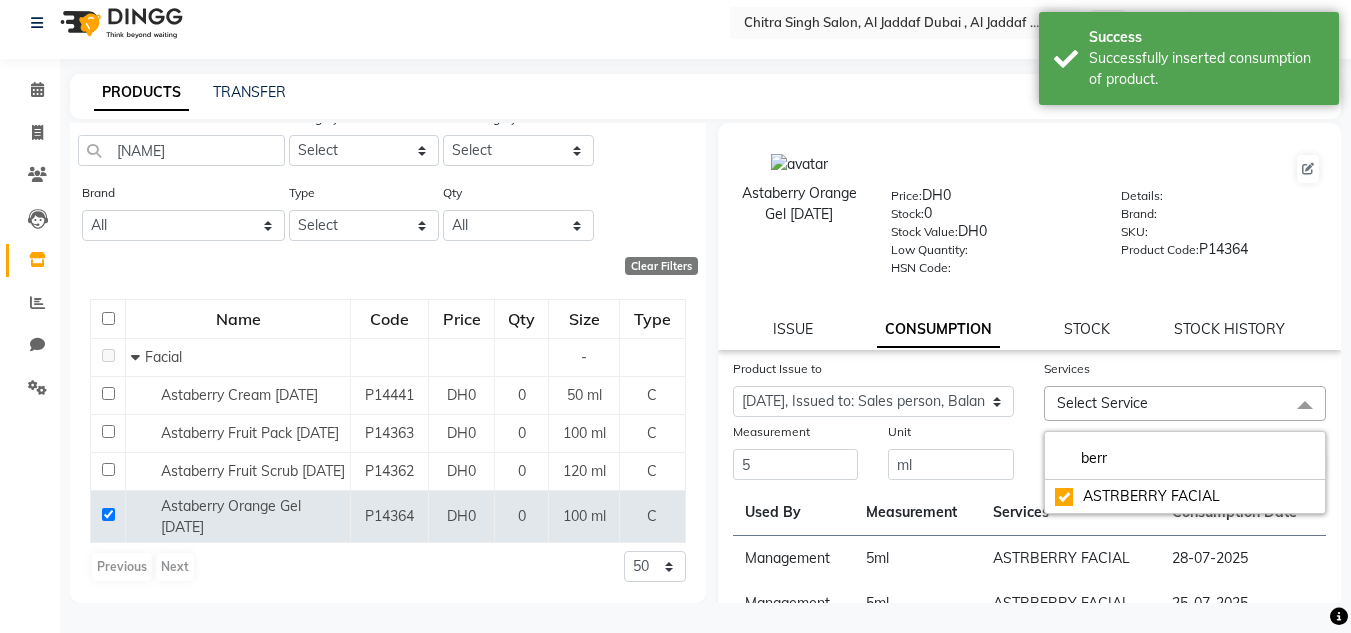 checkbox on "true" 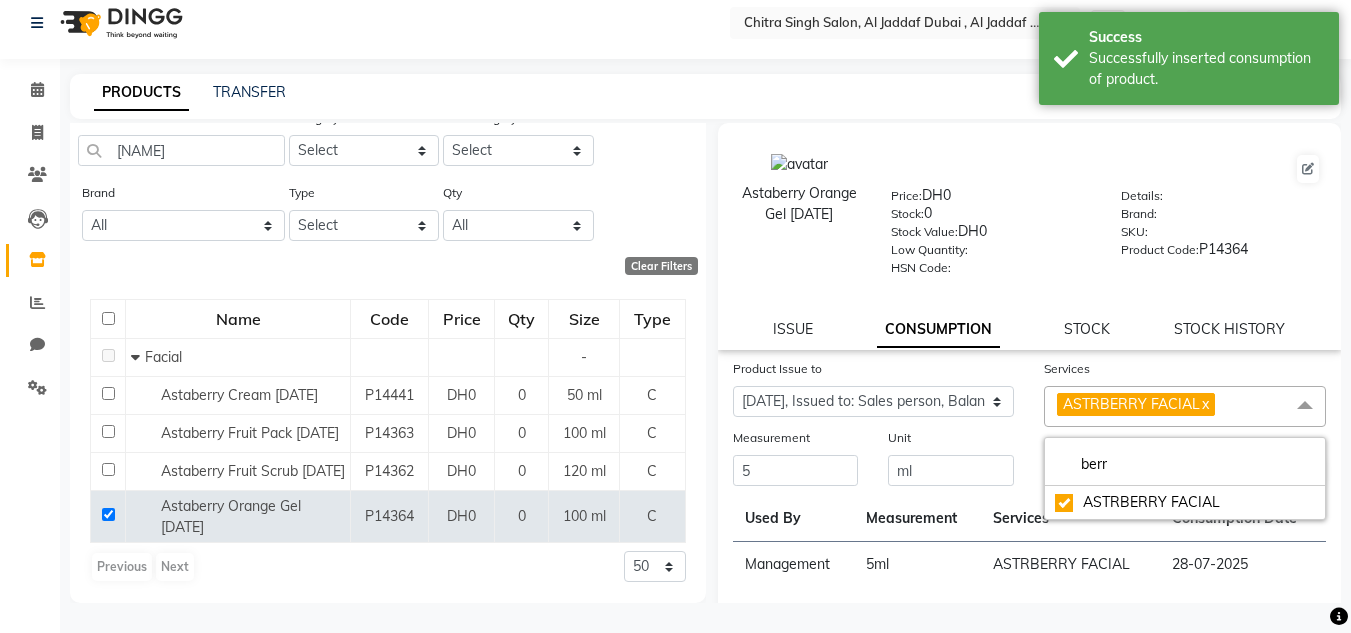 click on "Measurement" 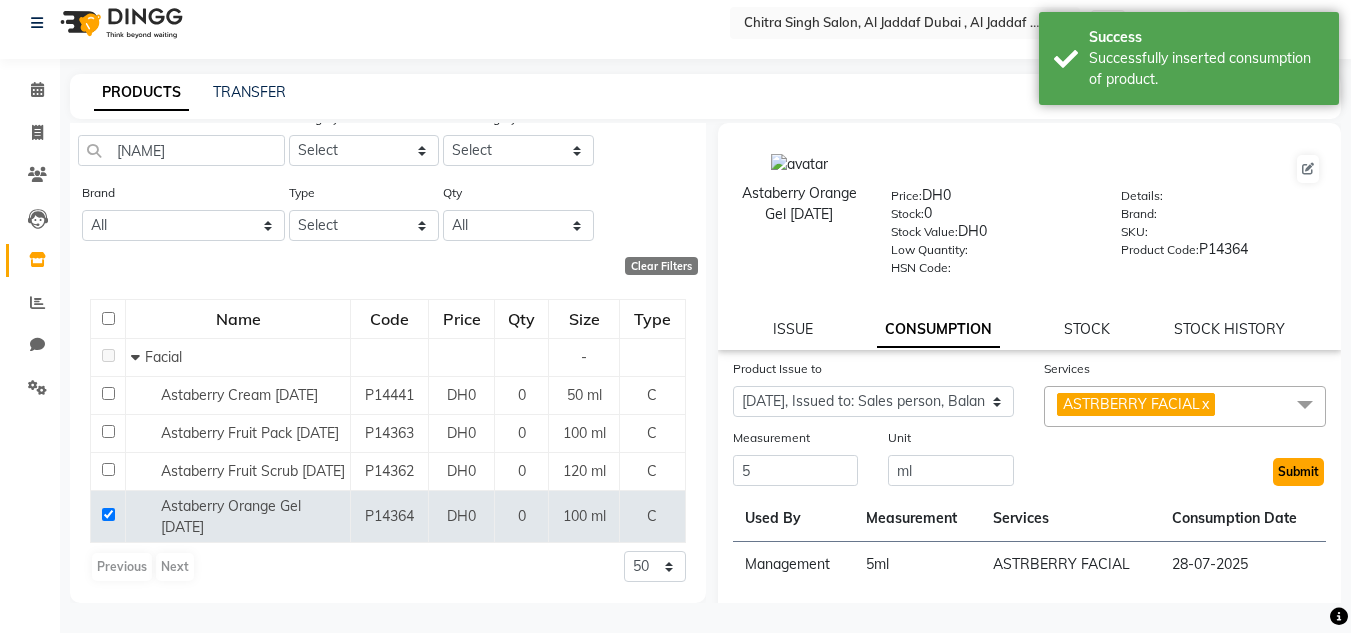 drag, startPoint x: 1278, startPoint y: 472, endPoint x: 776, endPoint y: 416, distance: 505.11386 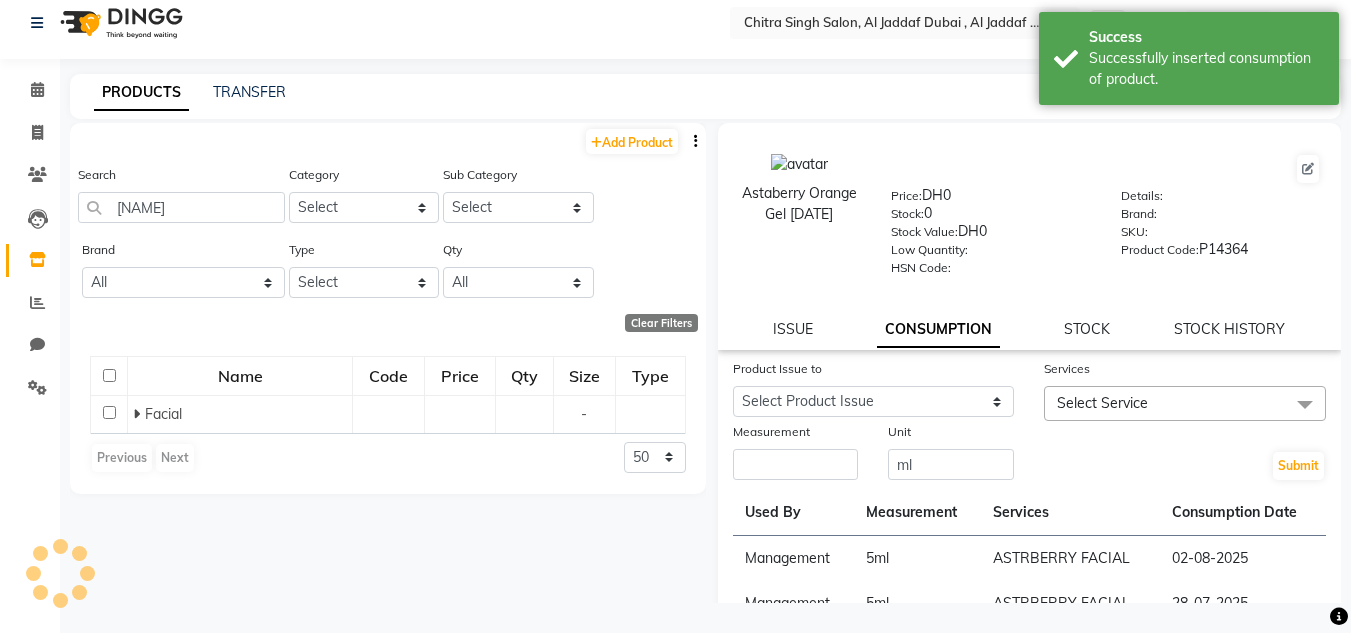 scroll, scrollTop: 0, scrollLeft: 0, axis: both 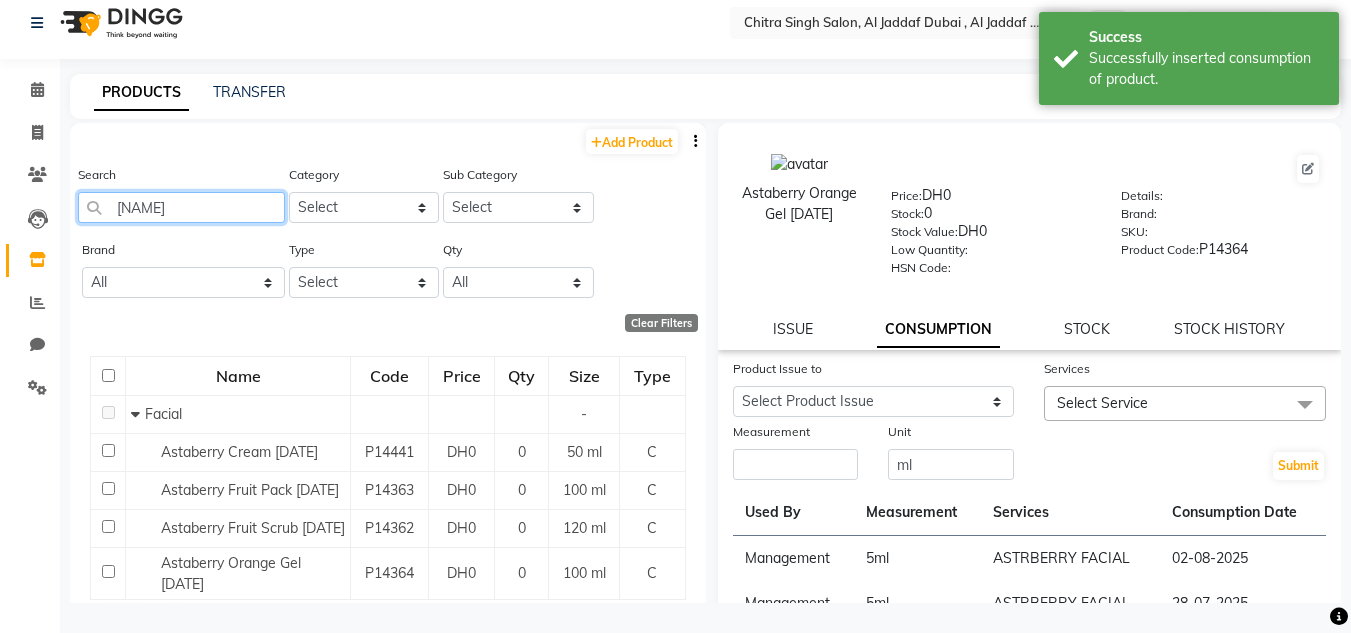 click on "Select Location × Chitra Singh Salon, Al Jaddaf [CITY], [CITY]   WhatsApp Status  ✕ Status:  Connected Most Recent Message: [DATE]     12:49 PM Recent Service Activity: [DATE]     01:11 PM Default Panel My Panel English ENGLISH Español العربية मराठी हिंदी ગુજરાતી தமிழ் 中文 Notifications nothing to show ☀ Chitra Singh Salon, Al Jaddaf [CITY], Al Jaddaf [CITY]   Calendar  Invoice  Clients  Leads   Inventory  Reports  Chat  Settings Completed InProgress Upcoming Dropped Tentative Check-In Confirm Bookings Segments Page Builder PRODUCTS TRANSFER  Add Product  Search astaberr Category Select Hair Skin Makeup Personal Care Appliances Beard Waxing Disposable Threading Hands and Feet Beauty Planet Botox Cadiveu Casmara Cheryls Olaplex GOWN Other Sub Category Select Brand All 2 Pcs Brush Activex Alterego Amy Dealer--black Bottle Amydealer -Black Bottle Butterfly Dtan Dummy Booking Enchanteur Powder Gk Jury Brand Kenpaki Lafresh Libra Oil Qty" 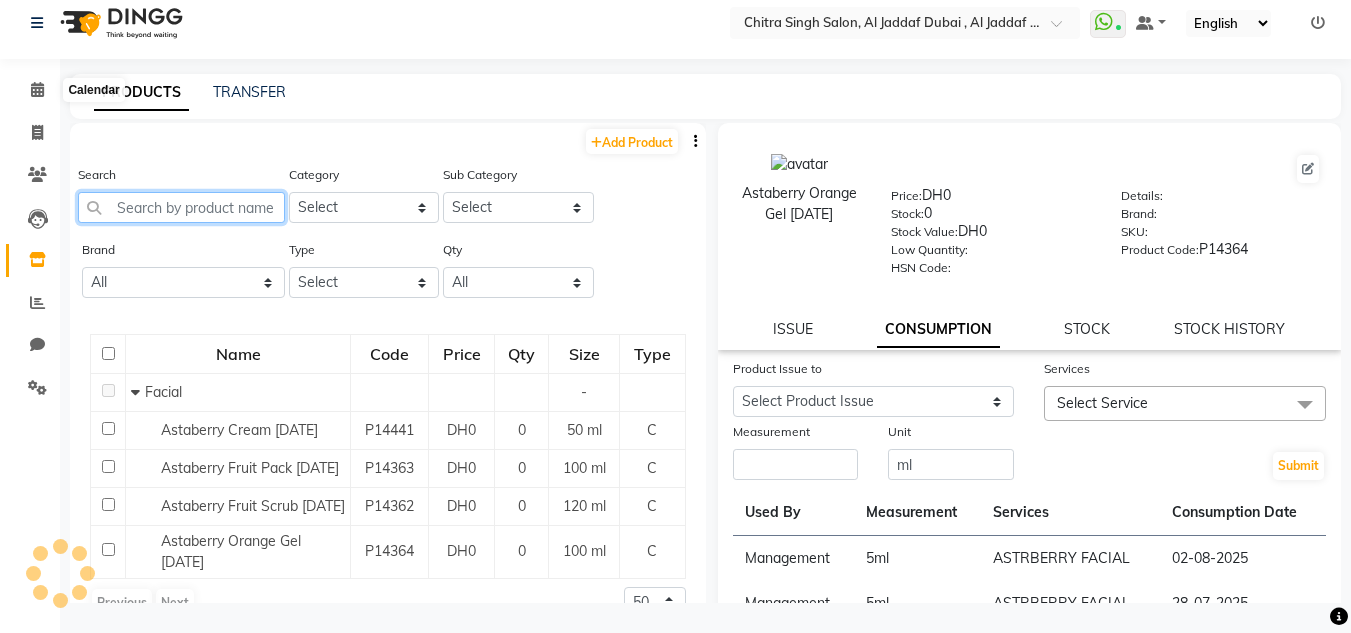 type 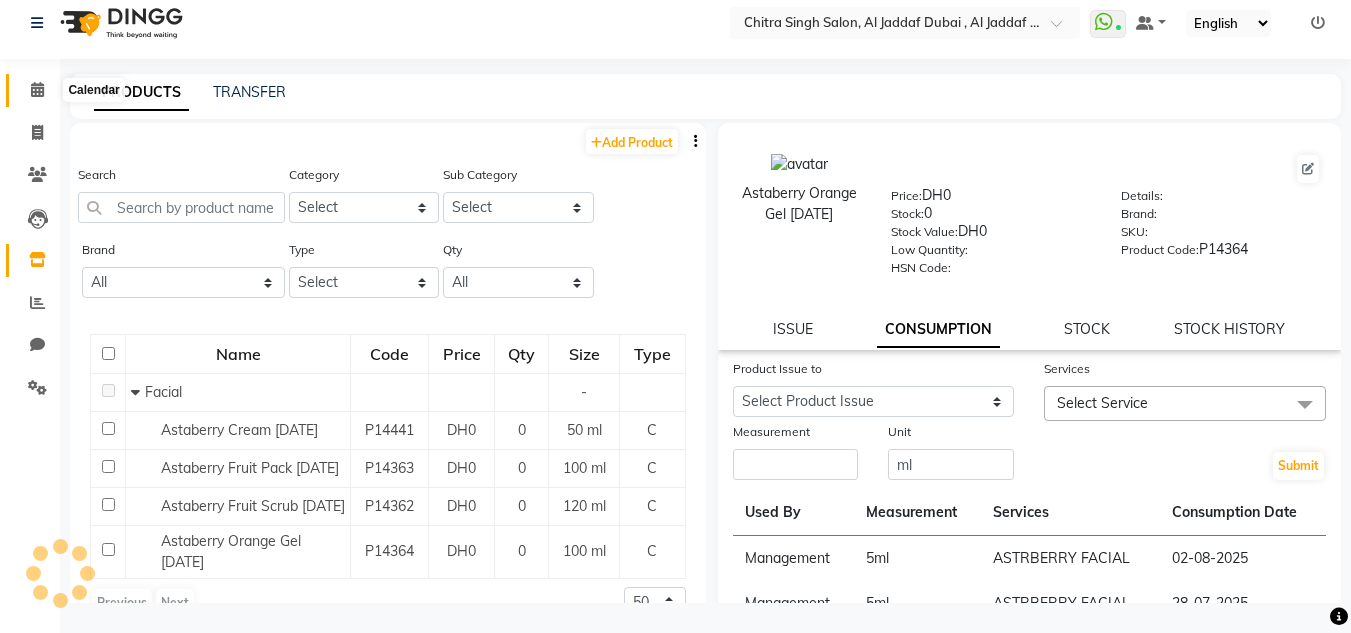 click 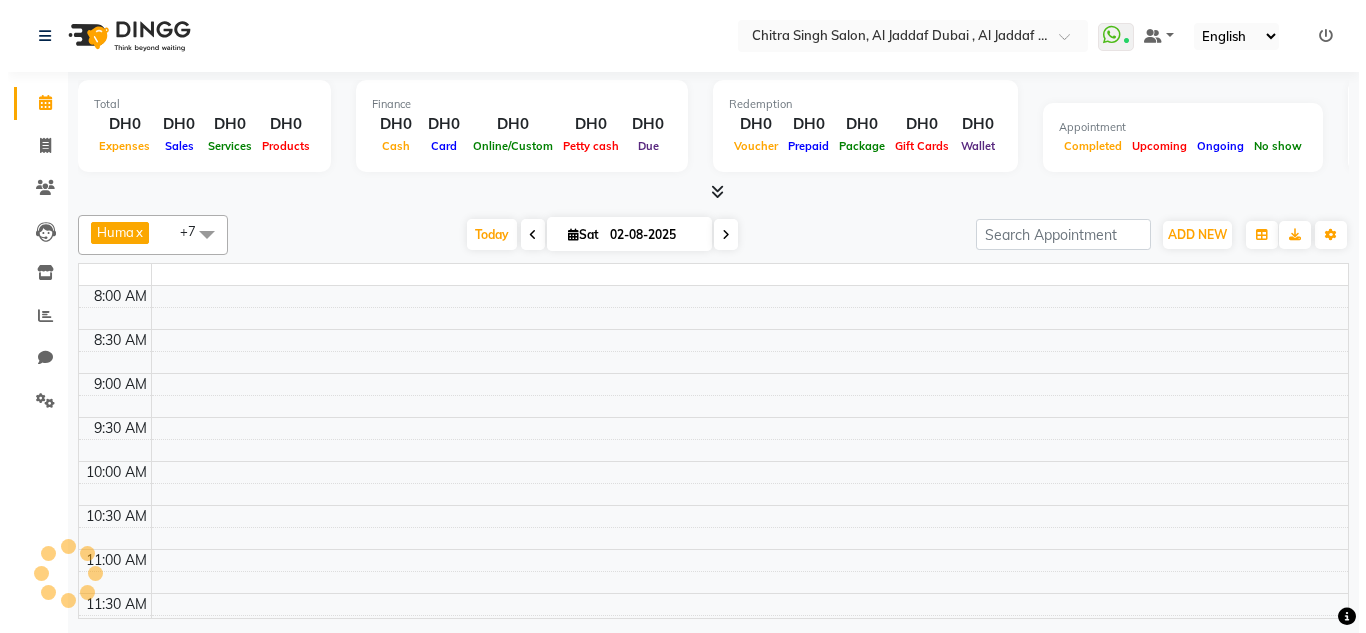 scroll, scrollTop: 0, scrollLeft: 0, axis: both 